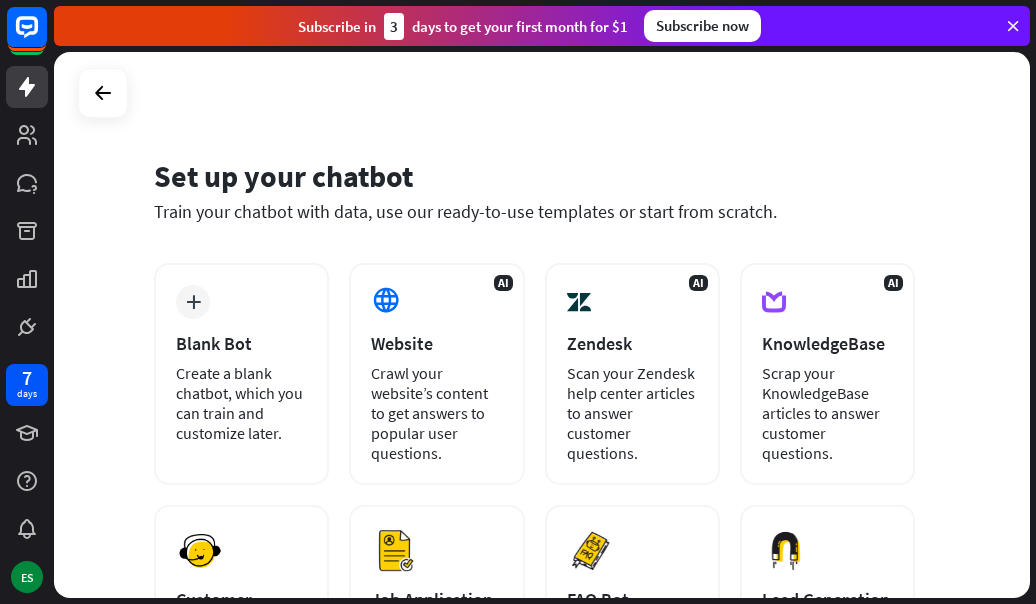 scroll, scrollTop: 0, scrollLeft: 0, axis: both 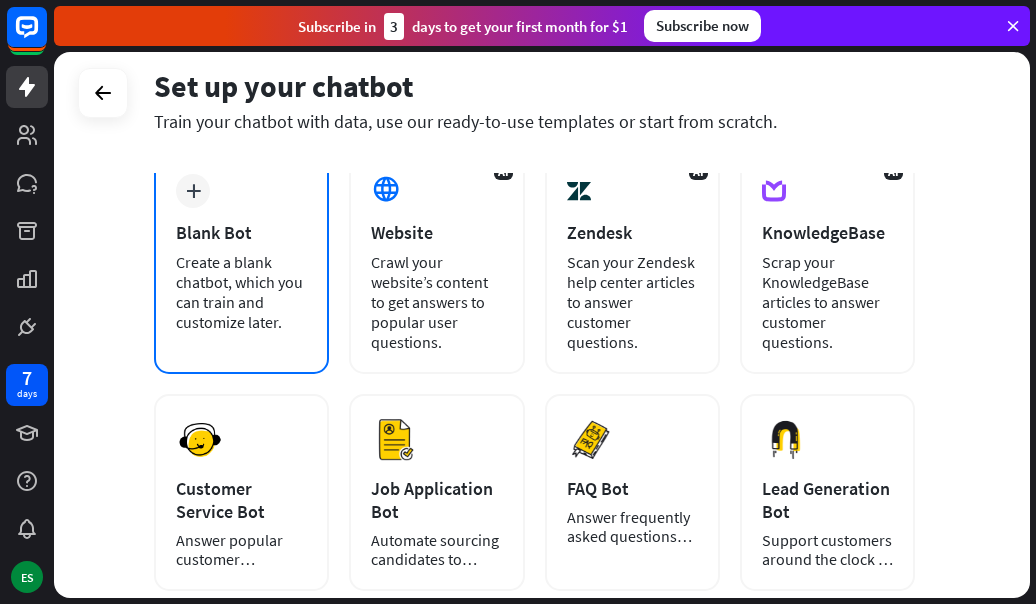 click on "Create a blank chatbot, which you can train and
customize later." at bounding box center (241, 292) 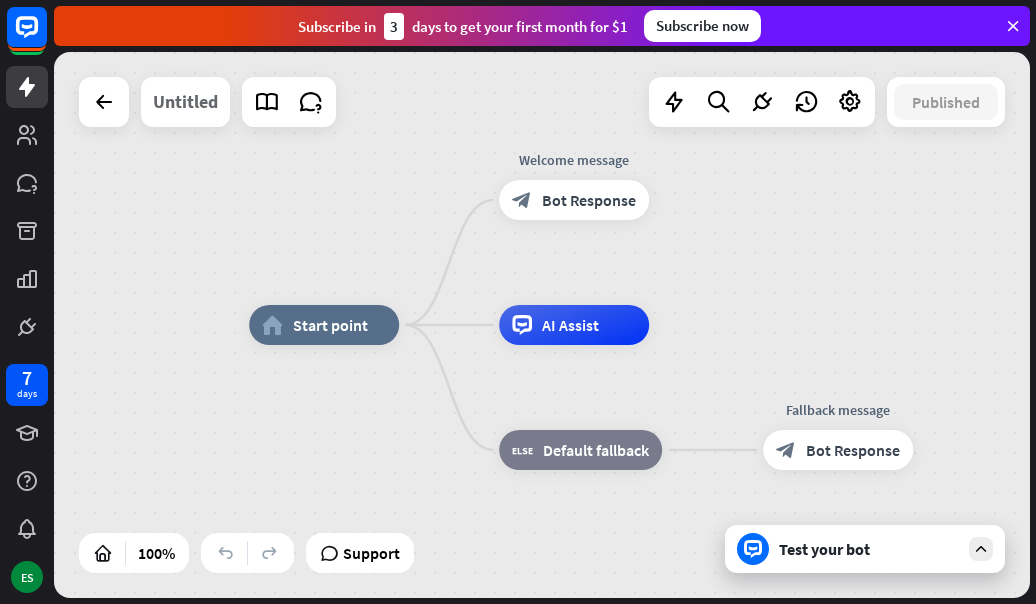 click on "Untitled" at bounding box center (185, 102) 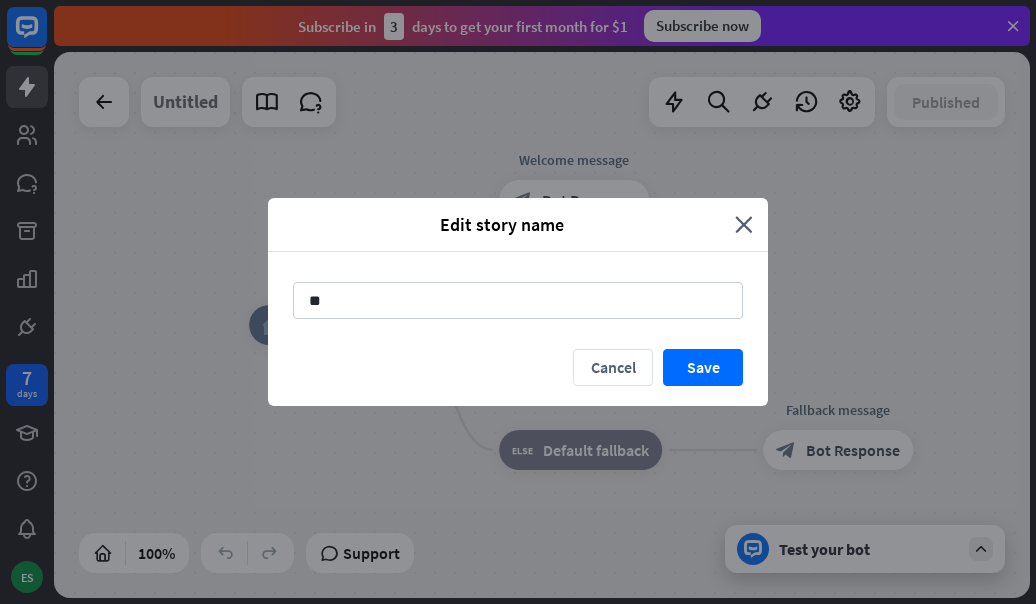 type on "*" 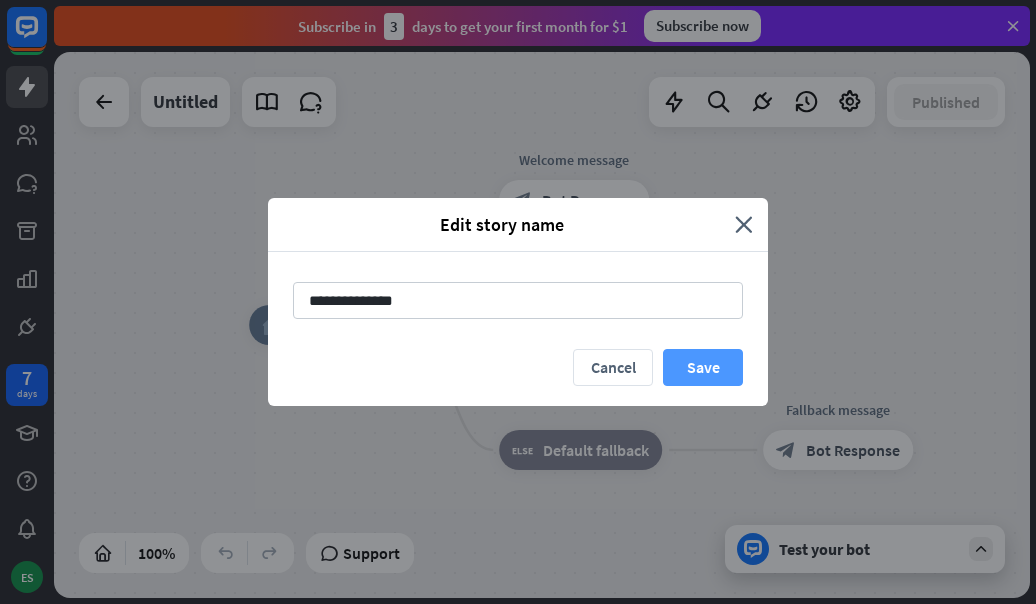 type on "**********" 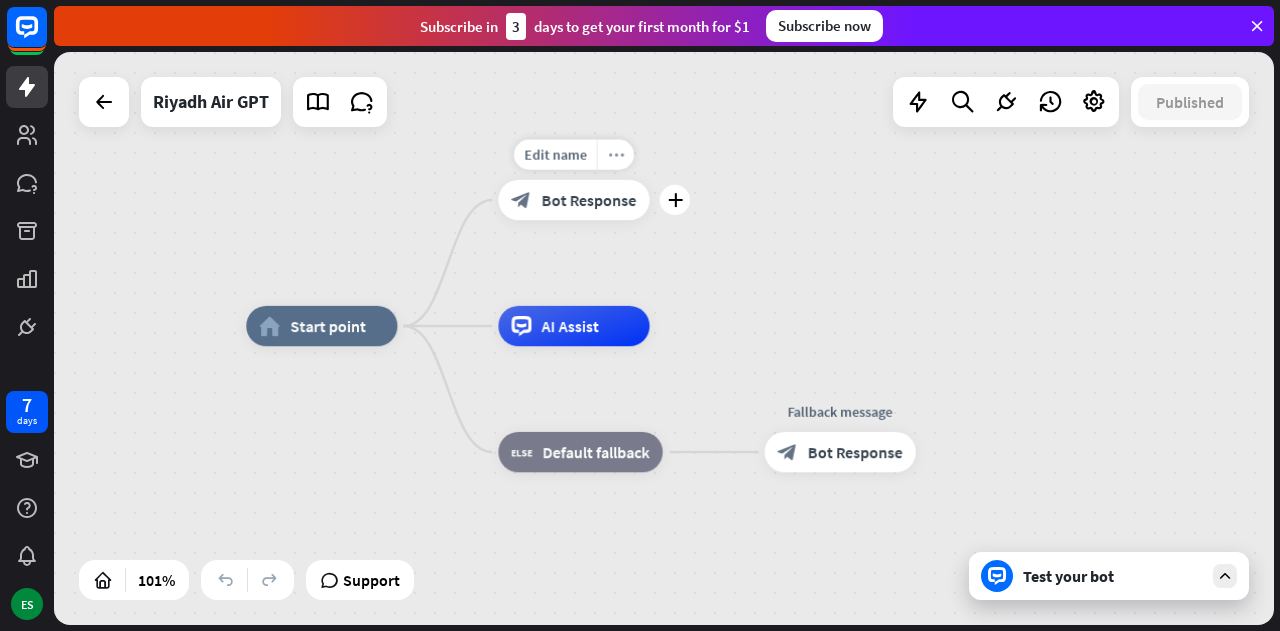 click on "more_horiz" at bounding box center (615, 154) 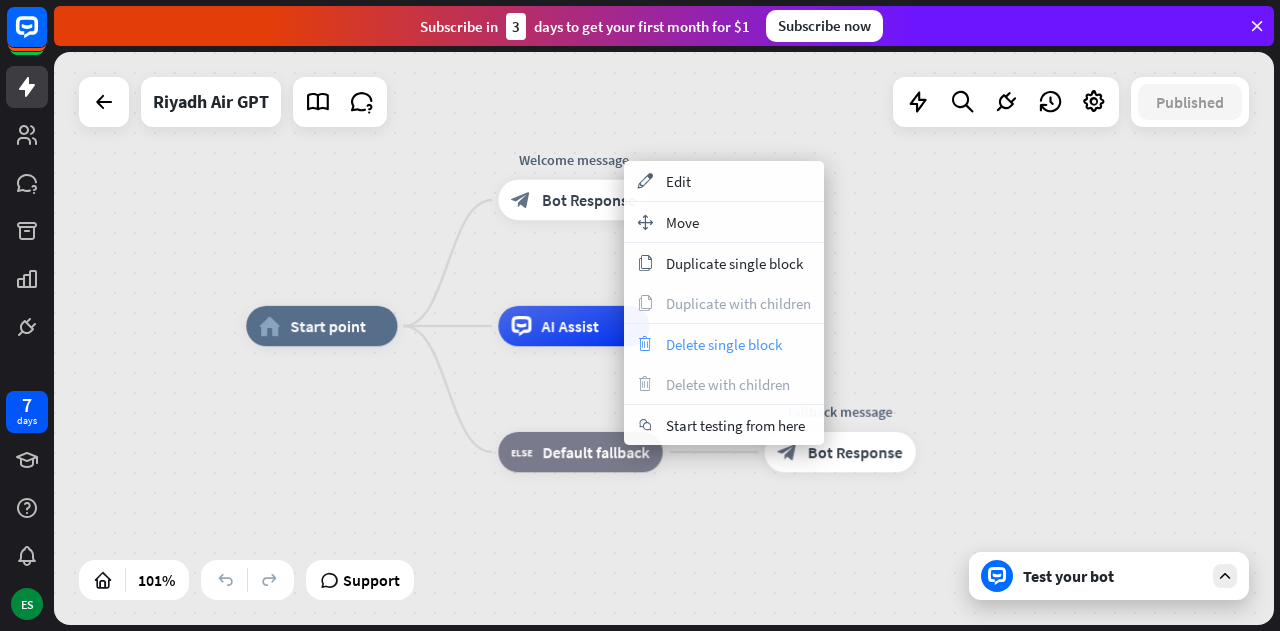 click on "trash   Delete single block" at bounding box center (724, 344) 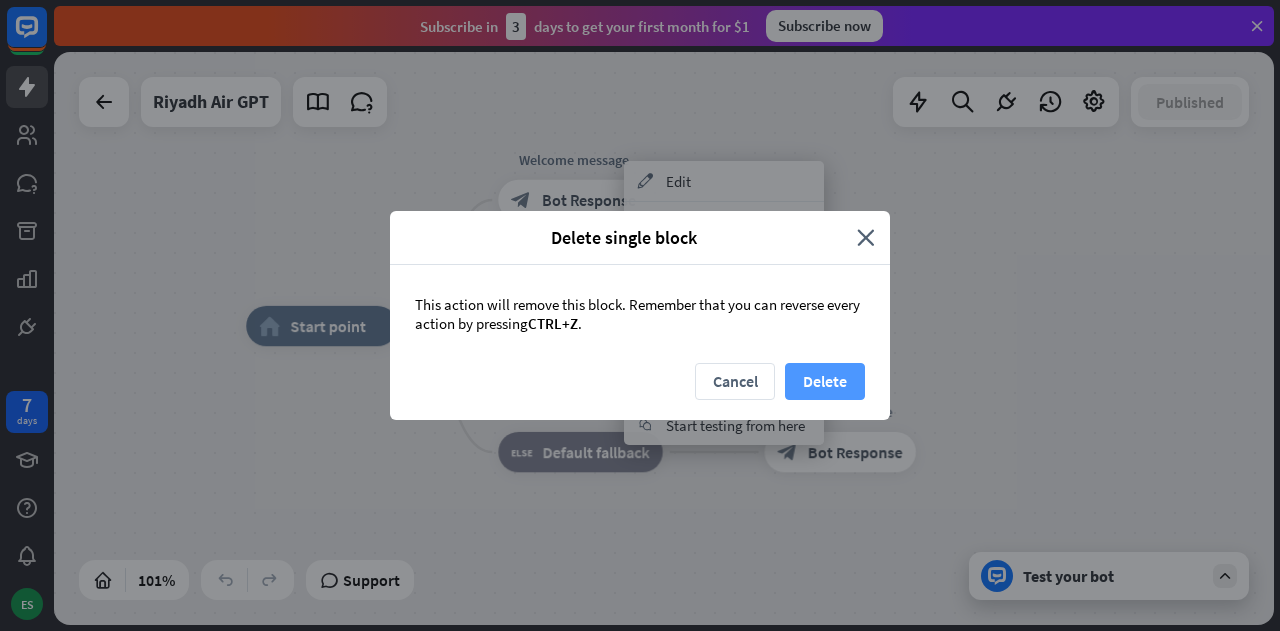 click on "Delete" at bounding box center (825, 381) 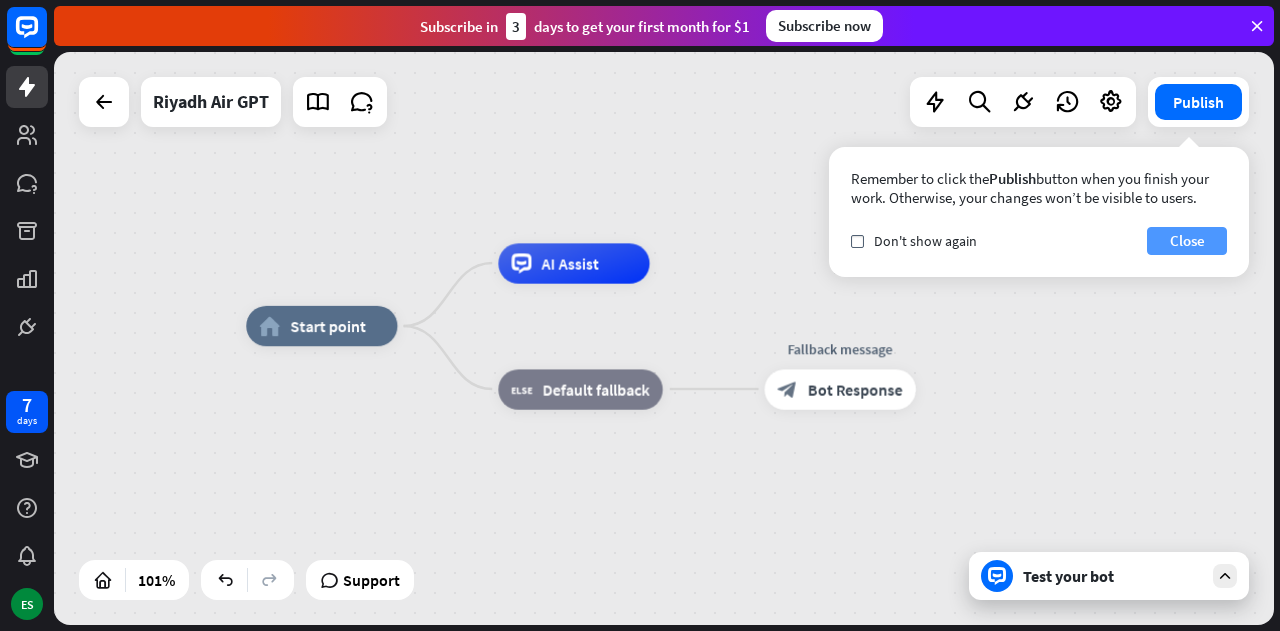 click on "Close" at bounding box center (1187, 241) 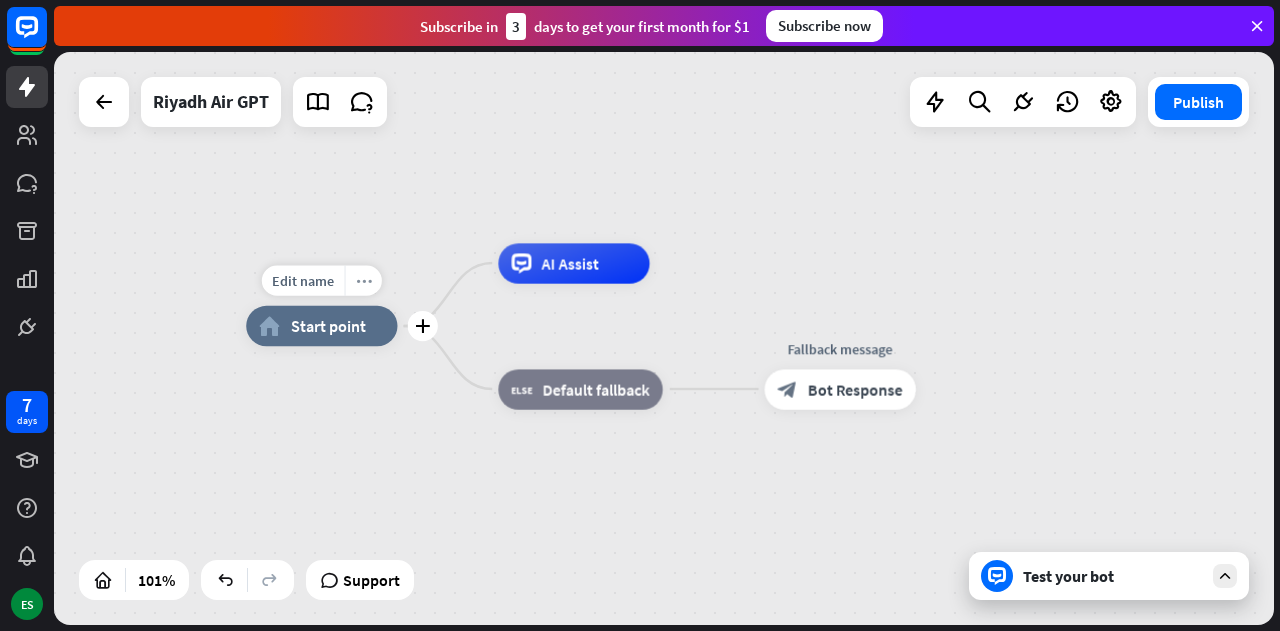 click on "more_horiz" at bounding box center (364, 280) 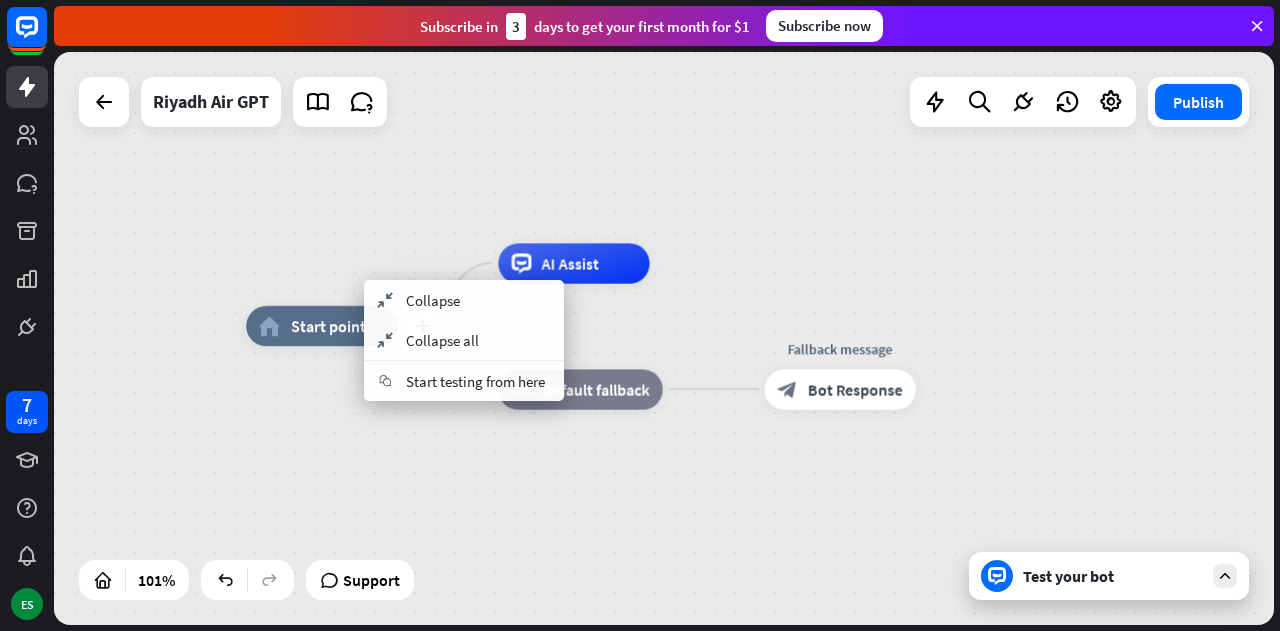 click on "plus     home_2   Start point" at bounding box center [321, 326] 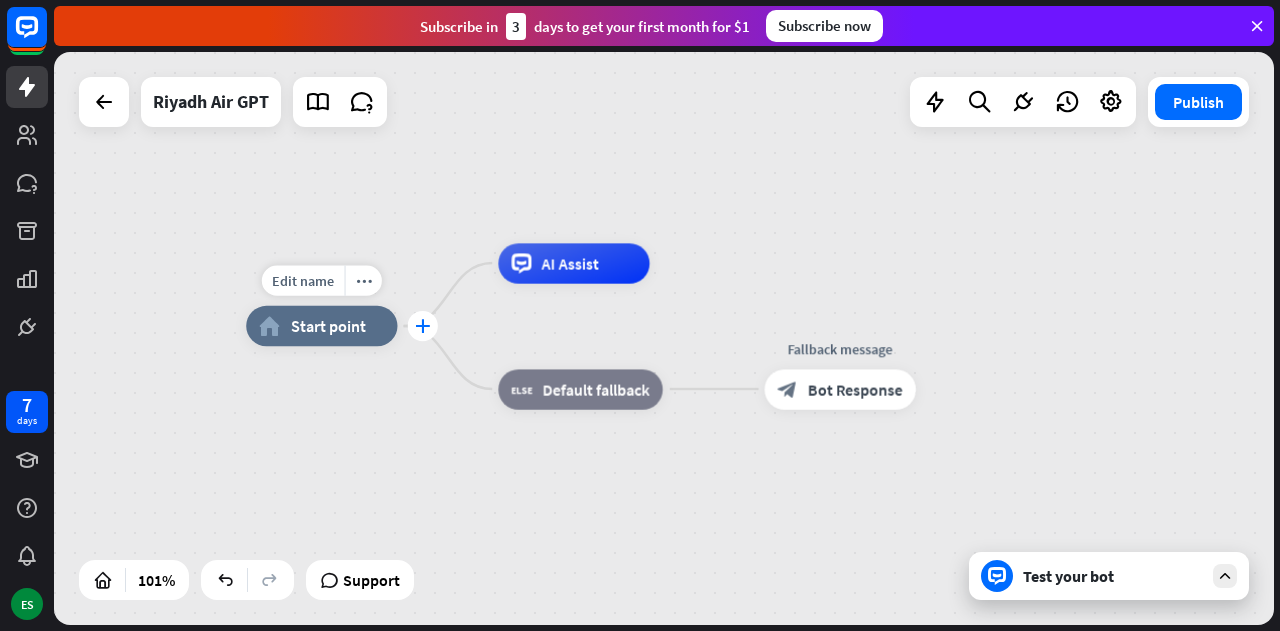 click on "plus" at bounding box center [422, 326] 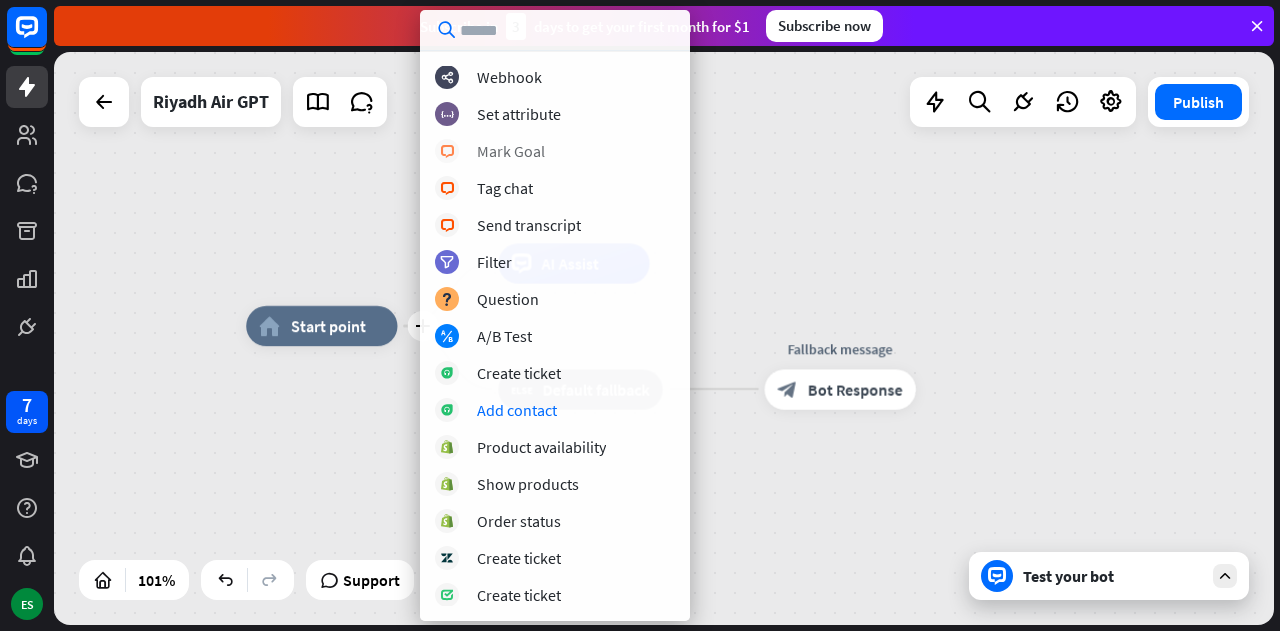 scroll, scrollTop: 0, scrollLeft: 0, axis: both 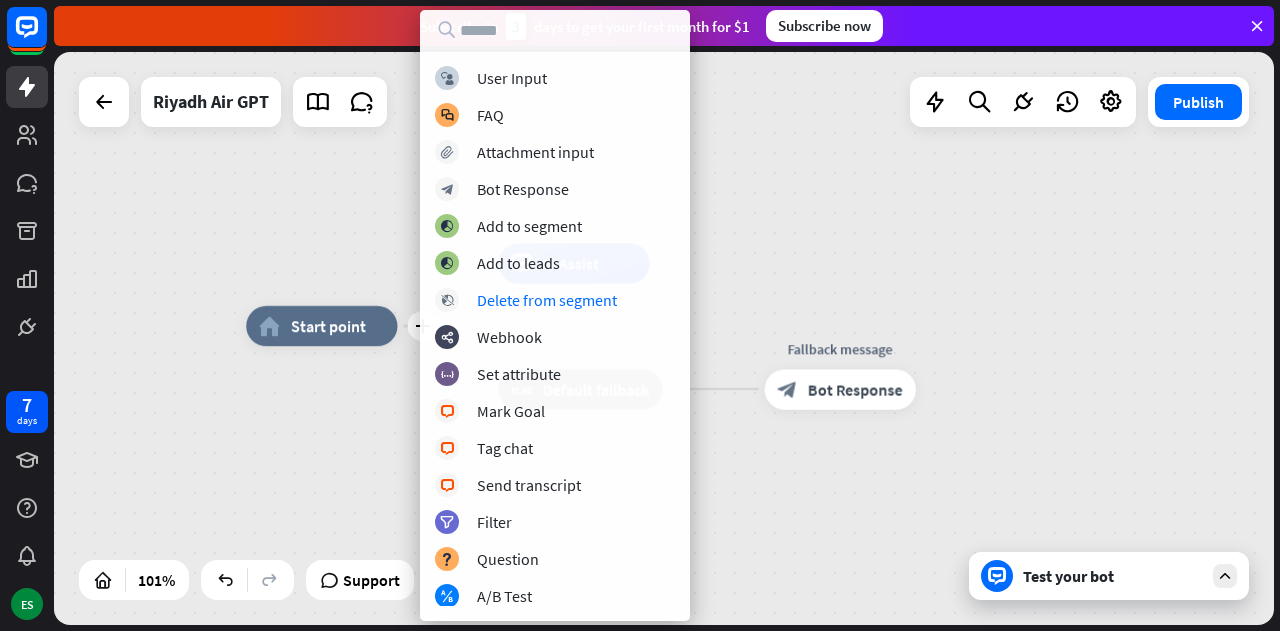 click on "plus     home_2   Start point                     AI Assist                   block_fallback   Default fallback                 Fallback message   block_bot_response   Bot Response" at bounding box center (664, 338) 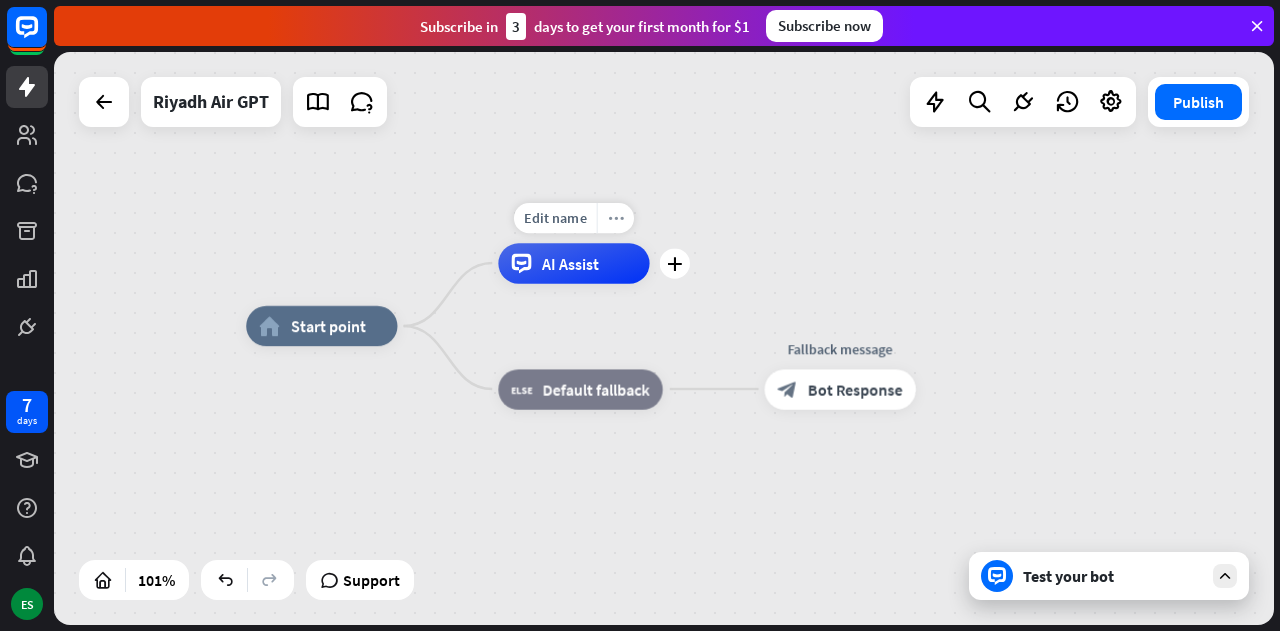 click on "more_horiz" at bounding box center (616, 217) 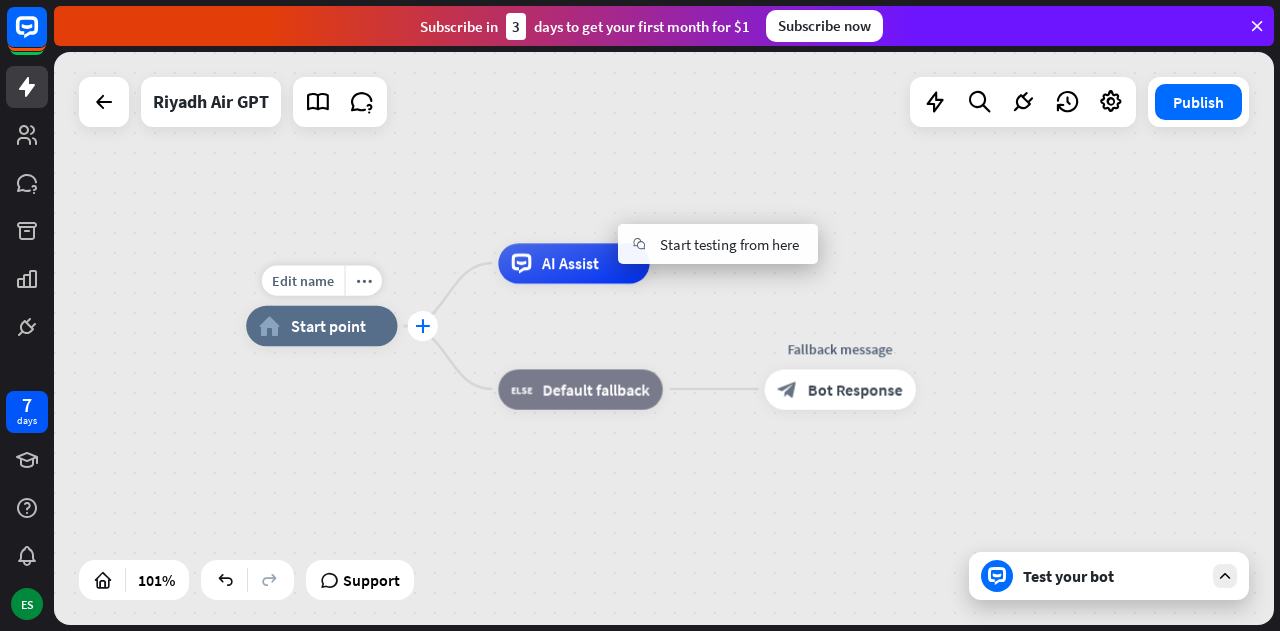 click on "plus" at bounding box center [422, 326] 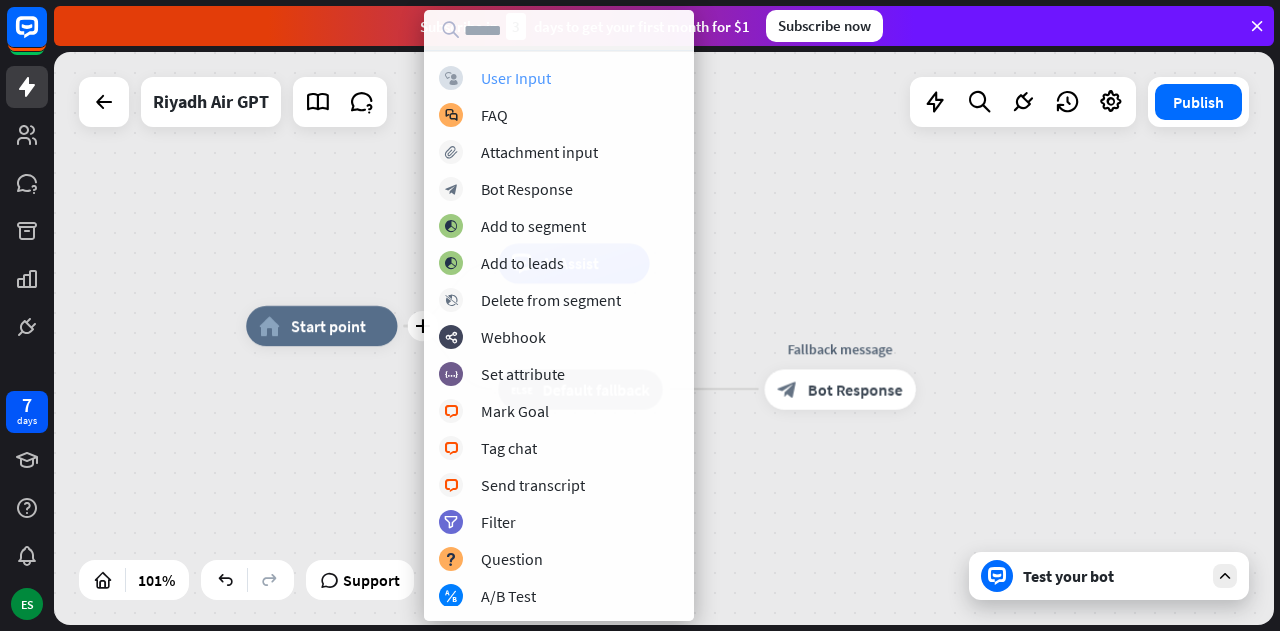 click on "block_user_input
User Input" at bounding box center (559, 78) 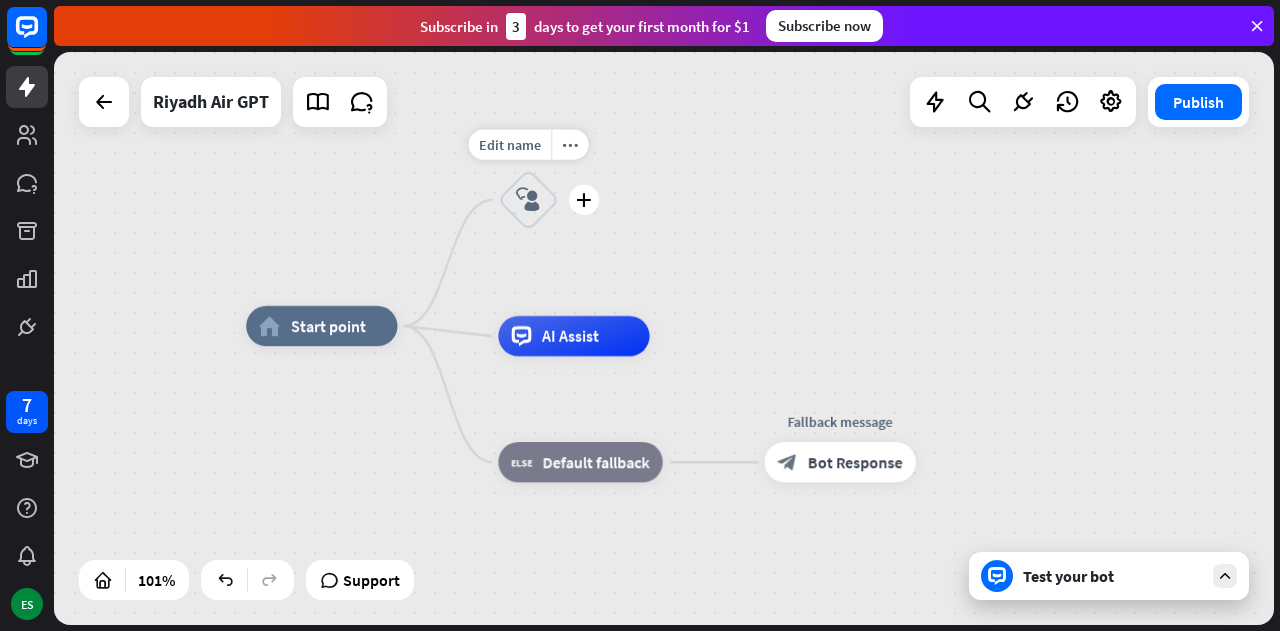 click on "block_user_input" at bounding box center [528, 200] 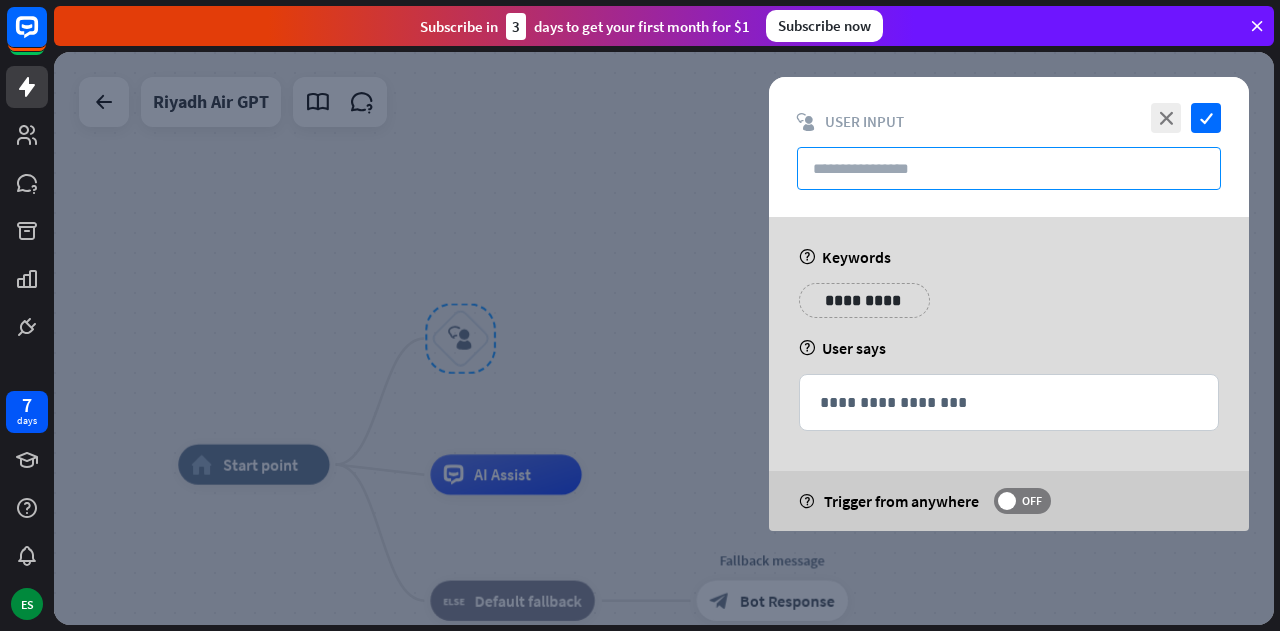 click at bounding box center [1009, 168] 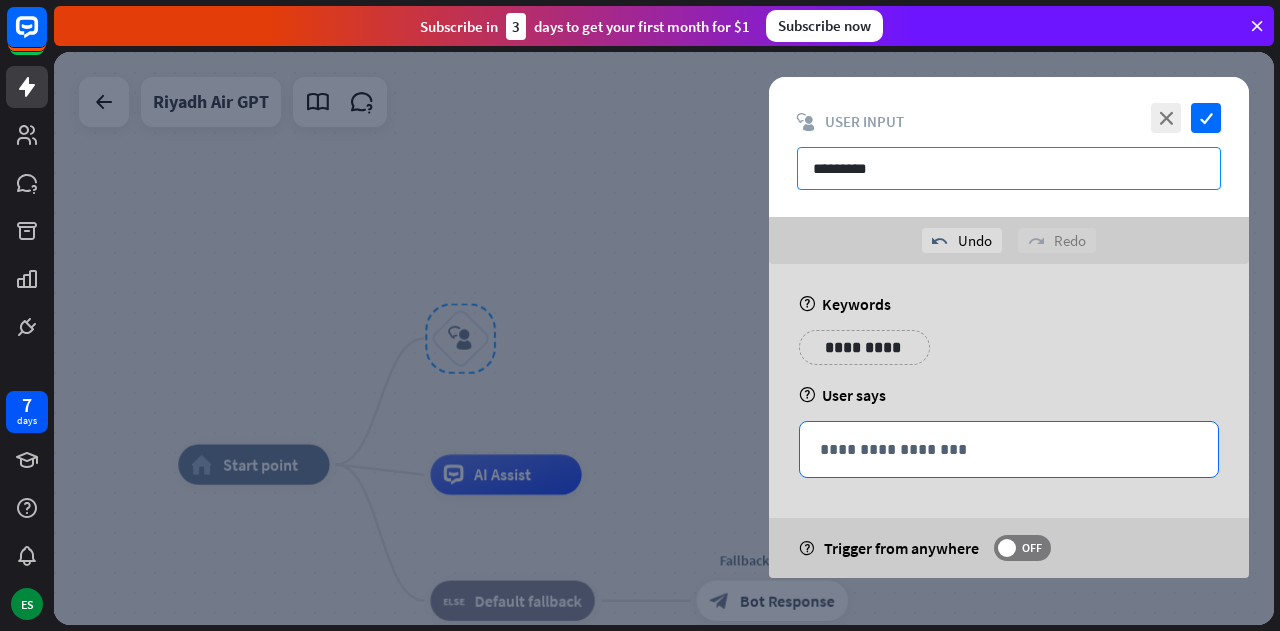 type on "*********" 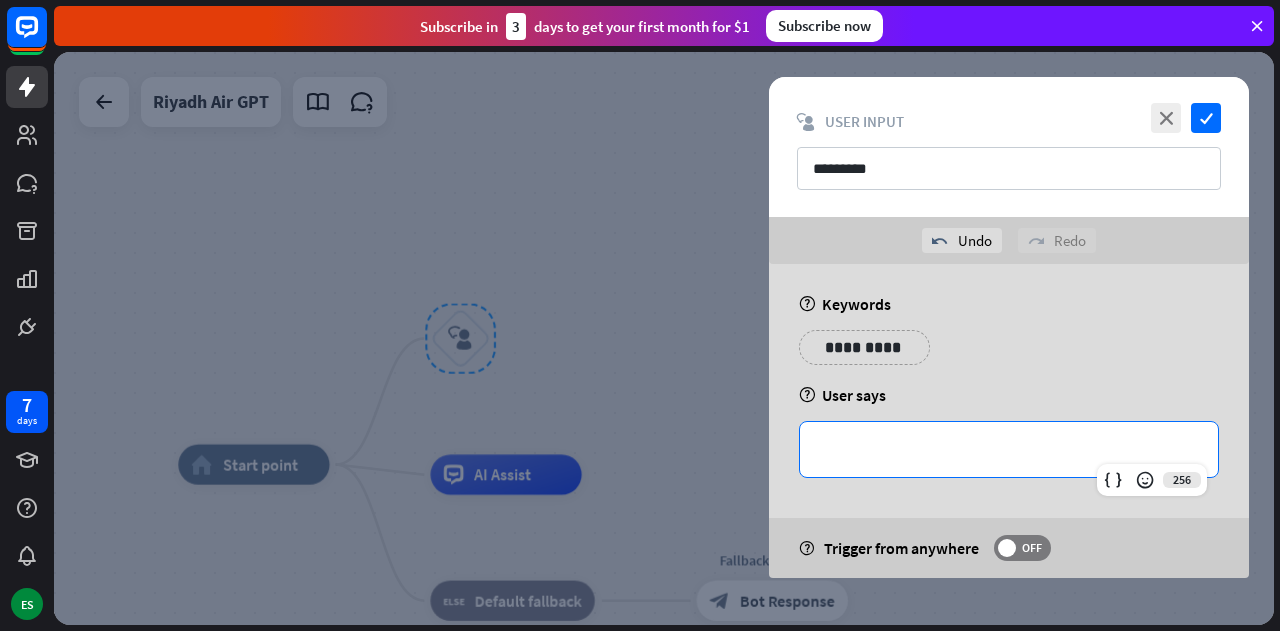 click on "**********" at bounding box center [1009, 449] 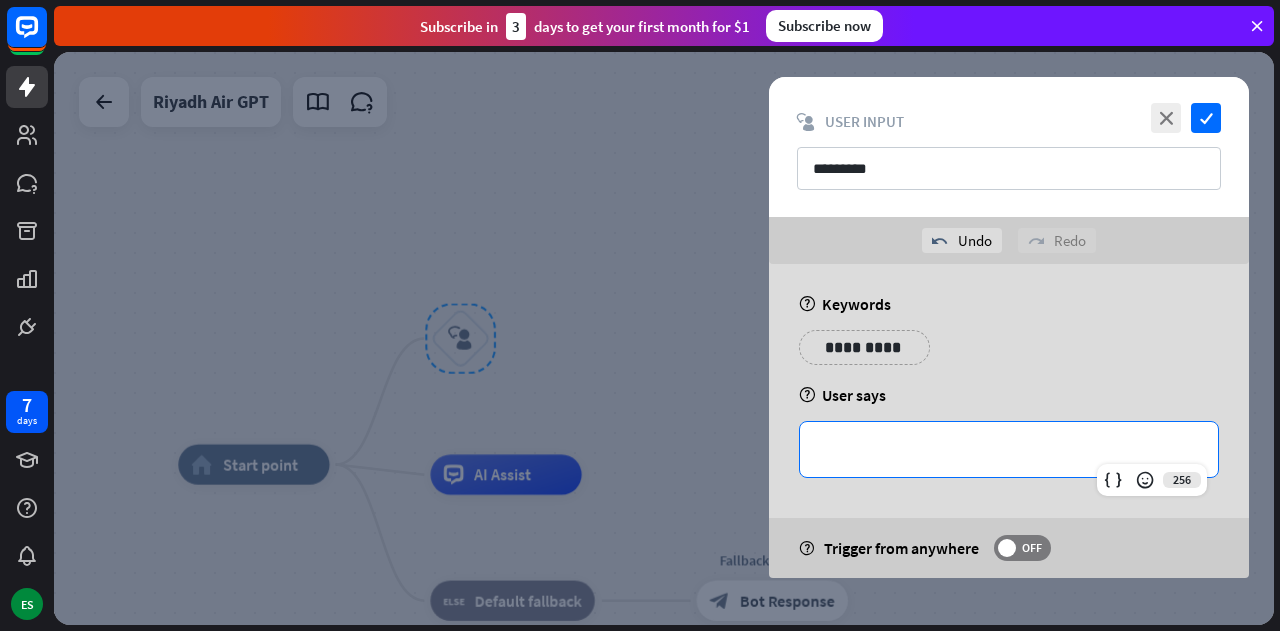type 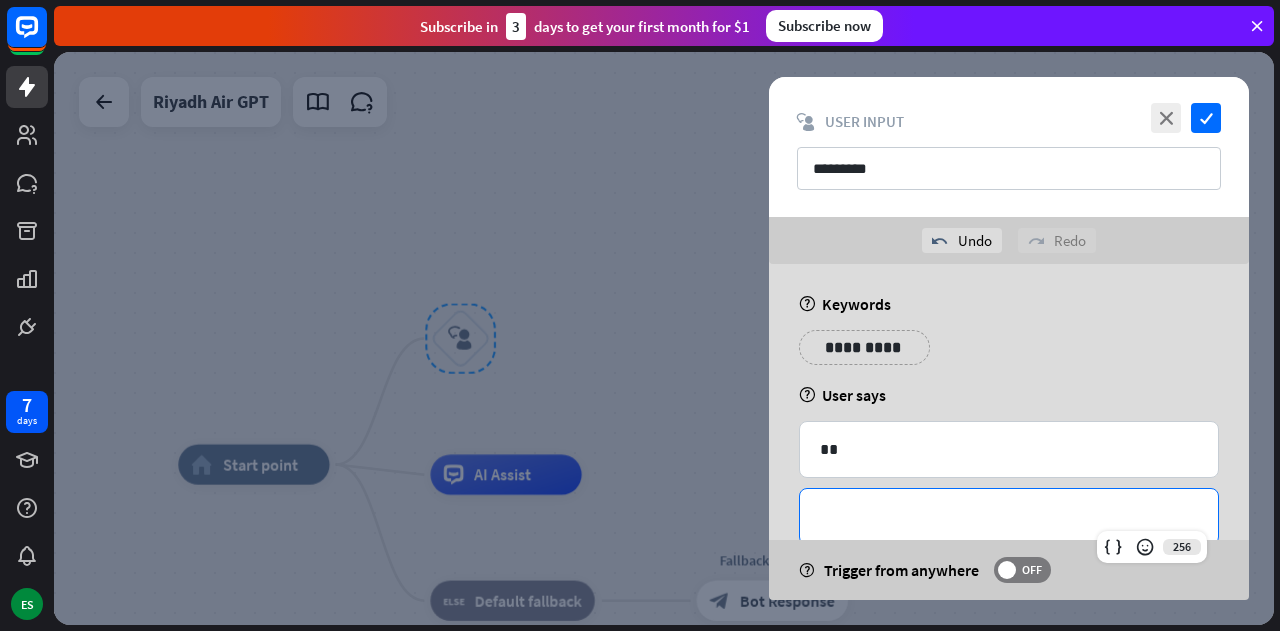 click on "**********" at bounding box center (1009, 516) 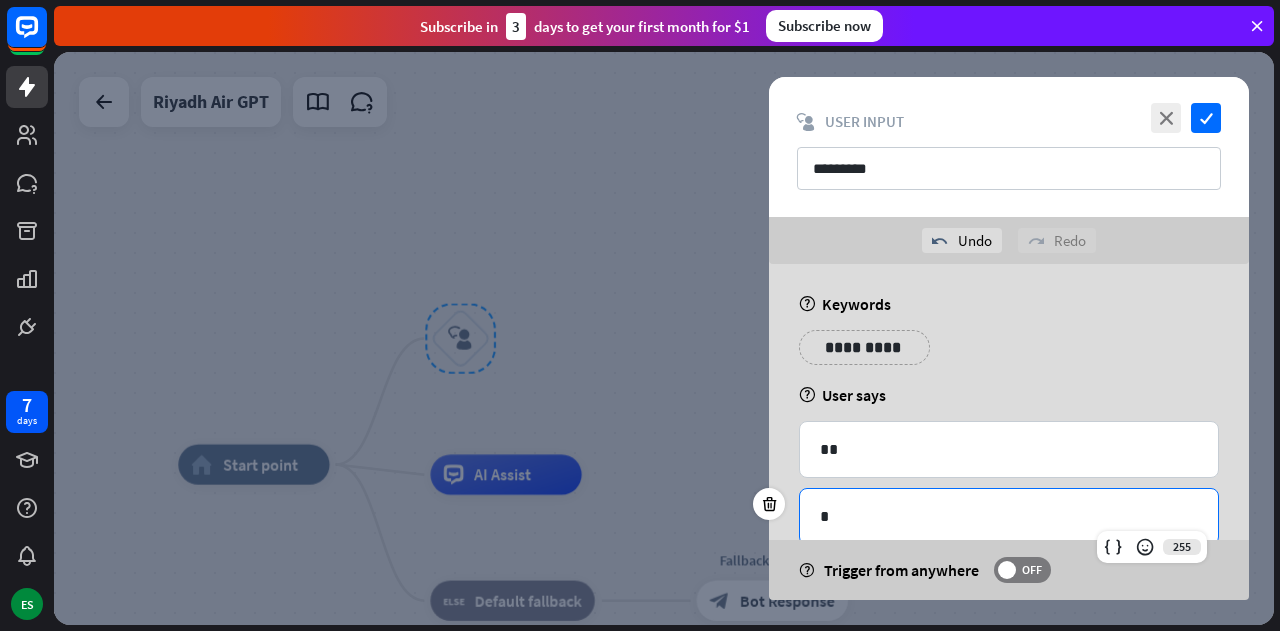 type 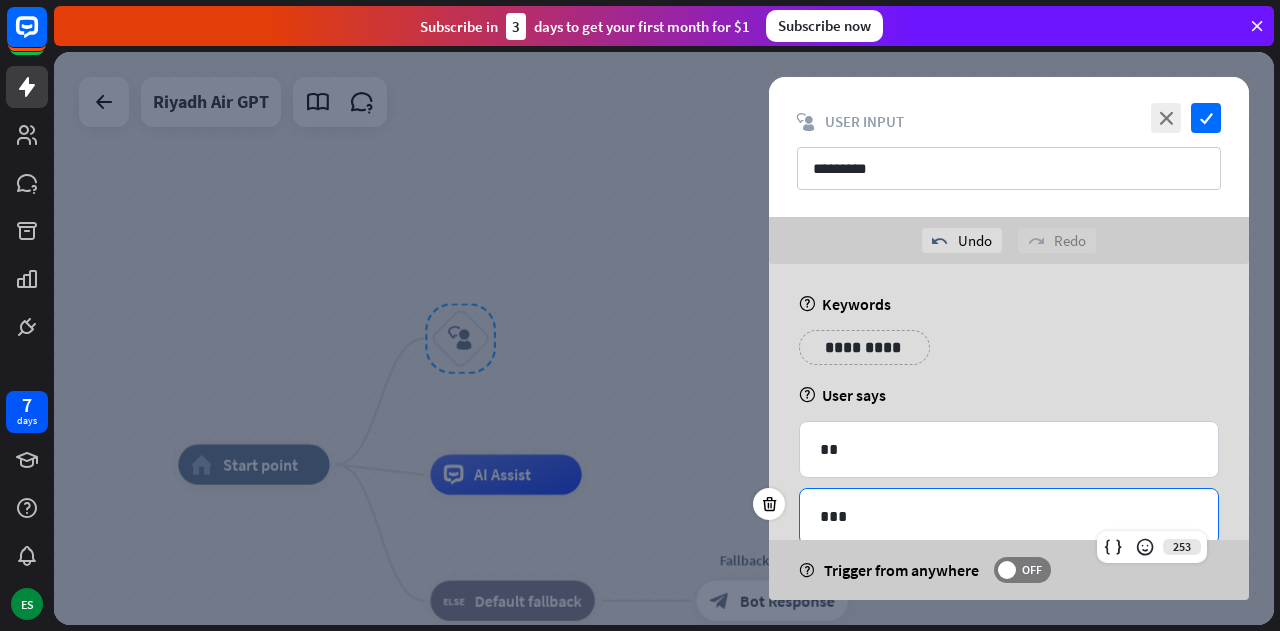 scroll, scrollTop: 108, scrollLeft: 0, axis: vertical 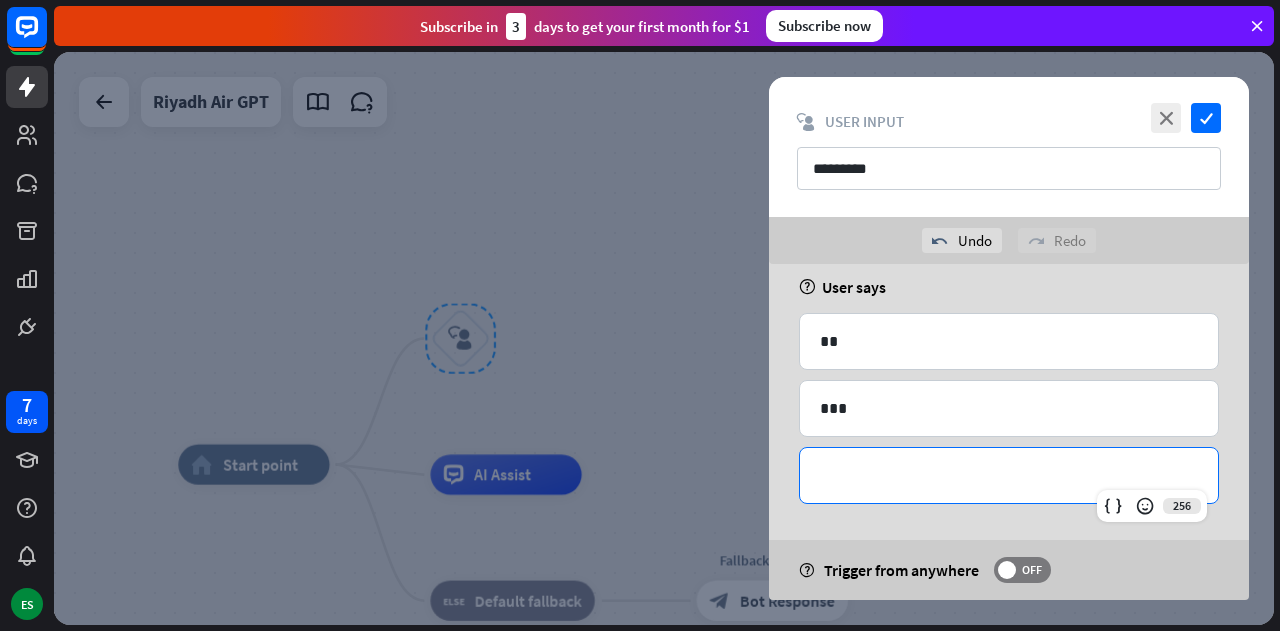 click on "**********" at bounding box center (1009, 475) 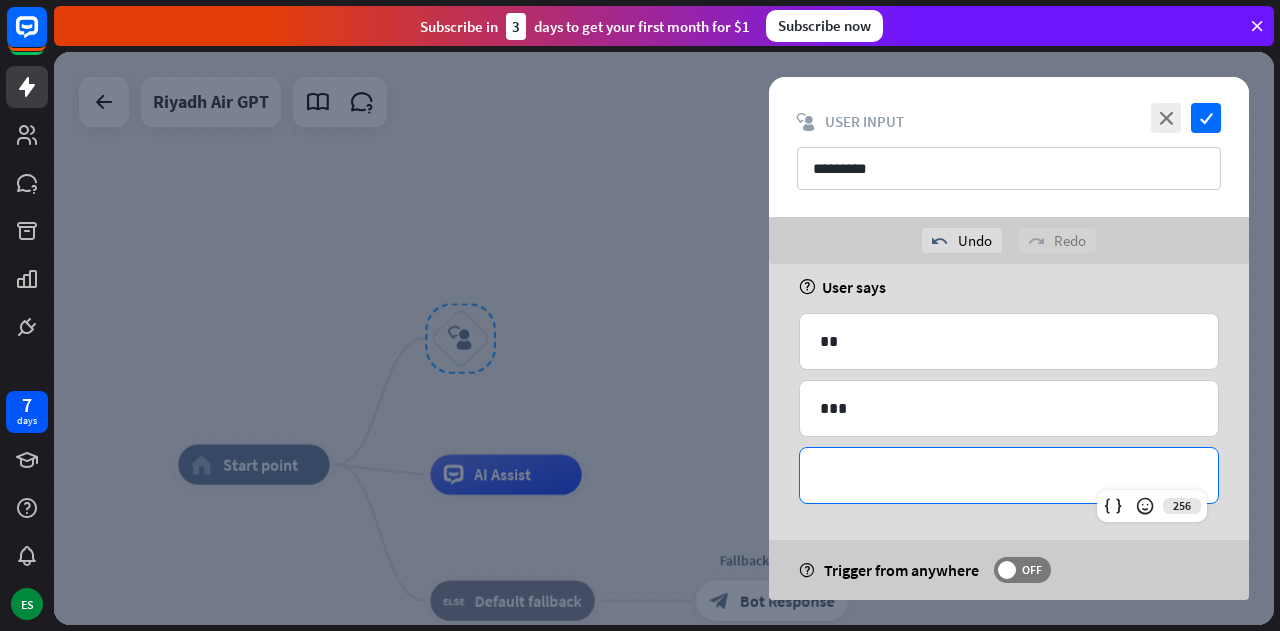 type 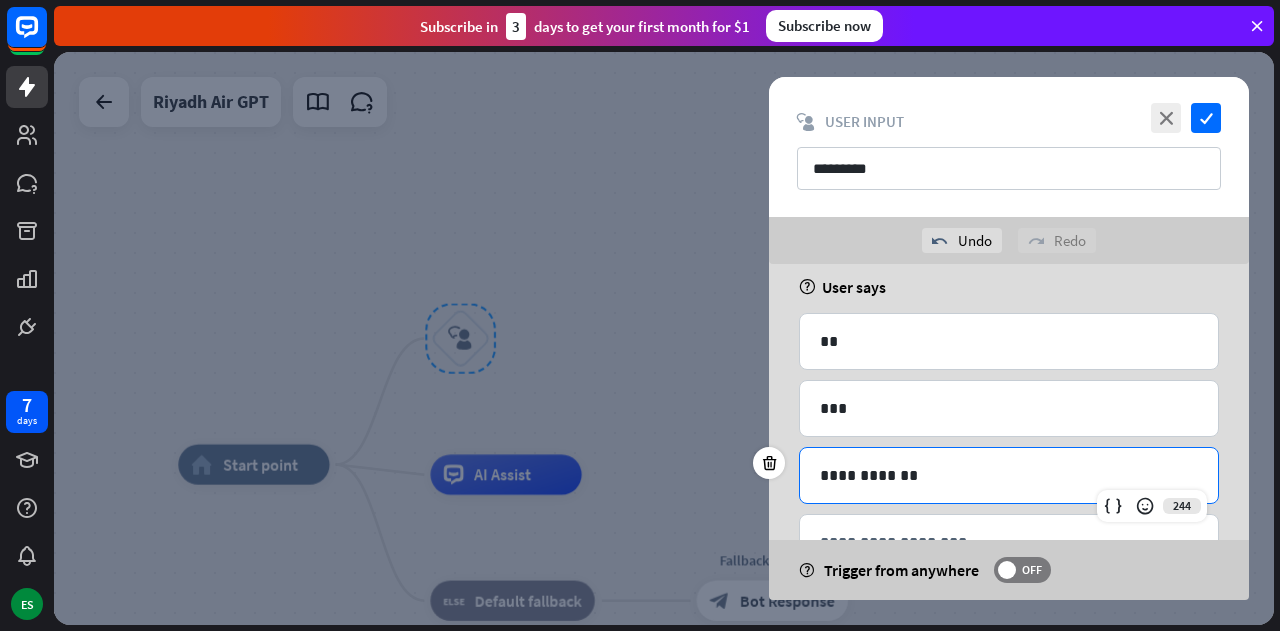 scroll, scrollTop: 175, scrollLeft: 0, axis: vertical 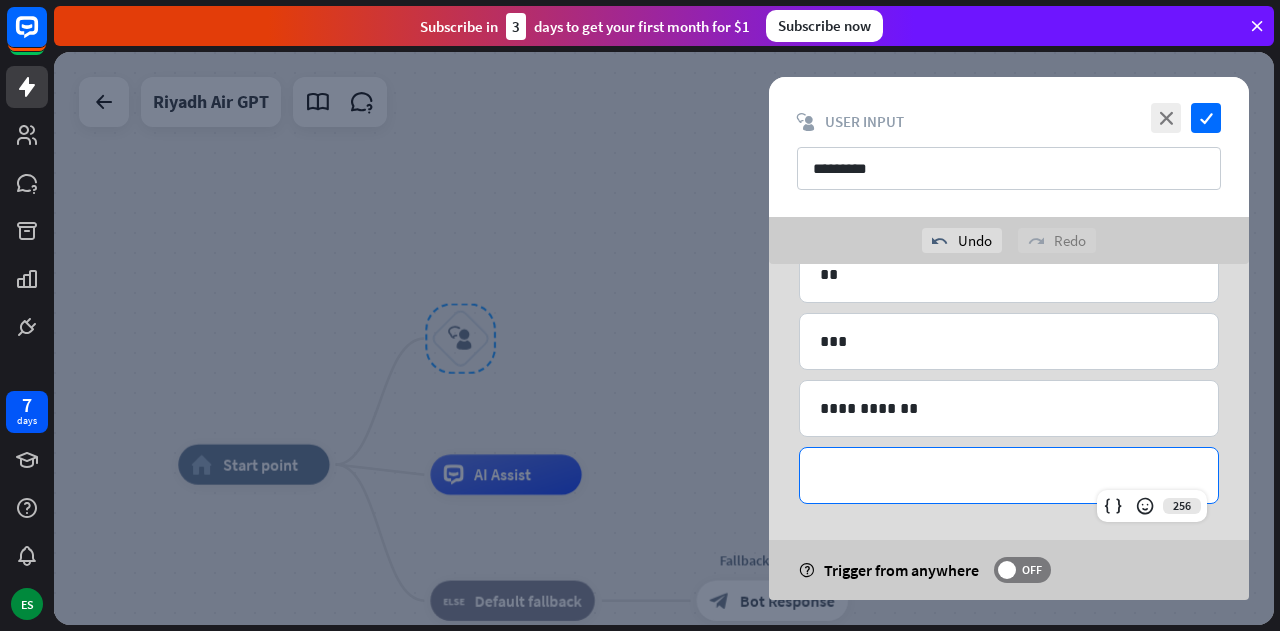 click on "**********" at bounding box center [1009, 475] 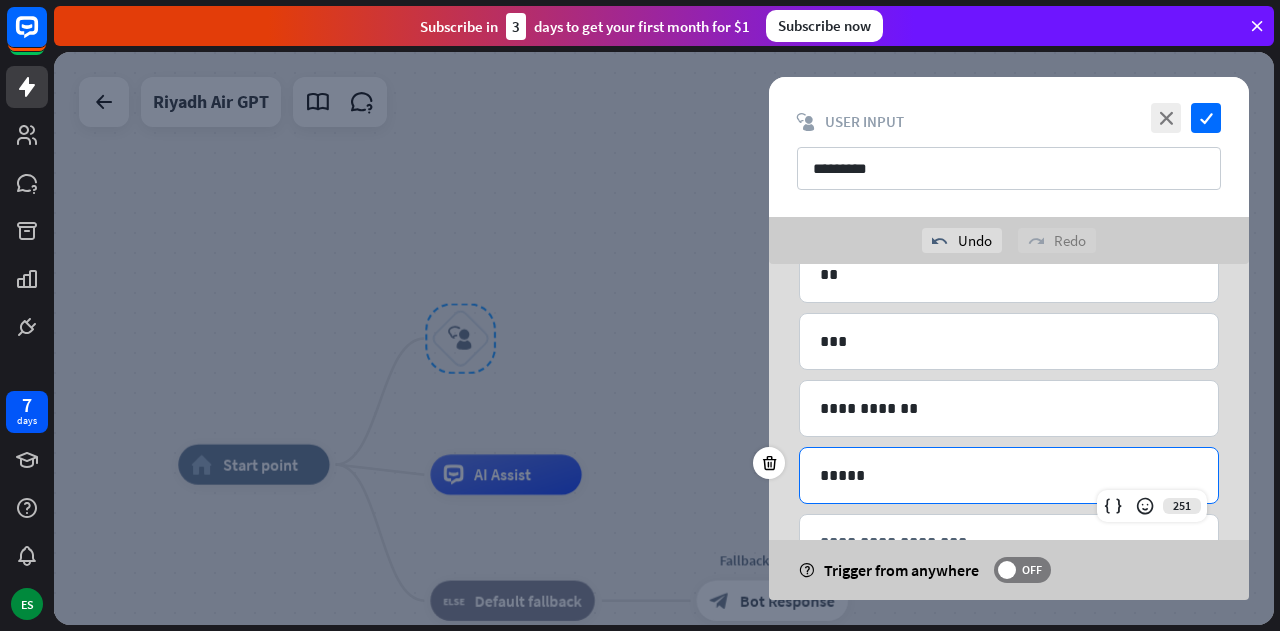 scroll, scrollTop: 241, scrollLeft: 0, axis: vertical 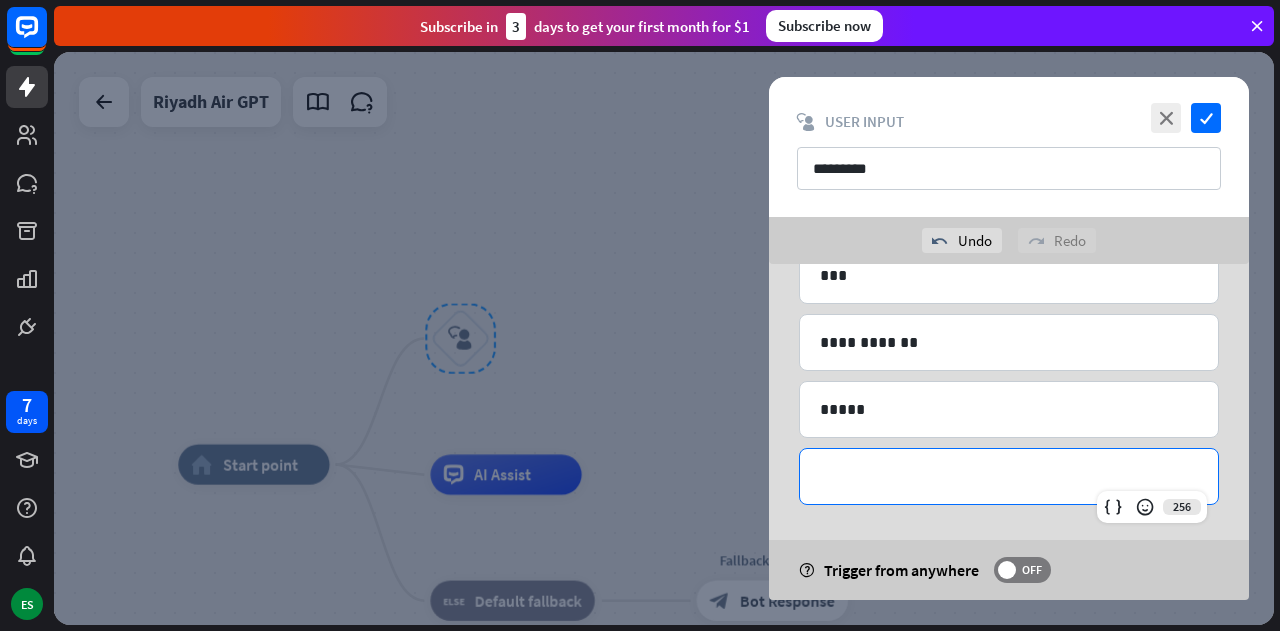 click on "**********" at bounding box center [1009, 476] 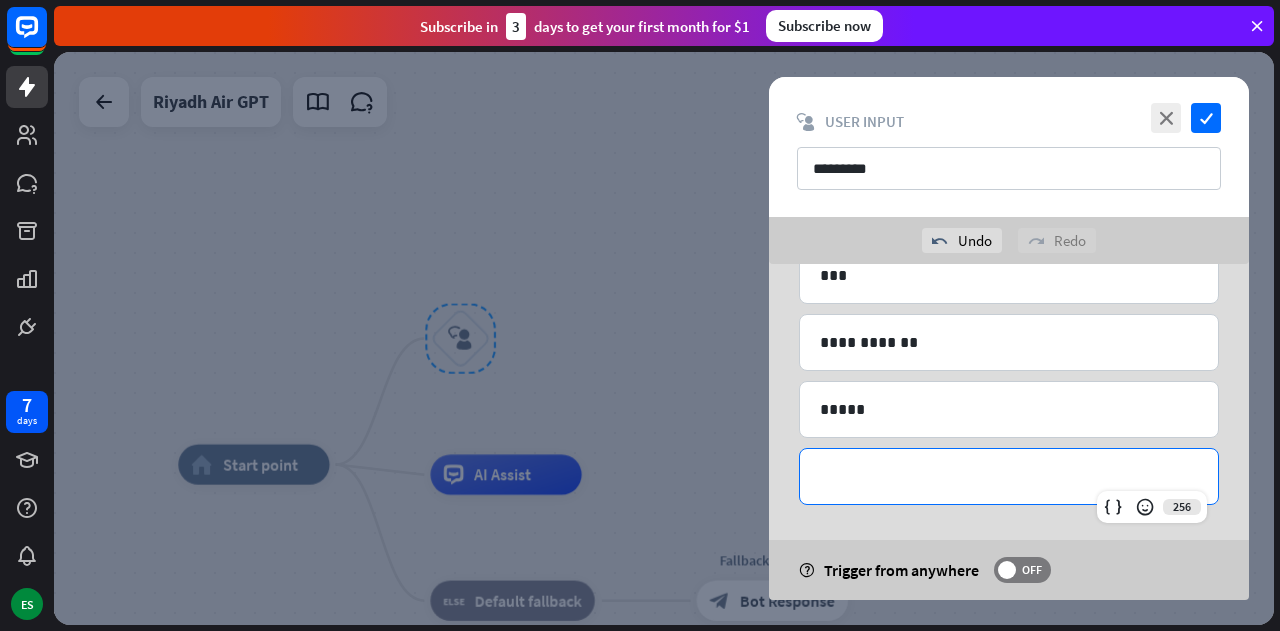 type 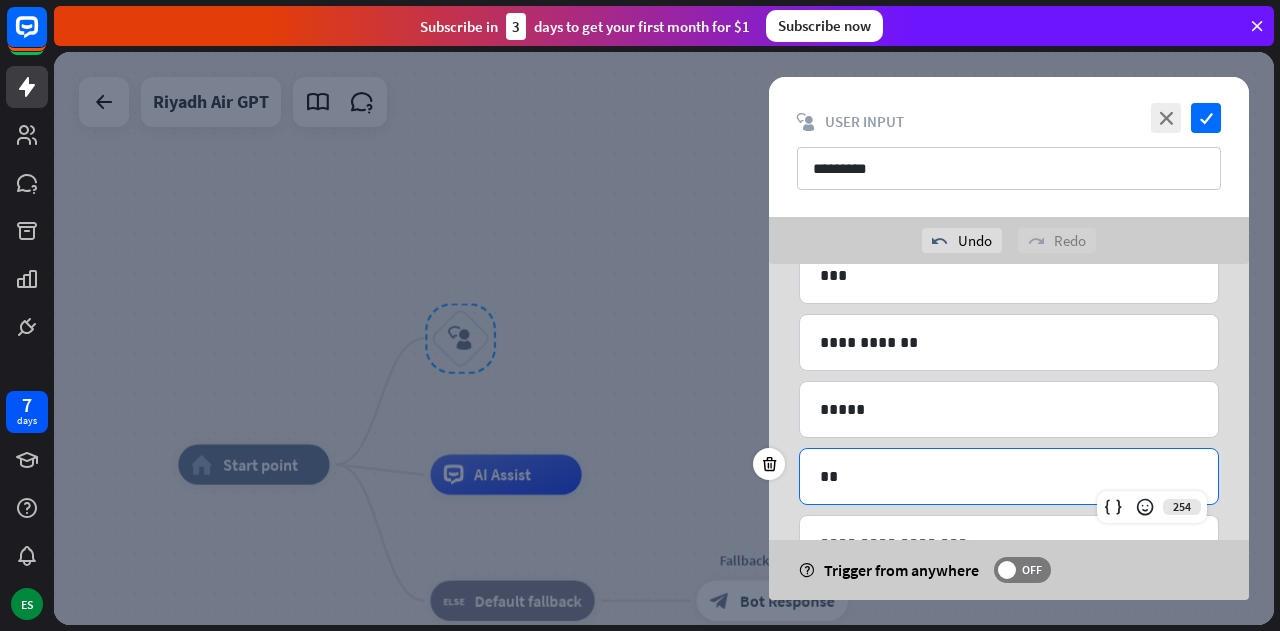 scroll, scrollTop: 308, scrollLeft: 0, axis: vertical 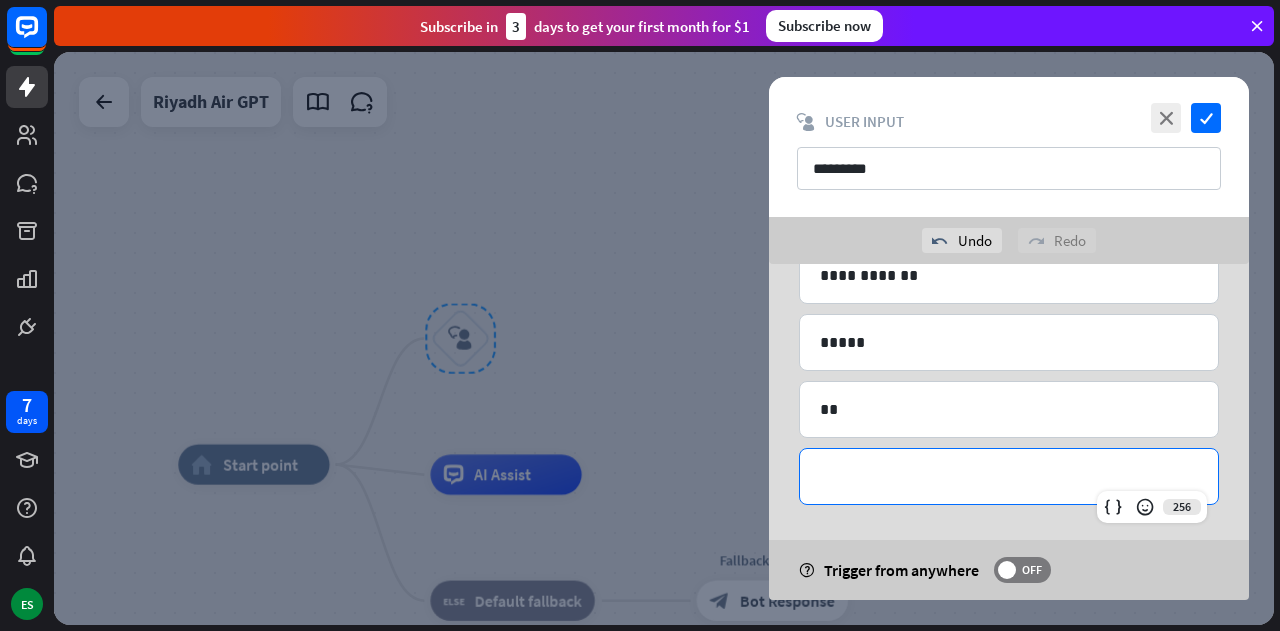 click on "**********" at bounding box center (1009, 476) 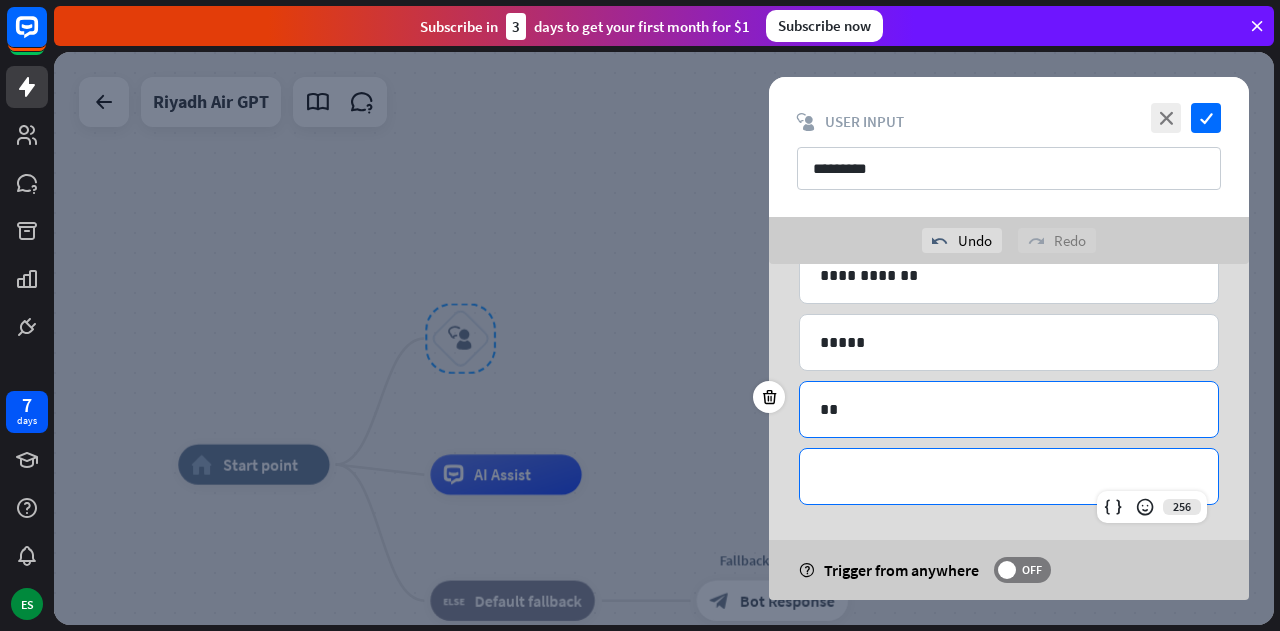 type 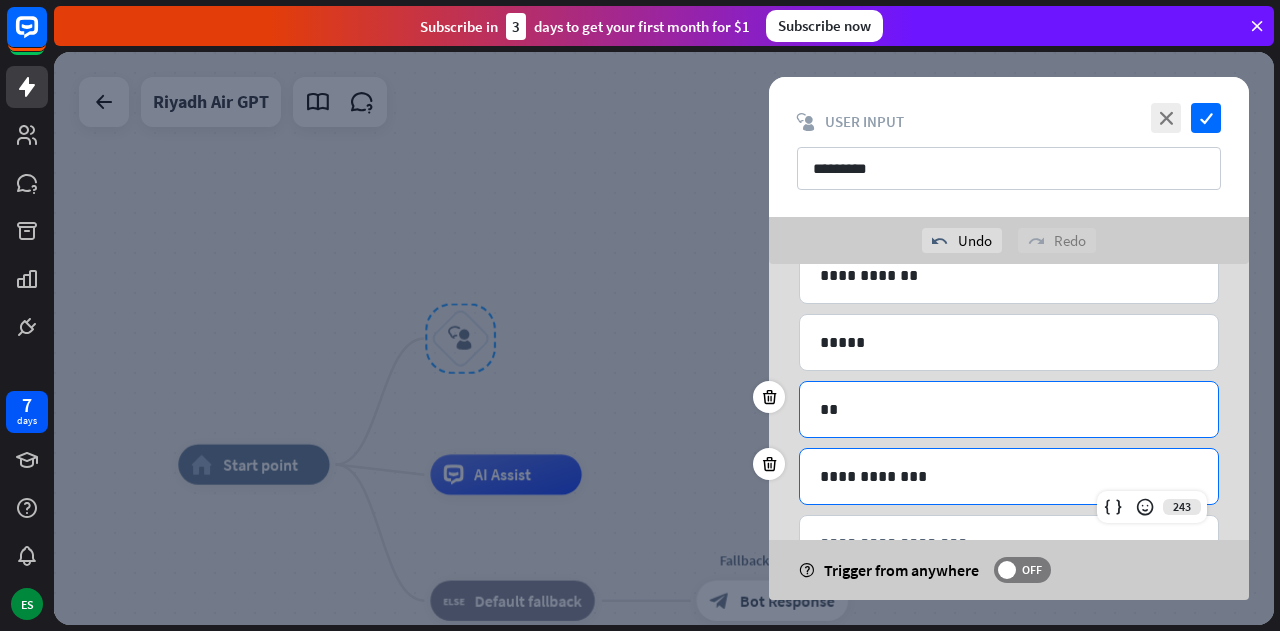 scroll, scrollTop: 374, scrollLeft: 0, axis: vertical 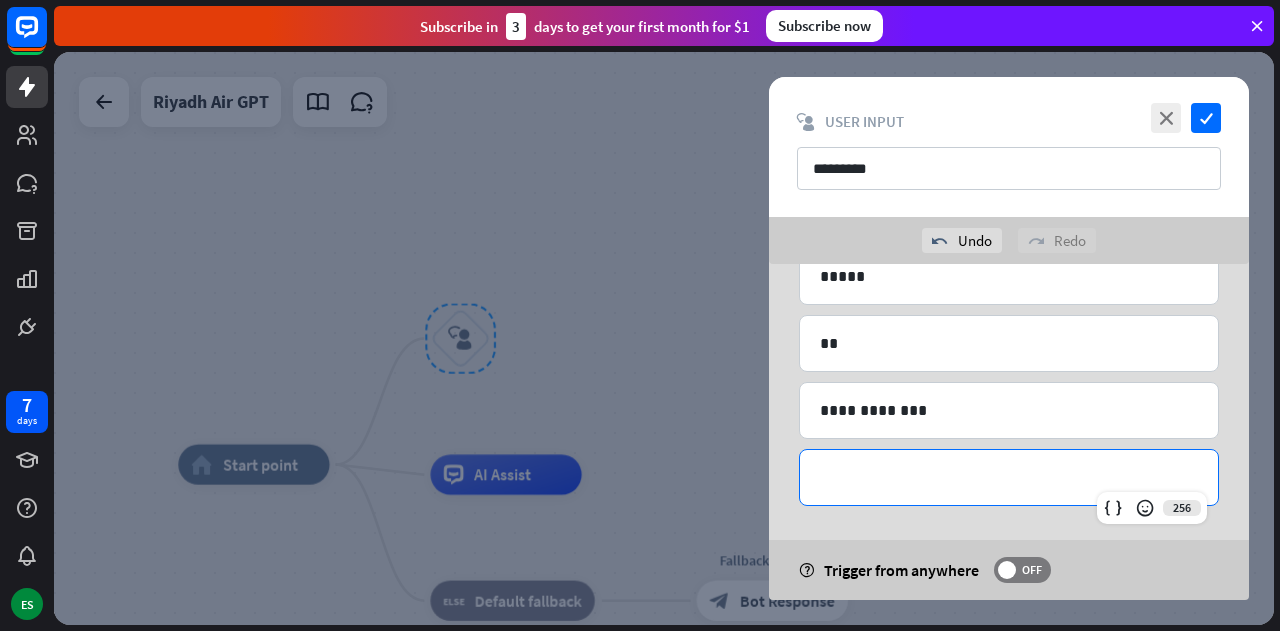 click on "**********" at bounding box center [1009, 477] 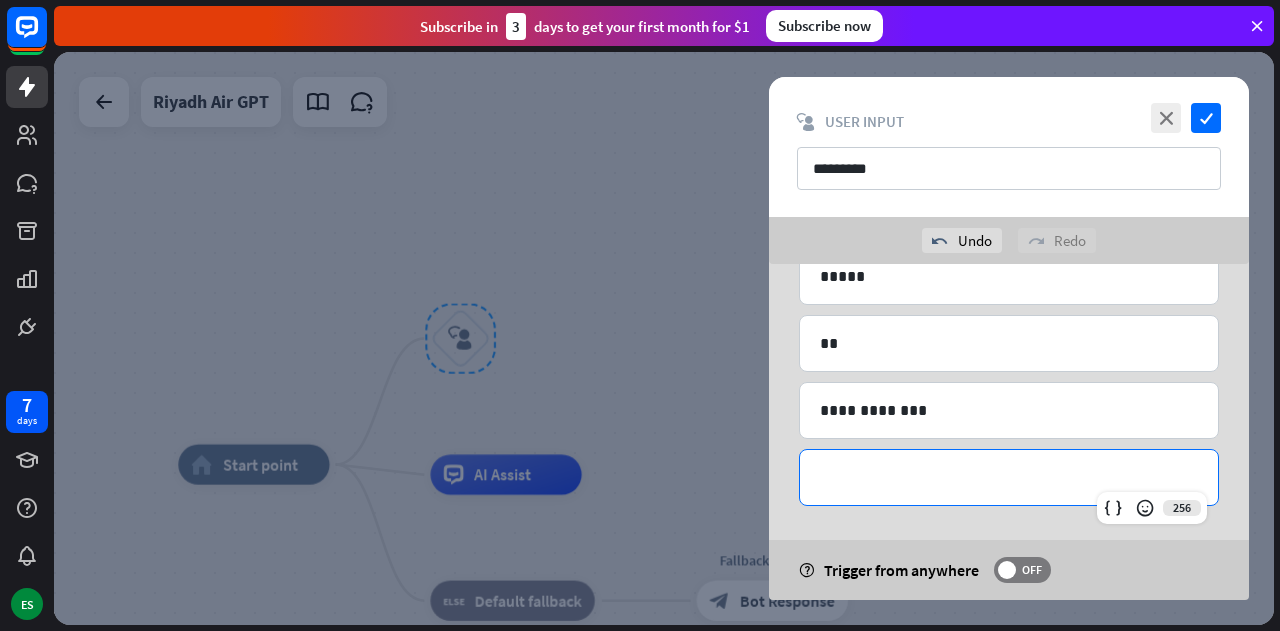 type 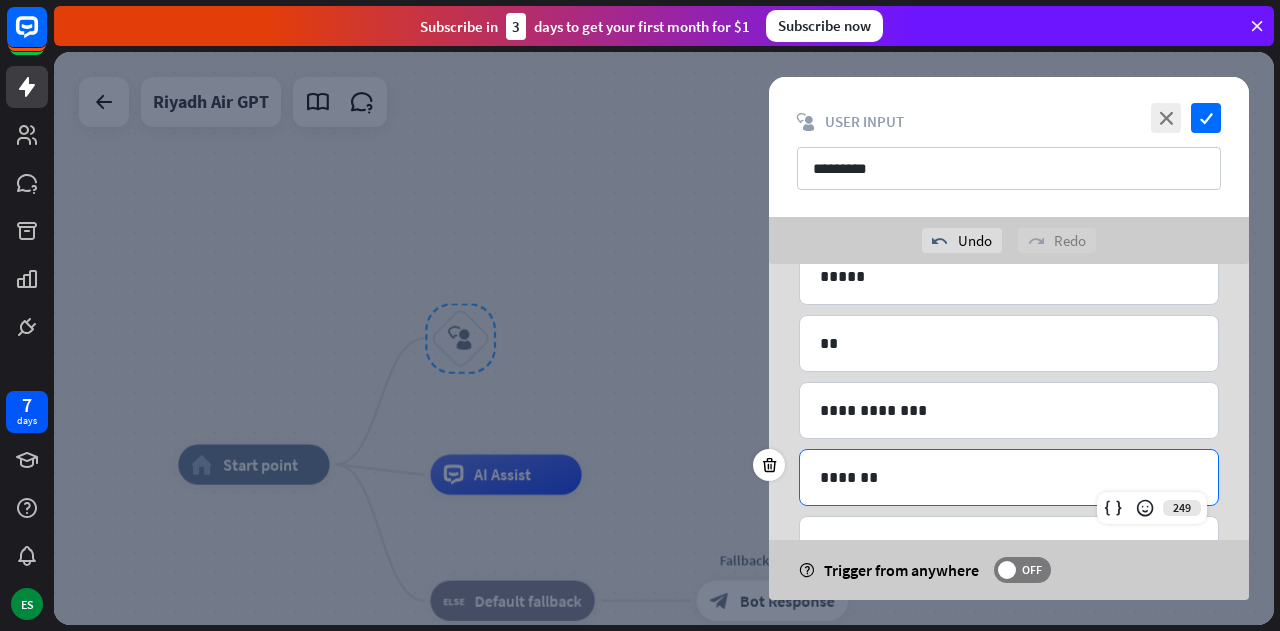 scroll, scrollTop: 440, scrollLeft: 0, axis: vertical 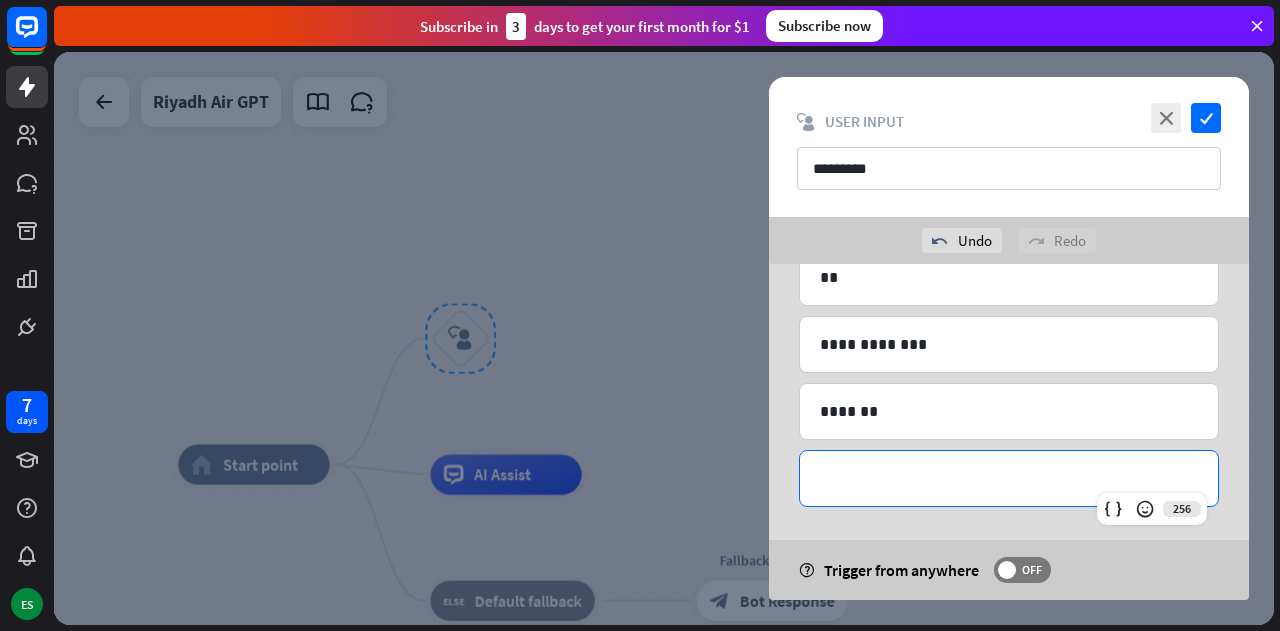 click on "**********" at bounding box center [1009, 478] 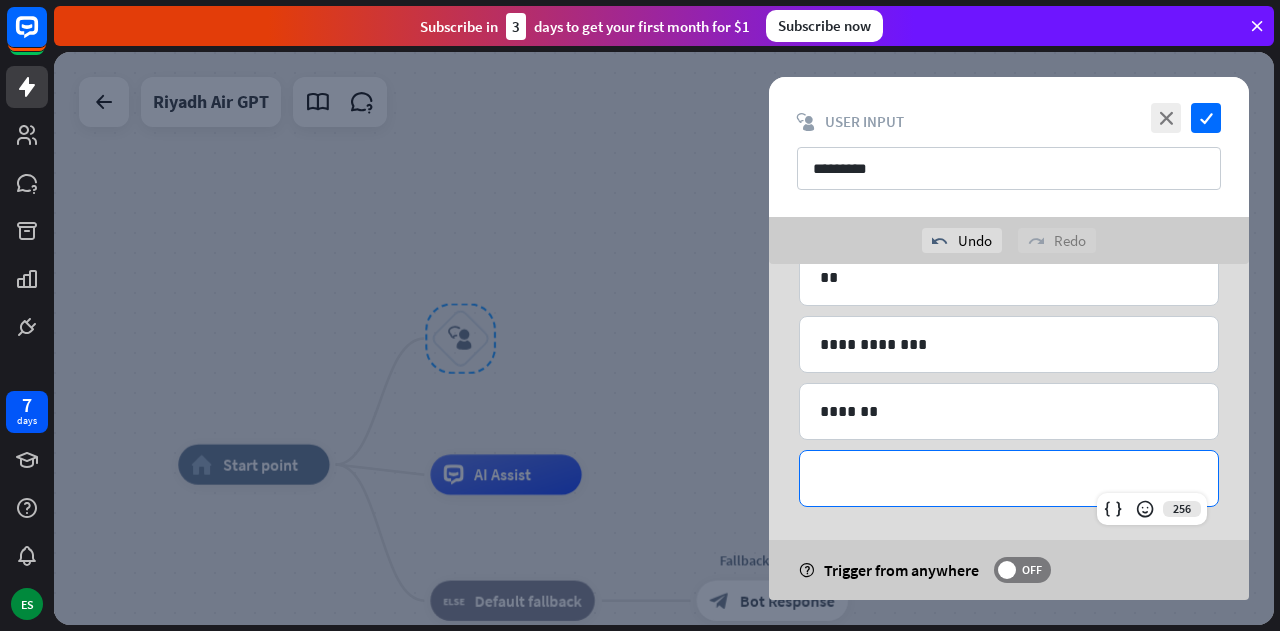 type 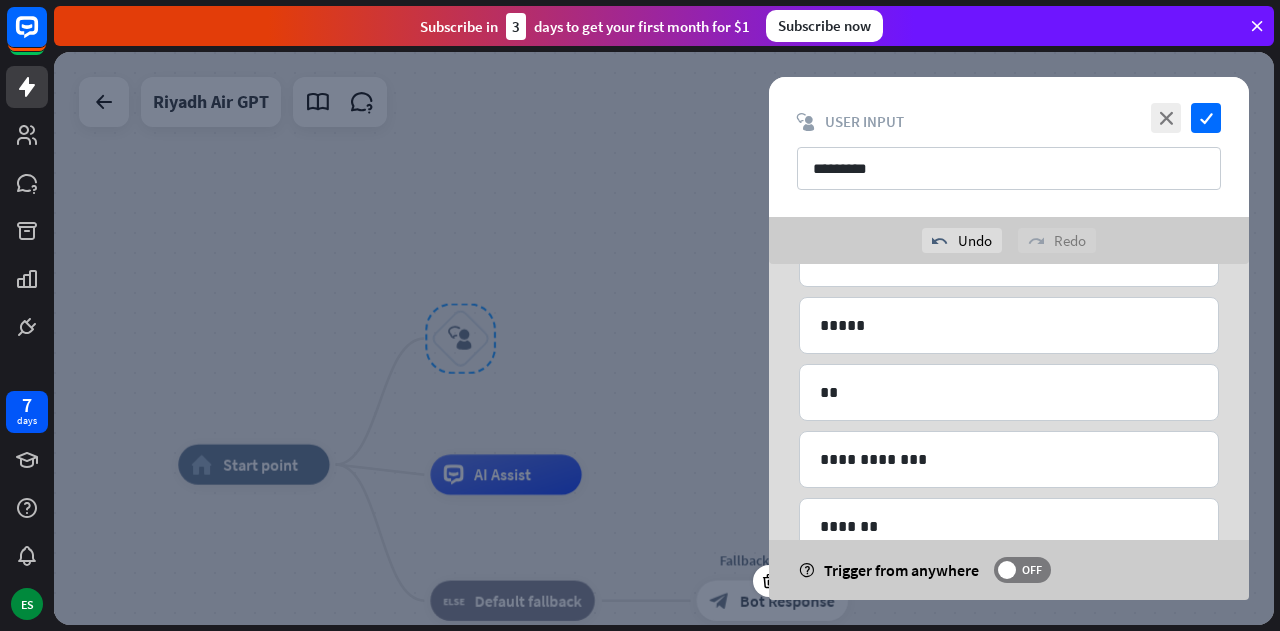 scroll, scrollTop: 506, scrollLeft: 0, axis: vertical 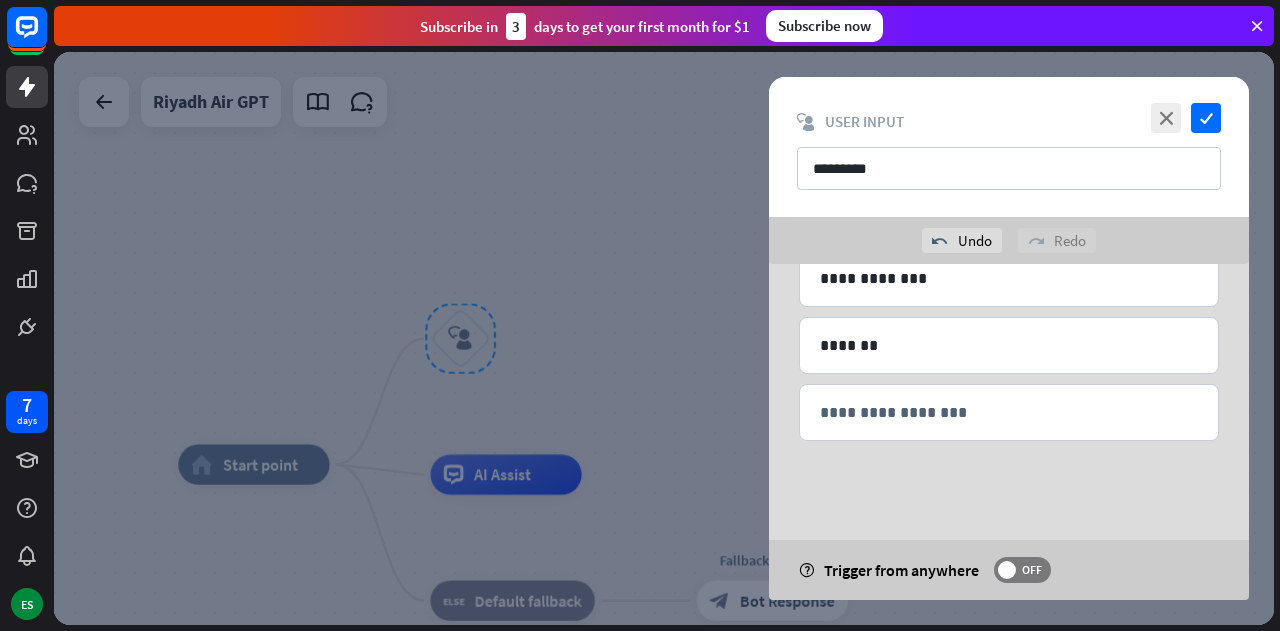 click on "**********" at bounding box center [1009, 183] 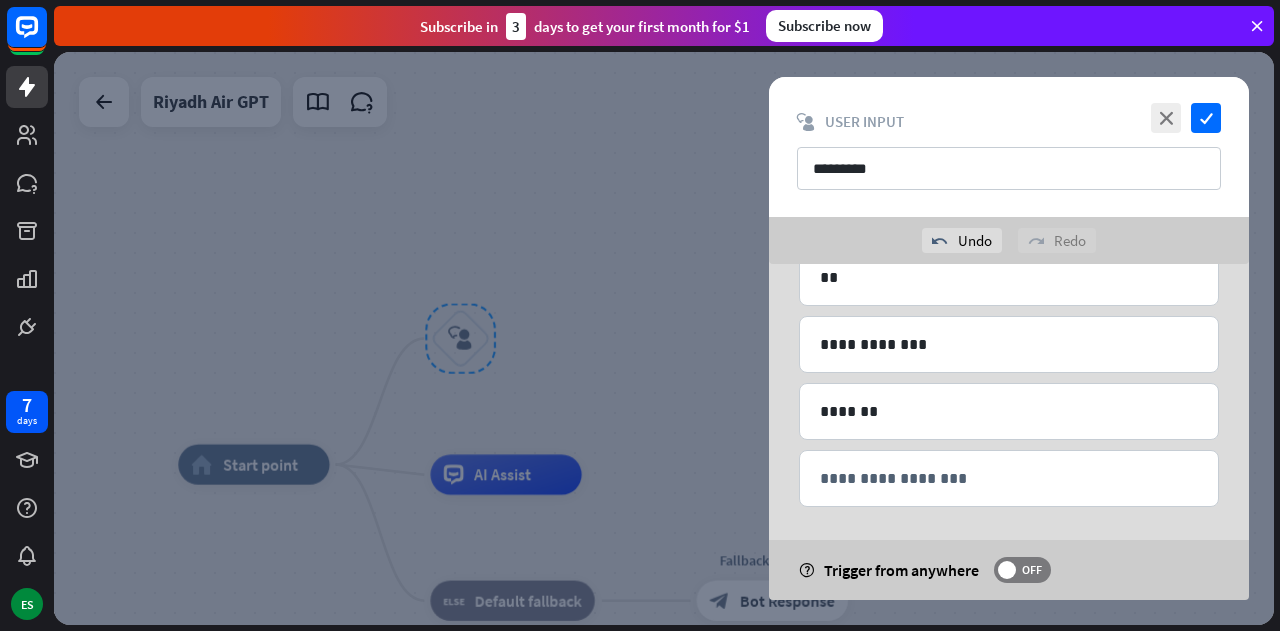 click on "**********" at bounding box center [1009, 249] 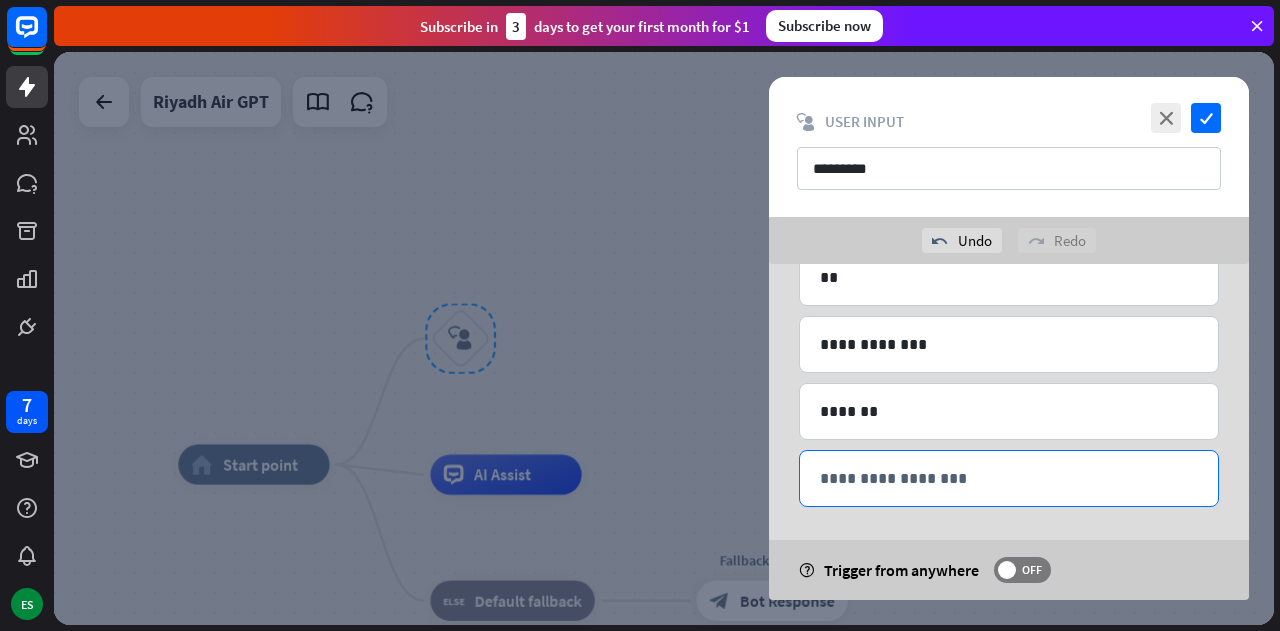 click on "**********" at bounding box center [1009, 478] 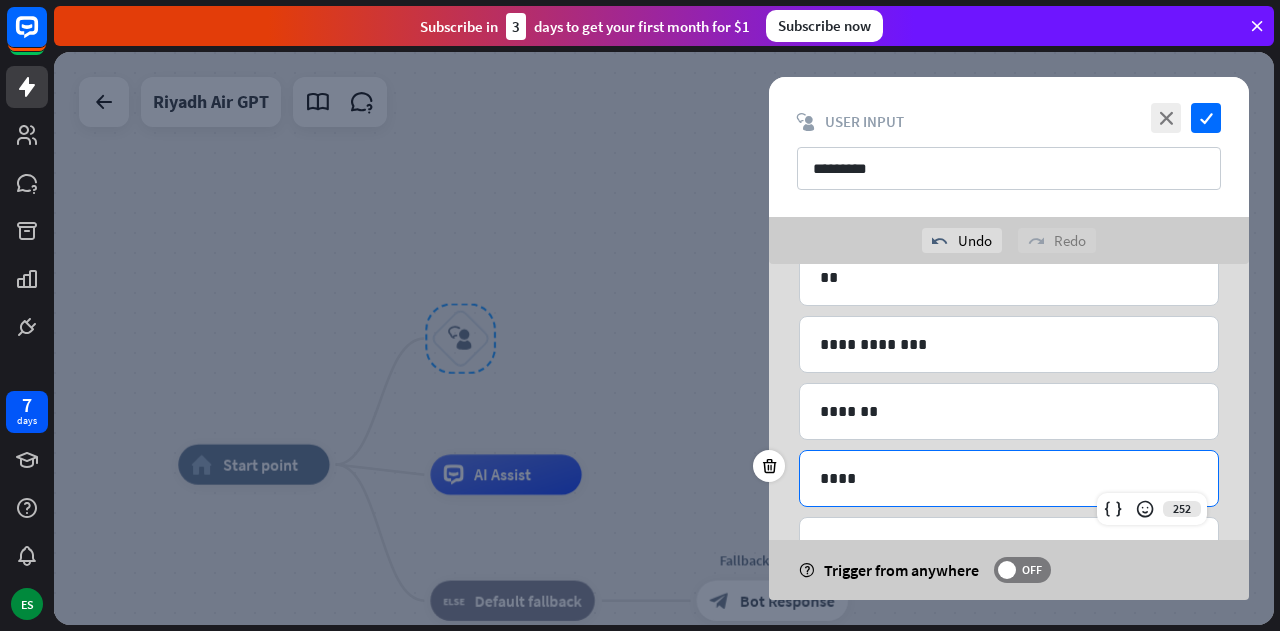 scroll, scrollTop: 506, scrollLeft: 0, axis: vertical 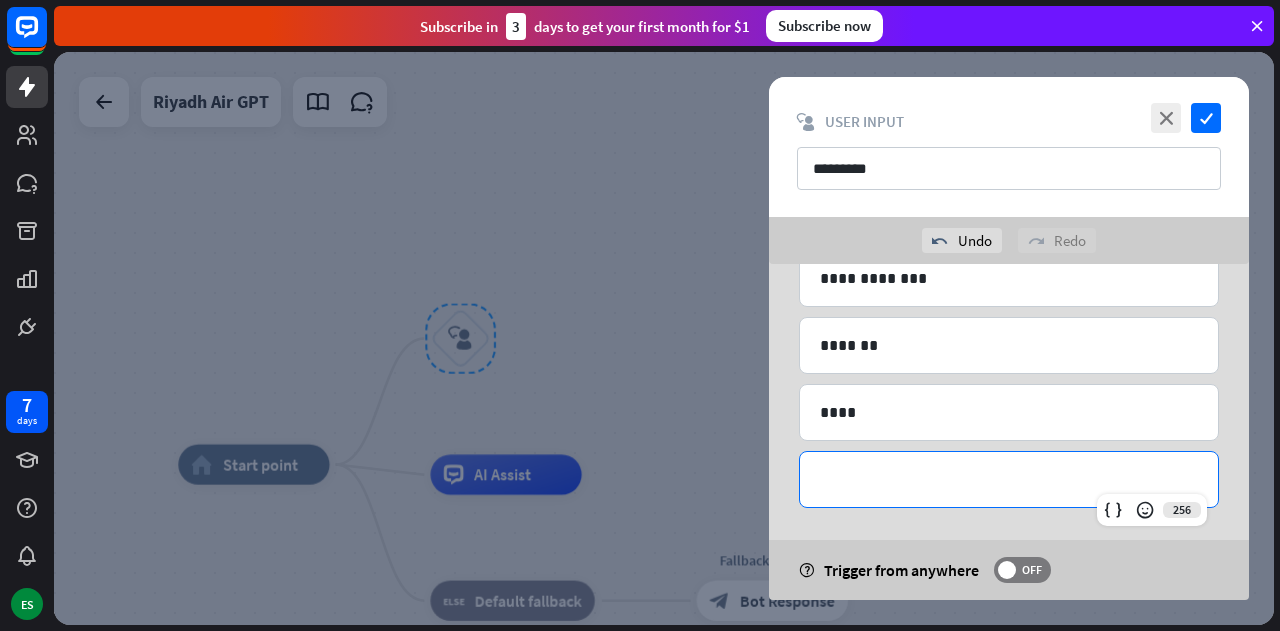 click on "**********" at bounding box center (1009, 479) 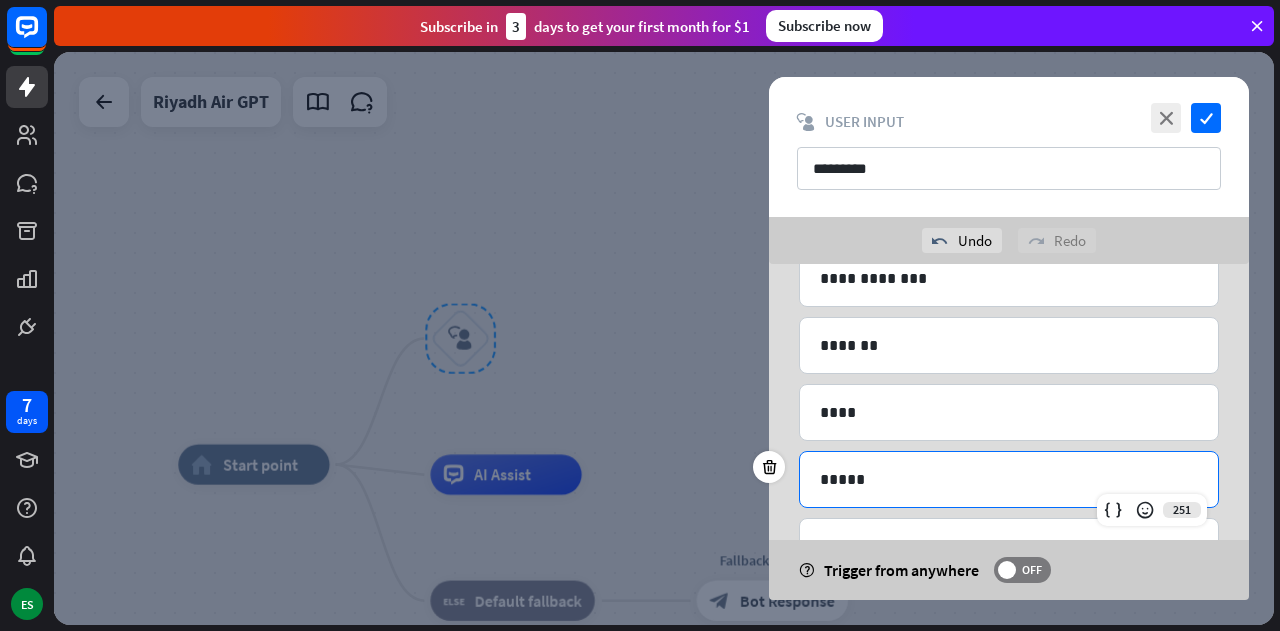 scroll, scrollTop: 573, scrollLeft: 0, axis: vertical 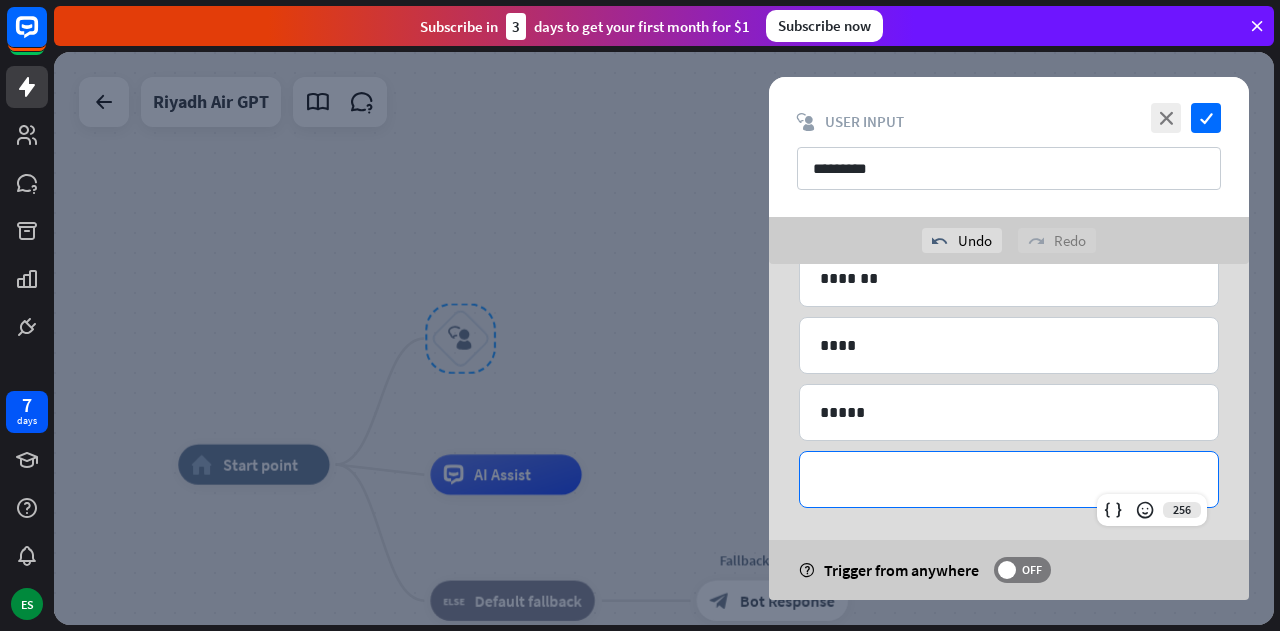 click on "**********" at bounding box center [1009, 479] 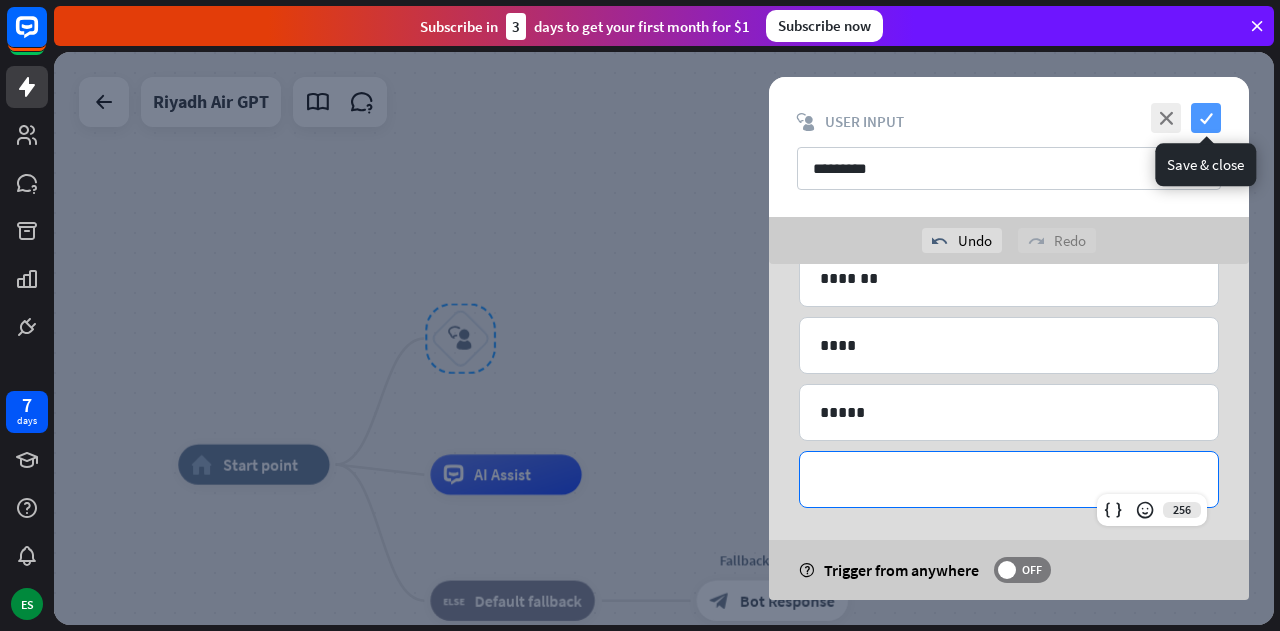 click on "check" at bounding box center [1206, 118] 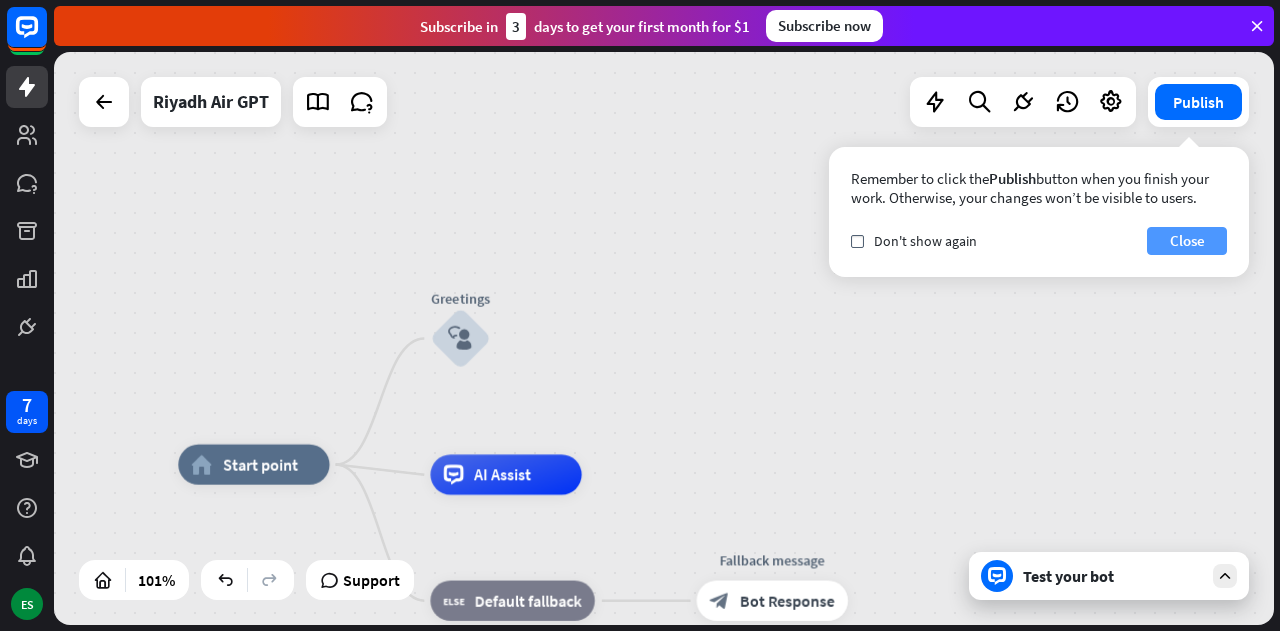 click on "Close" at bounding box center [1187, 241] 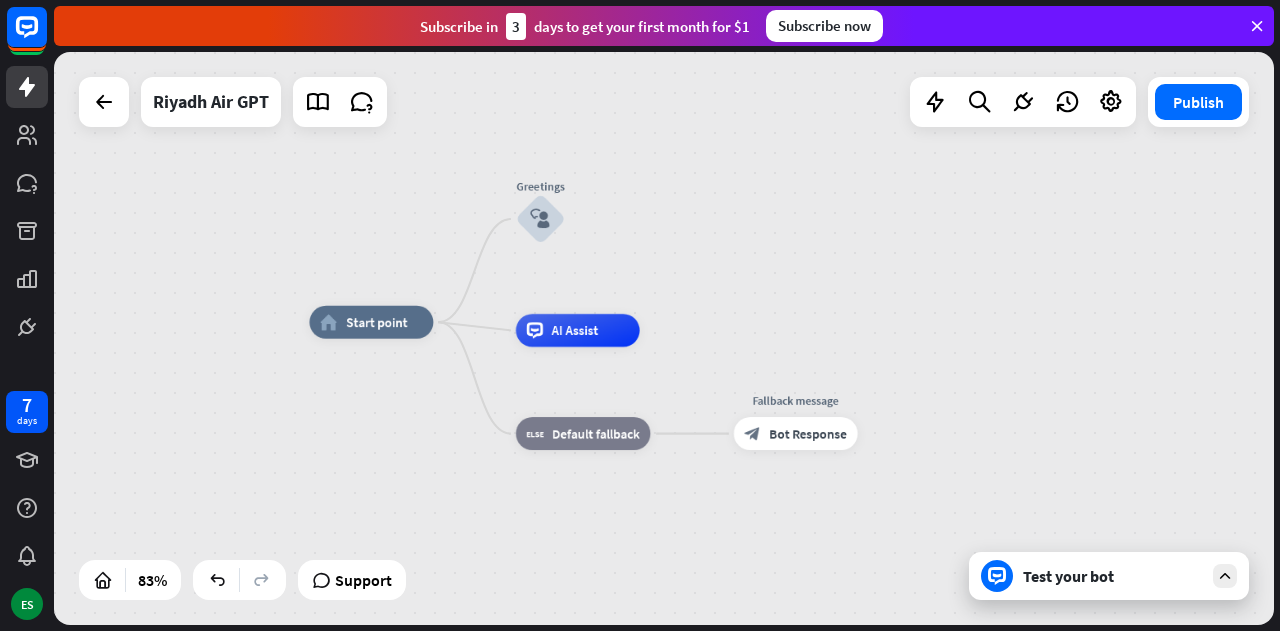 drag, startPoint x: 951, startPoint y: 409, endPoint x: 926, endPoint y: 288, distance: 123.55566 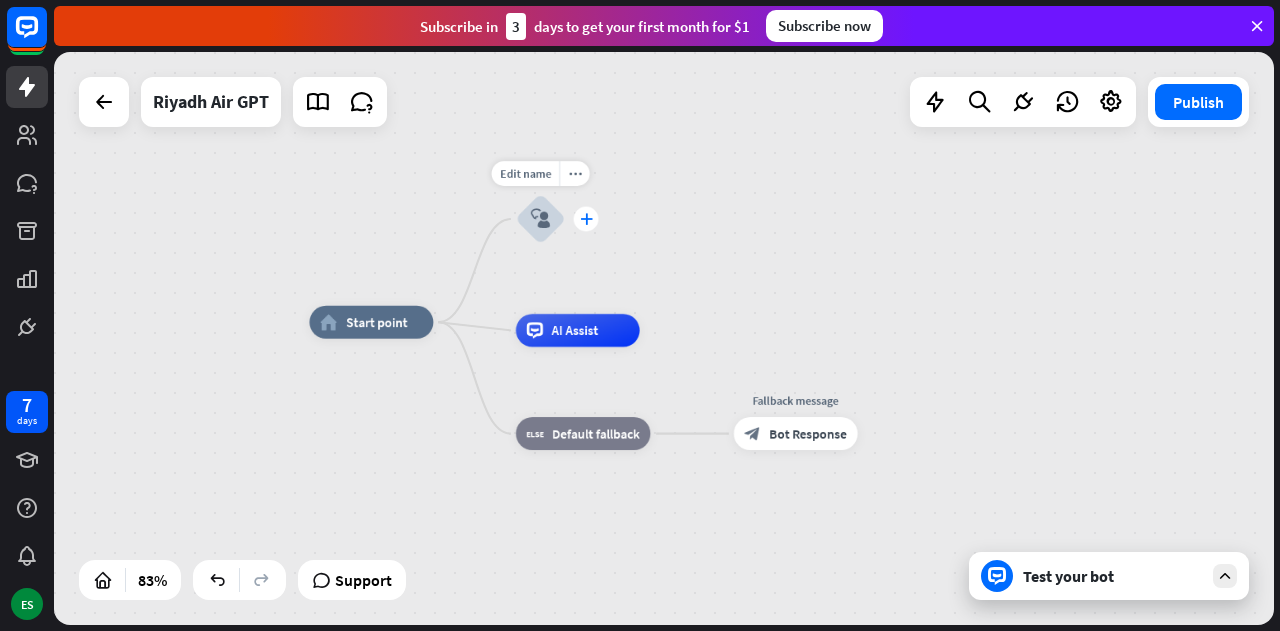 click on "plus" at bounding box center (586, 219) 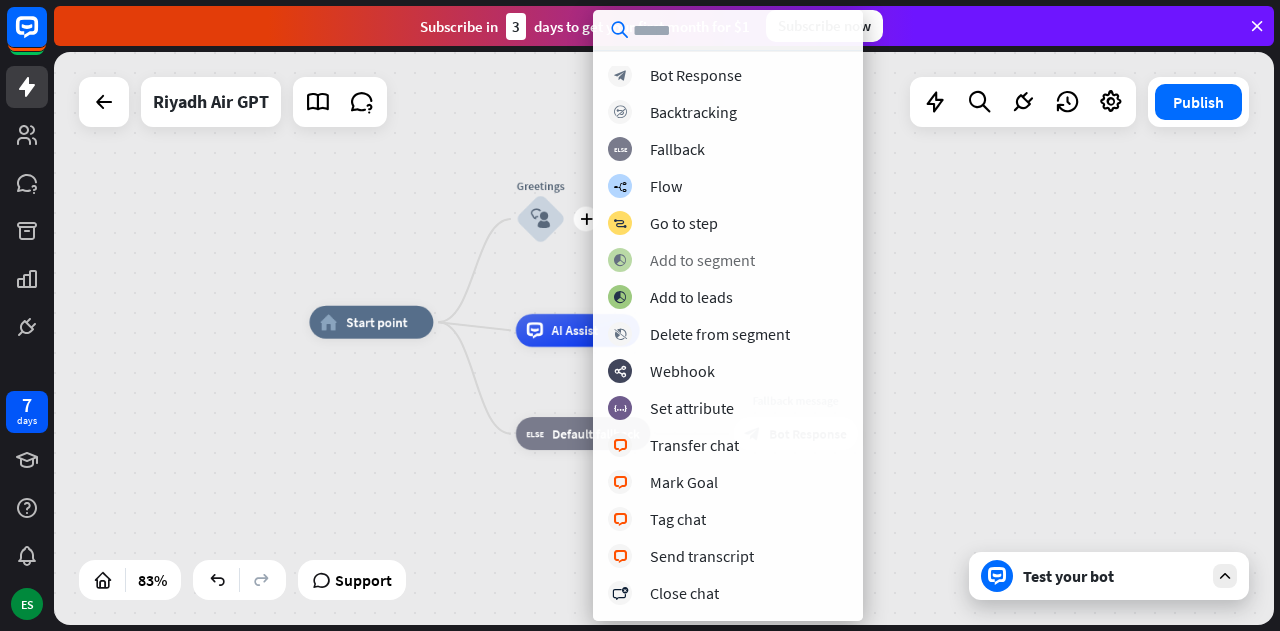 scroll, scrollTop: 0, scrollLeft: 0, axis: both 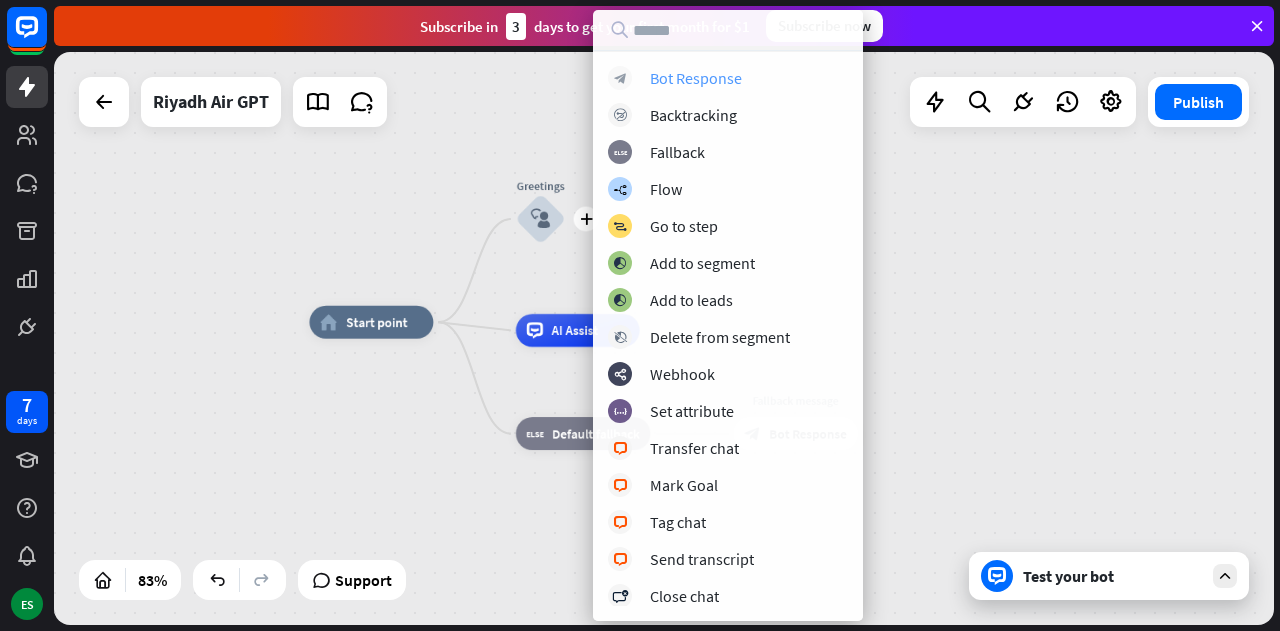 click on "Bot Response" at bounding box center [696, 78] 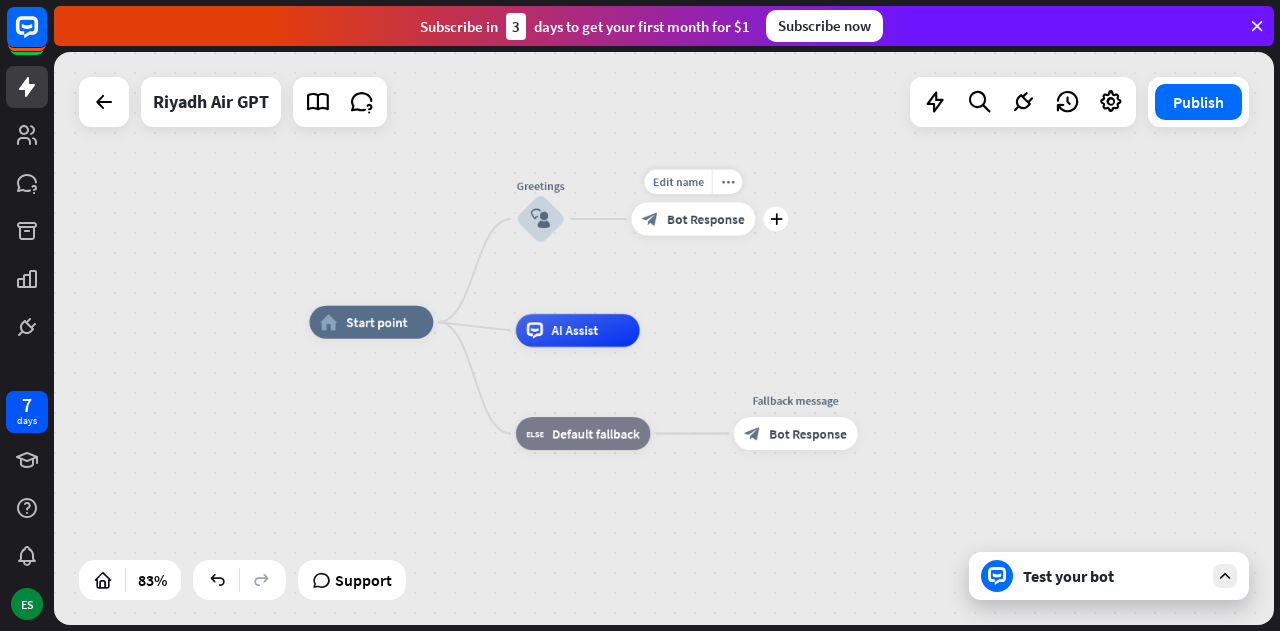 click on "Bot Response" at bounding box center (706, 219) 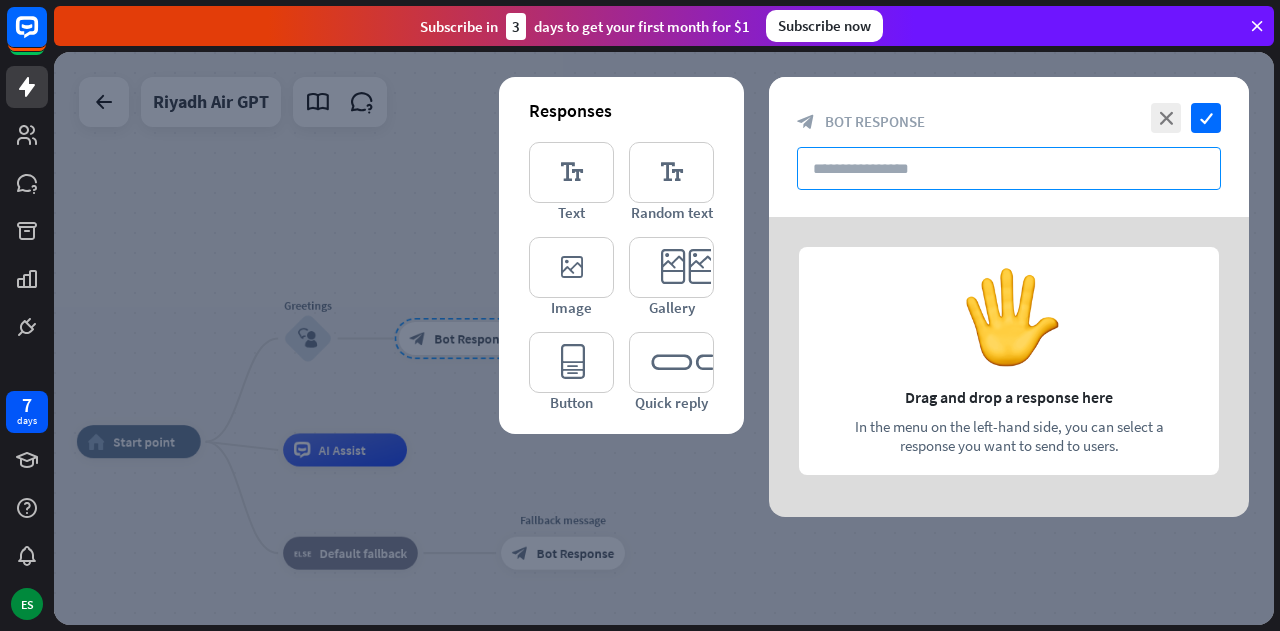 click at bounding box center [1009, 168] 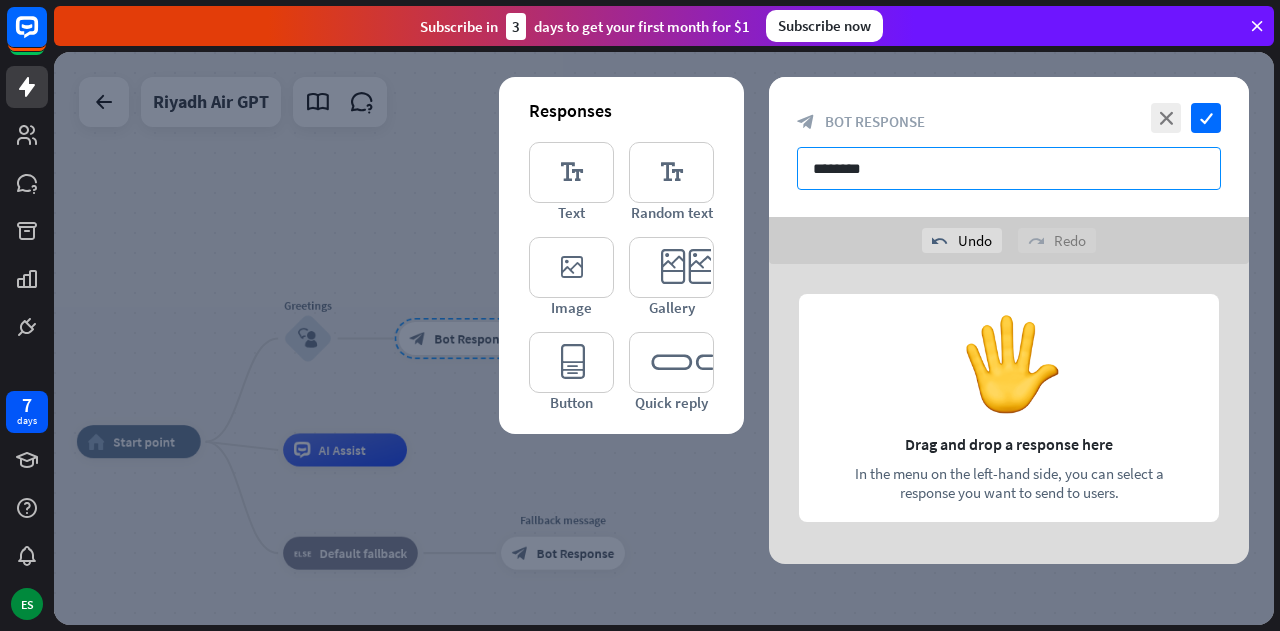 click on "********" at bounding box center [1009, 168] 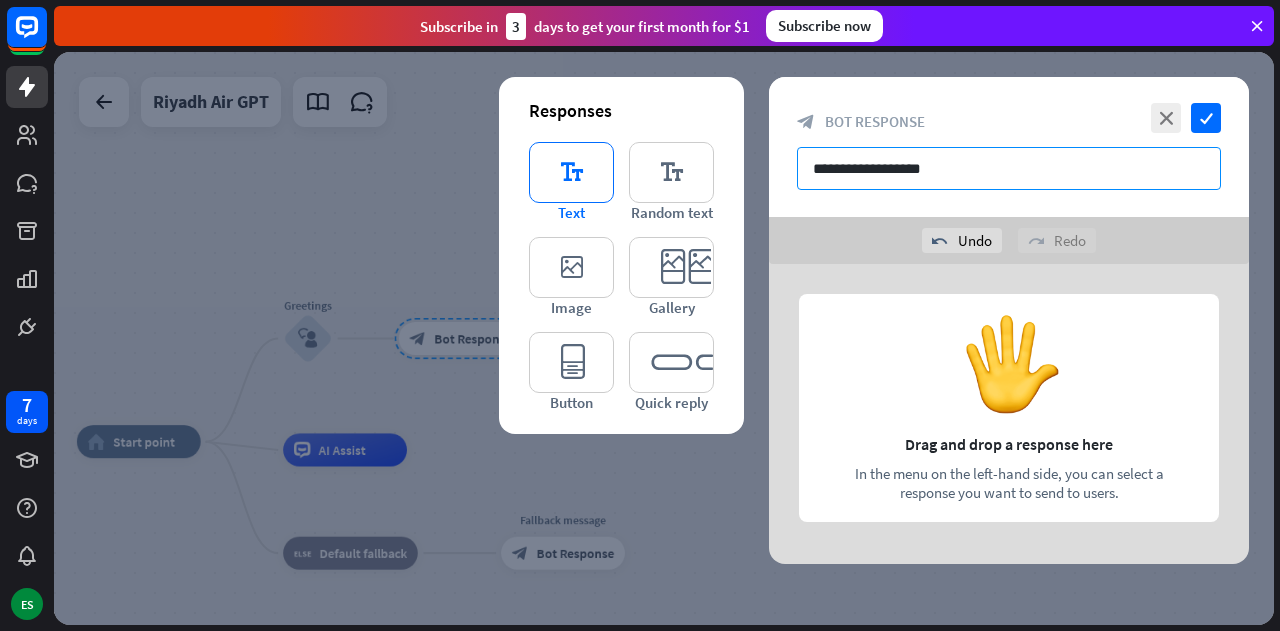 type on "**********" 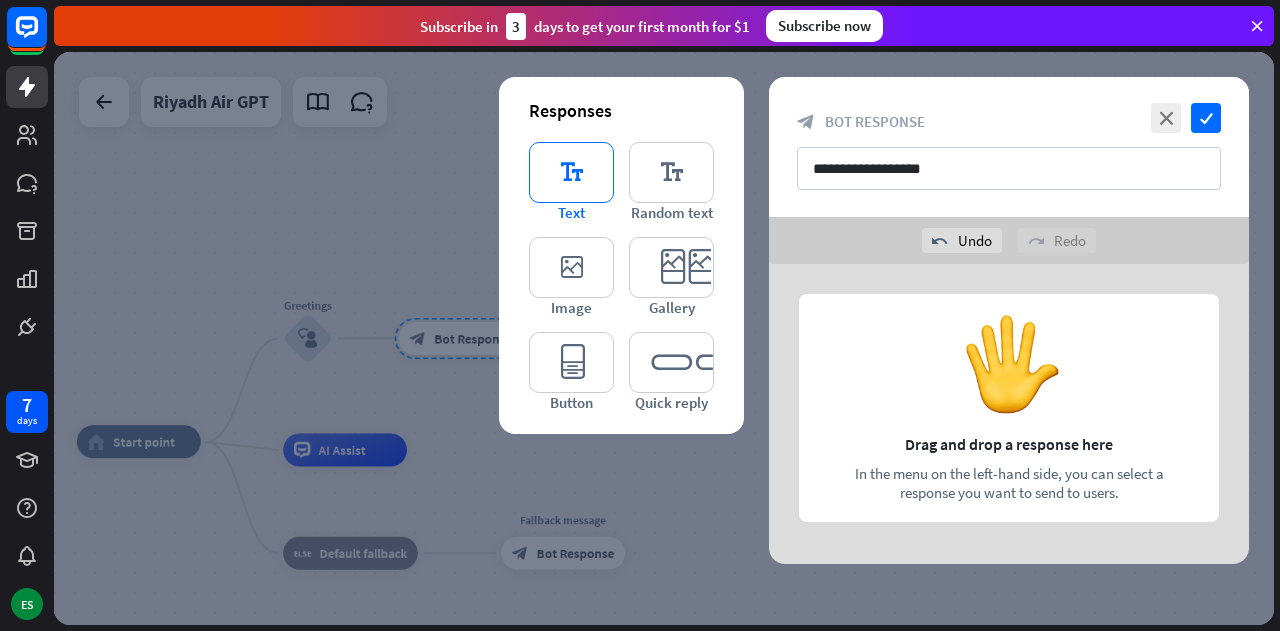 click on "editor_text" at bounding box center [571, 172] 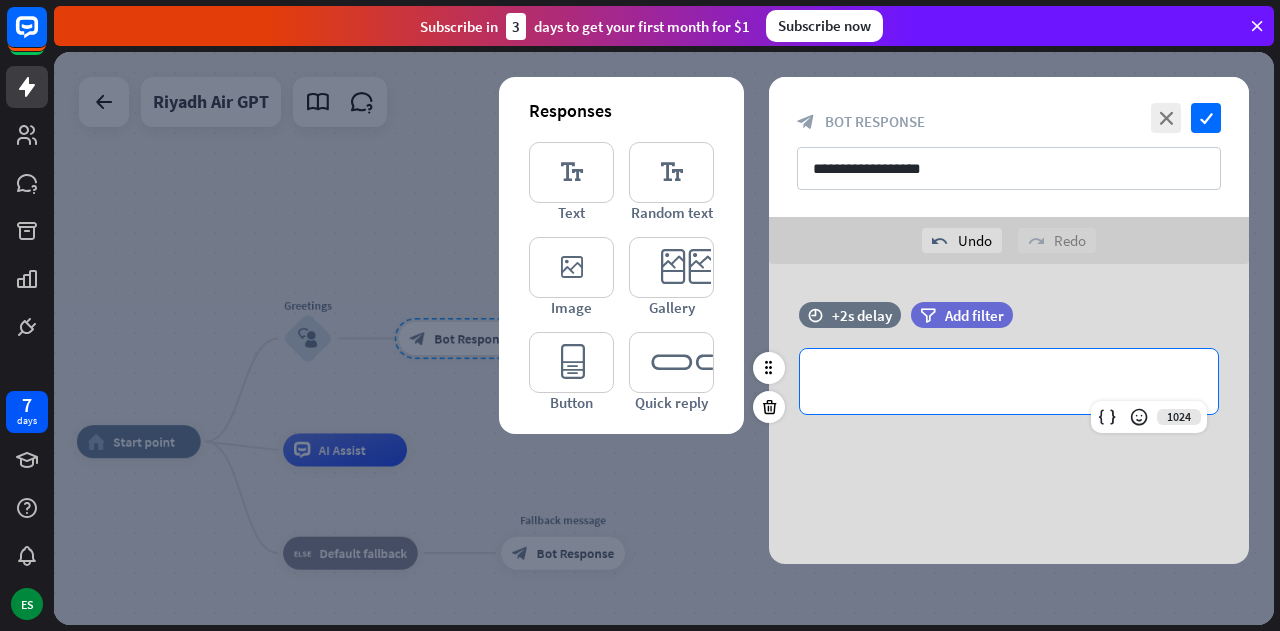 click on "**********" at bounding box center (1009, 381) 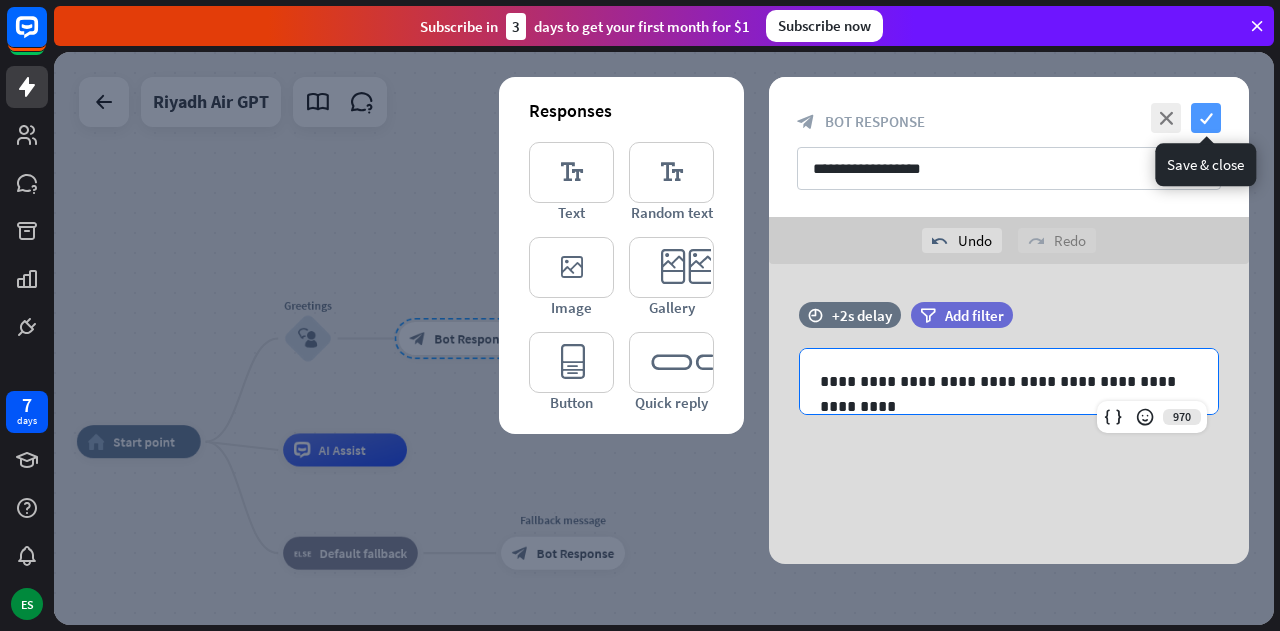 click on "check" at bounding box center [1206, 118] 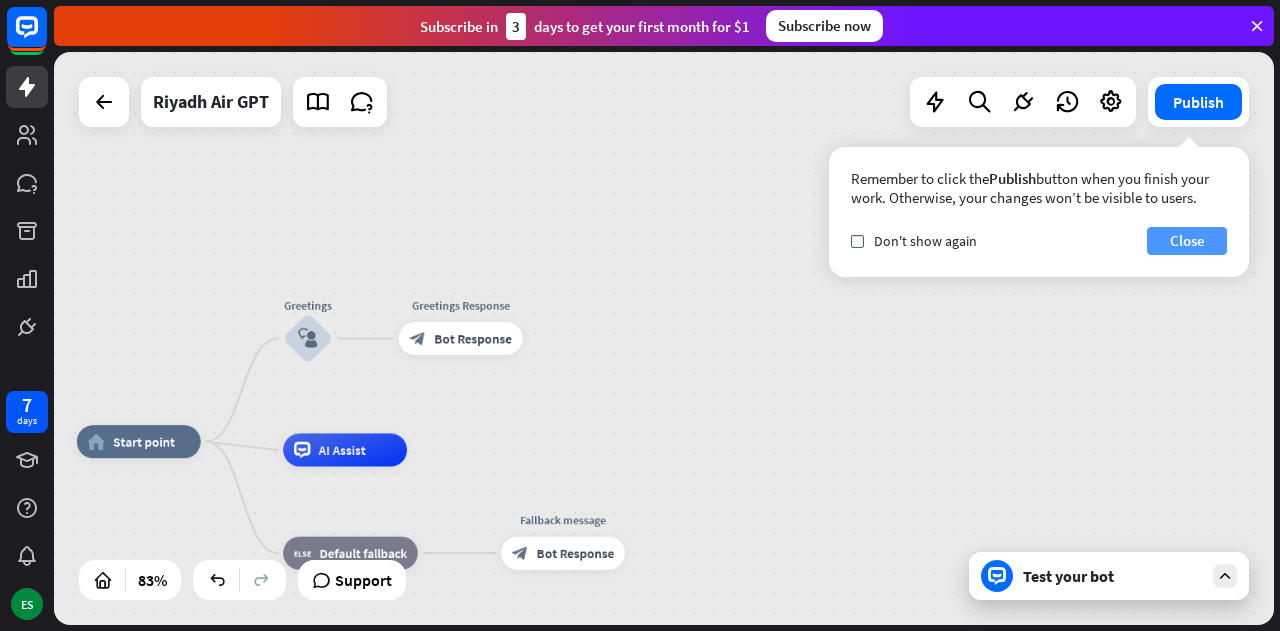 click on "Close" at bounding box center (1187, 241) 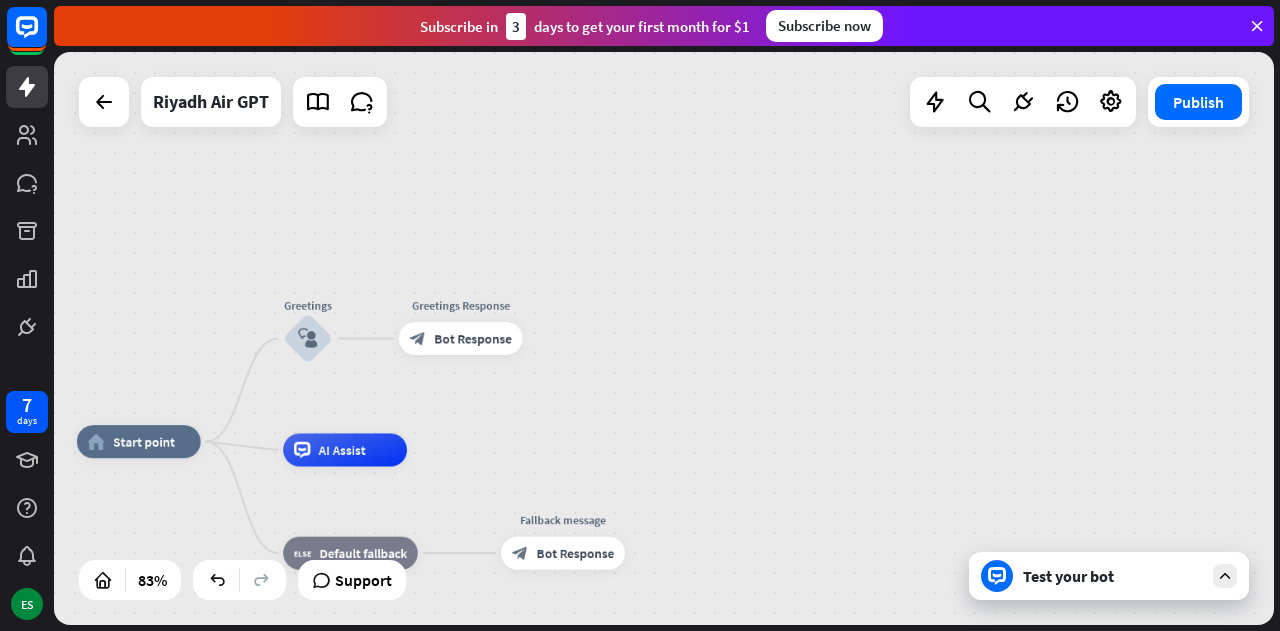click at bounding box center (1225, 576) 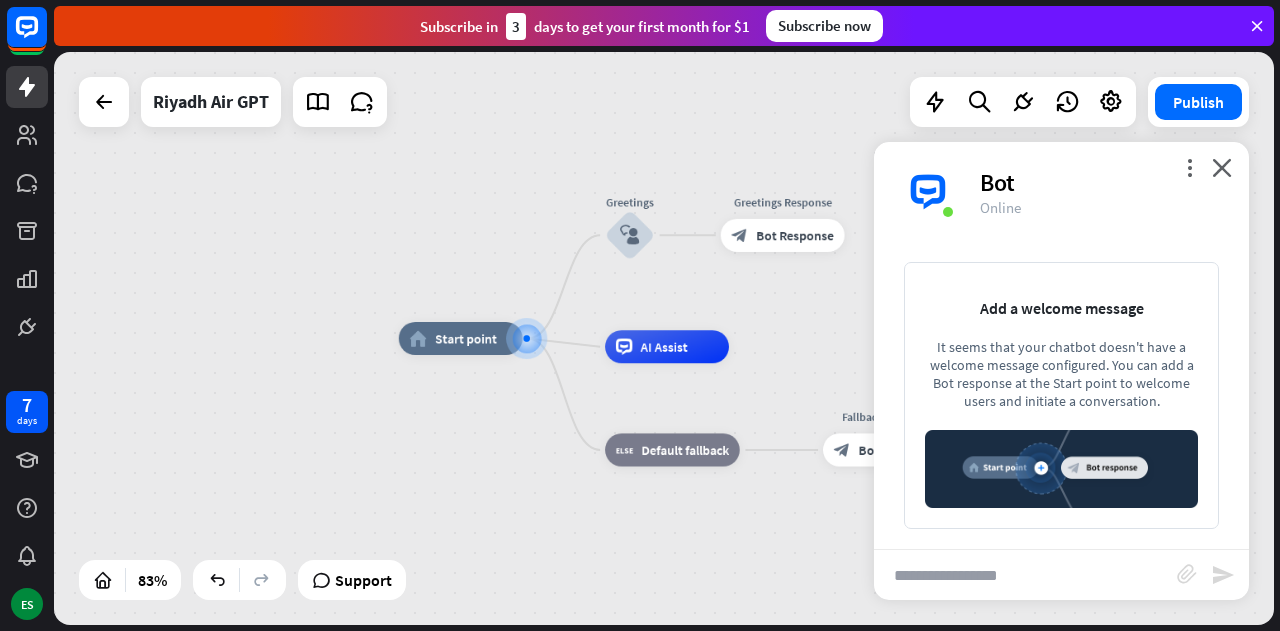 click at bounding box center (1025, 575) 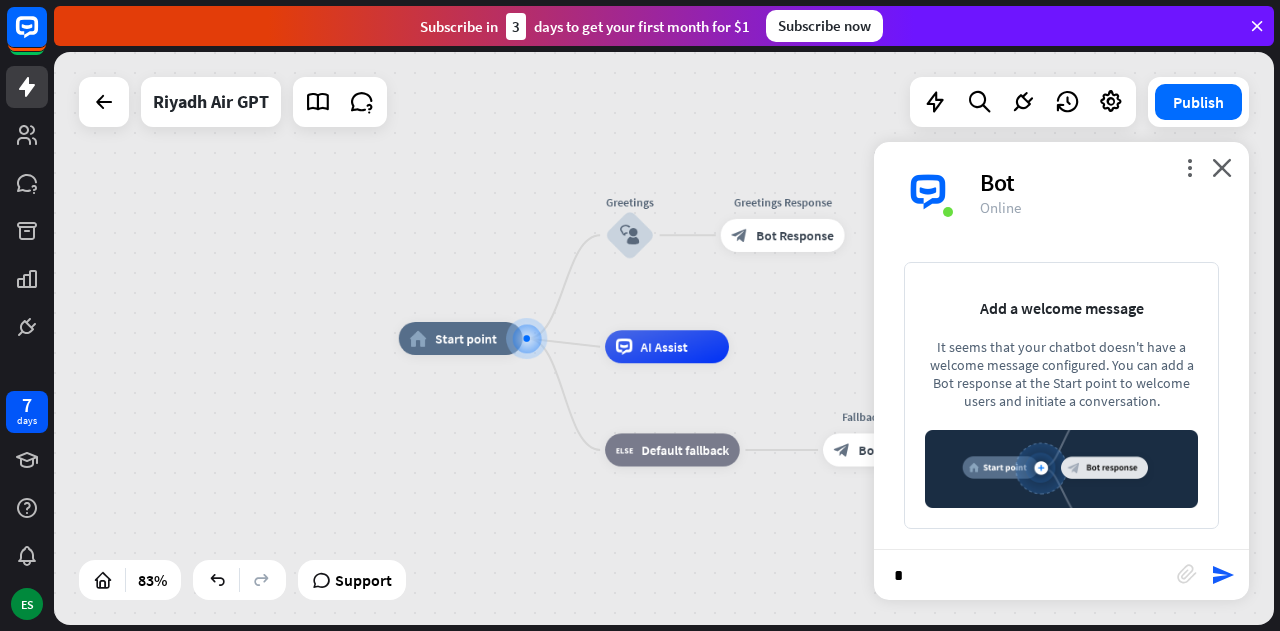 type on "**" 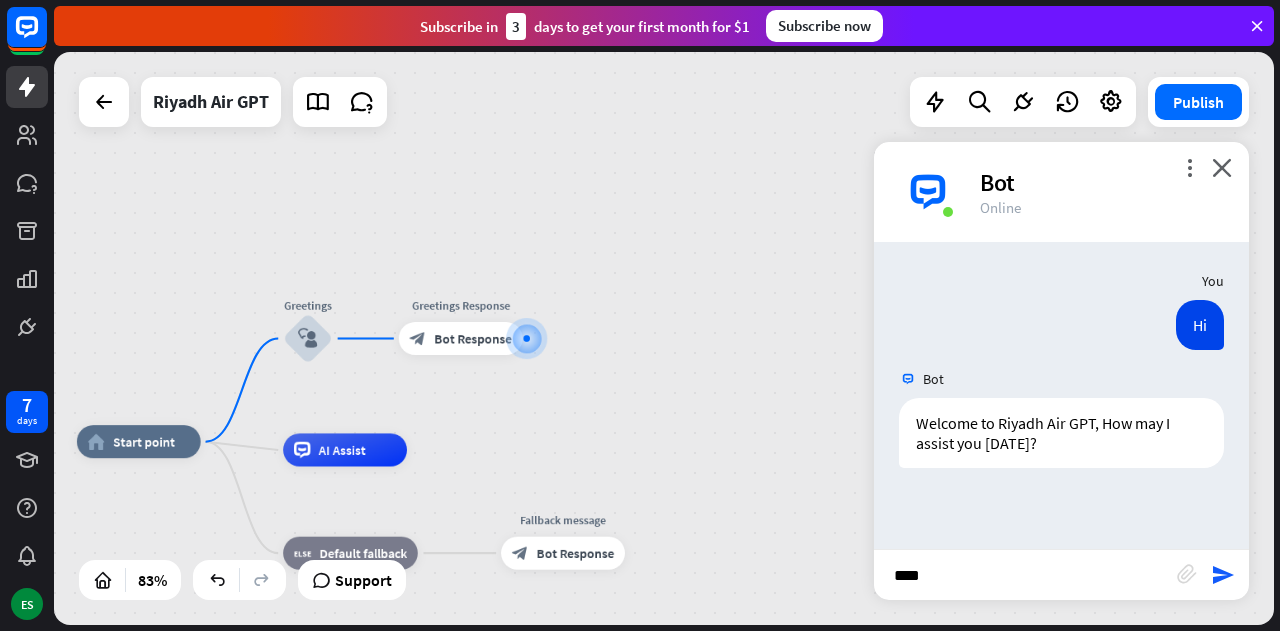 type on "*****" 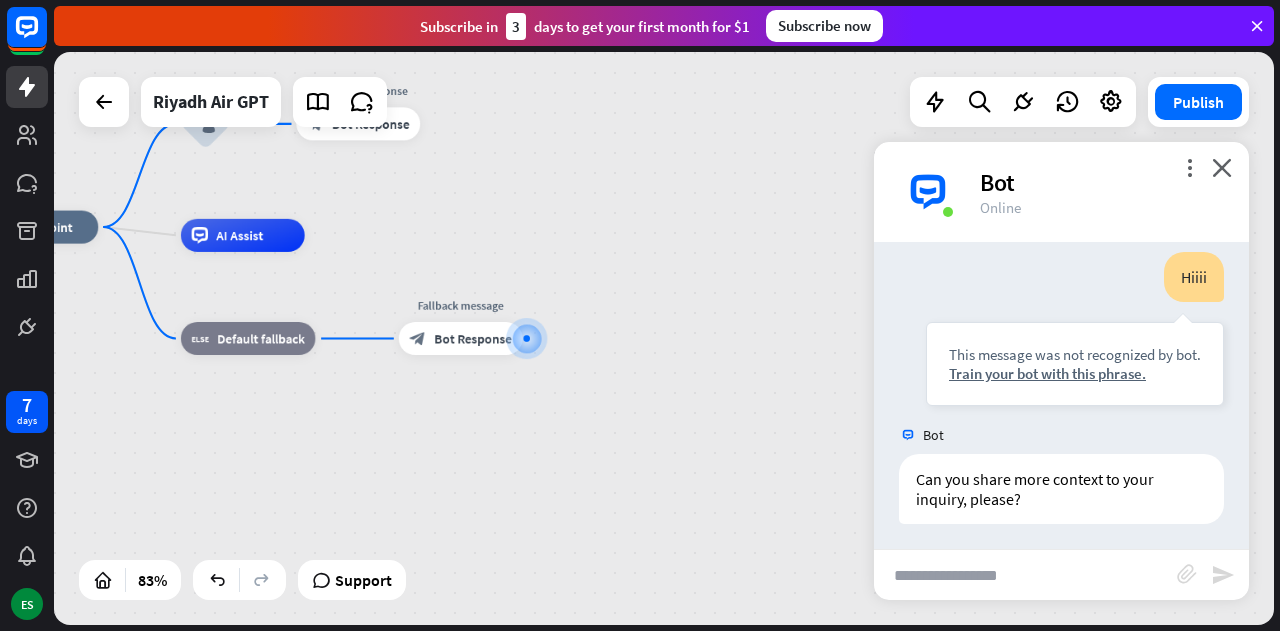scroll, scrollTop: 267, scrollLeft: 0, axis: vertical 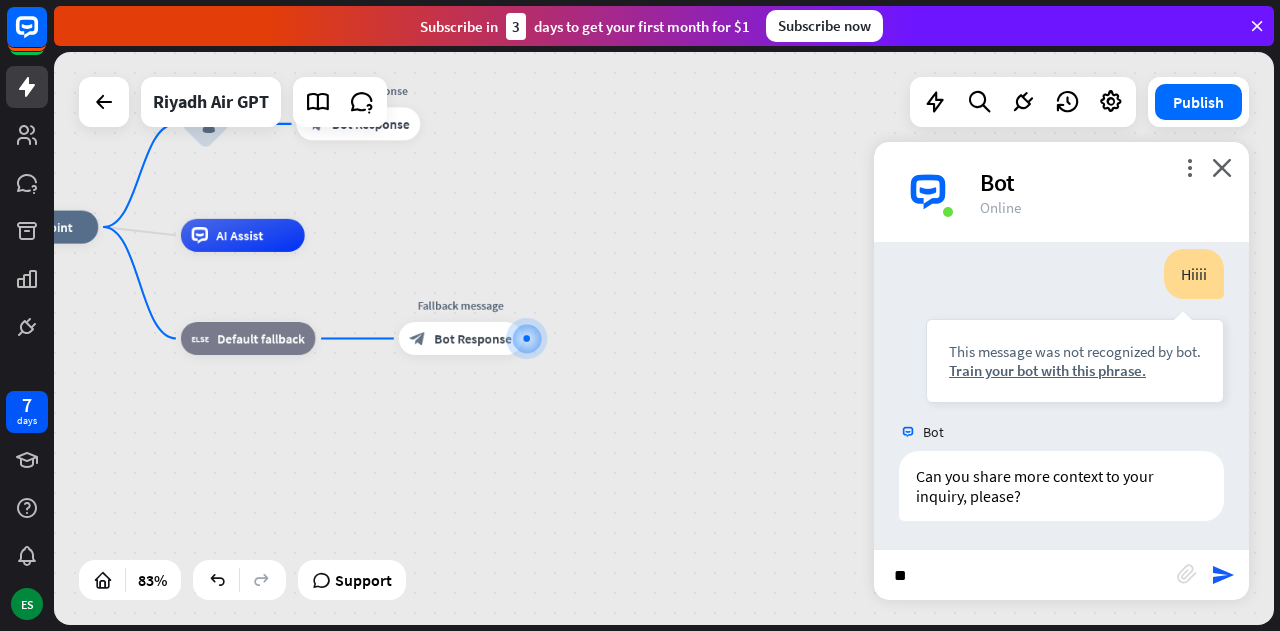 type on "***" 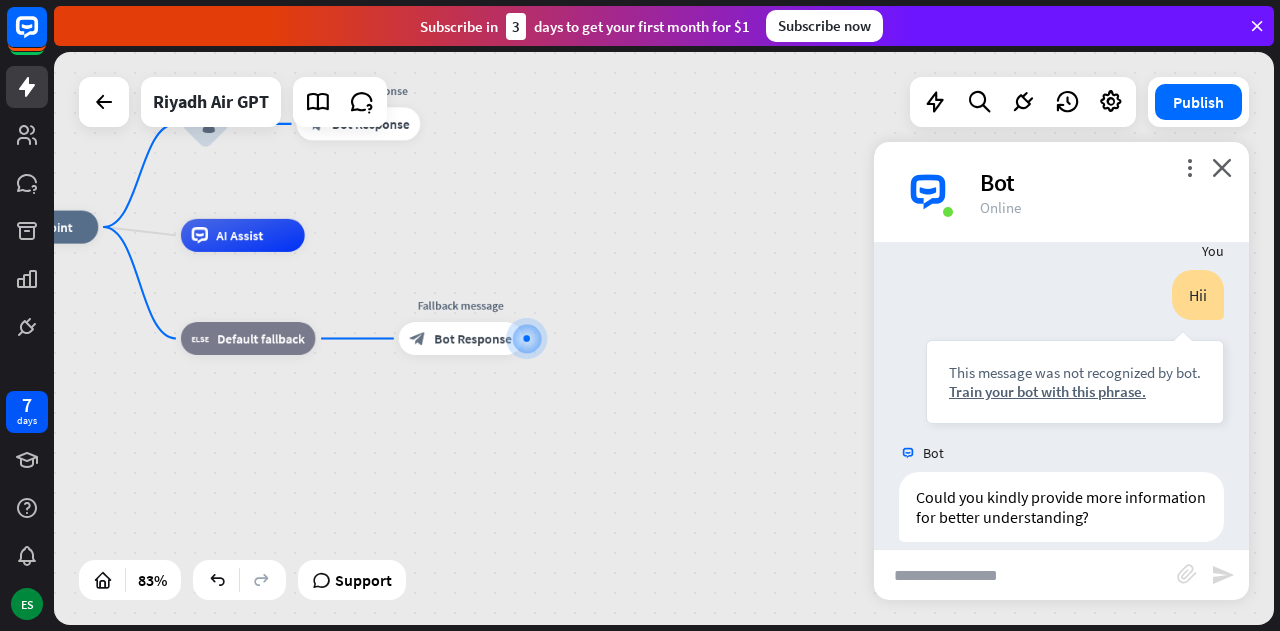 scroll, scrollTop: 586, scrollLeft: 0, axis: vertical 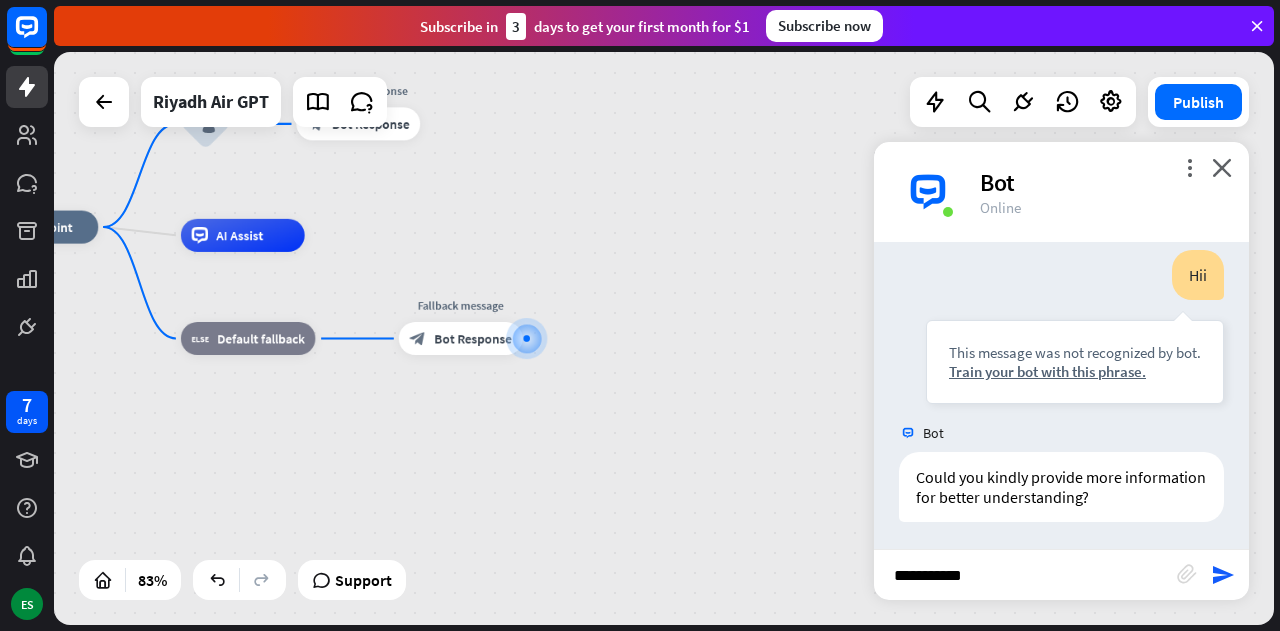 type on "**********" 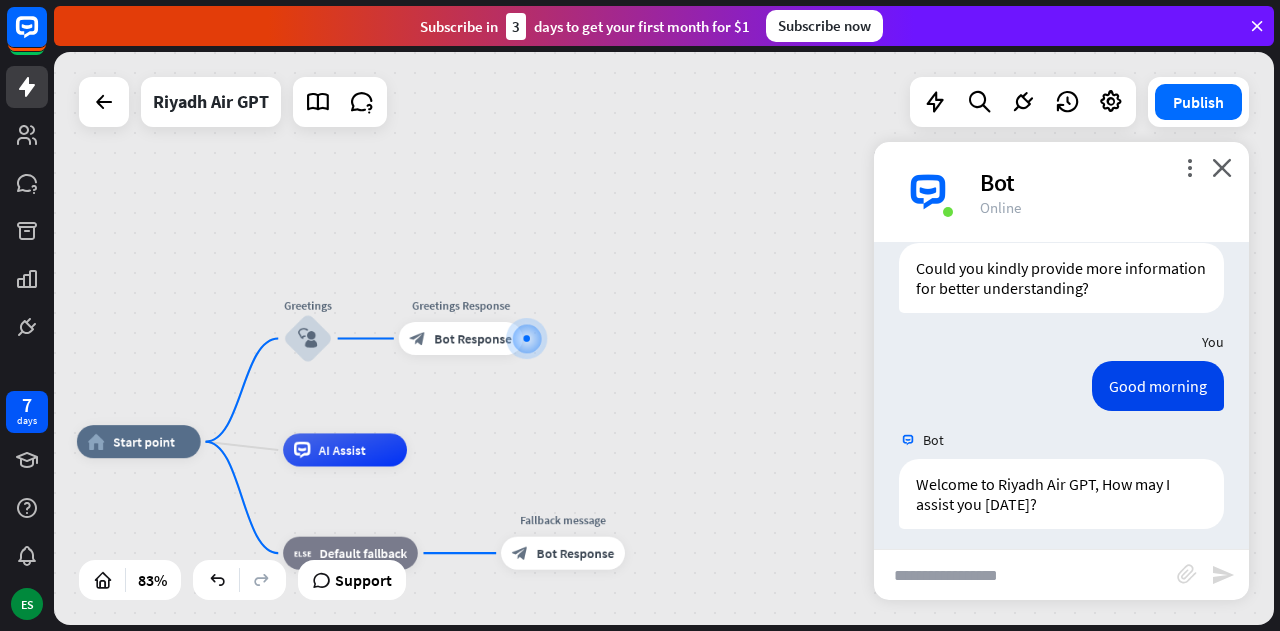 scroll, scrollTop: 802, scrollLeft: 0, axis: vertical 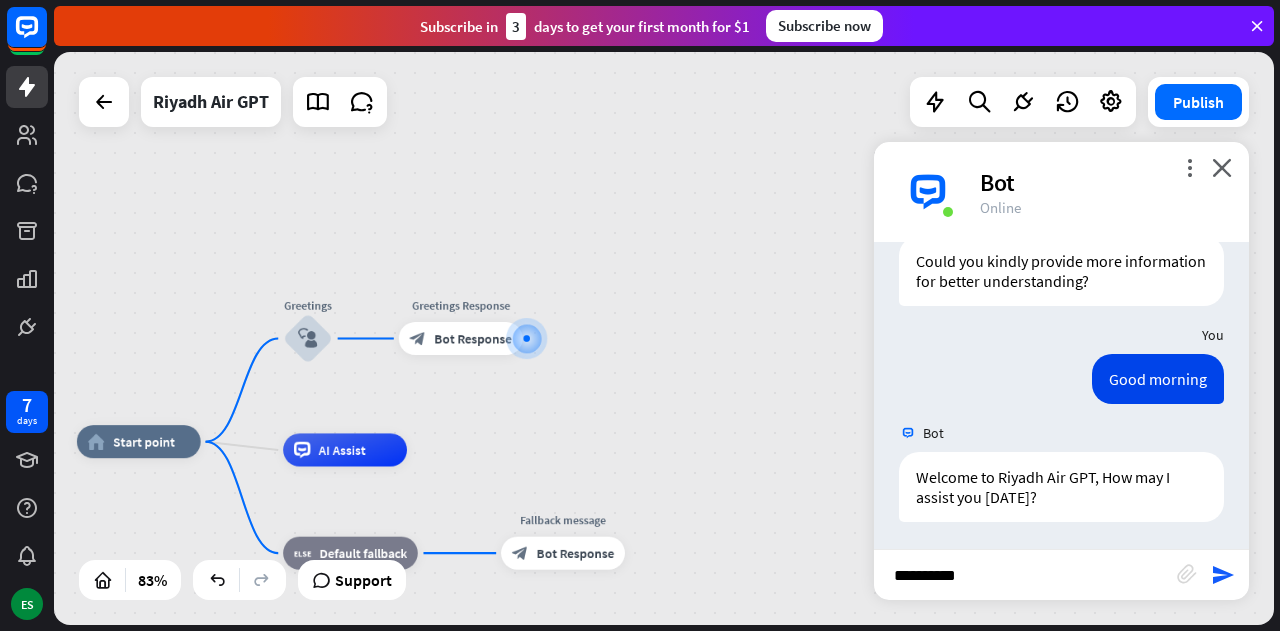type on "**********" 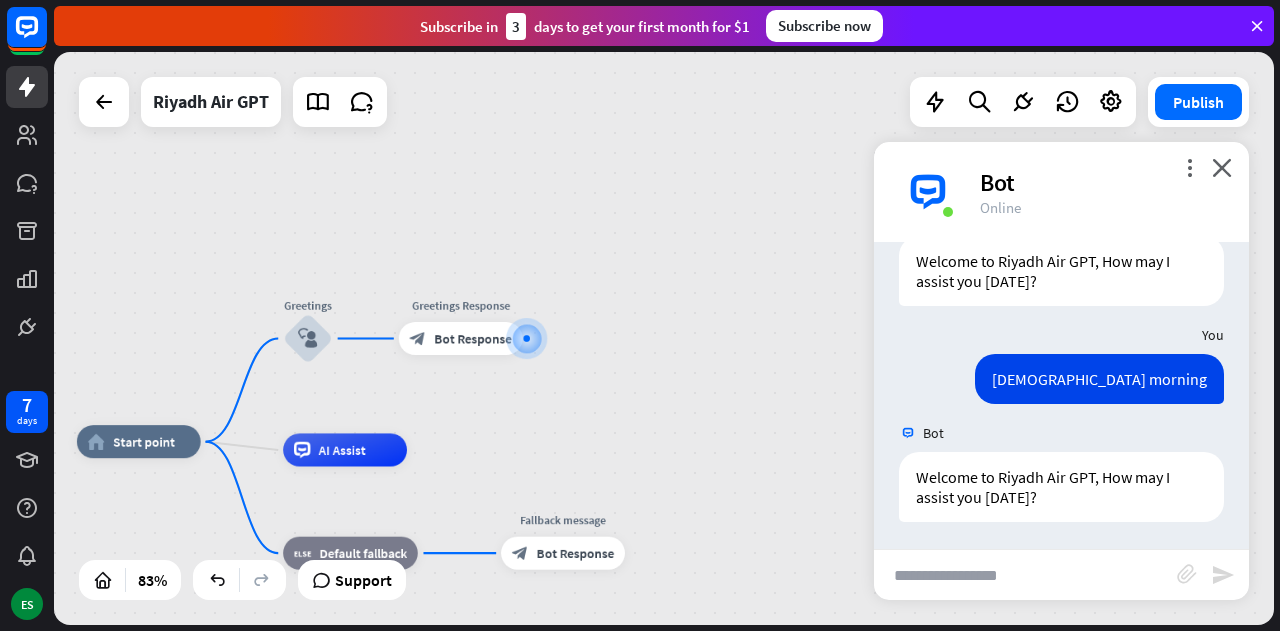 scroll, scrollTop: 1018, scrollLeft: 0, axis: vertical 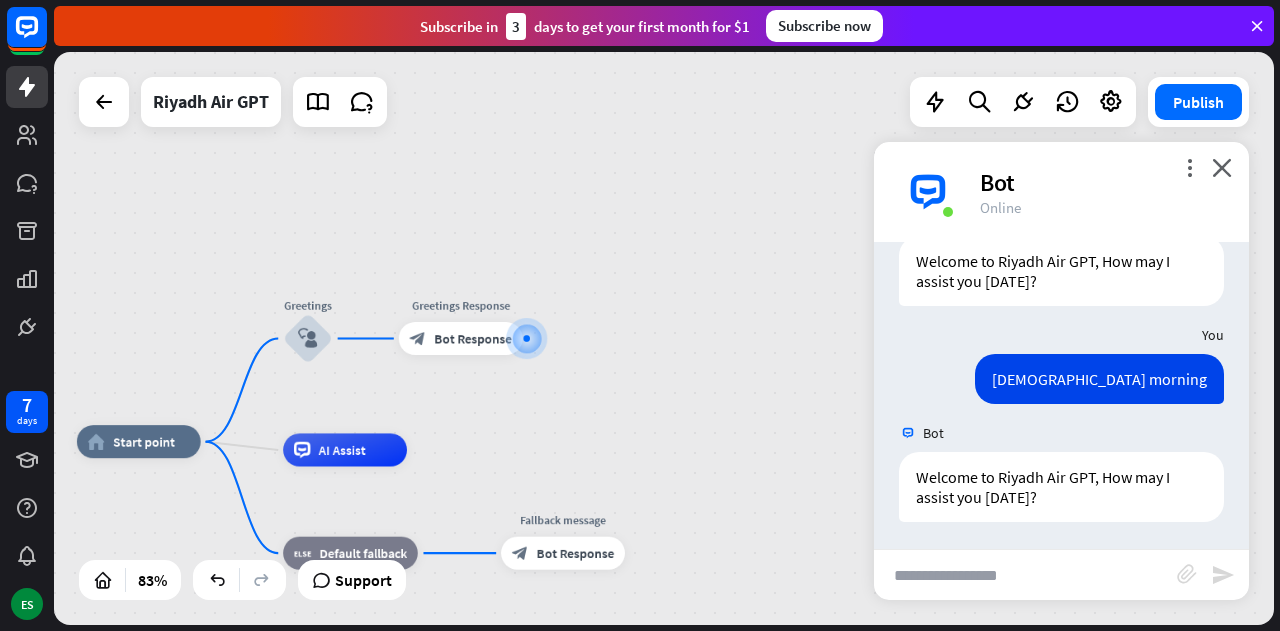 click at bounding box center [1025, 575] 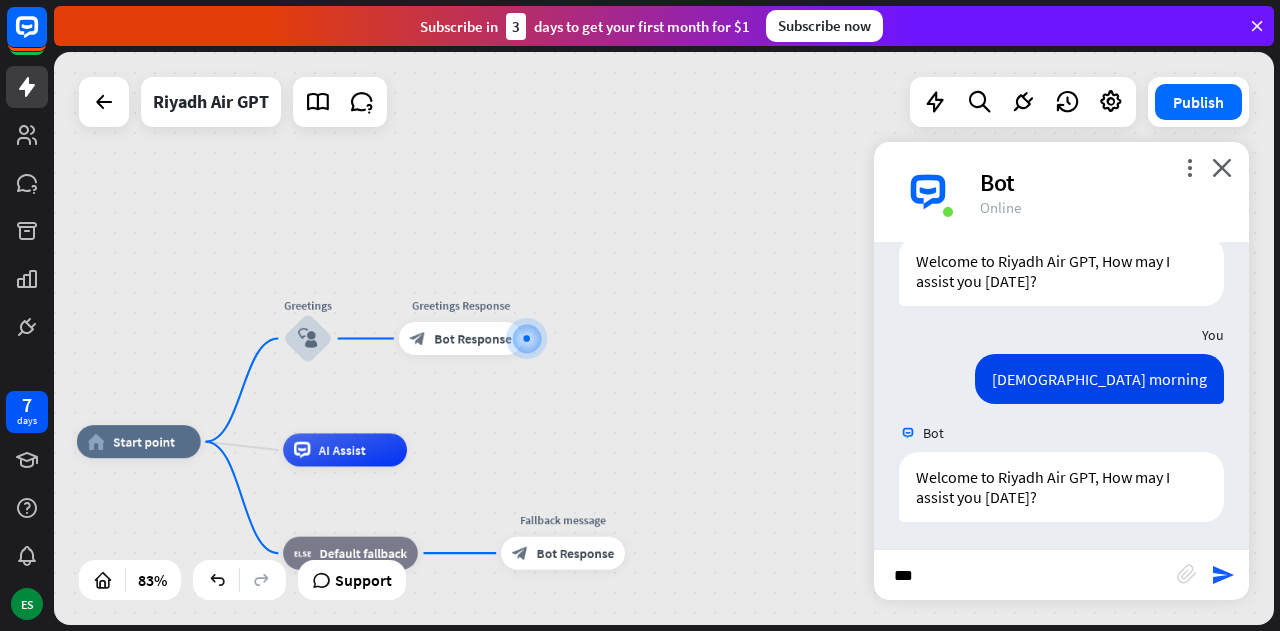 type on "****" 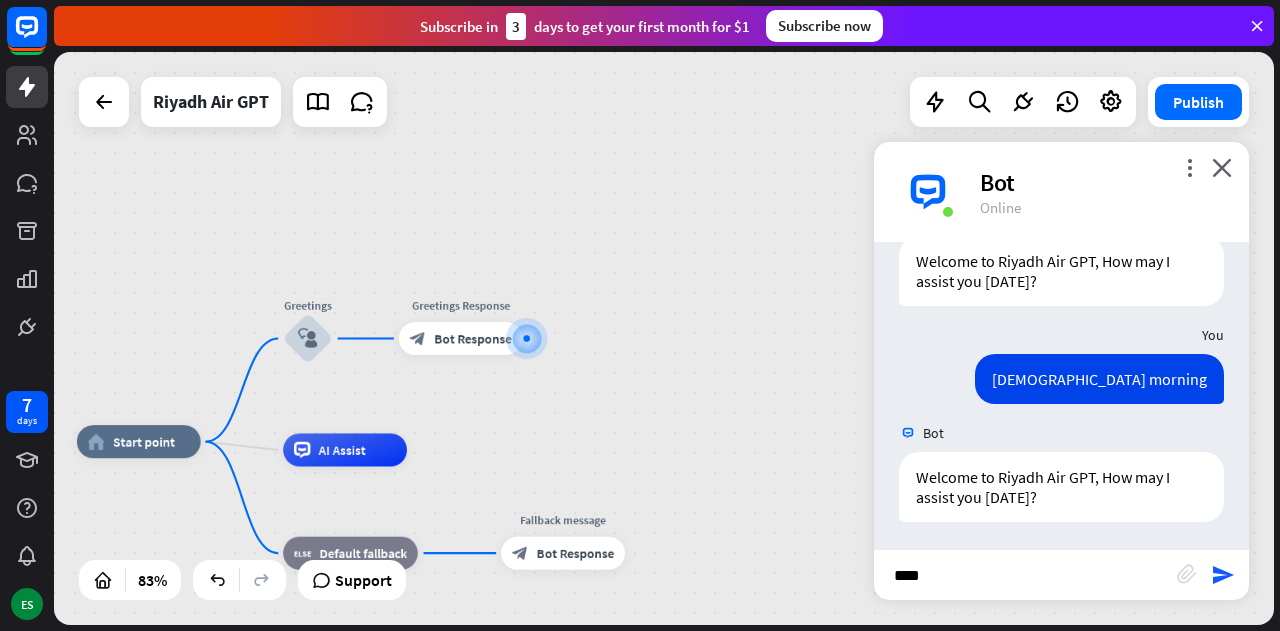 type 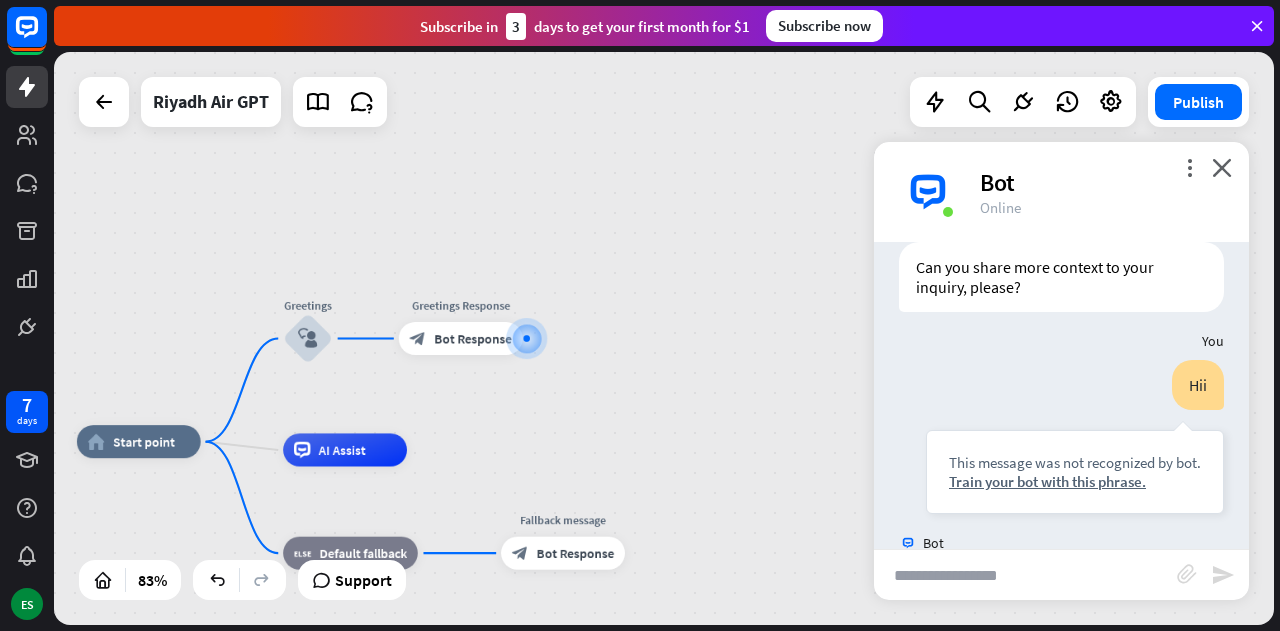 scroll, scrollTop: 478, scrollLeft: 0, axis: vertical 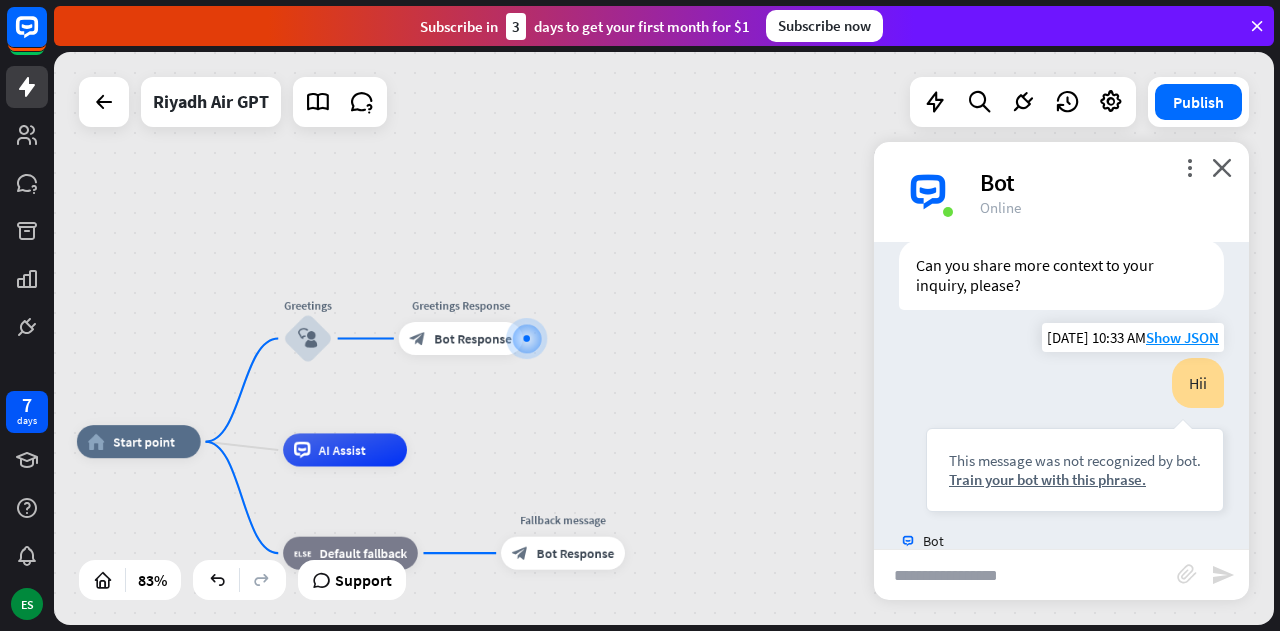 click on "Hii   This message was not recognized by bot.
Train your bot with this phrase." at bounding box center (1075, 435) 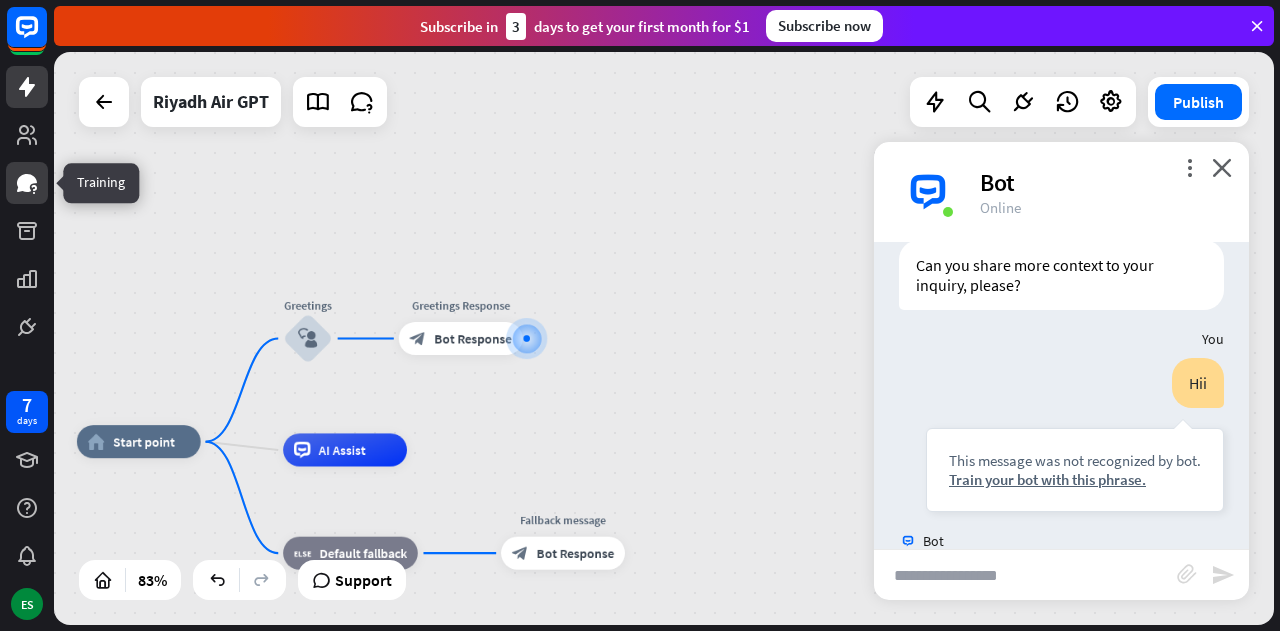 click 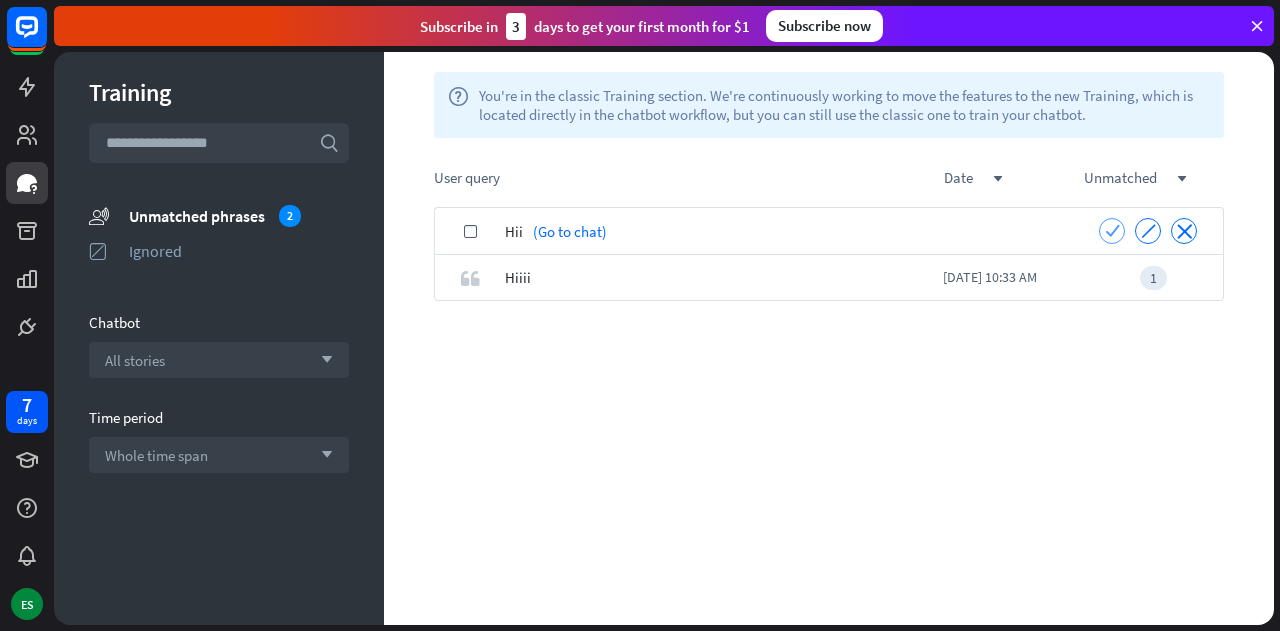 click on "check" at bounding box center [1112, 230] 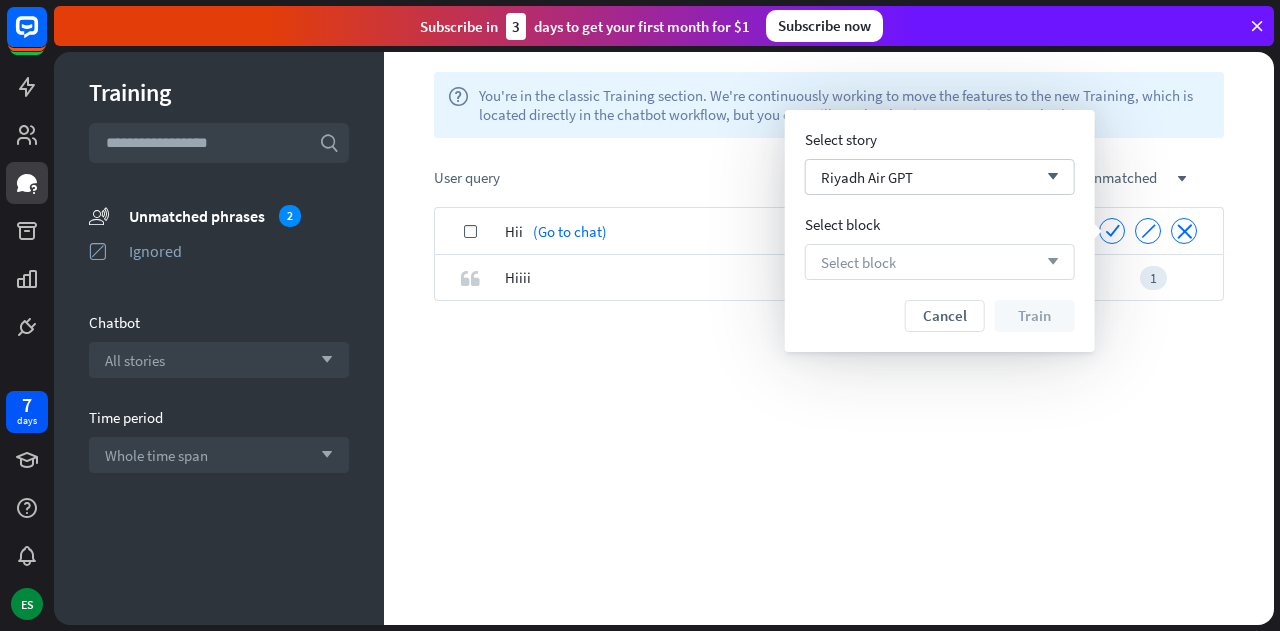 click on "Select block
arrow_down" at bounding box center (940, 262) 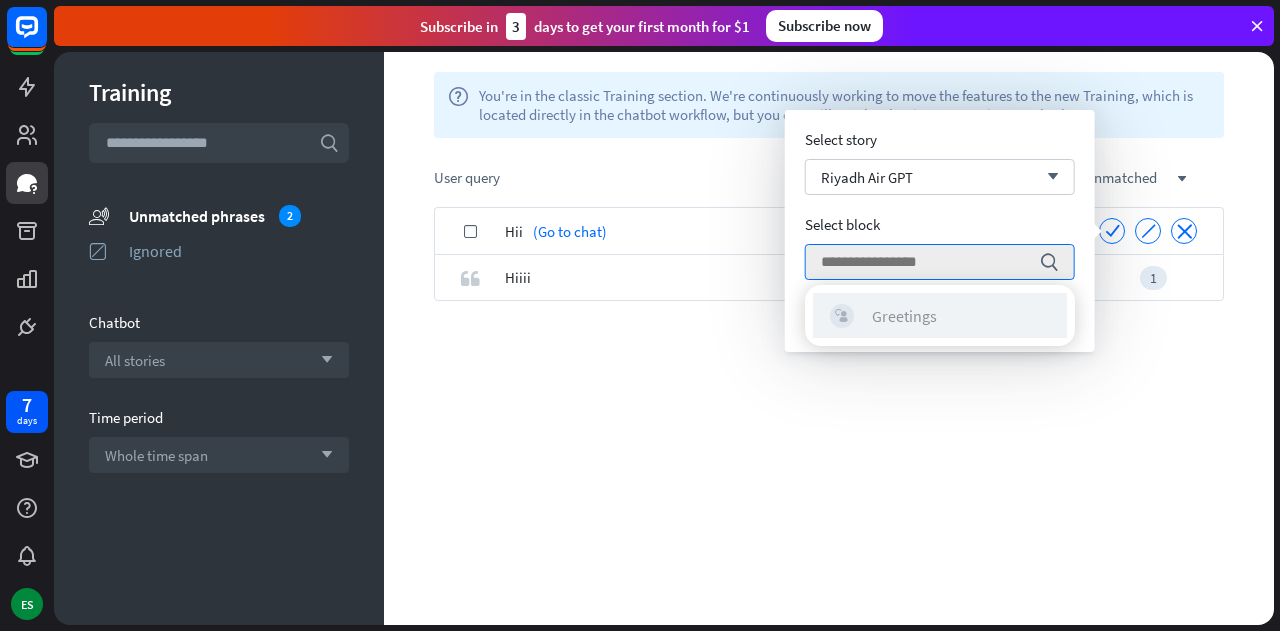 click on "Greetings" at bounding box center [904, 316] 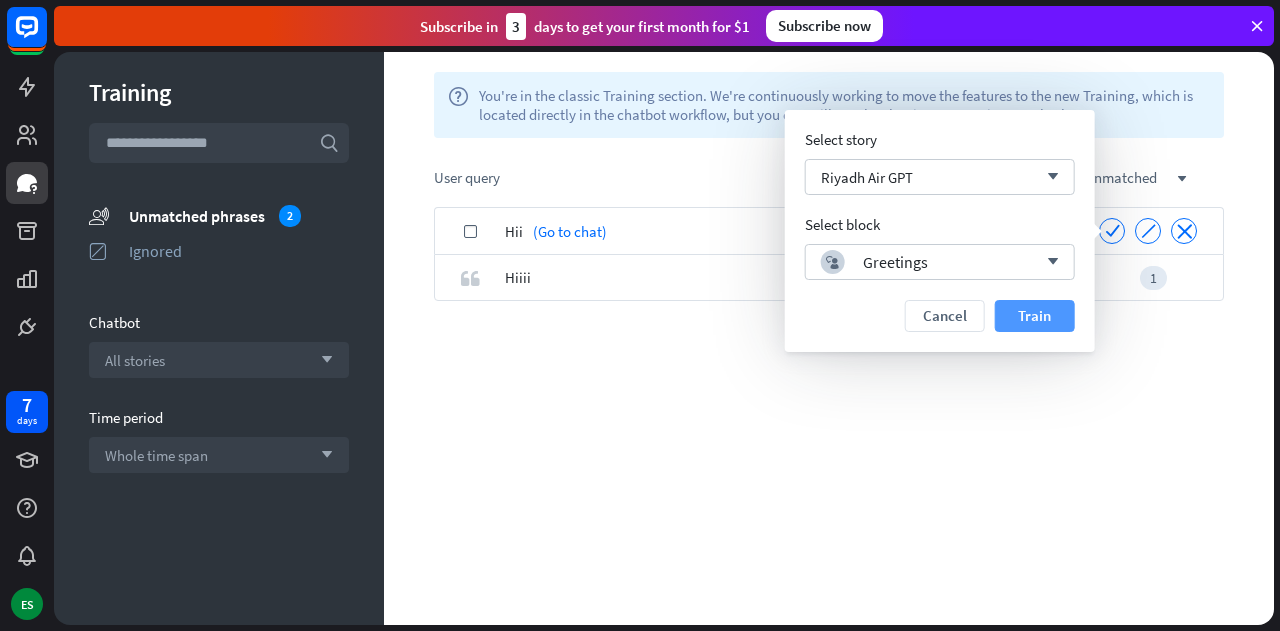 click on "Train" at bounding box center [1035, 316] 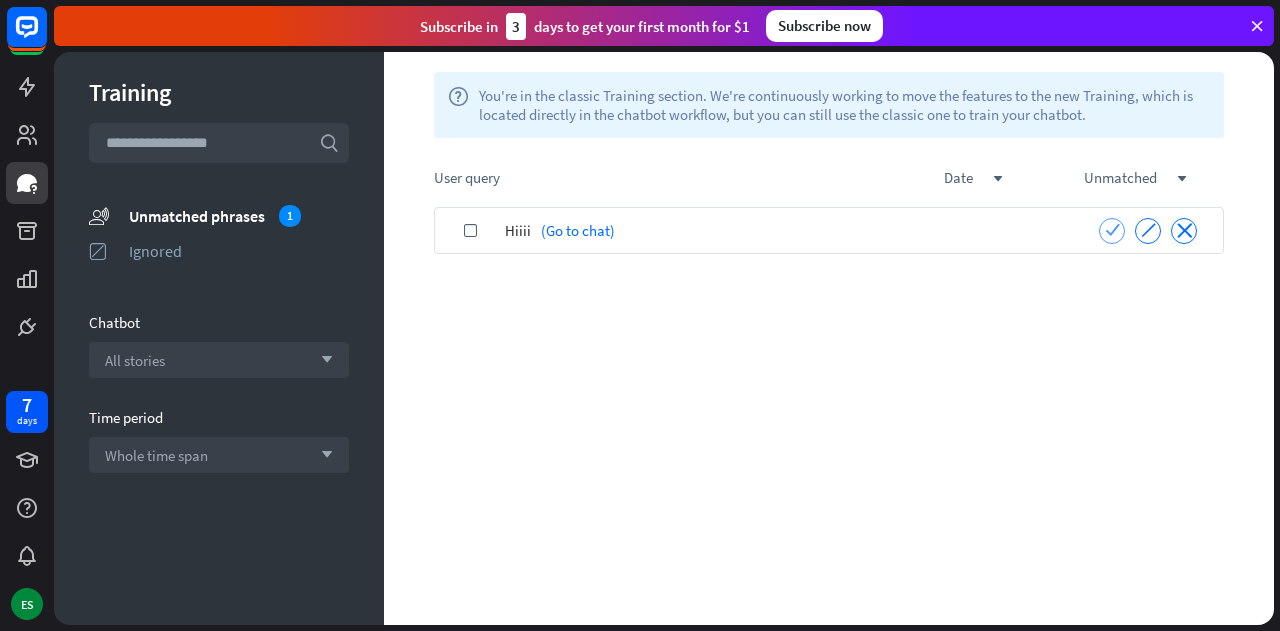 click on "check" at bounding box center (1112, 229) 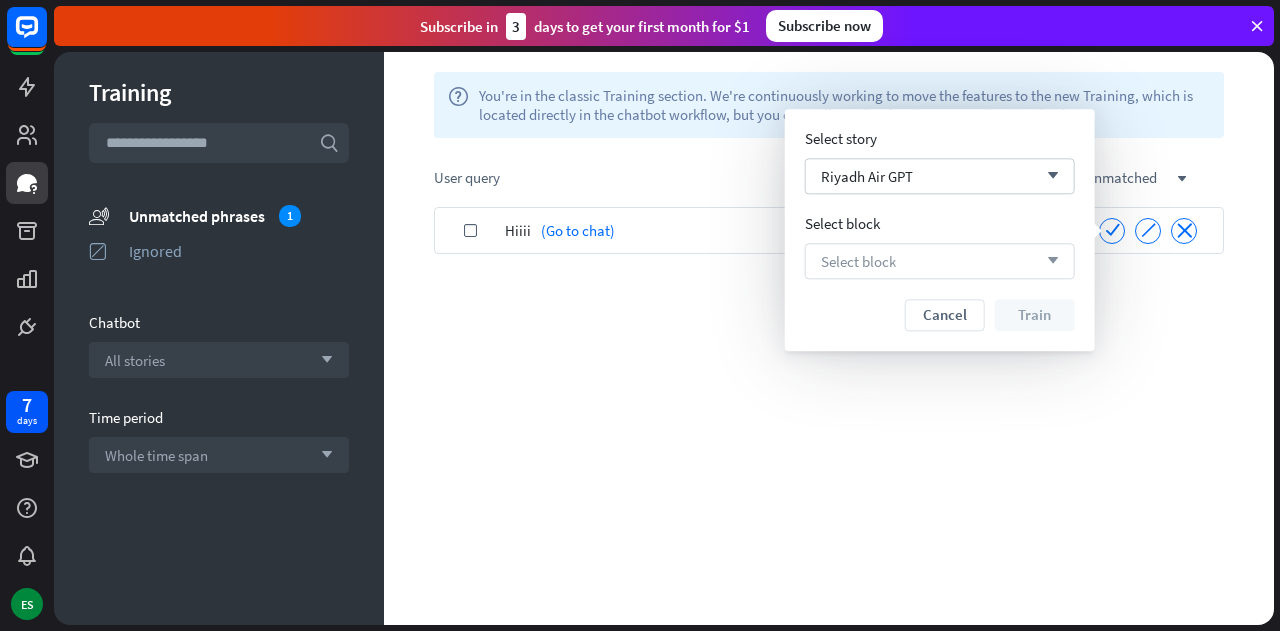 click on "Select block
arrow_down" at bounding box center [940, 261] 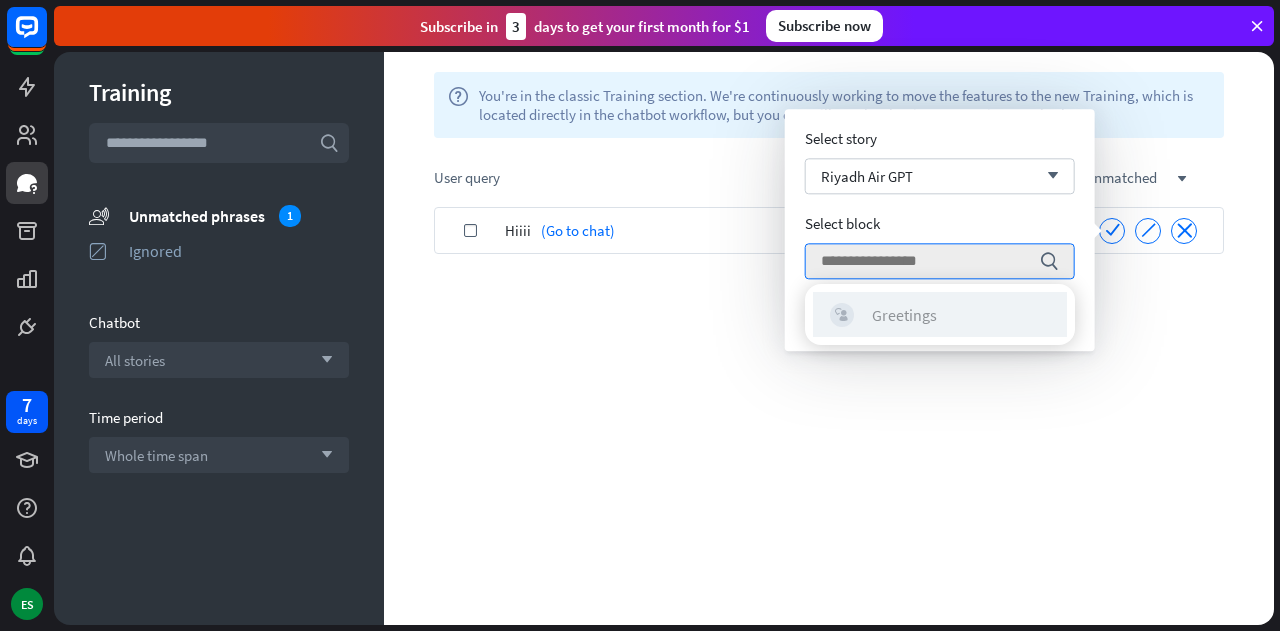 click on "block_user_input
Greetings" at bounding box center (940, 315) 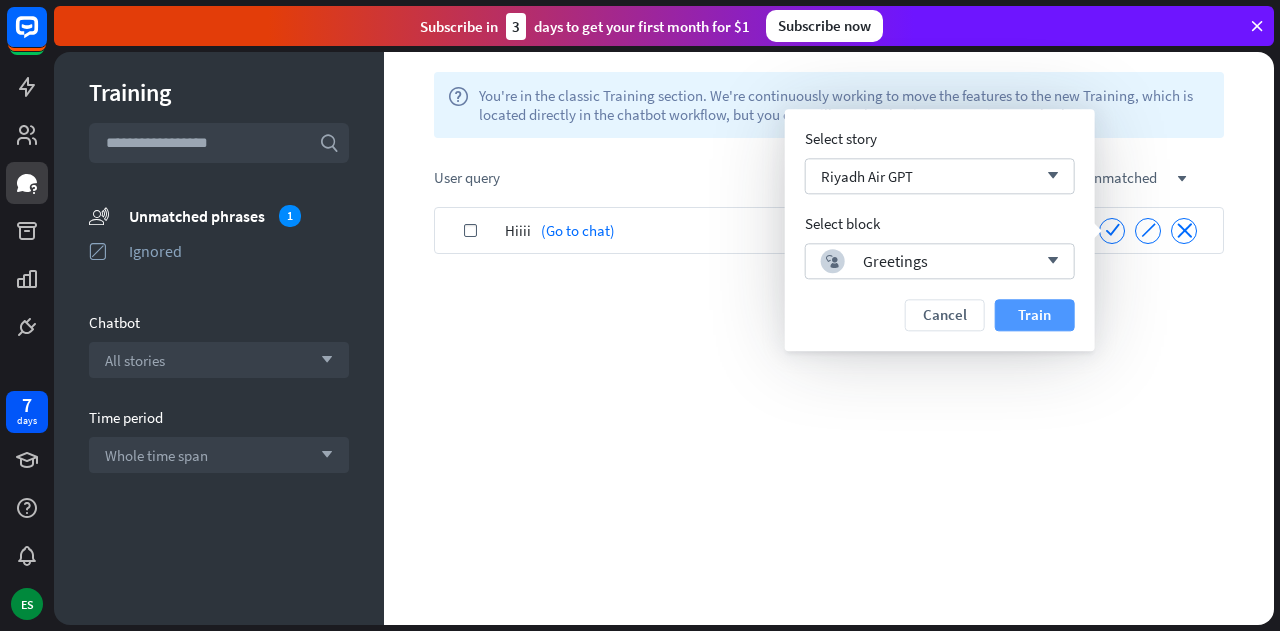 click on "Train" at bounding box center (1035, 315) 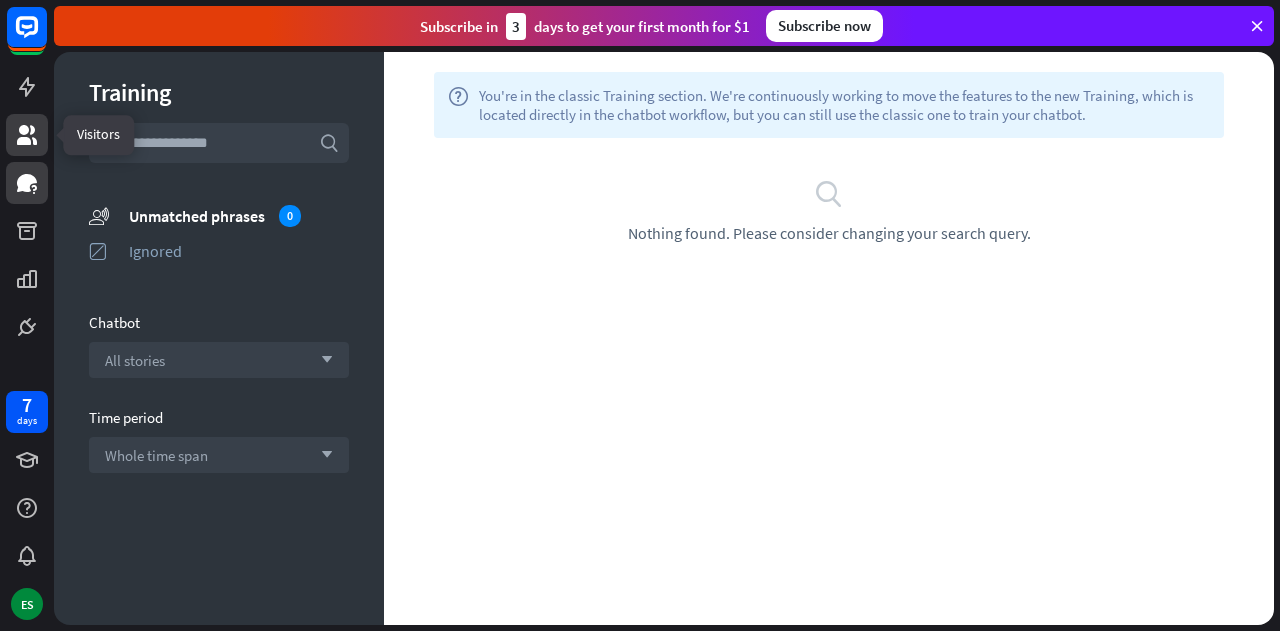 click at bounding box center (27, 135) 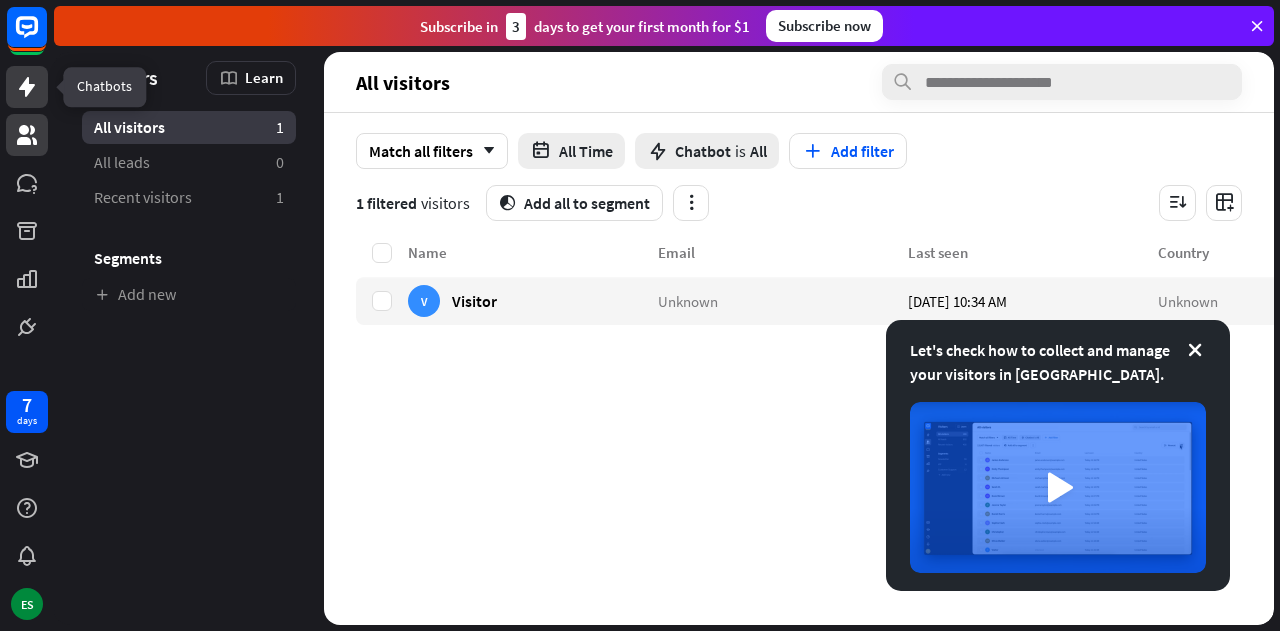 click 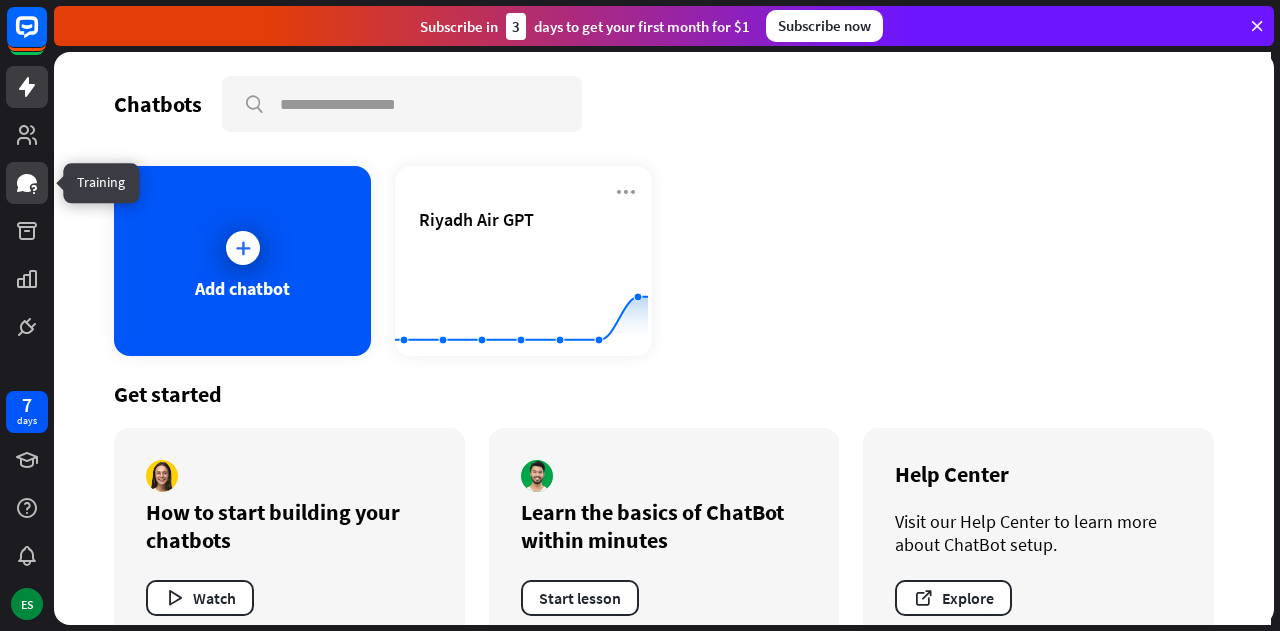 click 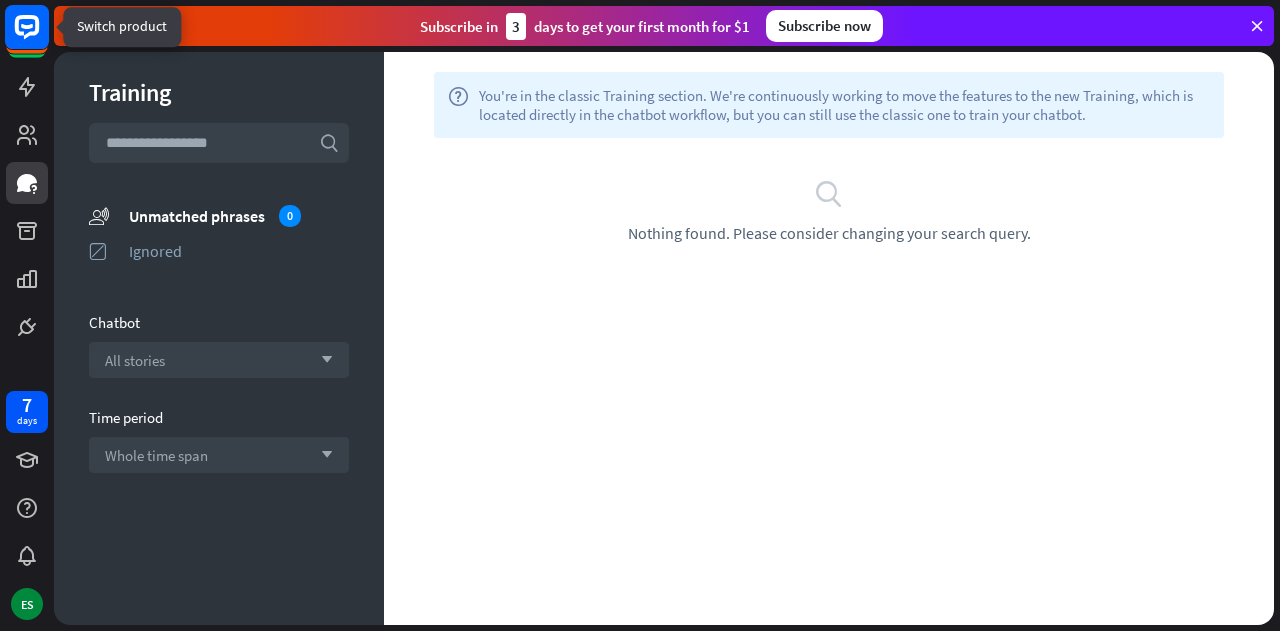 click 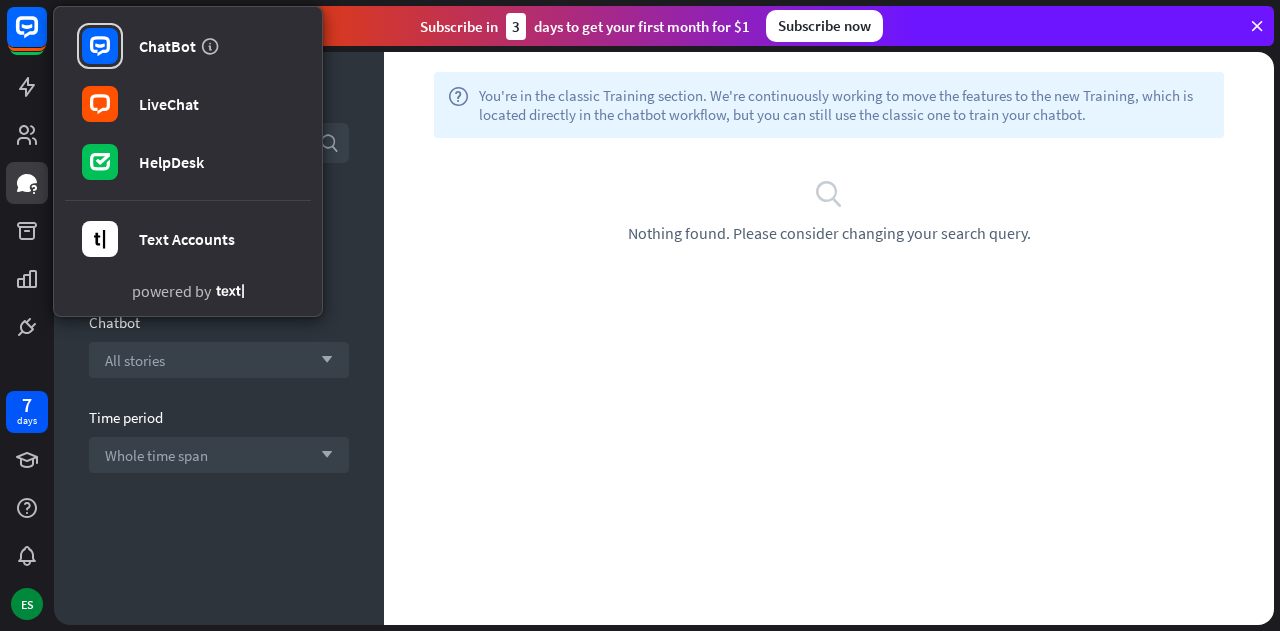 click on "help
You're in the classic Training section. We're continuously working to
move the features to the new Training, which is located directly in the
chatbot workflow, but you can still use the classic one to train your
chatbot.
plus
Filters
search
Nothing found. Please consider changing your search query." at bounding box center [829, 338] 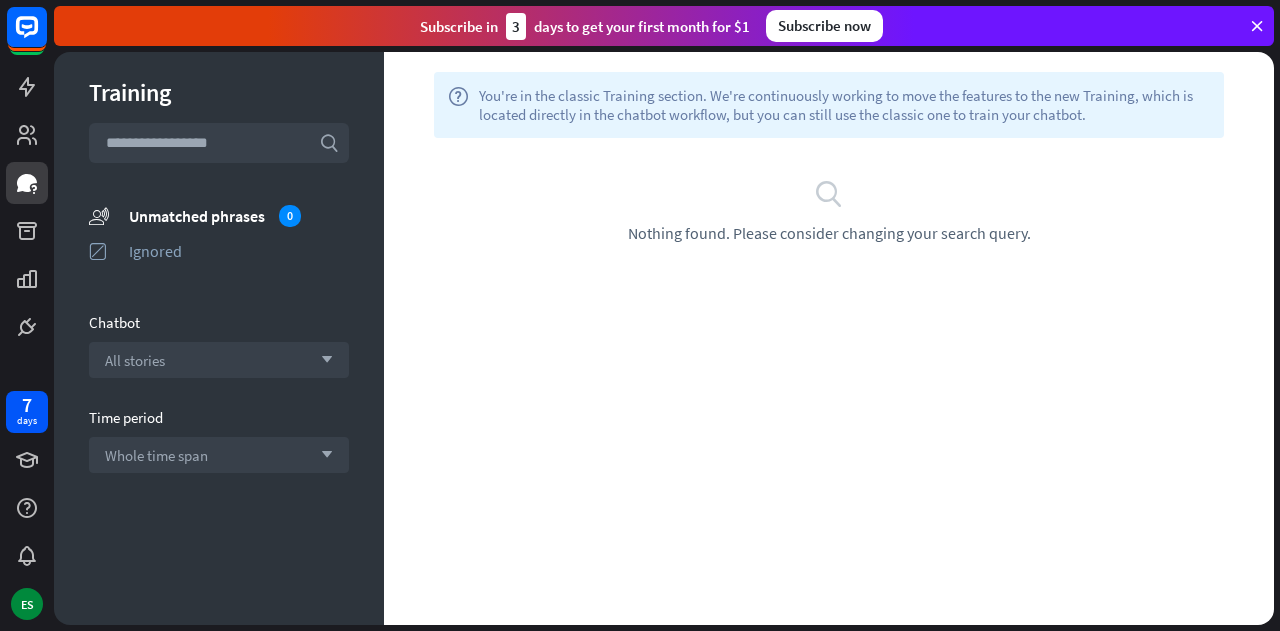 click on "help
You're in the classic Training section. We're continuously working to
move the features to the new Training, which is located directly in the
chatbot workflow, but you can still use the classic one to train your
chatbot.
plus
Filters
search
Nothing found. Please consider changing your search query." at bounding box center (829, 338) 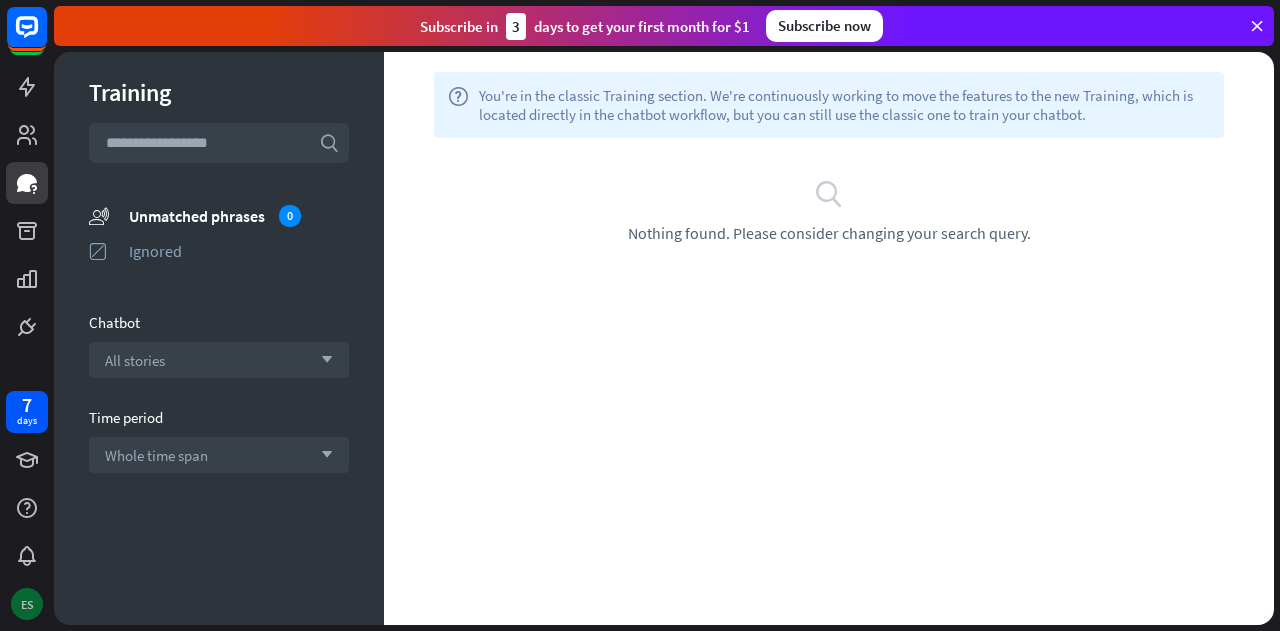 click on "ES" at bounding box center (27, 604) 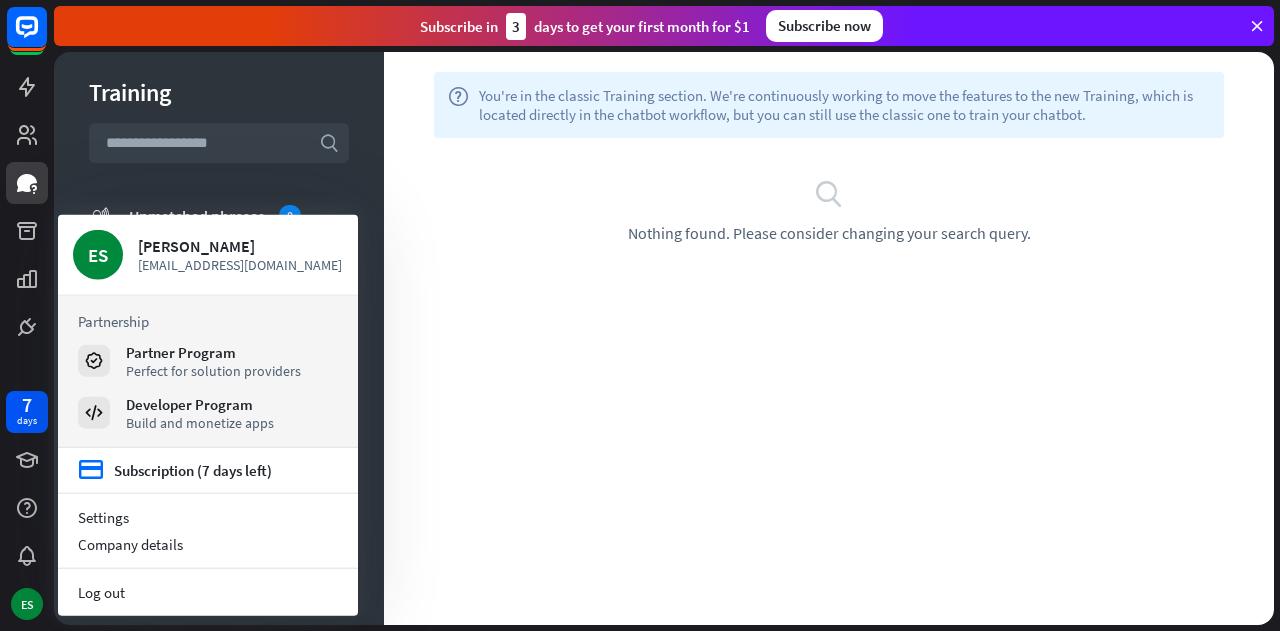 click on "help
You're in the classic Training section. We're continuously working to
move the features to the new Training, which is located directly in the
chatbot workflow, but you can still use the classic one to train your
chatbot.
plus
Filters
search
Nothing found. Please consider changing your search query." at bounding box center (829, 338) 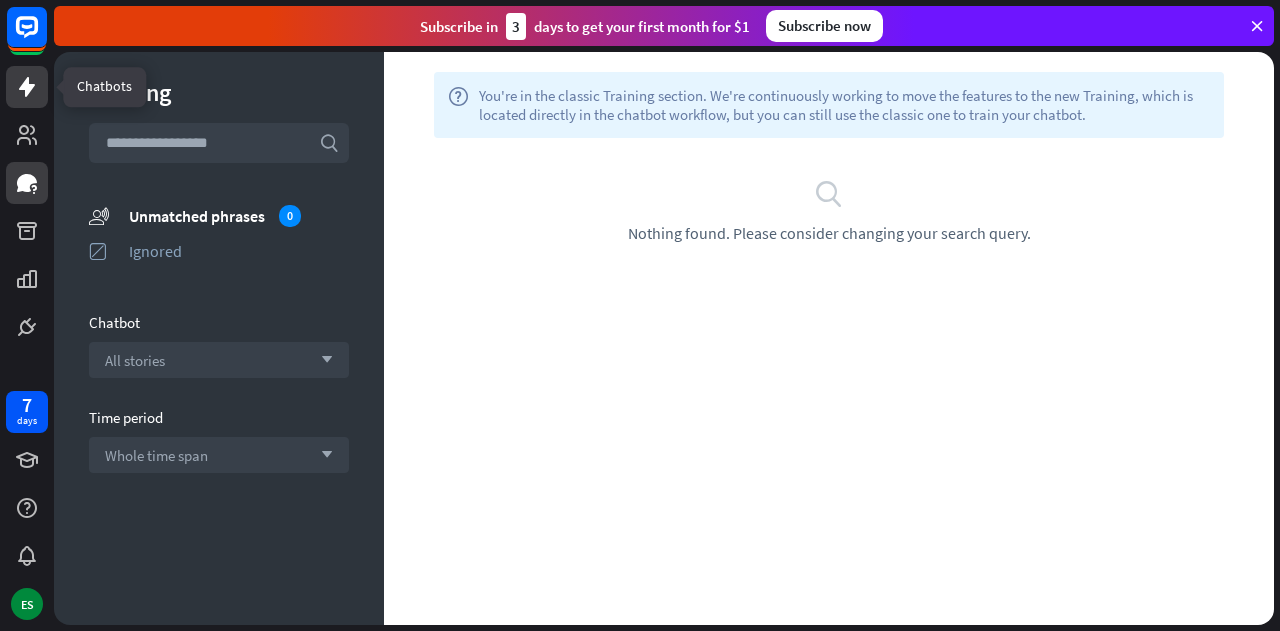 click at bounding box center (27, 87) 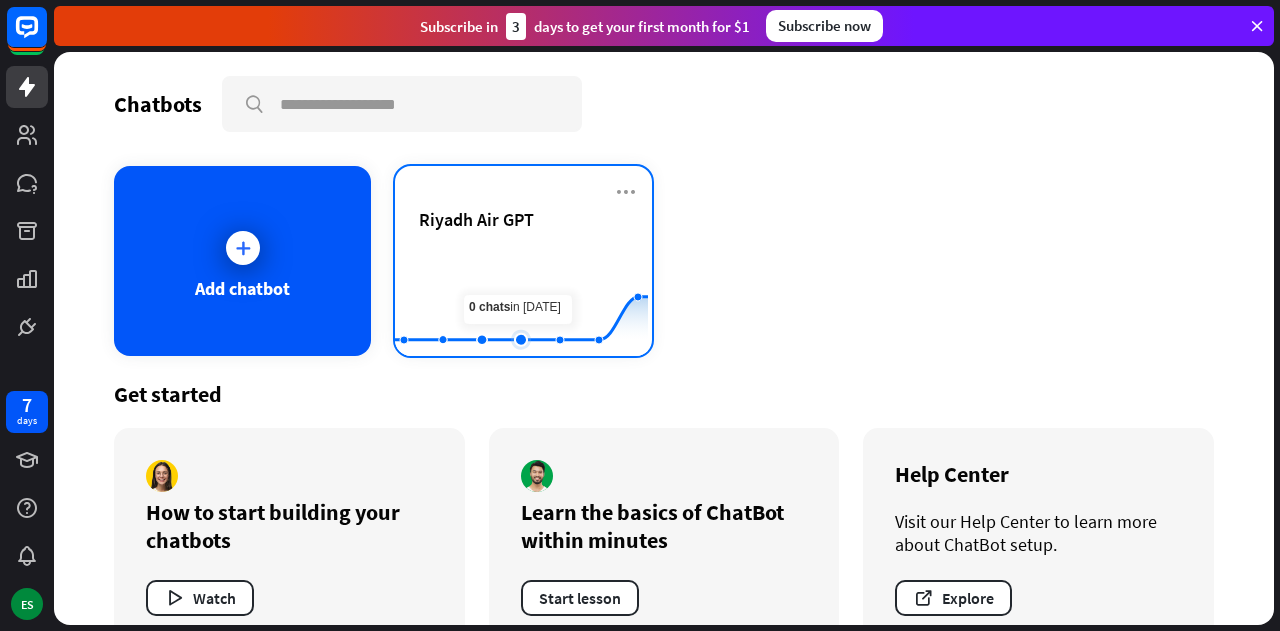 click 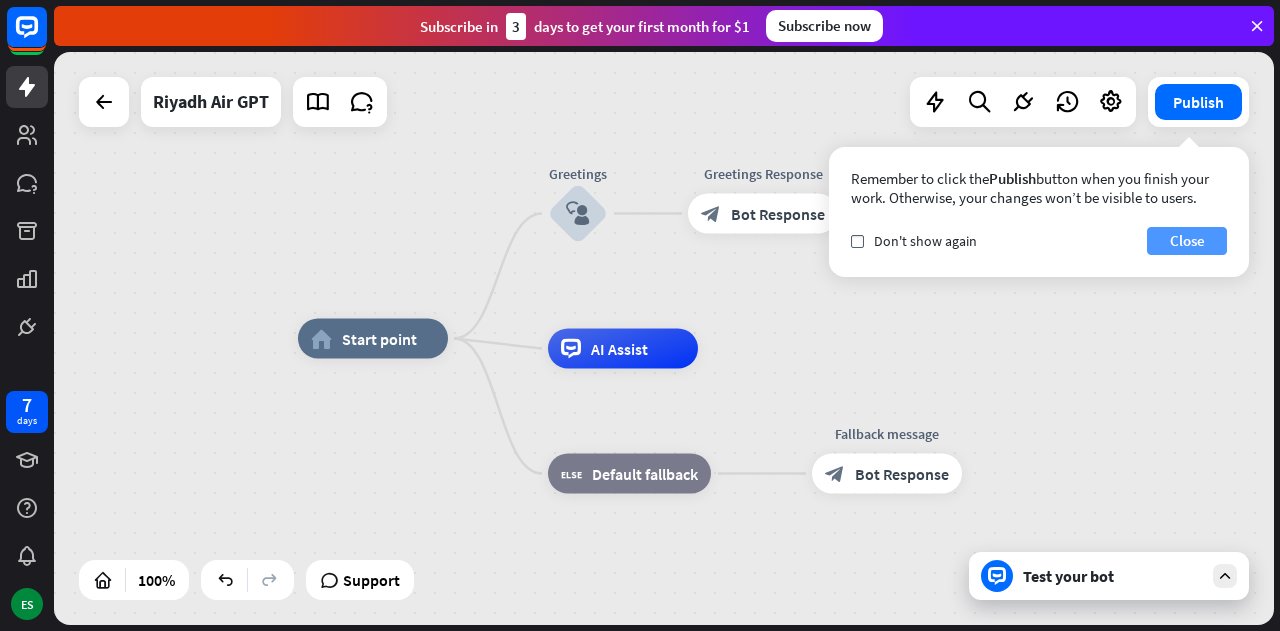 click on "Close" at bounding box center [1187, 241] 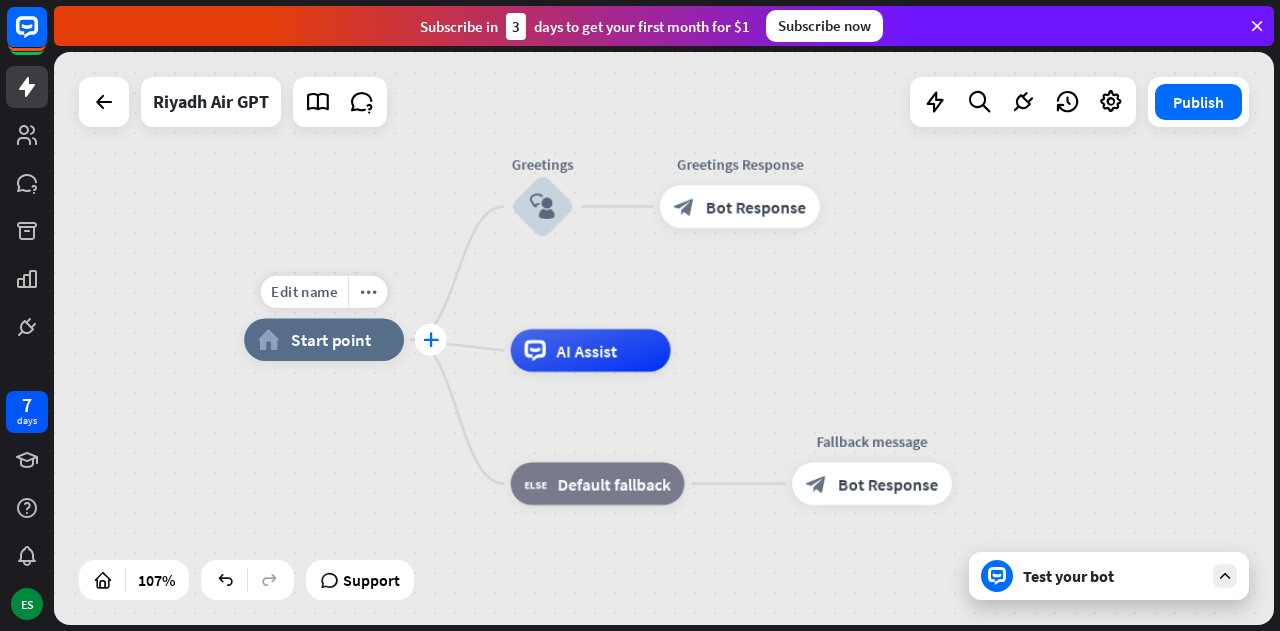 click on "plus" at bounding box center [431, 339] 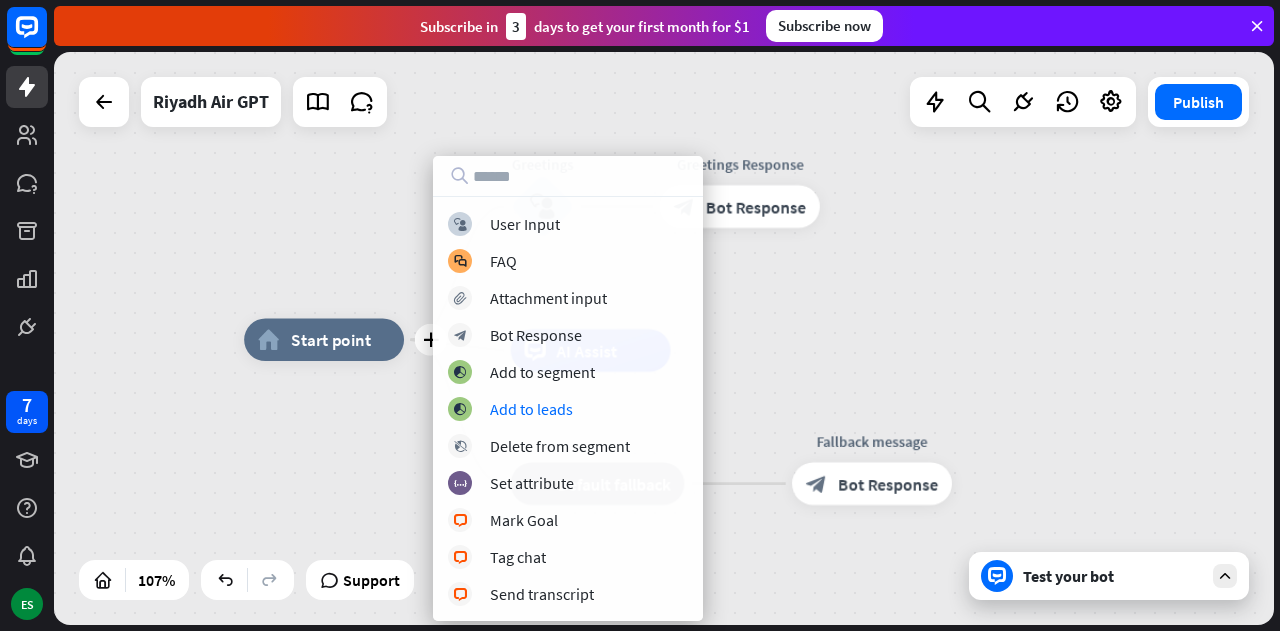 click on "plus     home_2   Start point                 Greetings   block_user_input                 Greetings Response   block_bot_response   Bot Response                     AI Assist                   block_fallback   Default fallback                 Fallback message   block_bot_response   Bot Response" at bounding box center [894, 645] 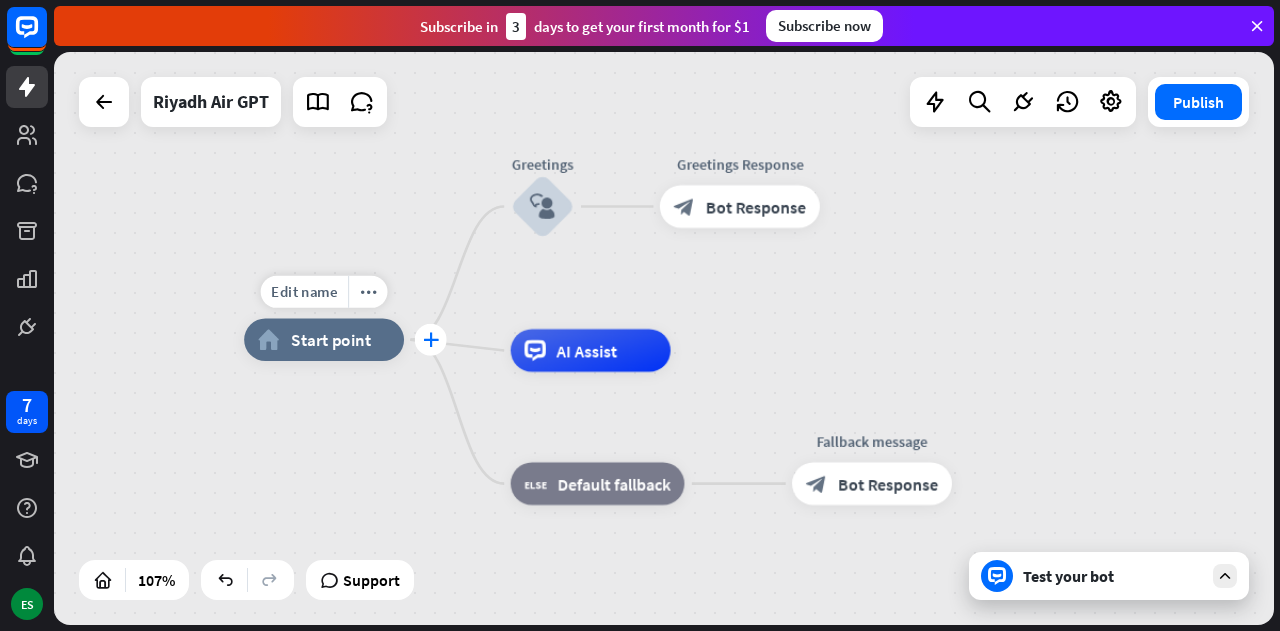 click on "plus" at bounding box center (431, 340) 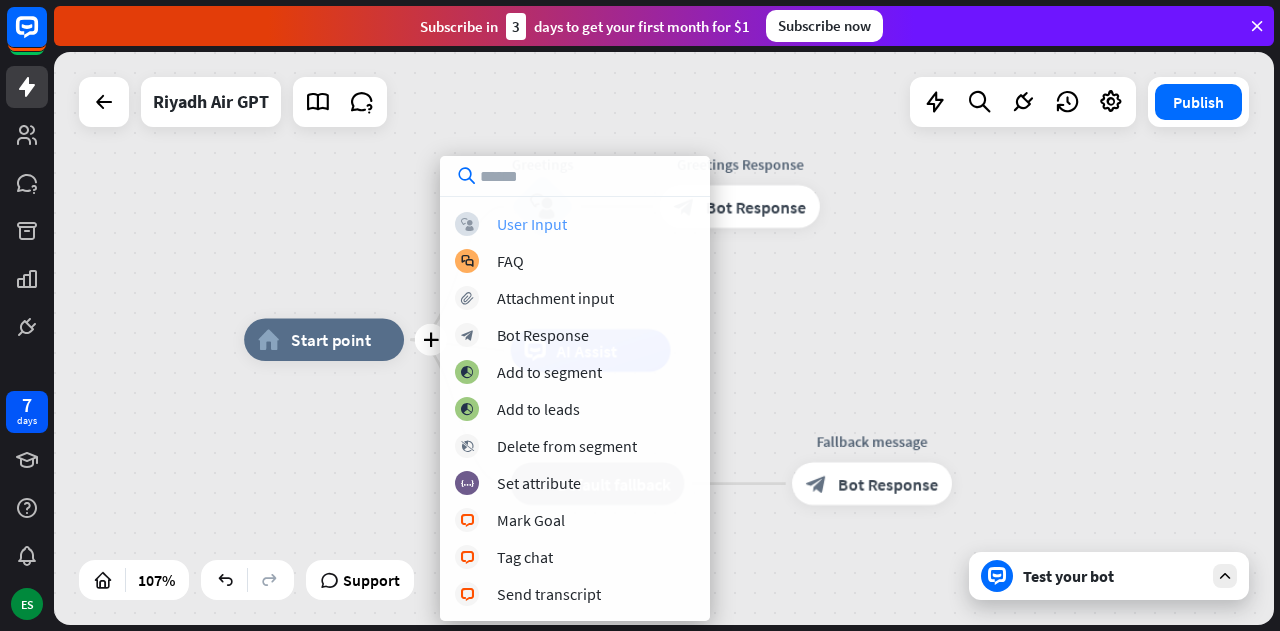 click on "User Input" at bounding box center [532, 224] 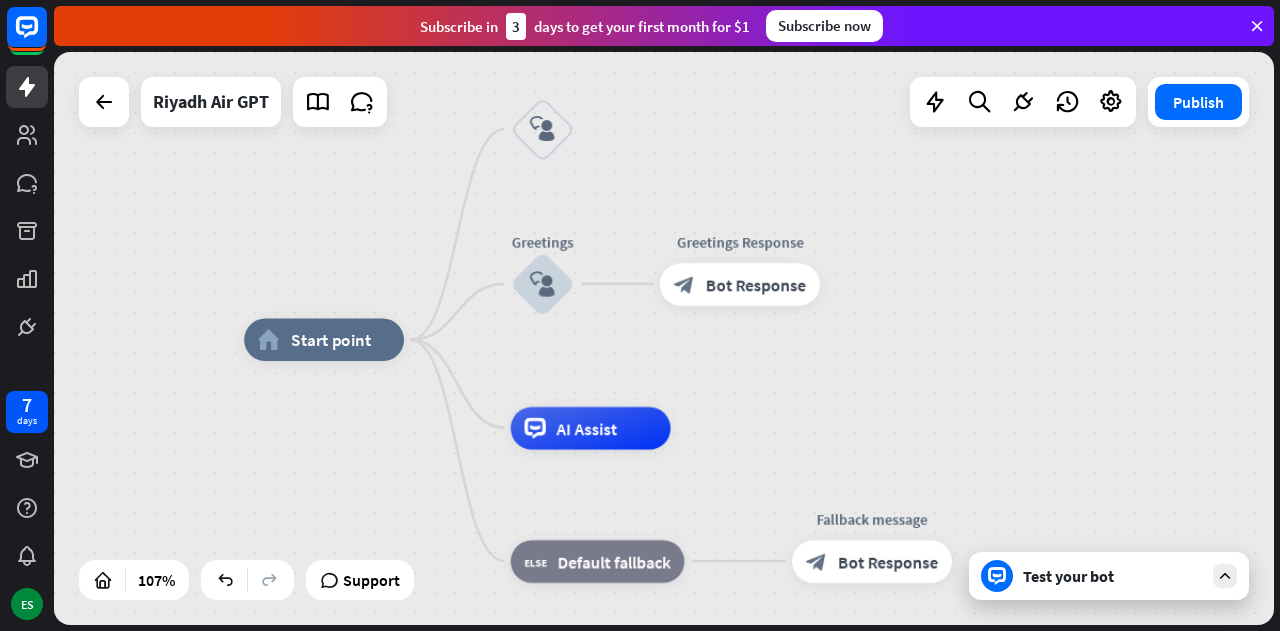 click on "home_2   Start point                   block_user_input                 Greetings   block_user_input                 Greetings Response   block_bot_response   Bot Response                     AI Assist                   block_fallback   Default fallback                 Fallback message   block_bot_response   Bot Response" at bounding box center (664, 338) 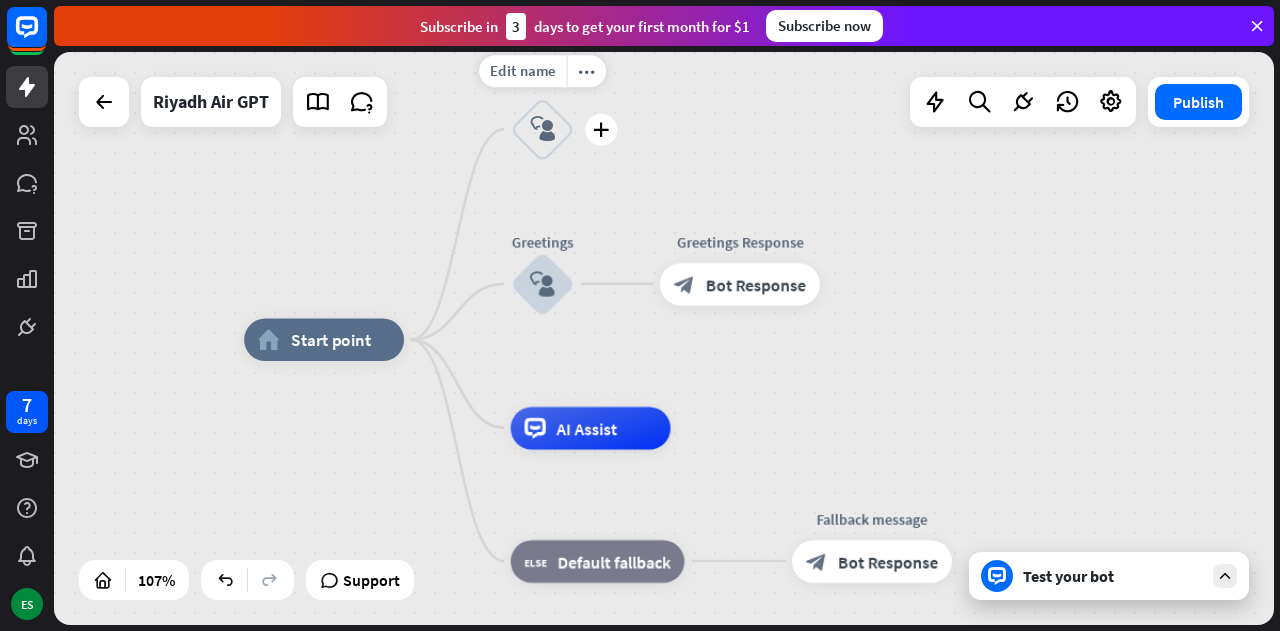 click on "block_user_input" at bounding box center (543, 129) 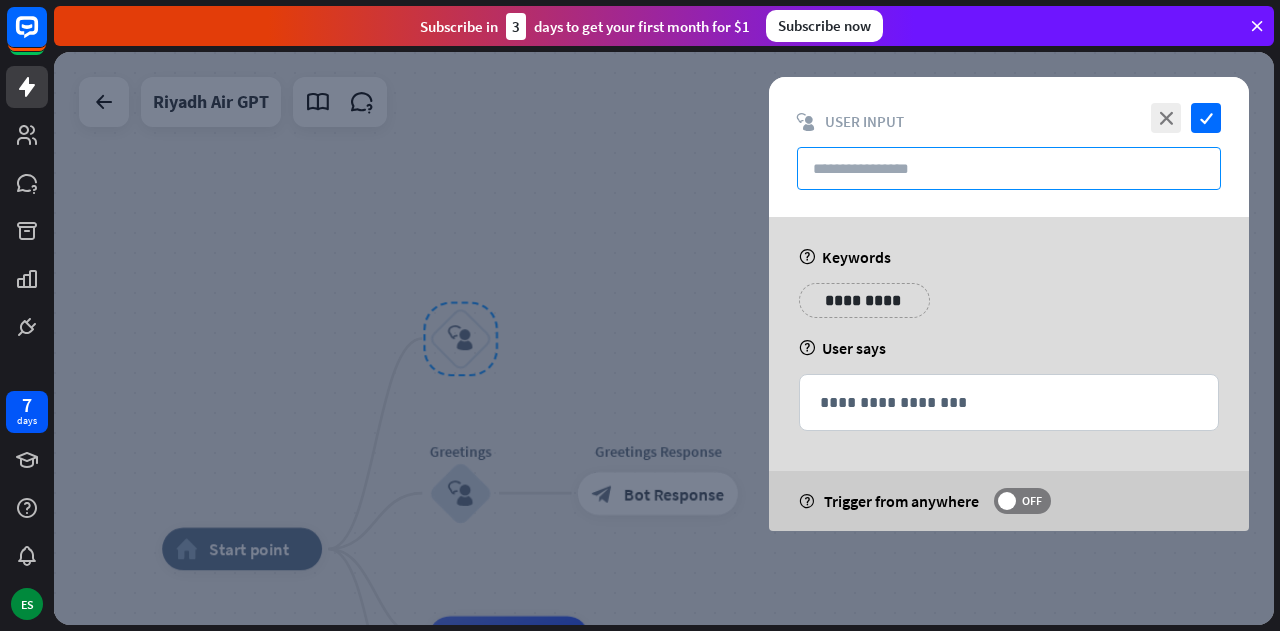 click at bounding box center [1009, 168] 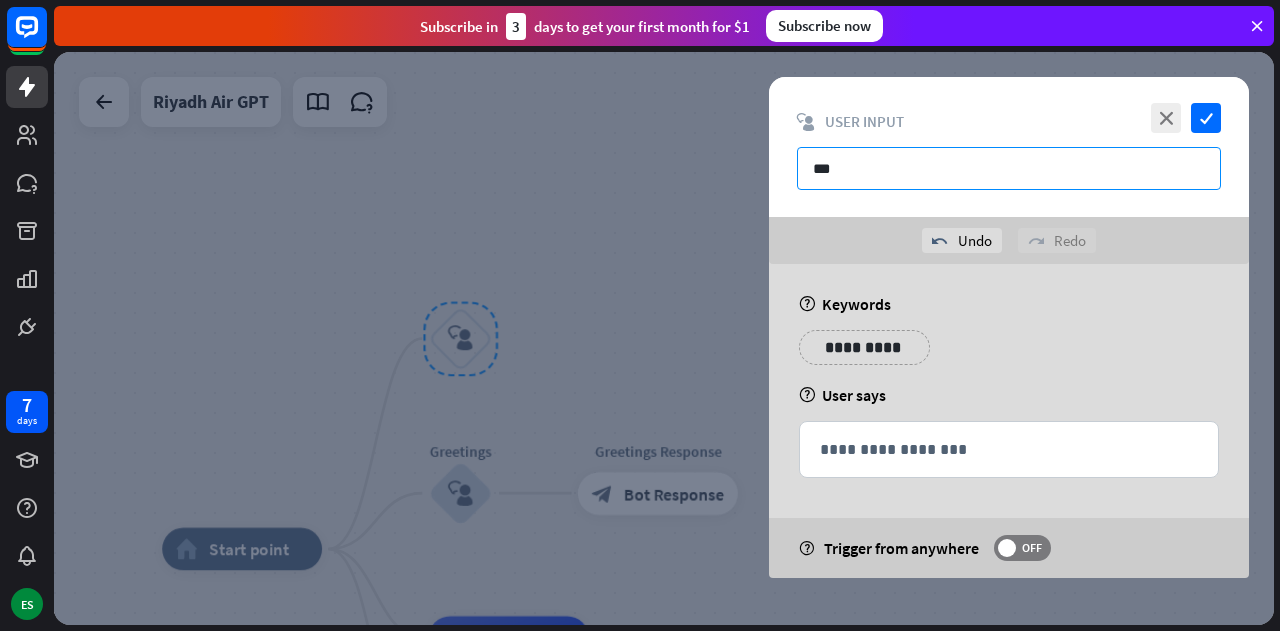 type on "***" 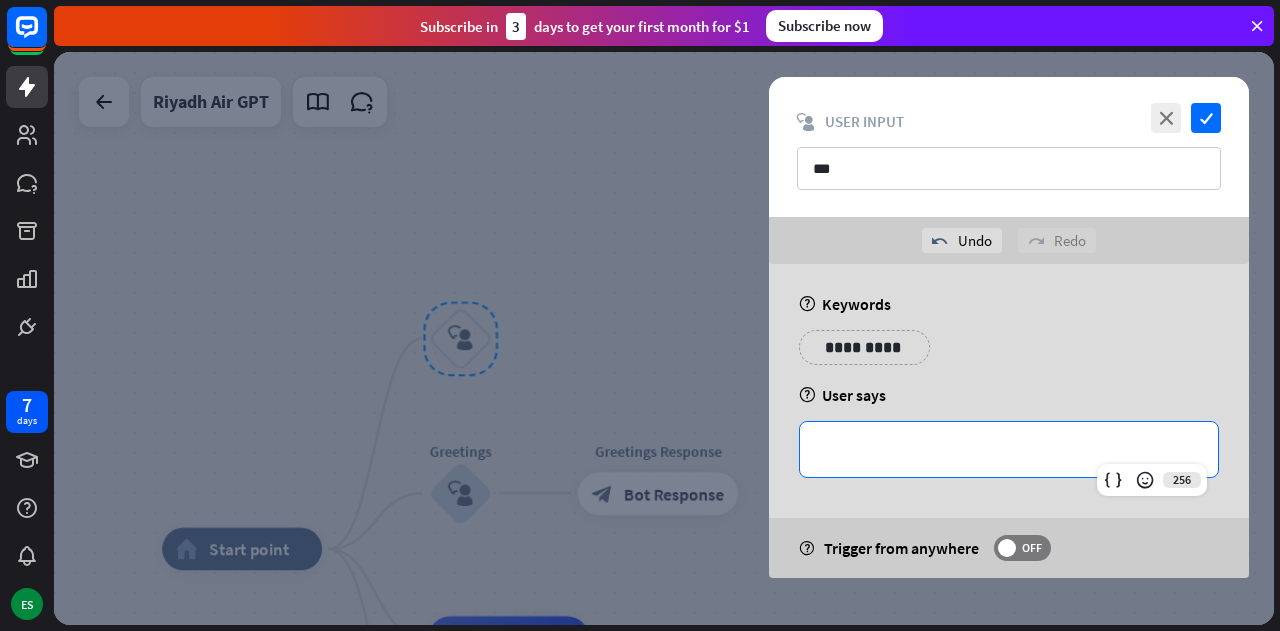 click on "**********" at bounding box center (1009, 449) 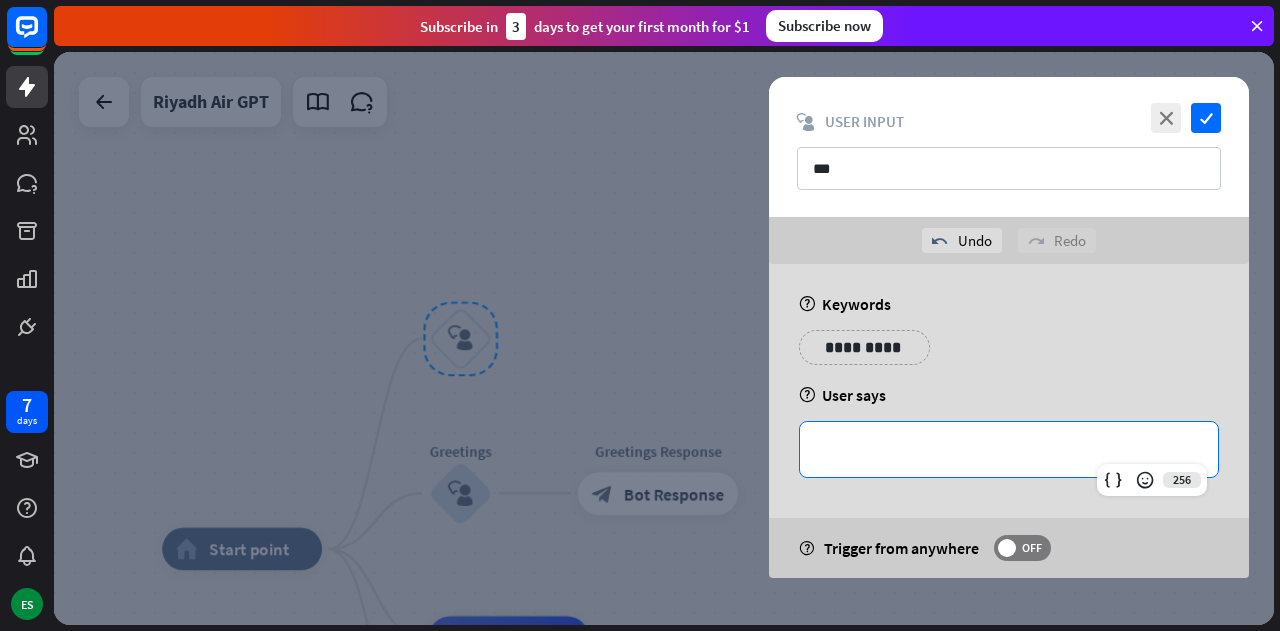 type 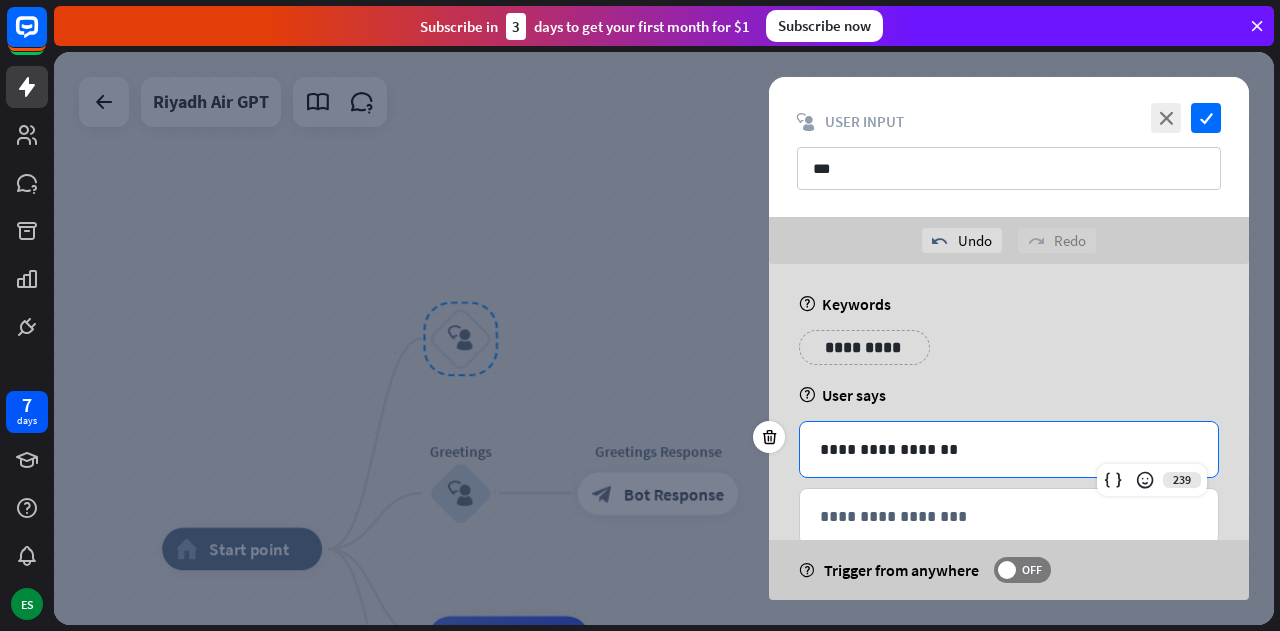 scroll, scrollTop: 42, scrollLeft: 0, axis: vertical 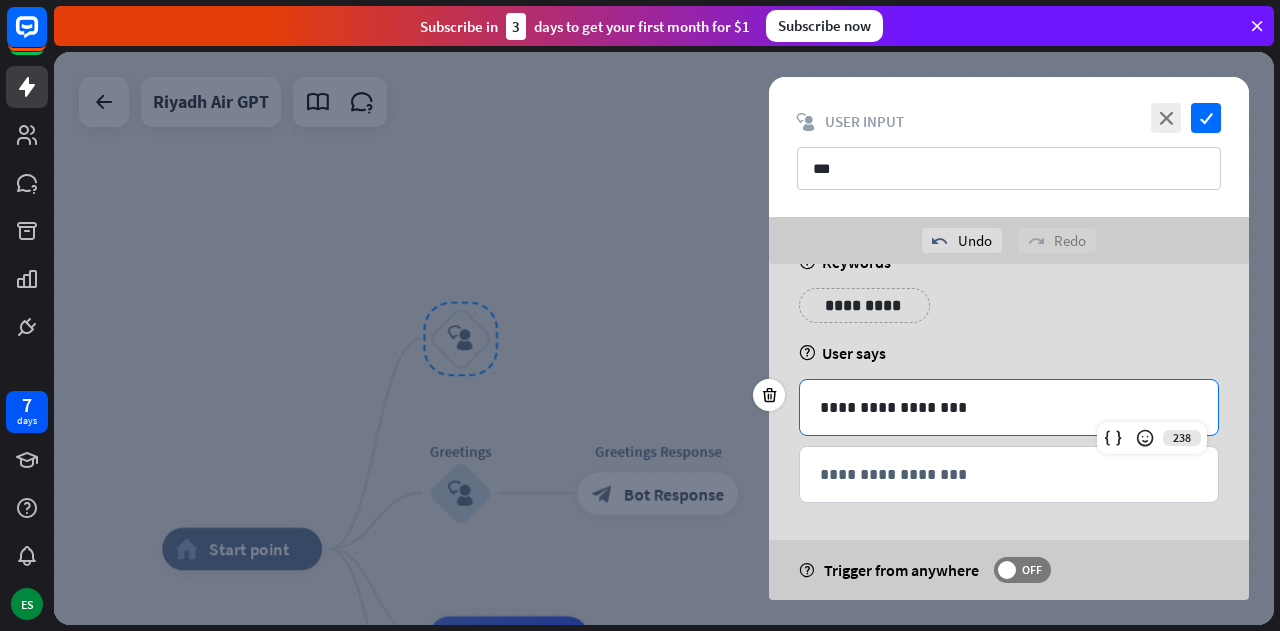 click on "**********" at bounding box center [1009, 407] 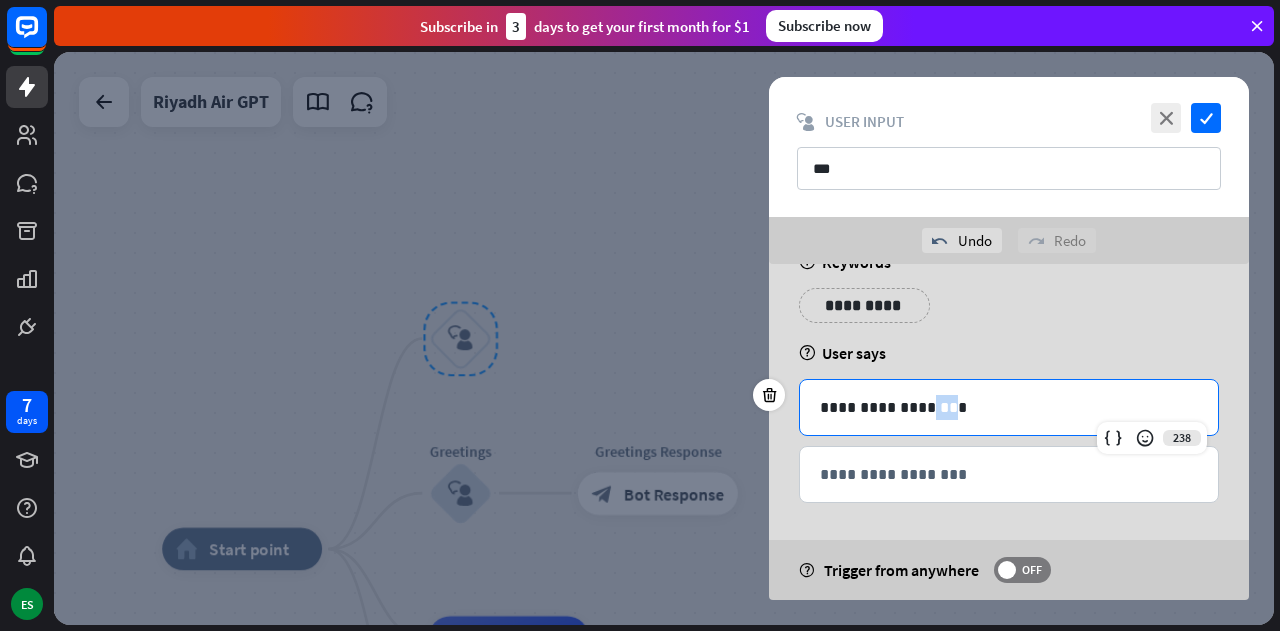 click on "**********" at bounding box center [1009, 407] 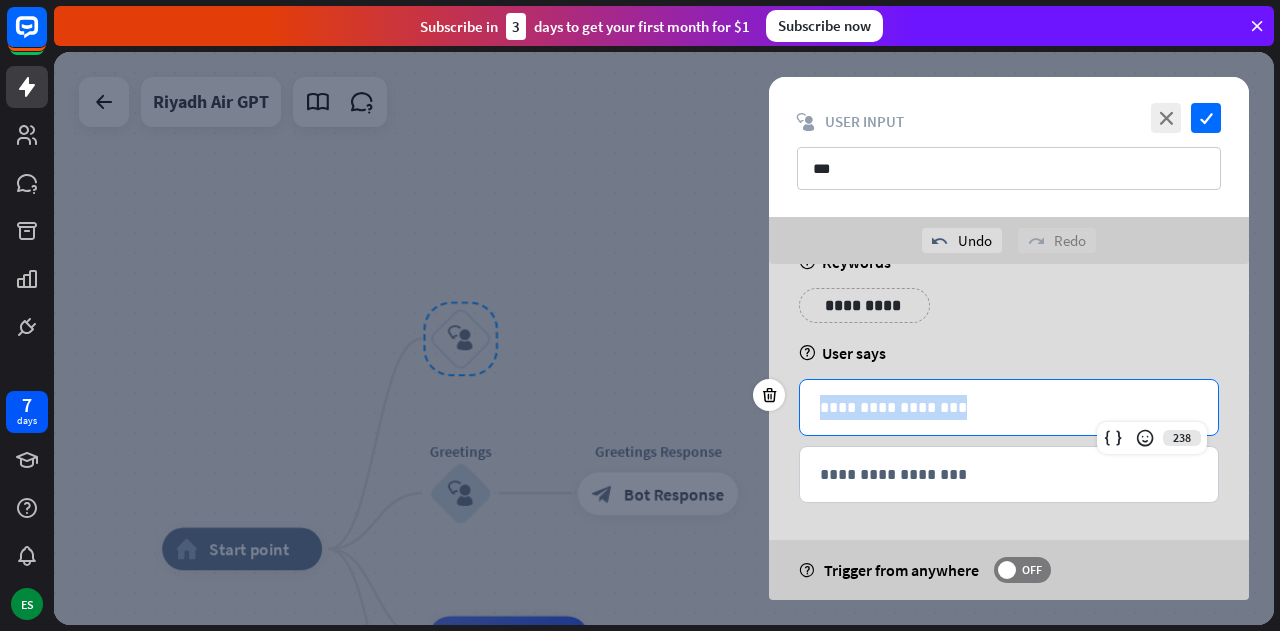 click on "**********" at bounding box center [1009, 407] 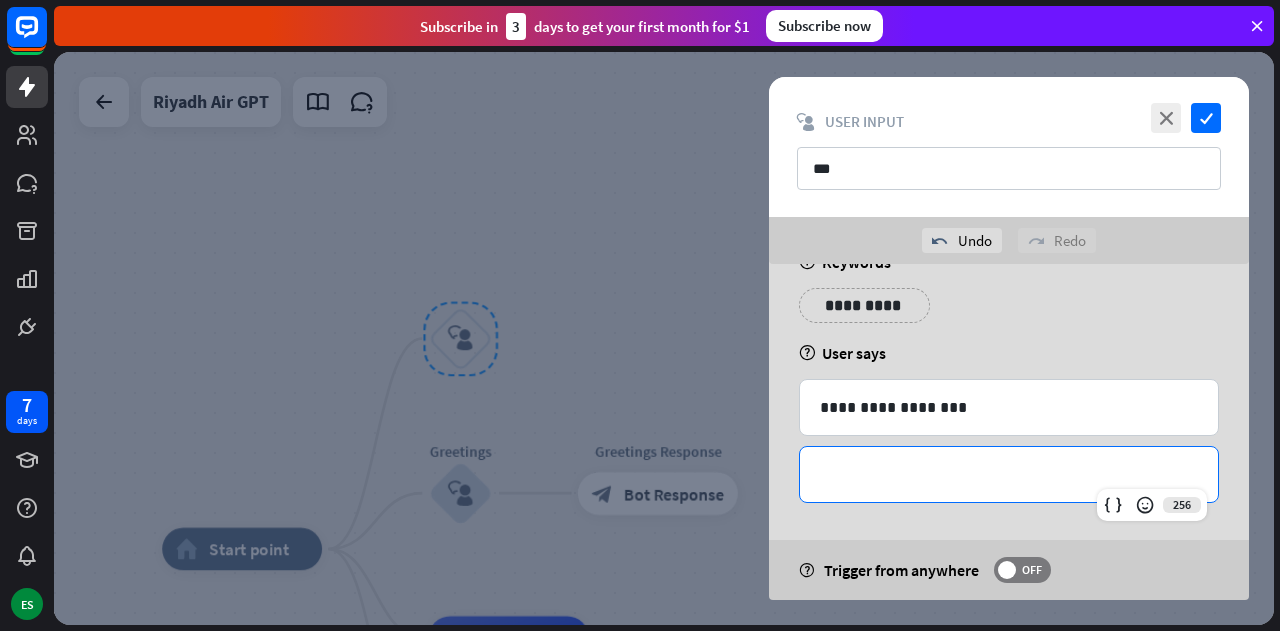 drag, startPoint x: 927, startPoint y: 495, endPoint x: 925, endPoint y: 476, distance: 19.104973 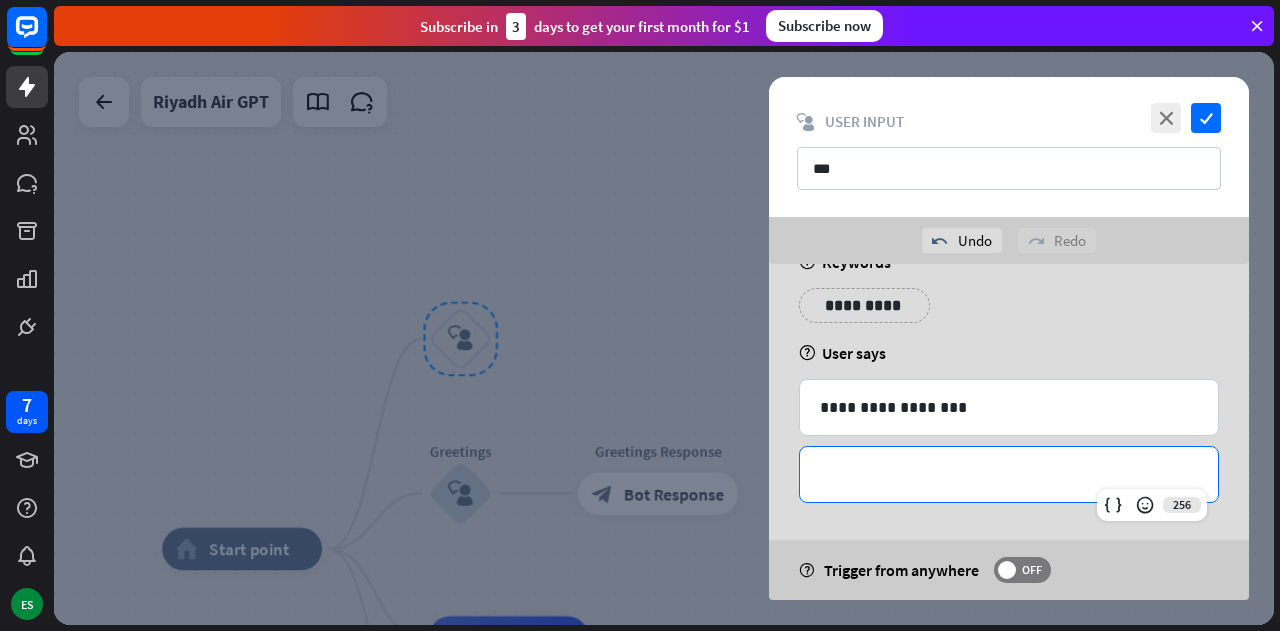 click on "**********" at bounding box center [1009, 474] 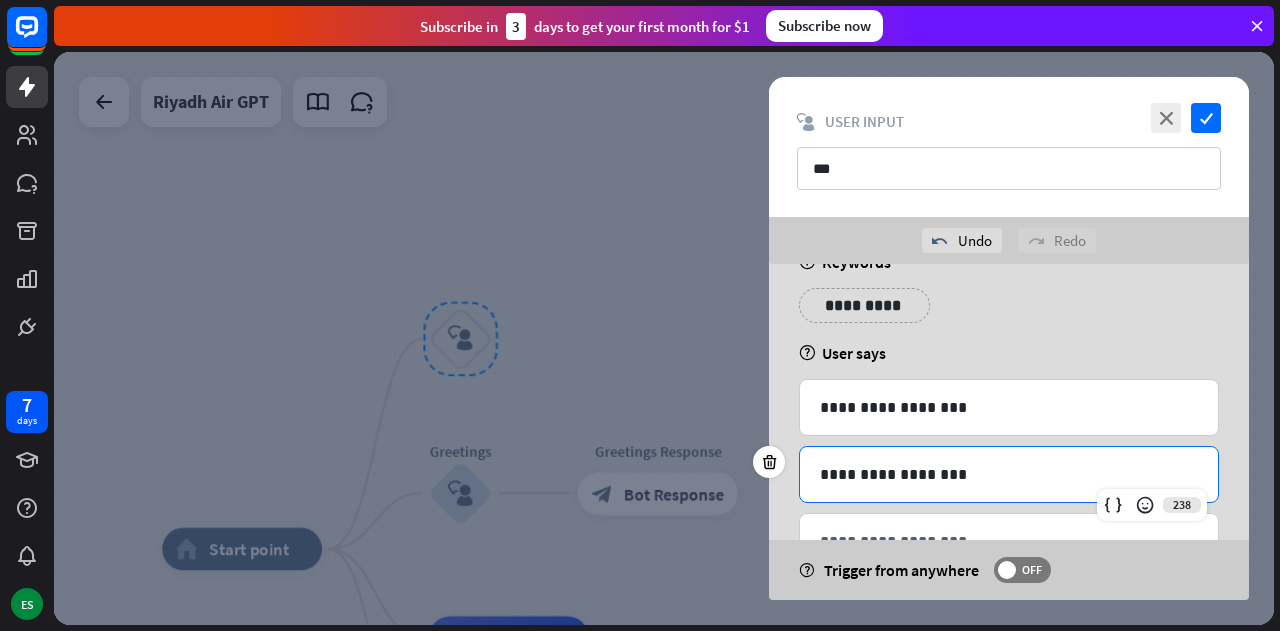 click on "**********" at bounding box center [1009, 474] 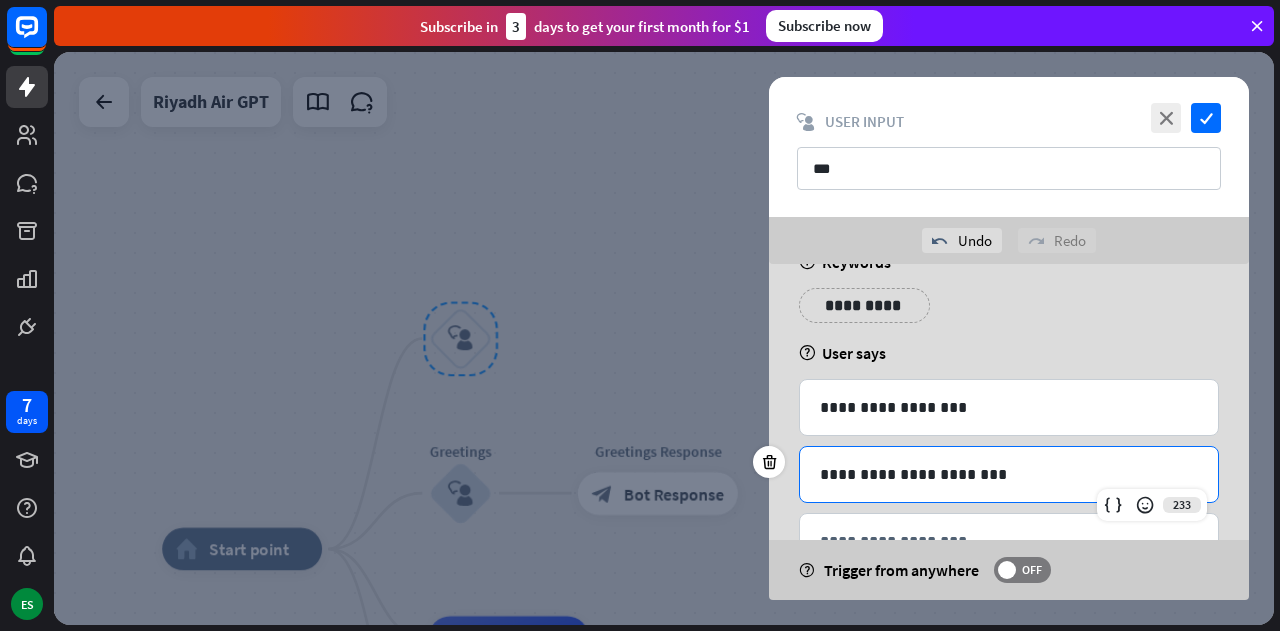 scroll, scrollTop: 108, scrollLeft: 0, axis: vertical 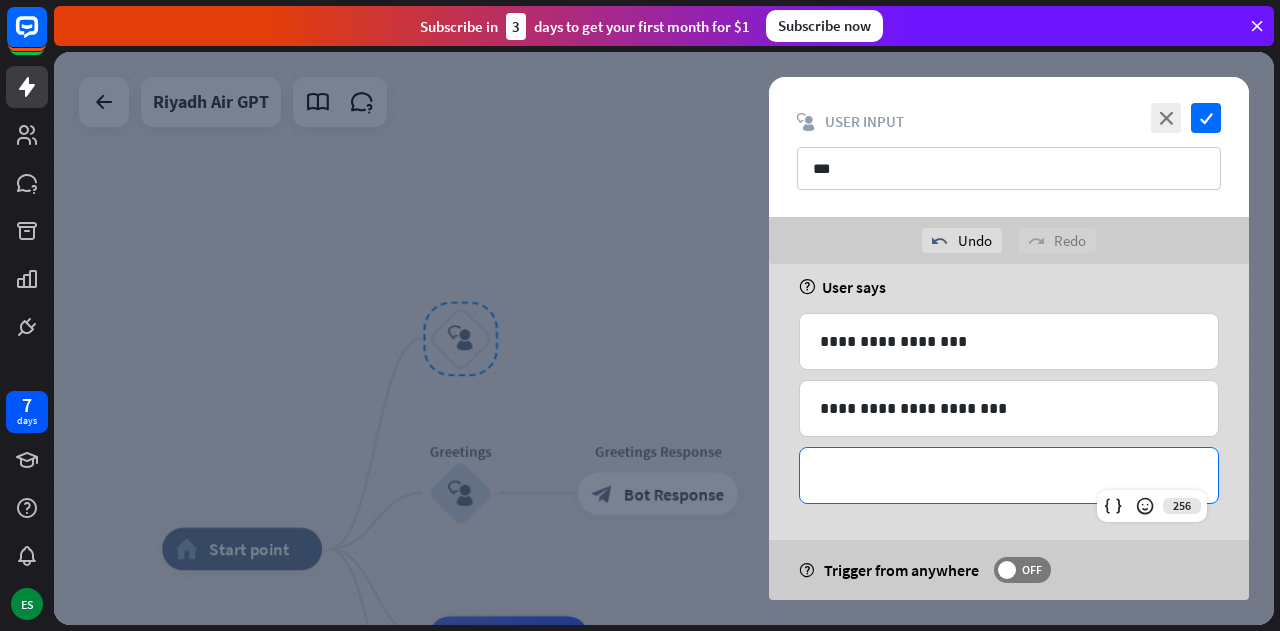click on "**********" at bounding box center (1009, 475) 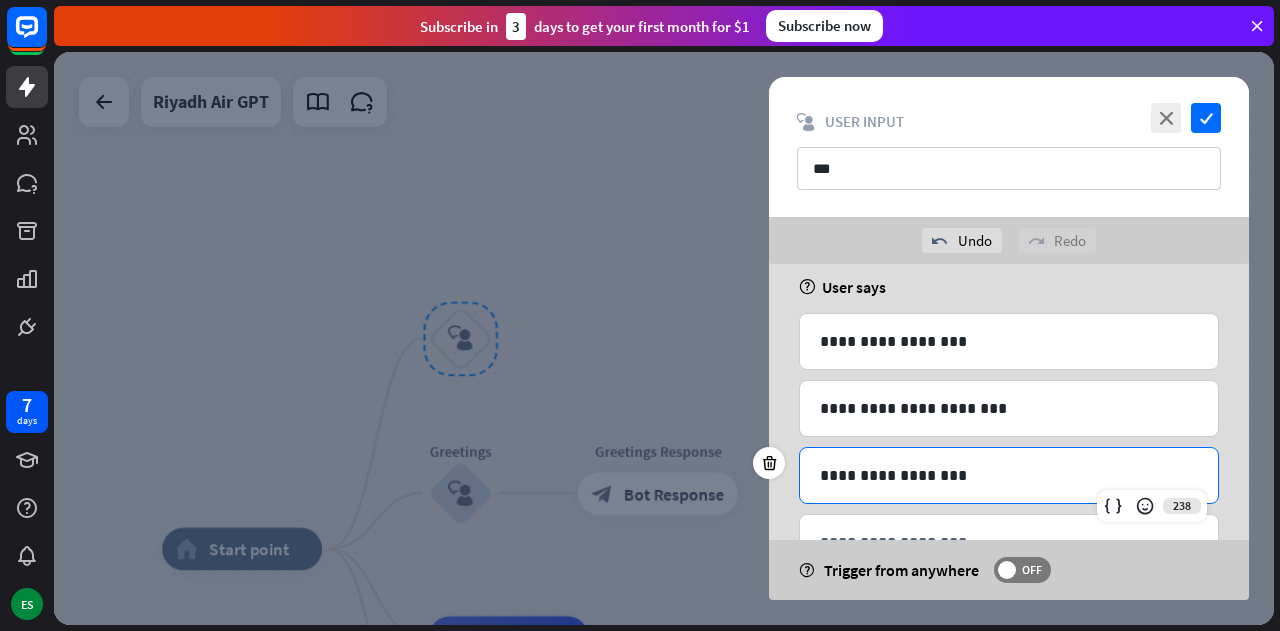 type 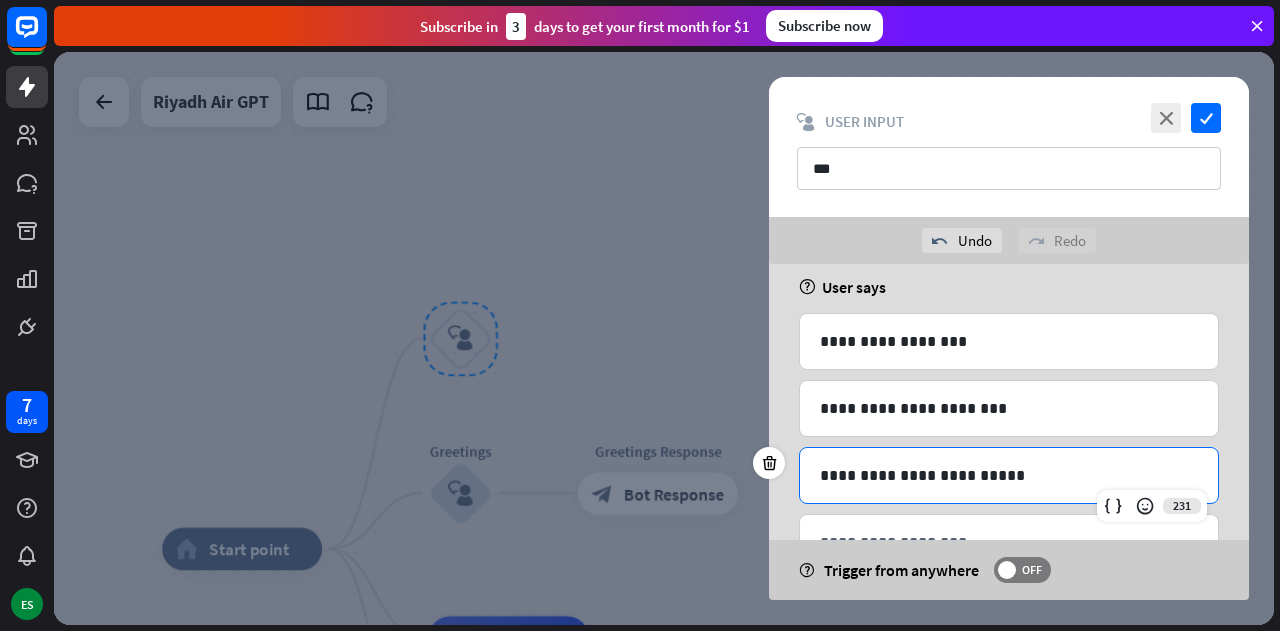 scroll, scrollTop: 175, scrollLeft: 0, axis: vertical 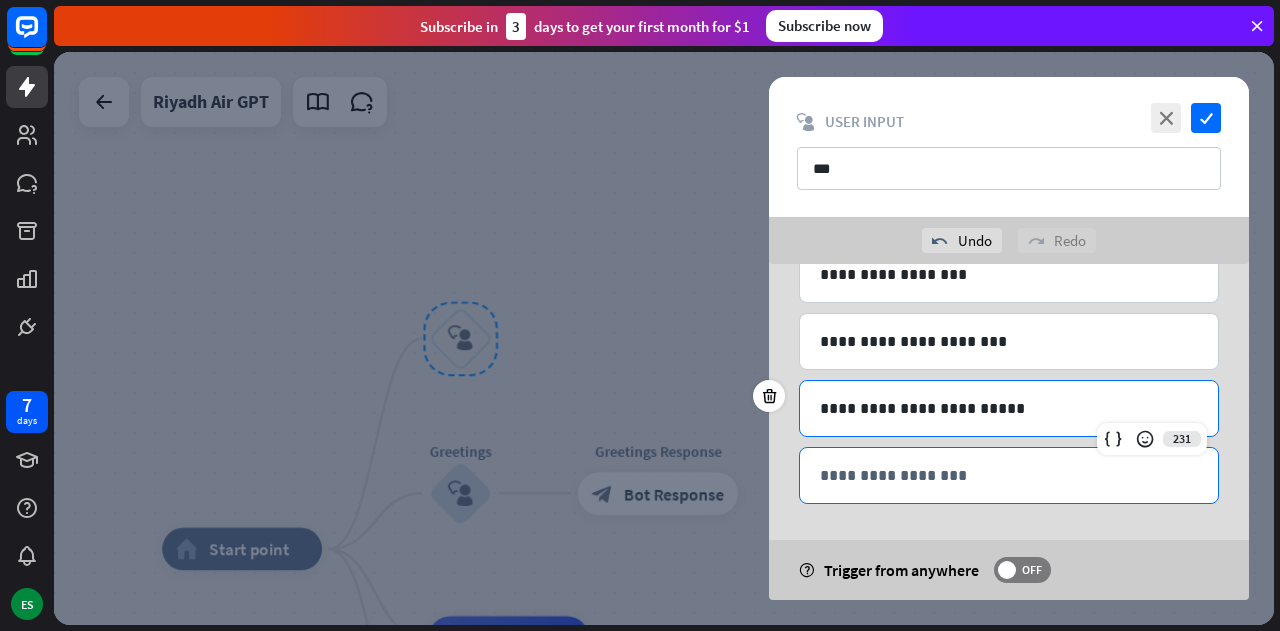 click on "**********" at bounding box center [1009, 475] 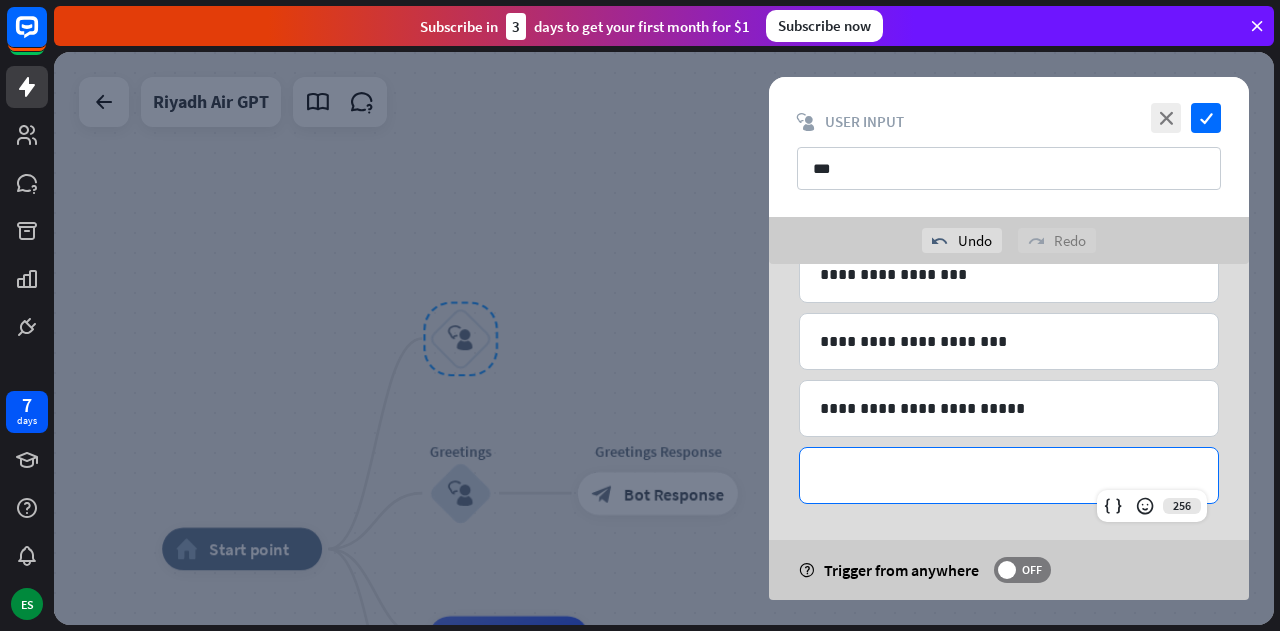 type 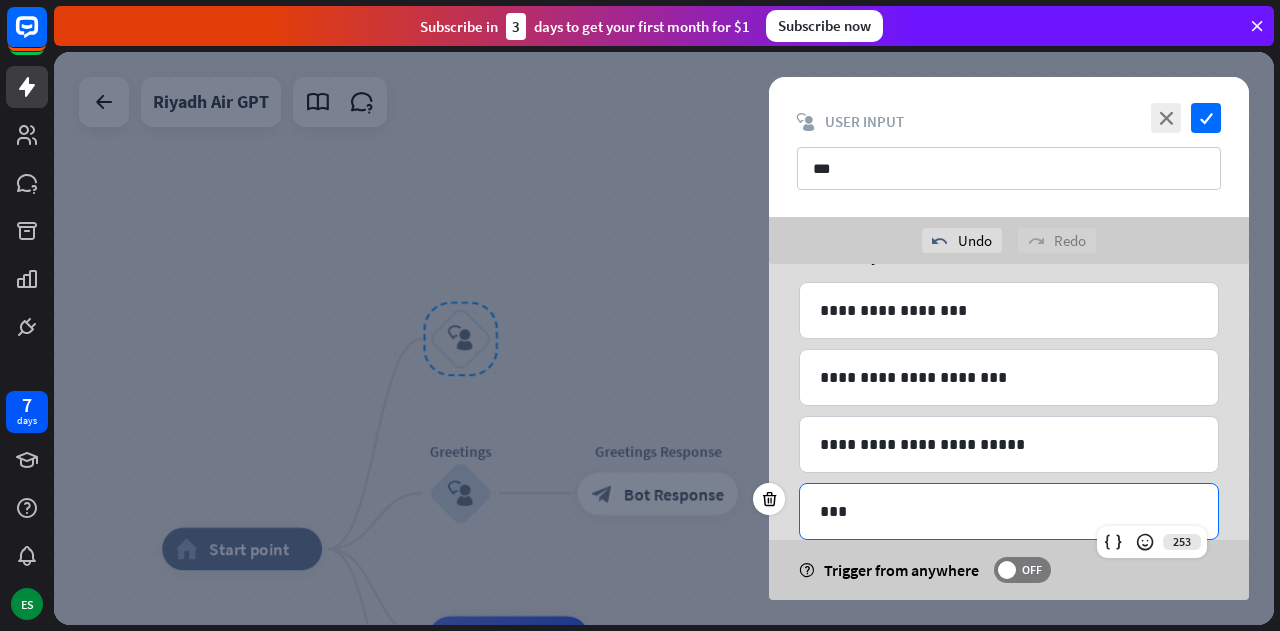 scroll, scrollTop: 140, scrollLeft: 0, axis: vertical 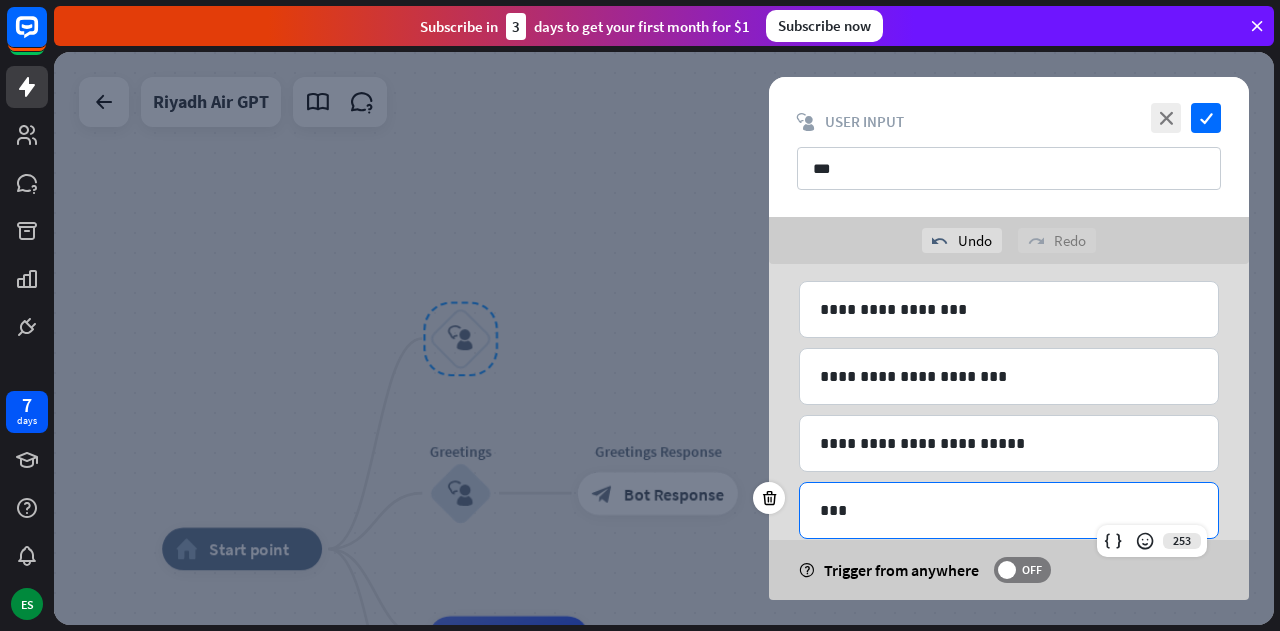 click on "***" at bounding box center (1009, 510) 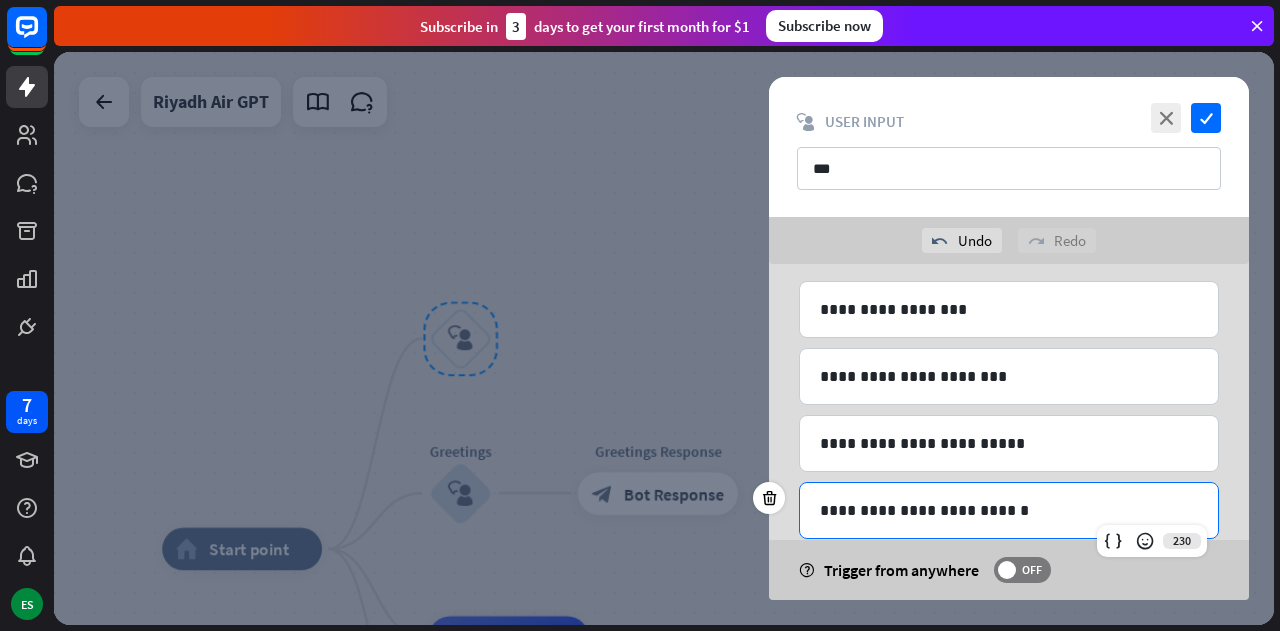 scroll, scrollTop: 241, scrollLeft: 0, axis: vertical 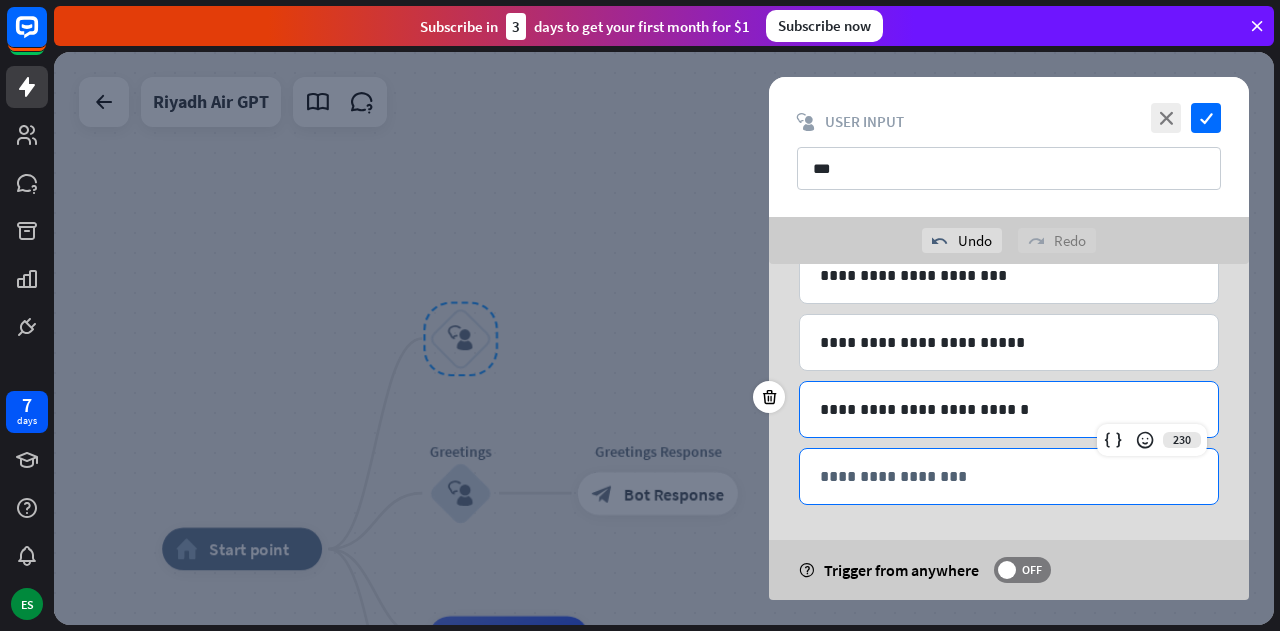 click on "**********" at bounding box center (1009, 476) 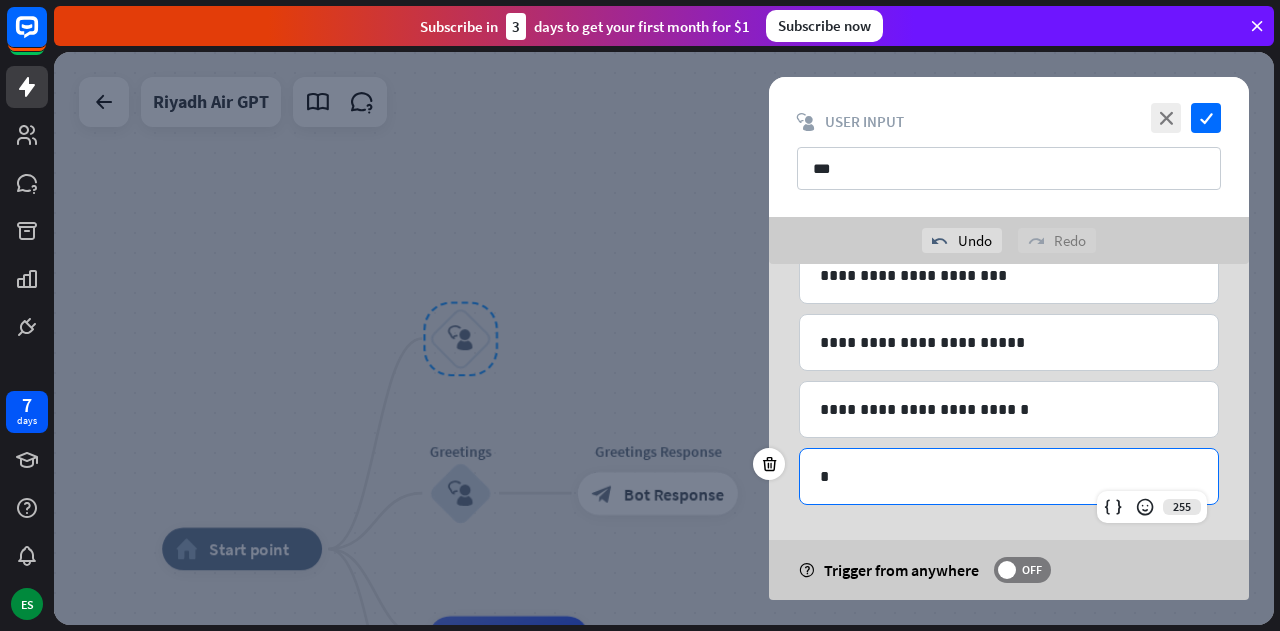 type 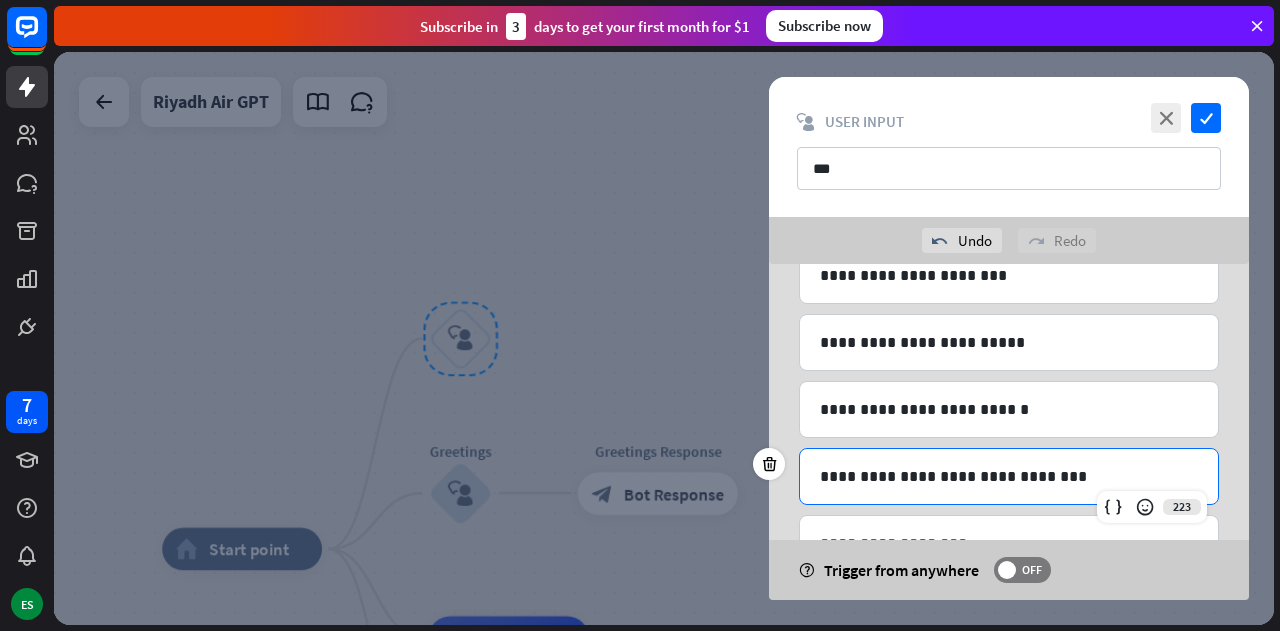 scroll, scrollTop: 308, scrollLeft: 0, axis: vertical 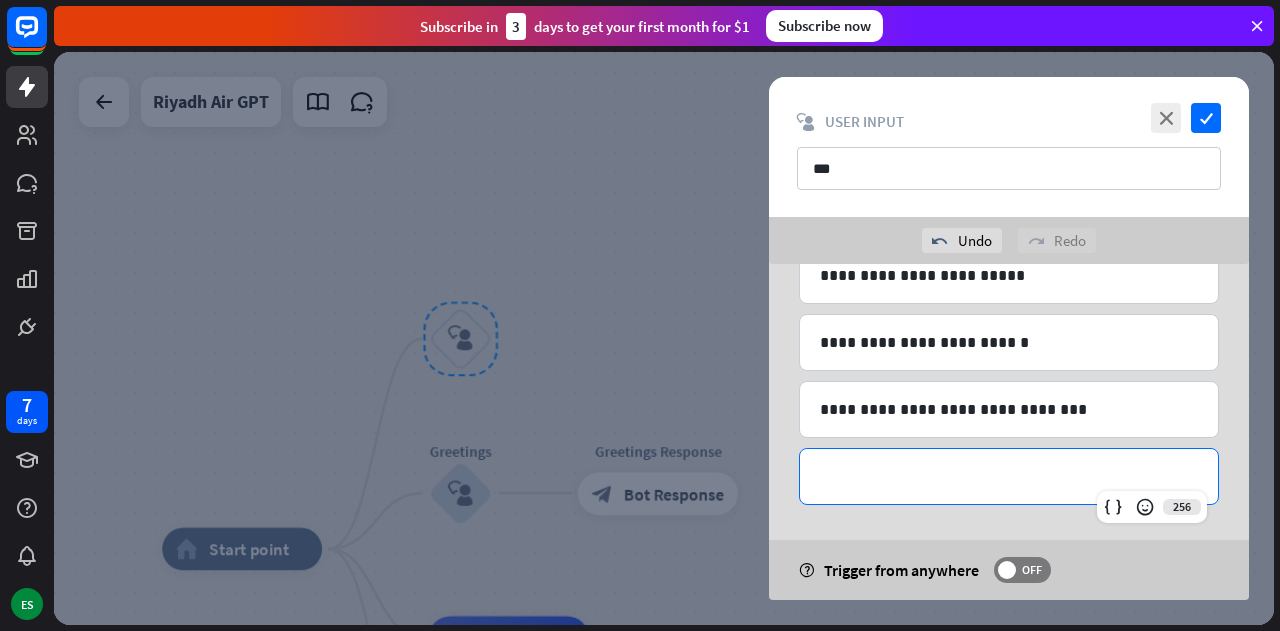 click on "**********" at bounding box center (1009, 476) 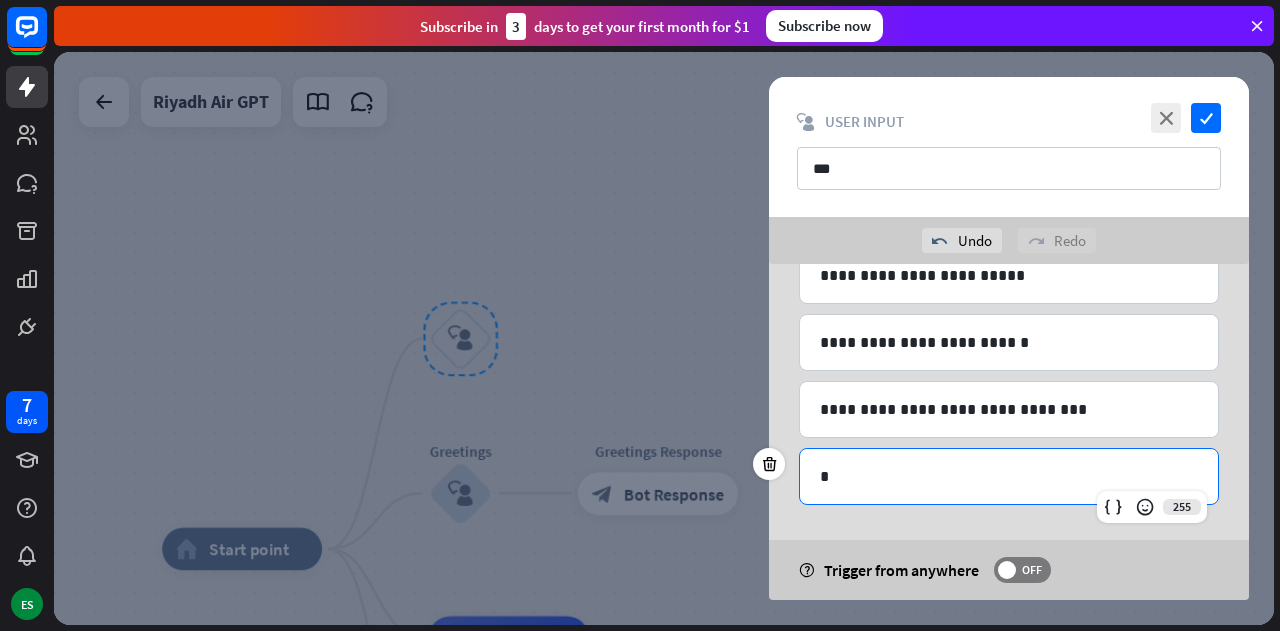 type 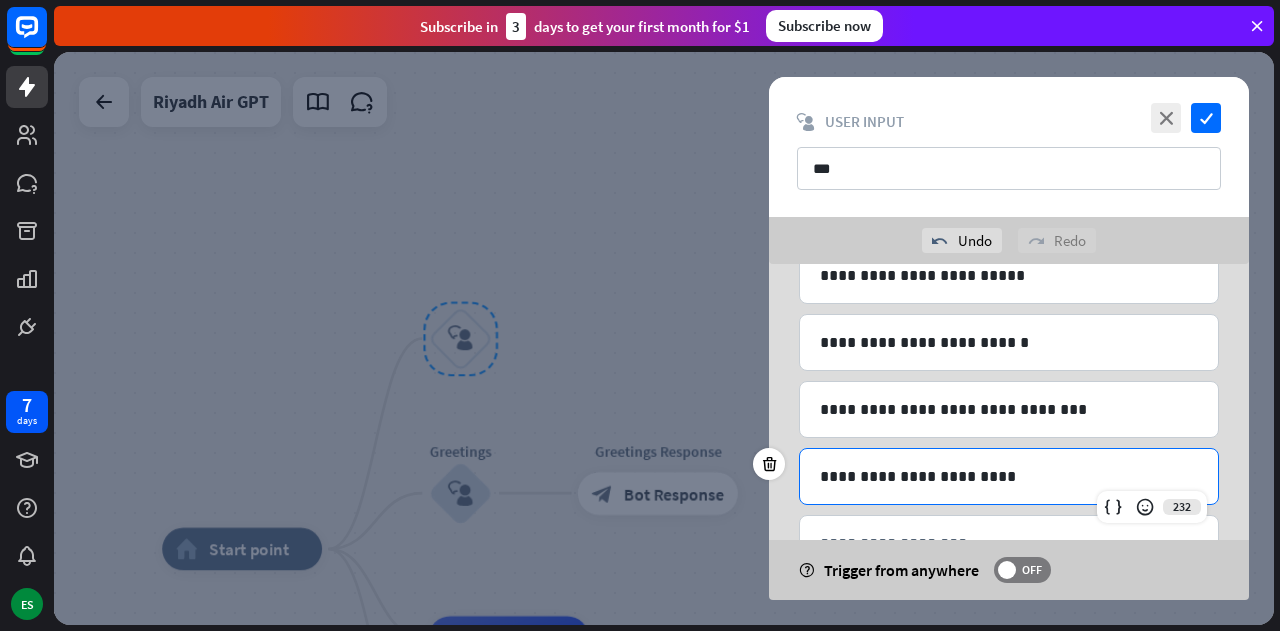 scroll, scrollTop: 374, scrollLeft: 0, axis: vertical 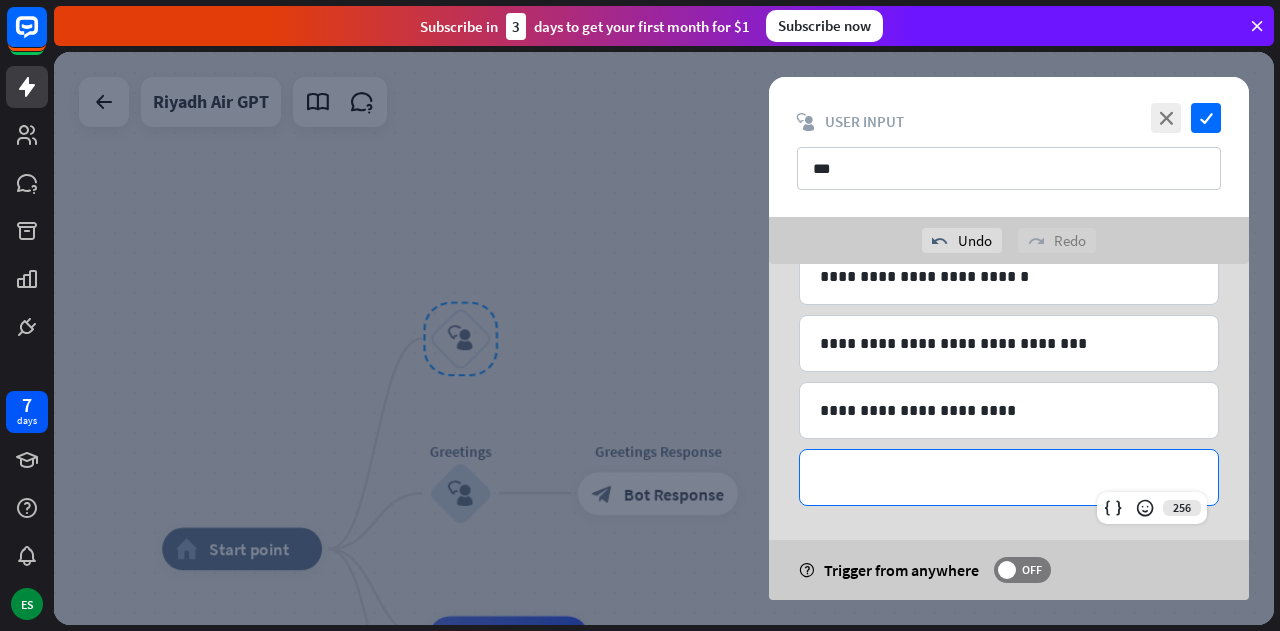 click on "**********" at bounding box center [1009, 477] 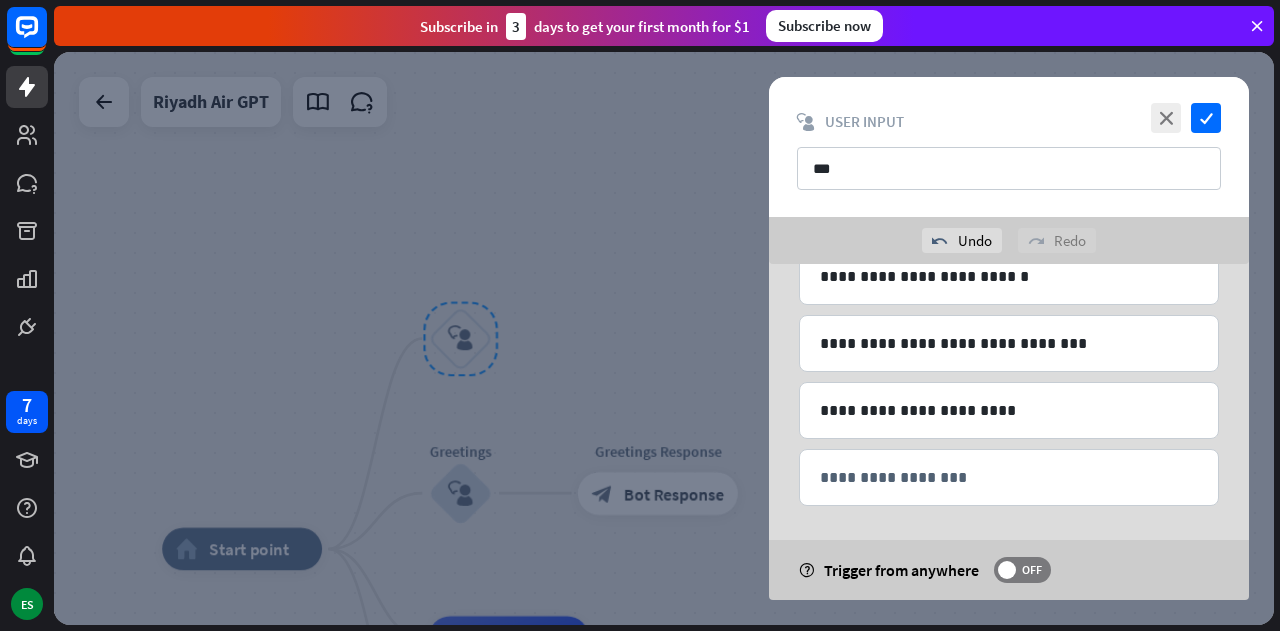 click on "**********" at bounding box center [1009, 248] 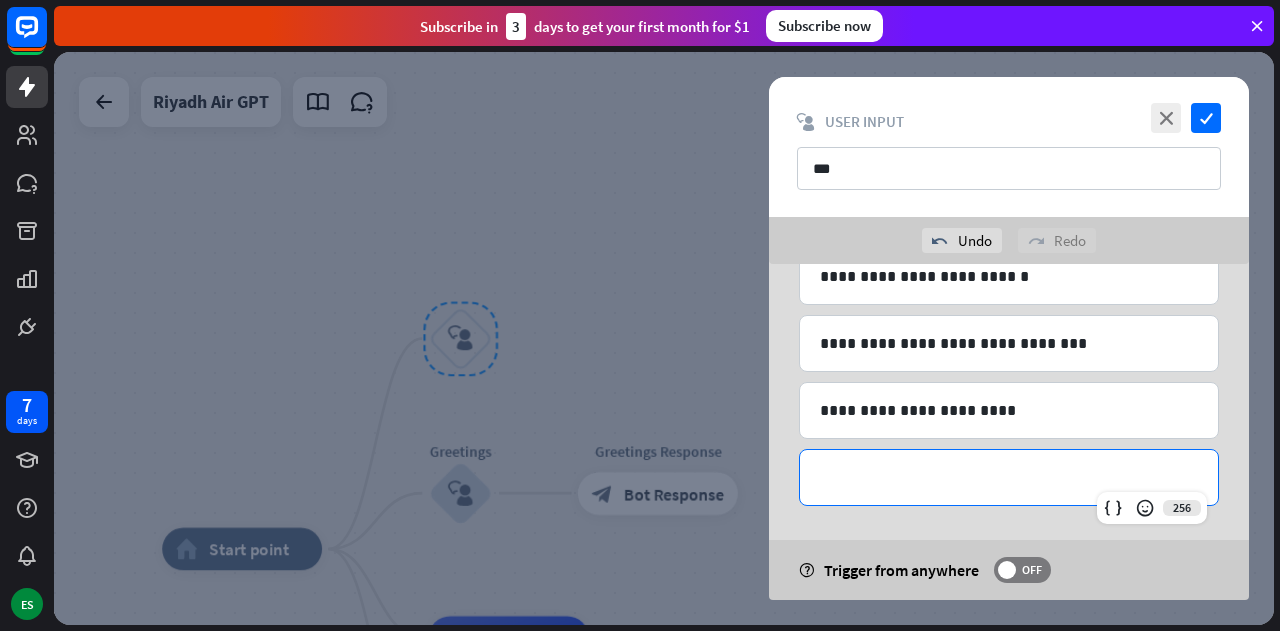 click on "**********" at bounding box center [1009, 477] 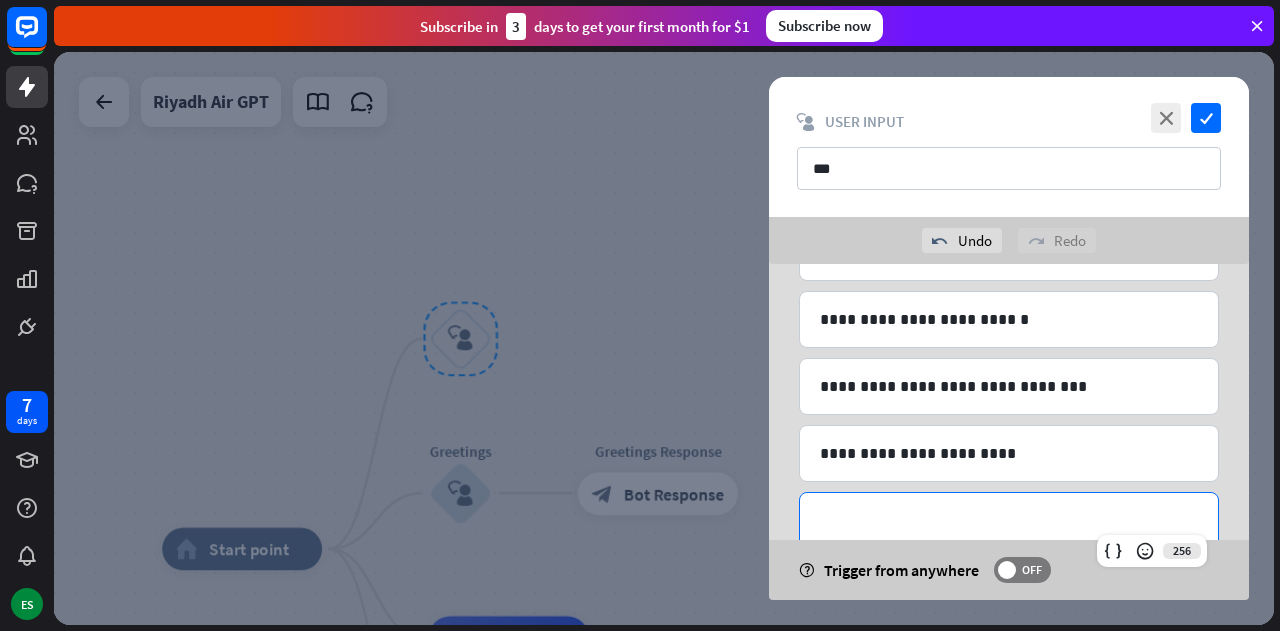 scroll, scrollTop: 333, scrollLeft: 0, axis: vertical 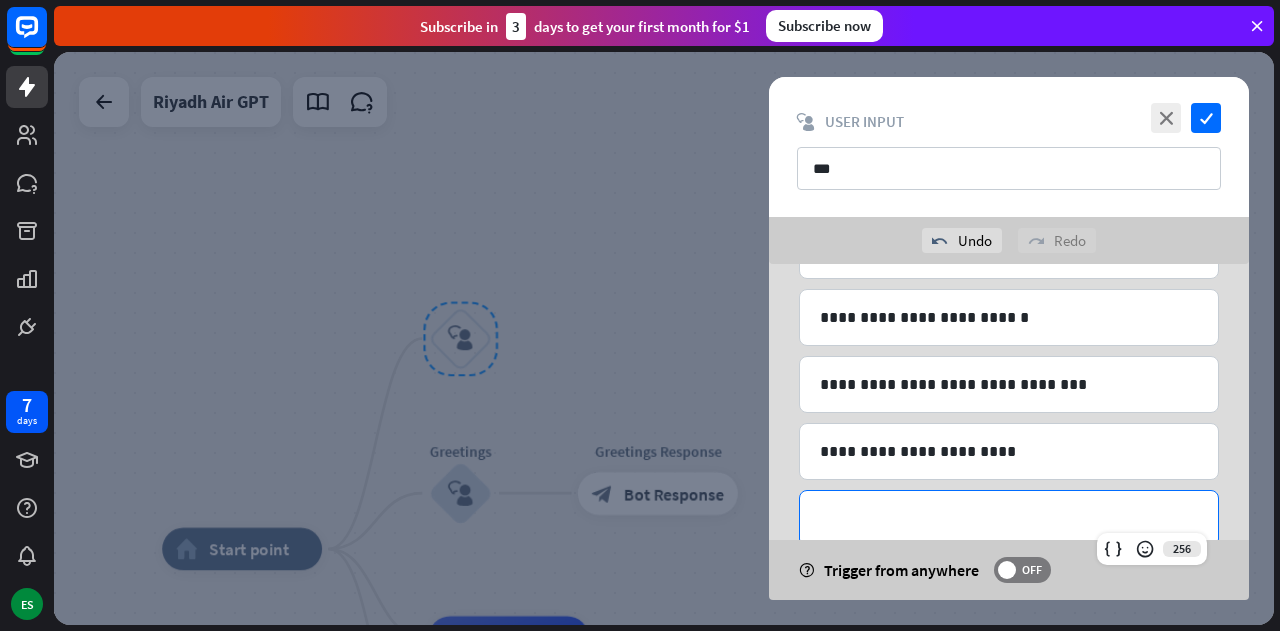 type 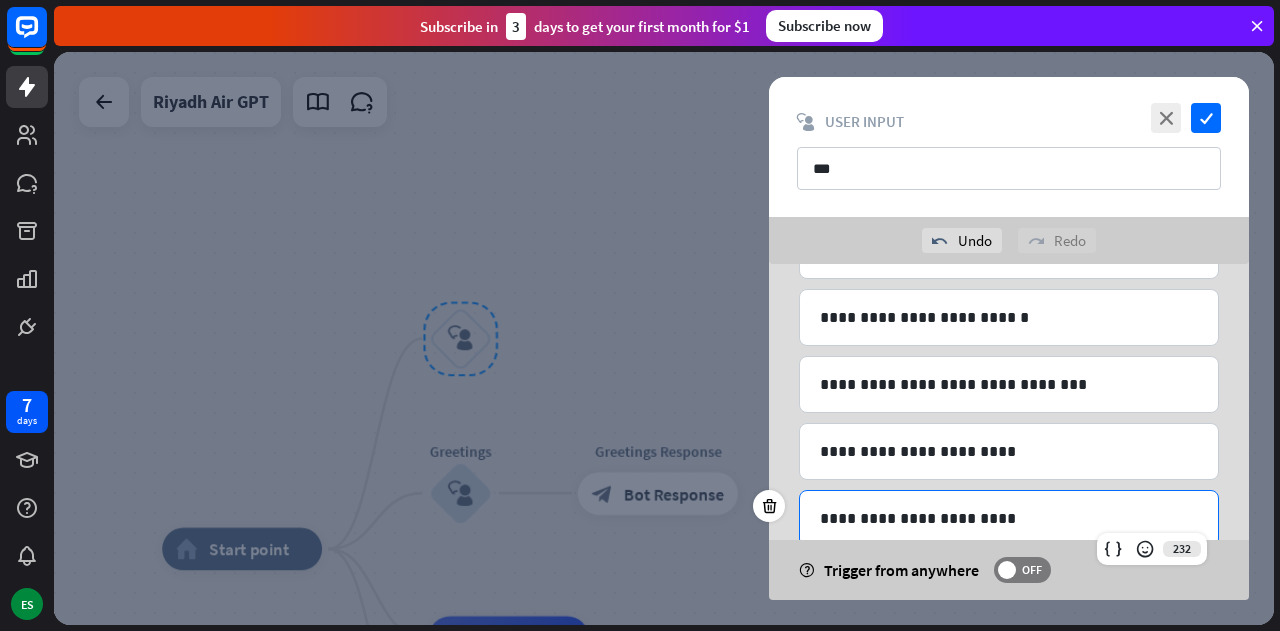 scroll, scrollTop: 440, scrollLeft: 0, axis: vertical 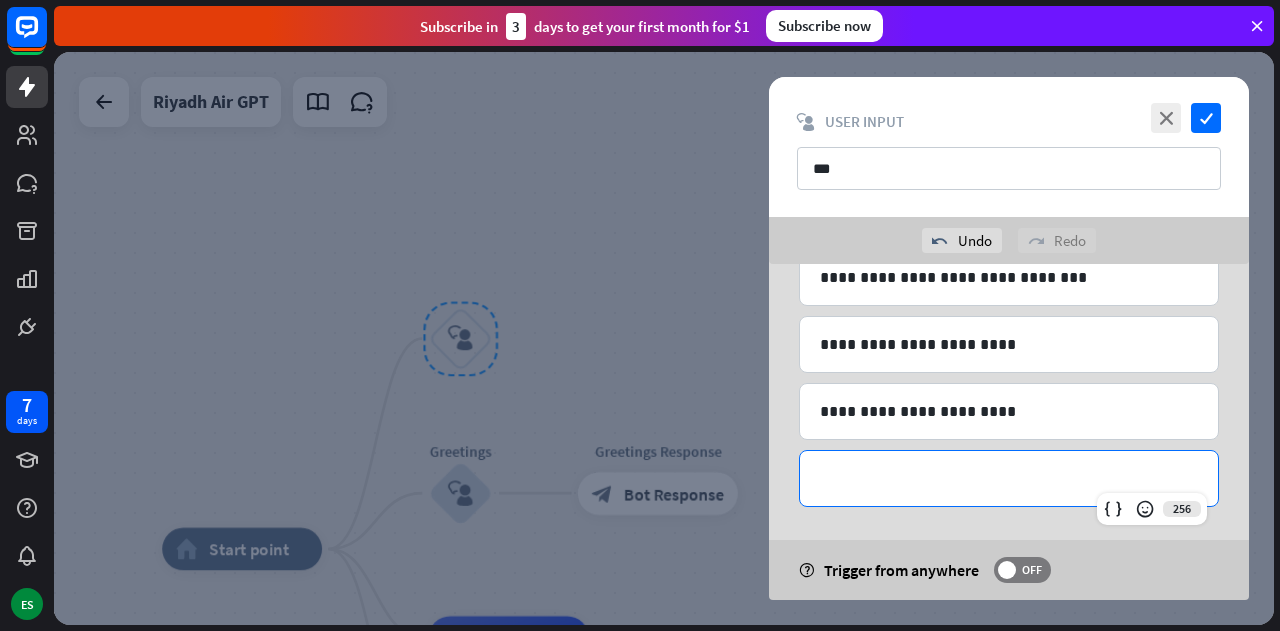 click on "**********" at bounding box center [1009, 478] 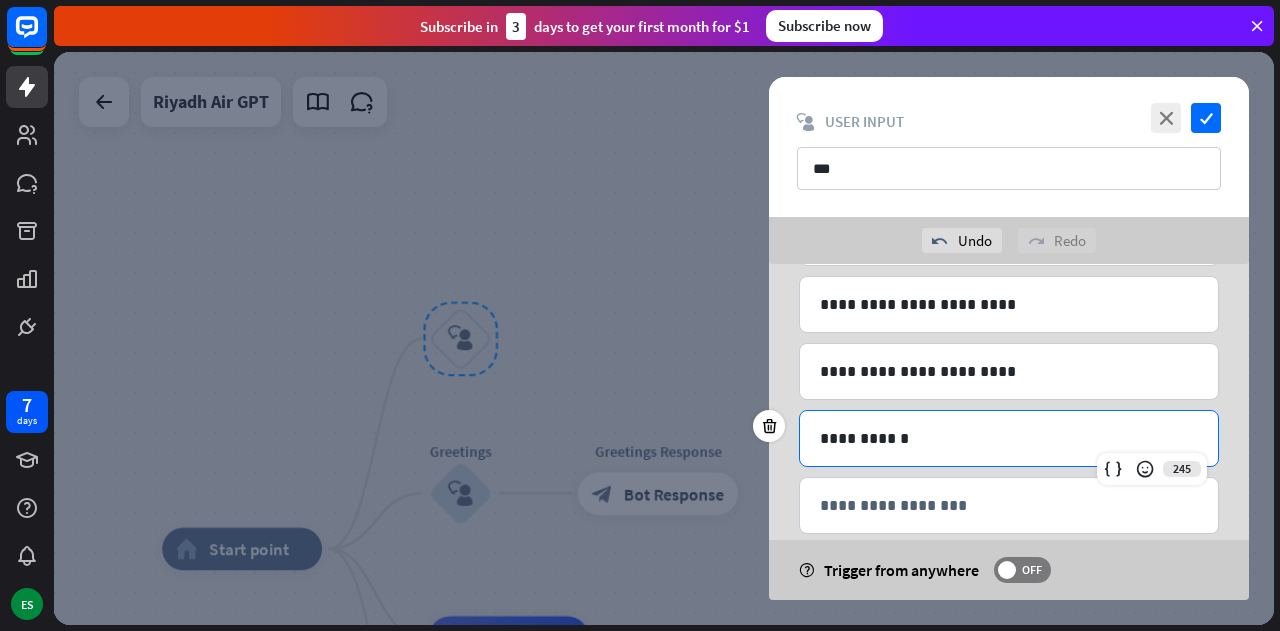 scroll, scrollTop: 484, scrollLeft: 0, axis: vertical 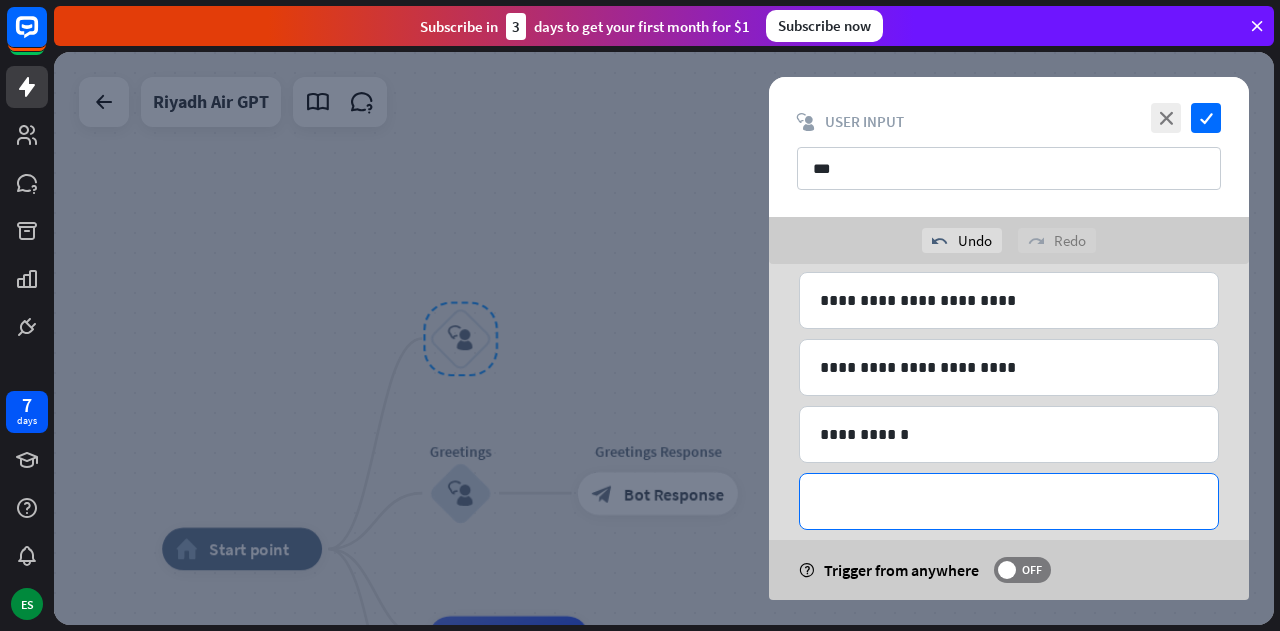 click on "**********" at bounding box center (1009, 501) 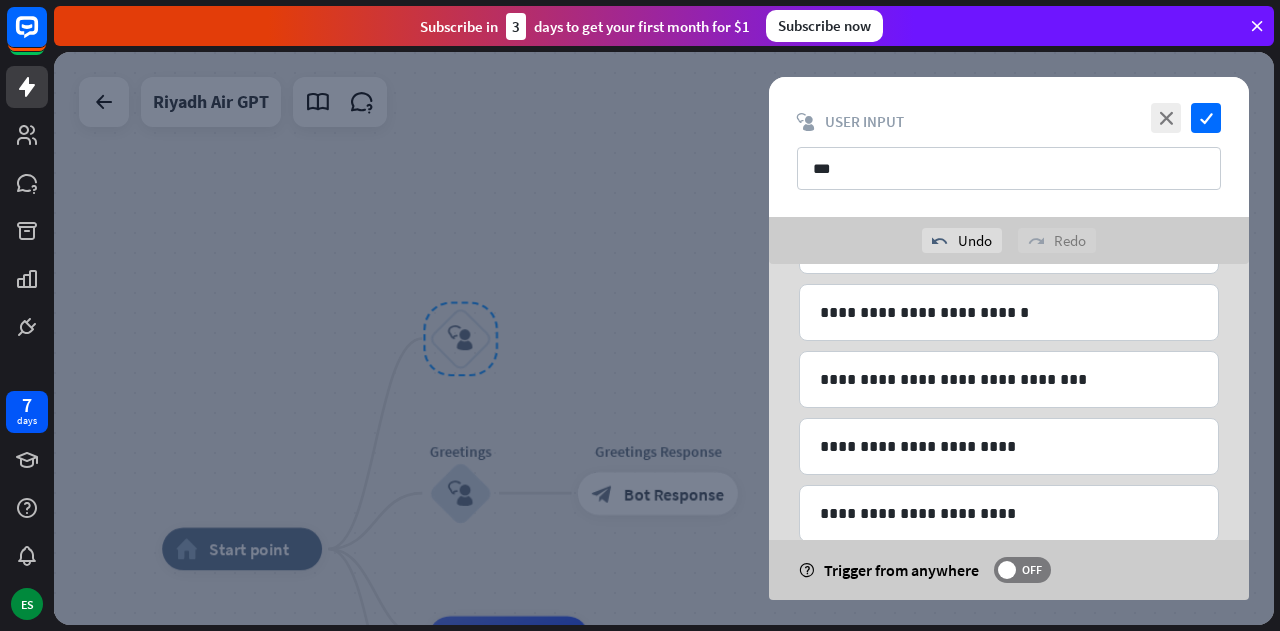 scroll, scrollTop: 506, scrollLeft: 0, axis: vertical 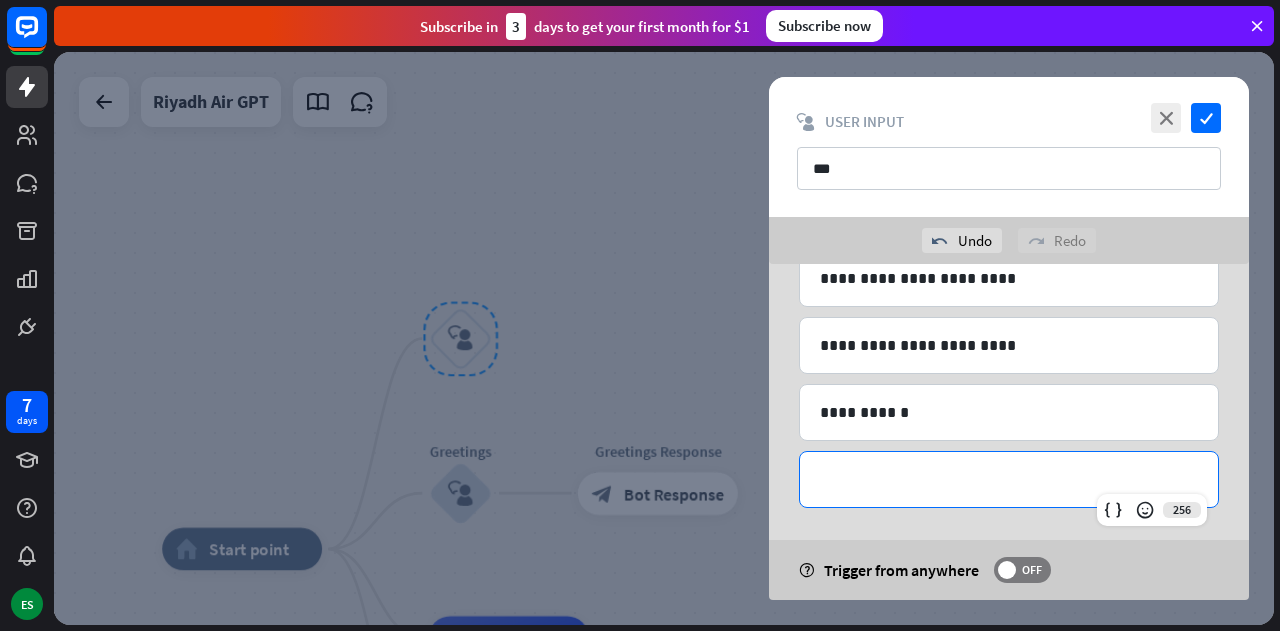 click on "**********" at bounding box center (1009, 479) 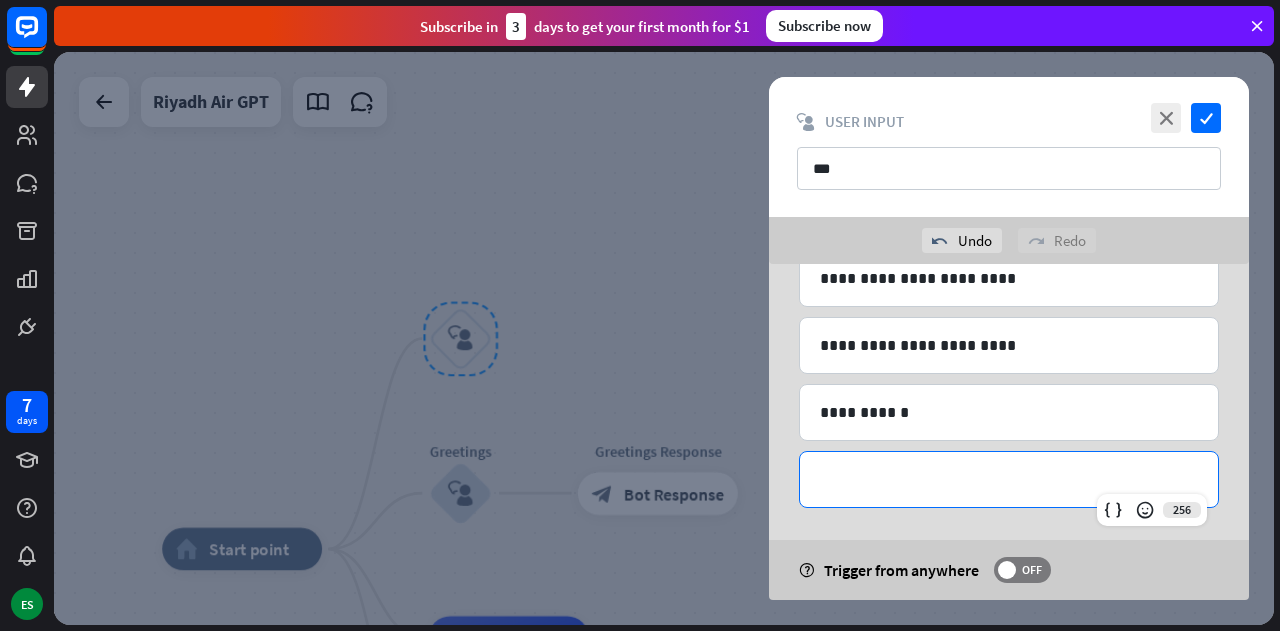 type 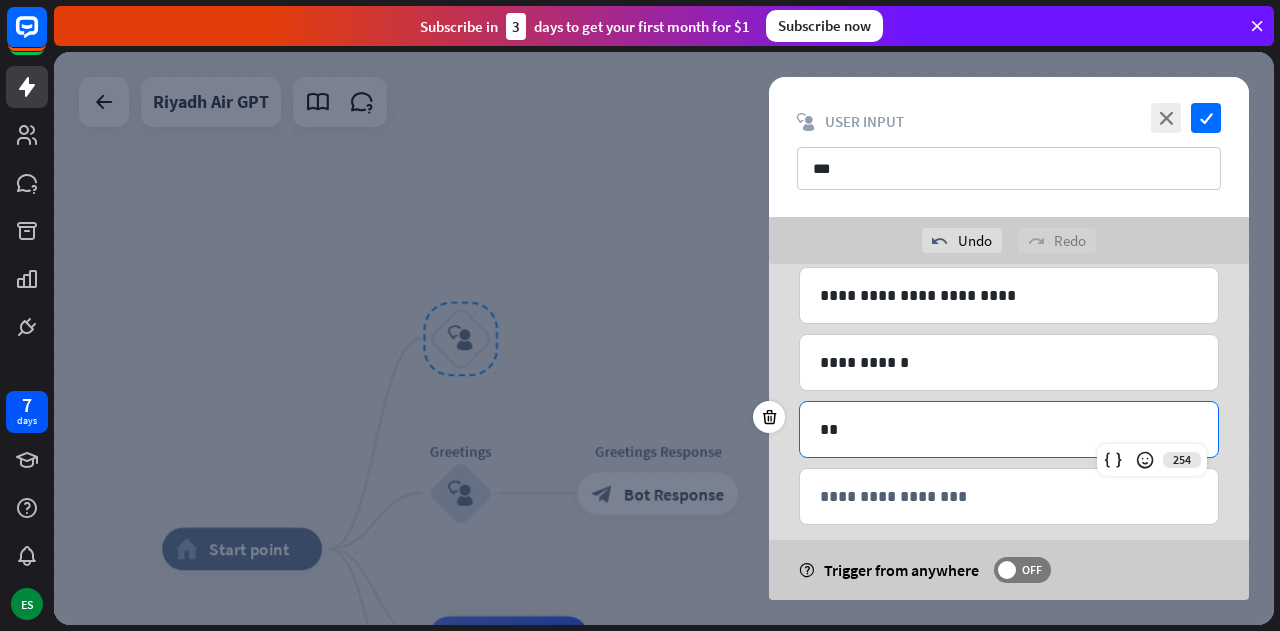 scroll, scrollTop: 562, scrollLeft: 0, axis: vertical 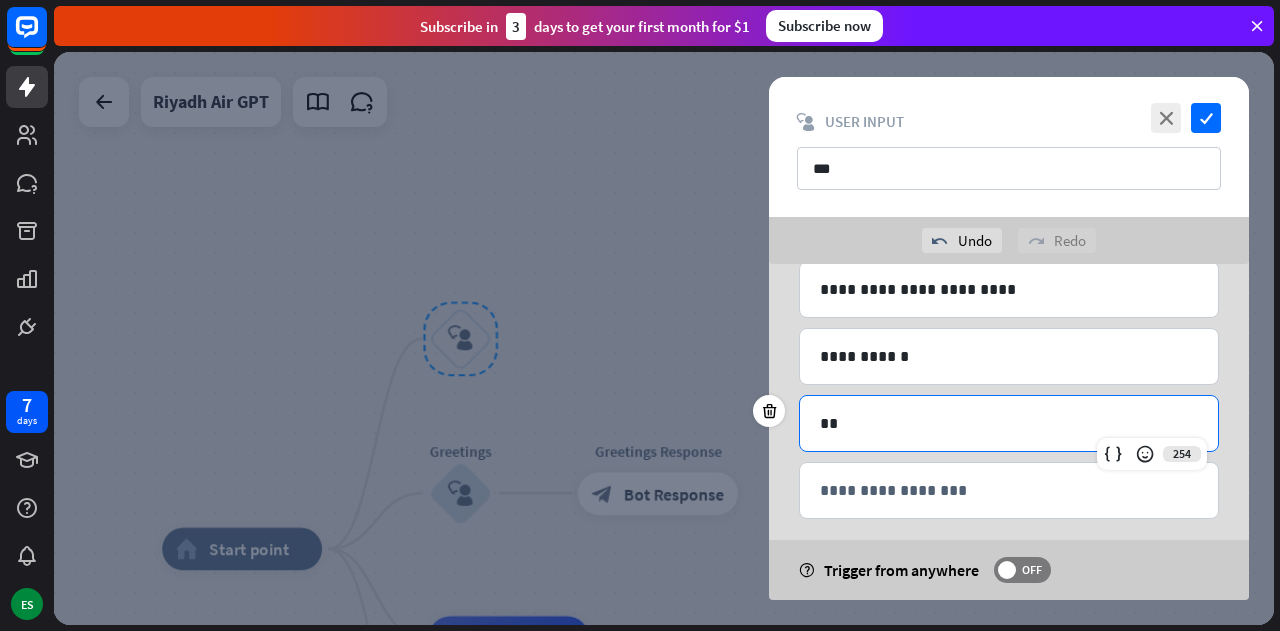 click on "**" at bounding box center [1009, 423] 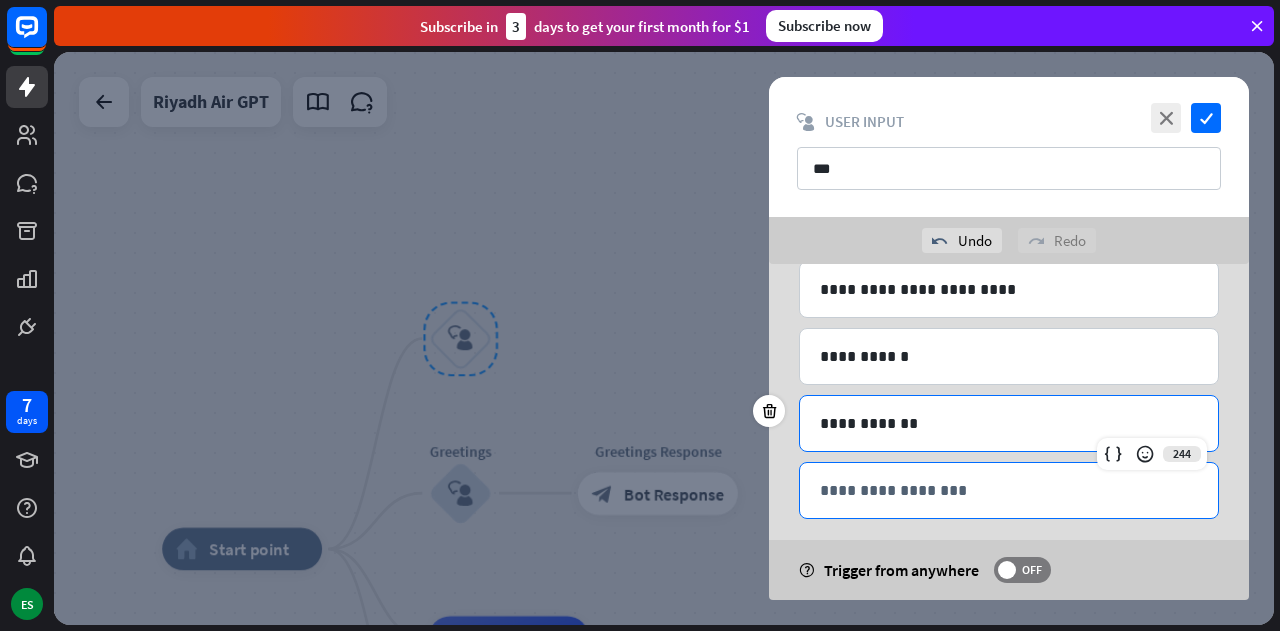 click on "**********" at bounding box center (1009, 490) 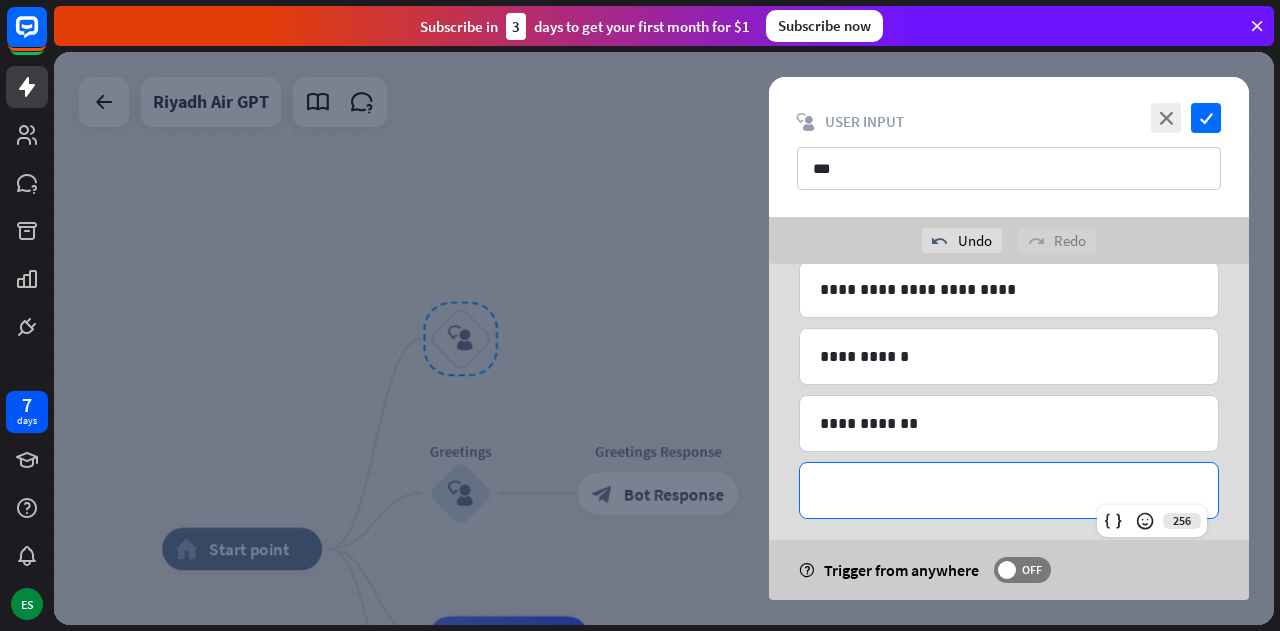 scroll, scrollTop: 573, scrollLeft: 0, axis: vertical 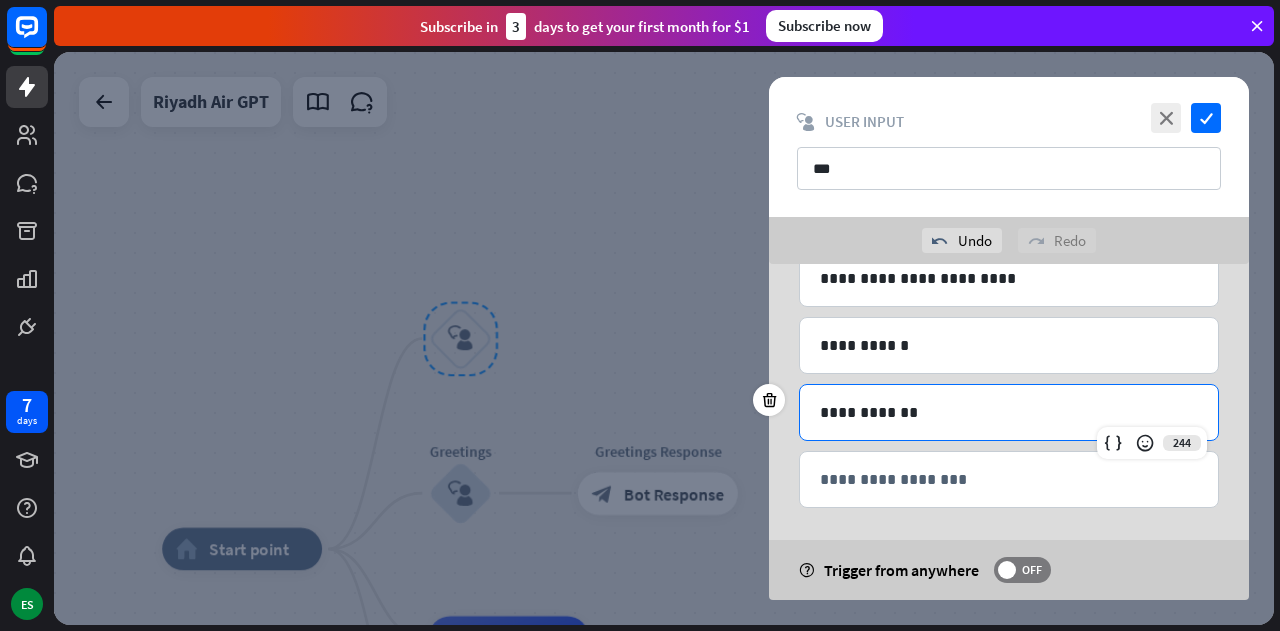 click on "**********" at bounding box center (1009, 412) 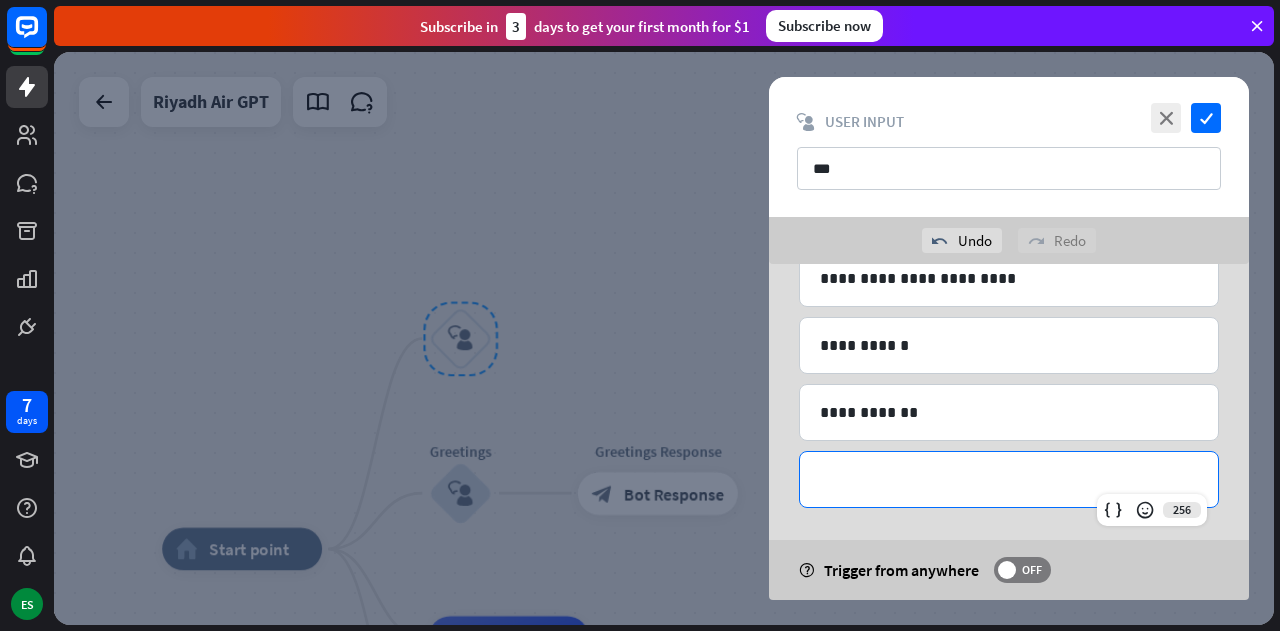 click on "**********" at bounding box center (1009, 479) 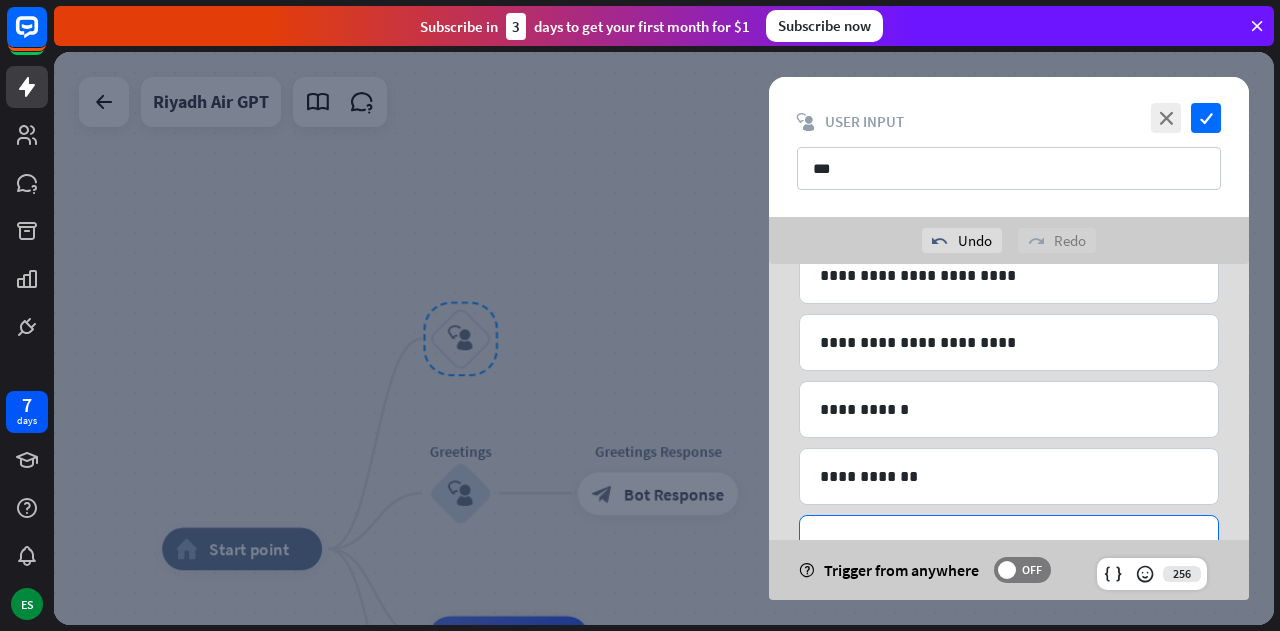 scroll, scrollTop: 573, scrollLeft: 0, axis: vertical 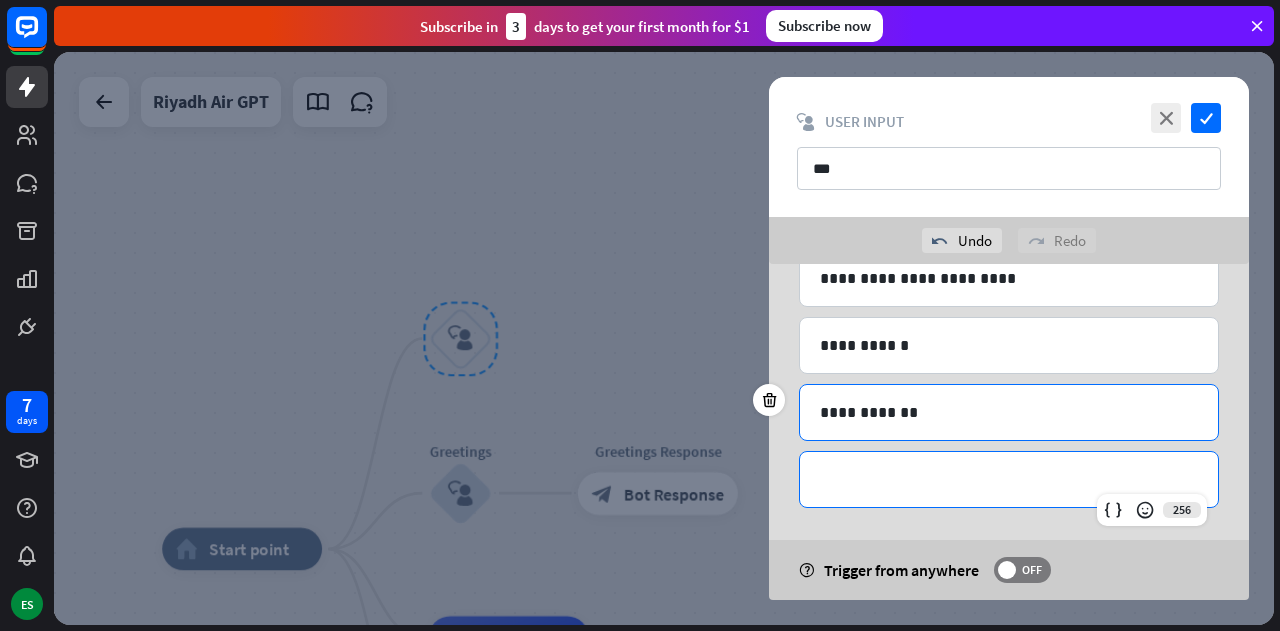type 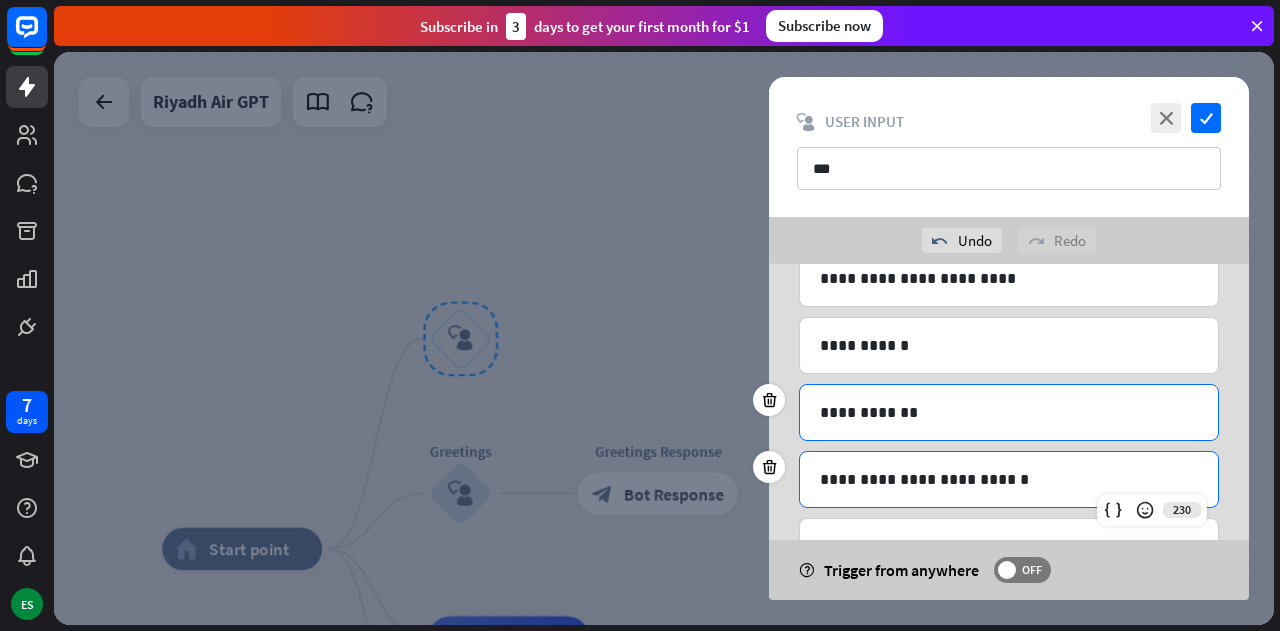 scroll, scrollTop: 639, scrollLeft: 0, axis: vertical 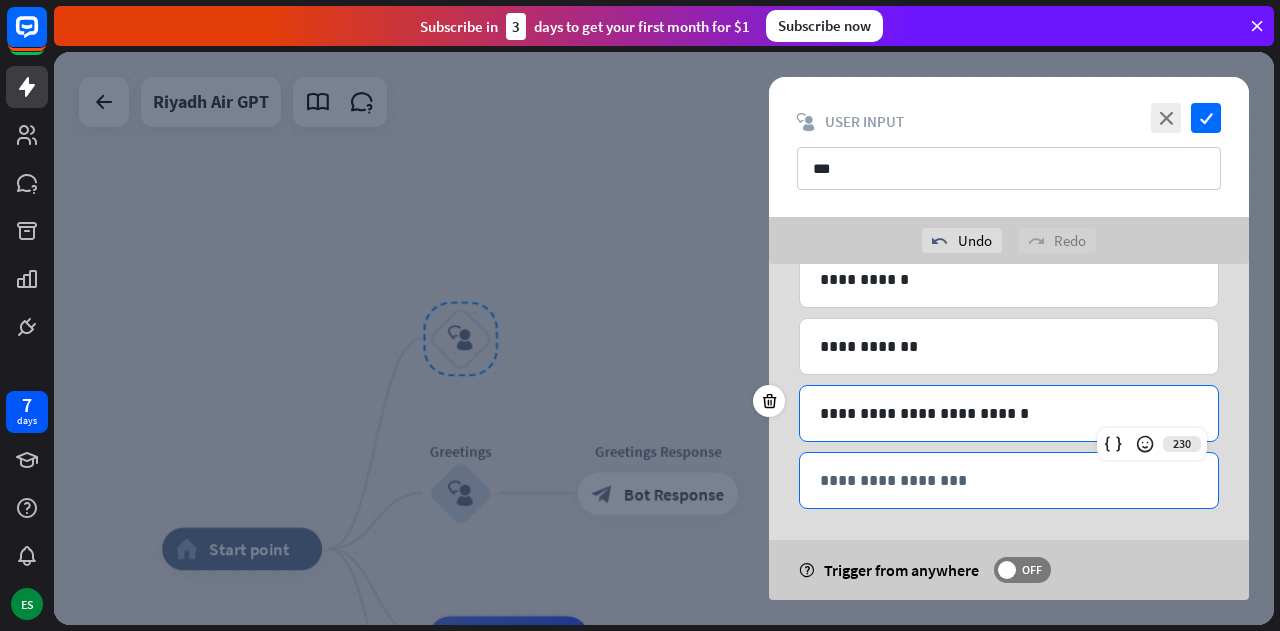 click on "**********" at bounding box center (1009, 480) 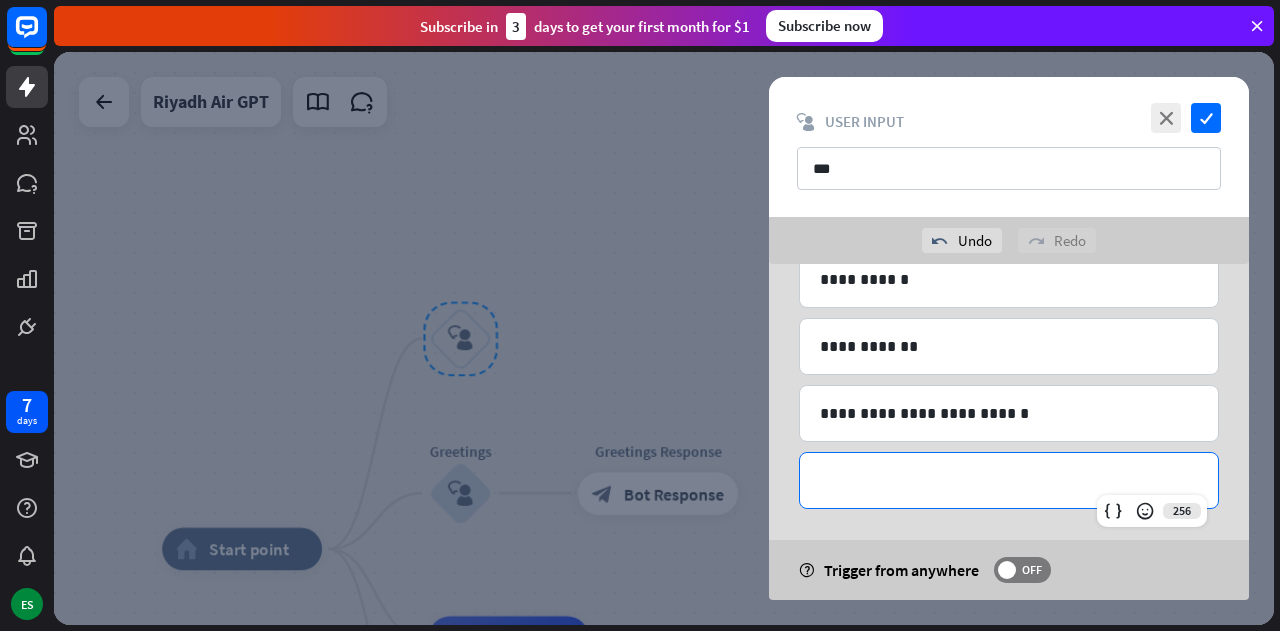 type 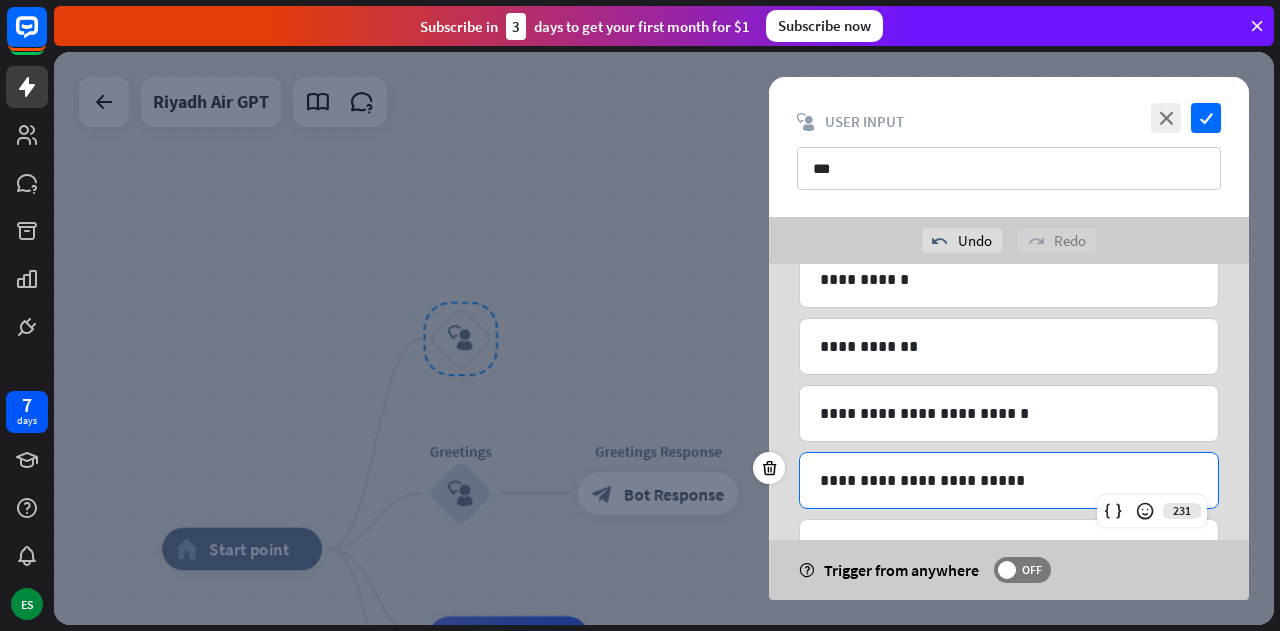 scroll, scrollTop: 706, scrollLeft: 0, axis: vertical 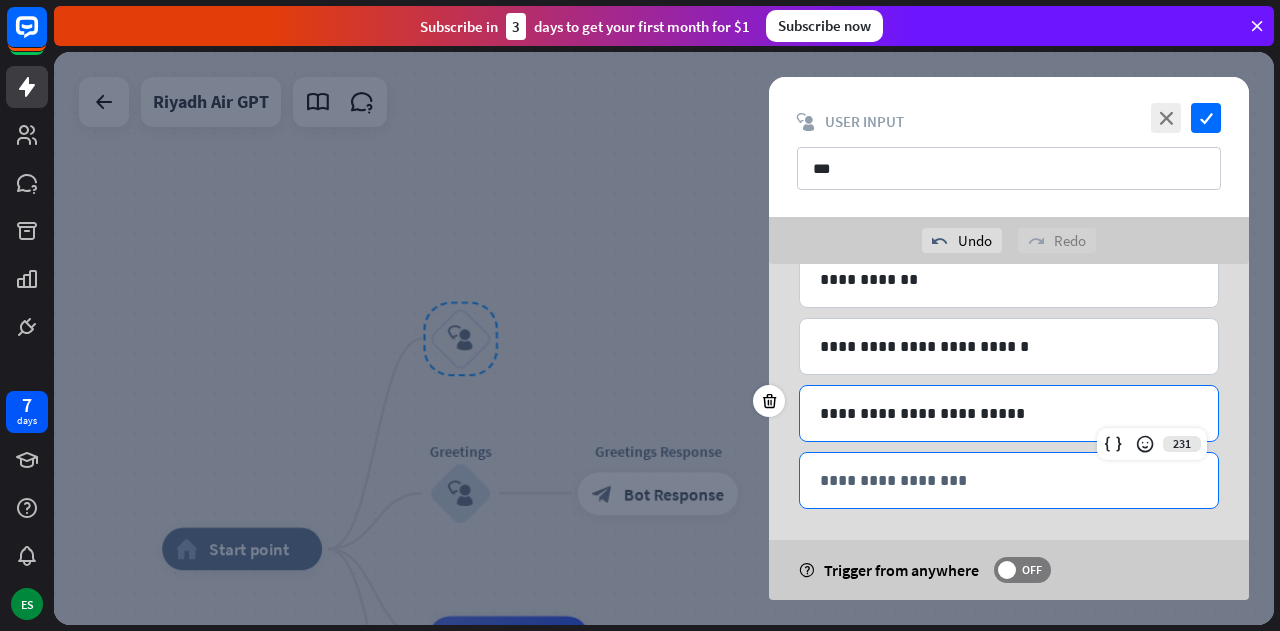 click on "**********" at bounding box center [1009, 480] 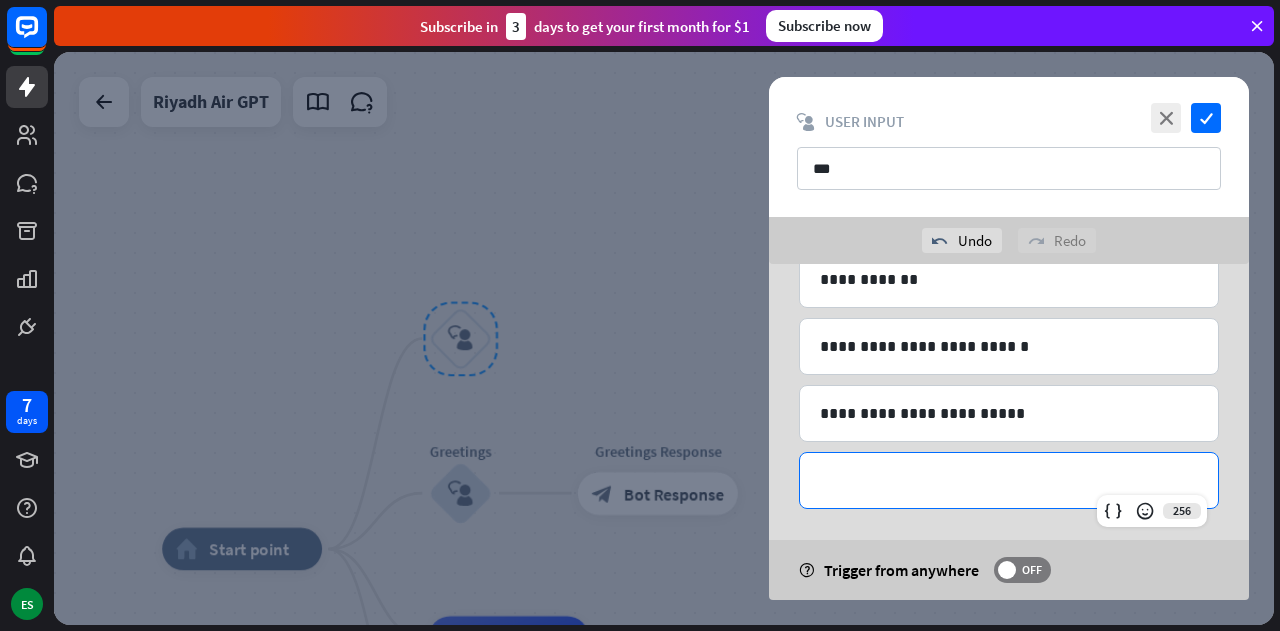 type 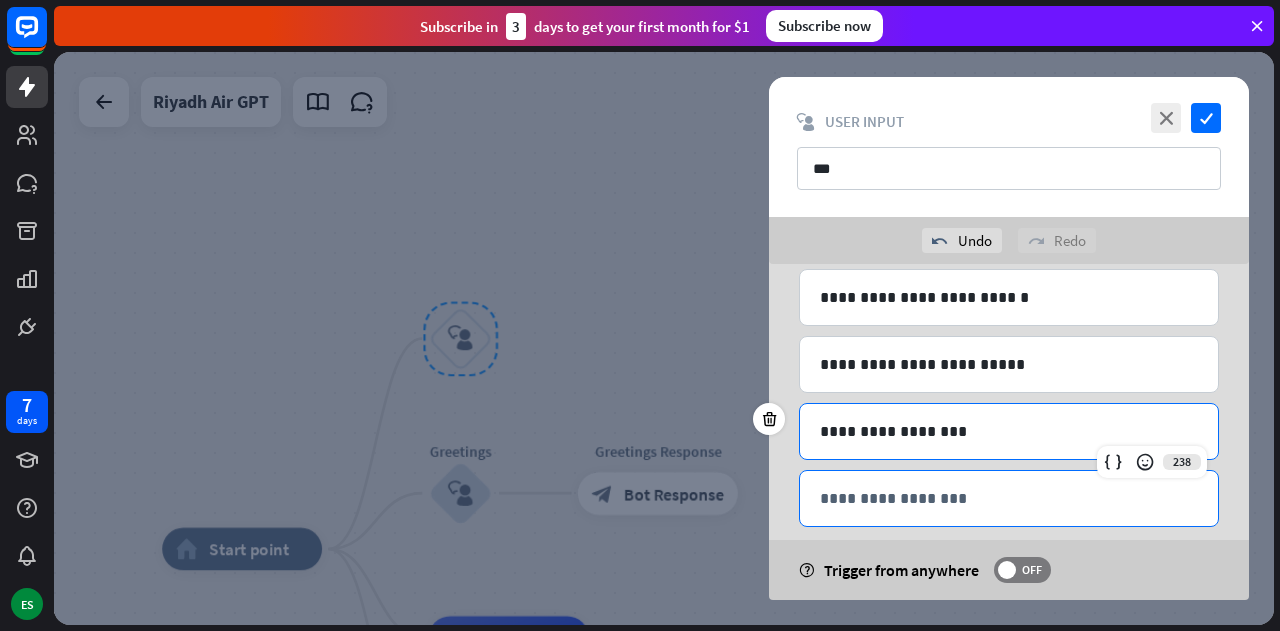 scroll, scrollTop: 756, scrollLeft: 0, axis: vertical 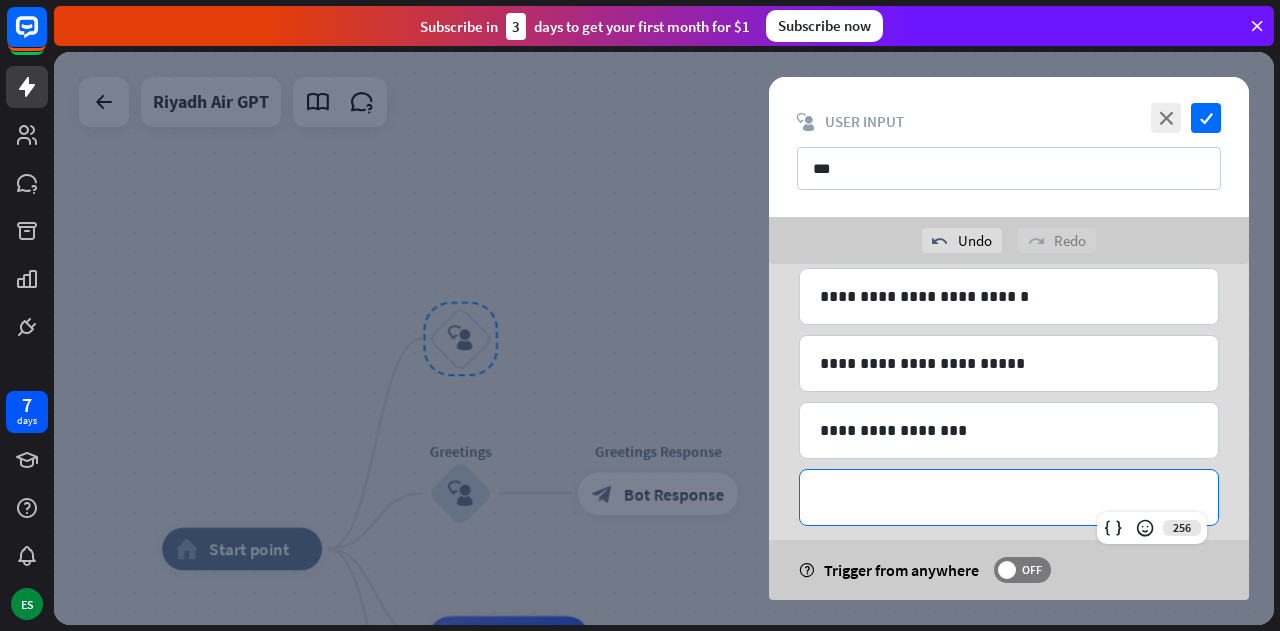 click on "**********" at bounding box center (1009, 497) 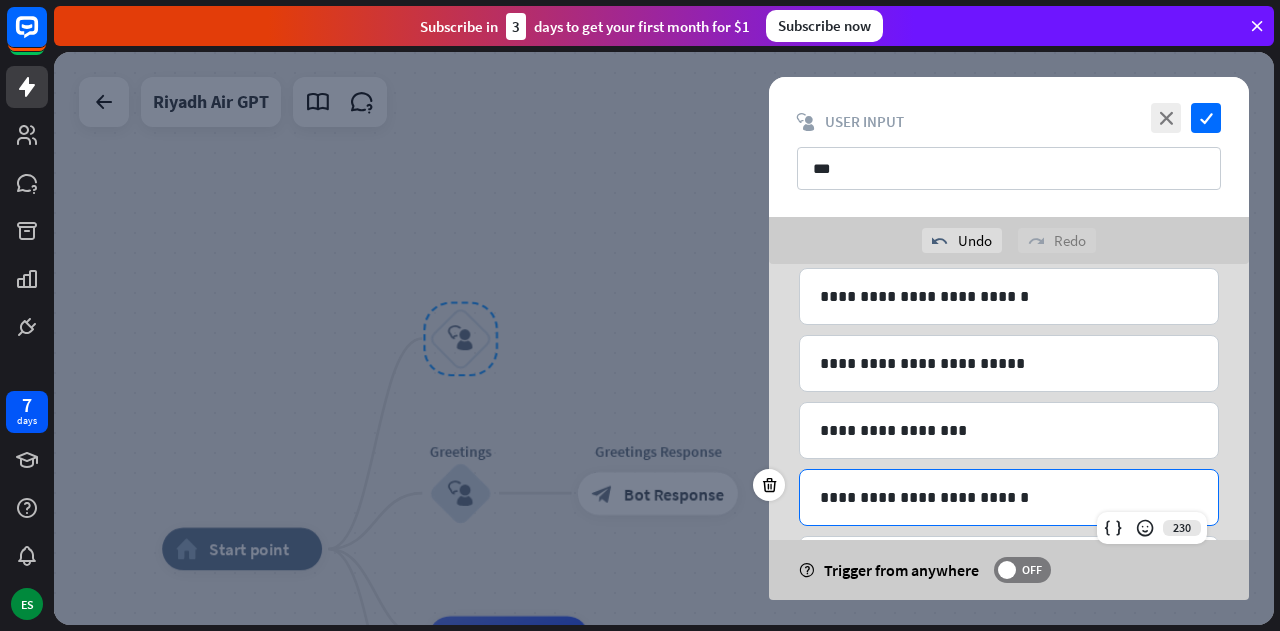 scroll, scrollTop: 838, scrollLeft: 0, axis: vertical 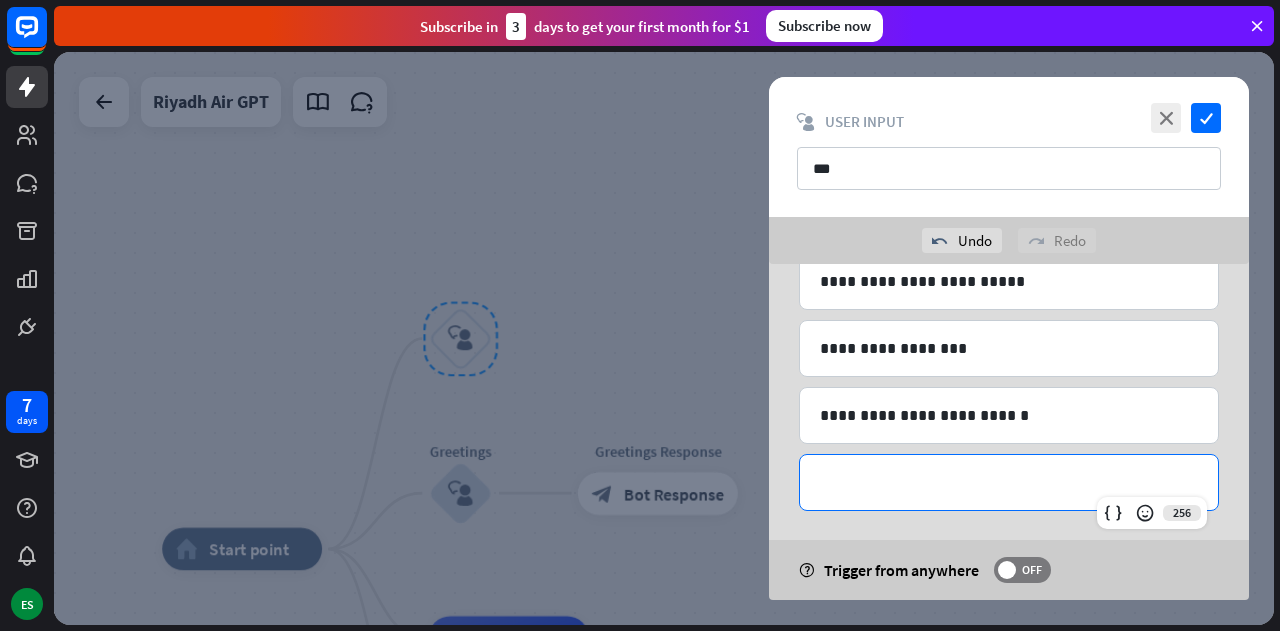 click on "**********" at bounding box center (1009, 482) 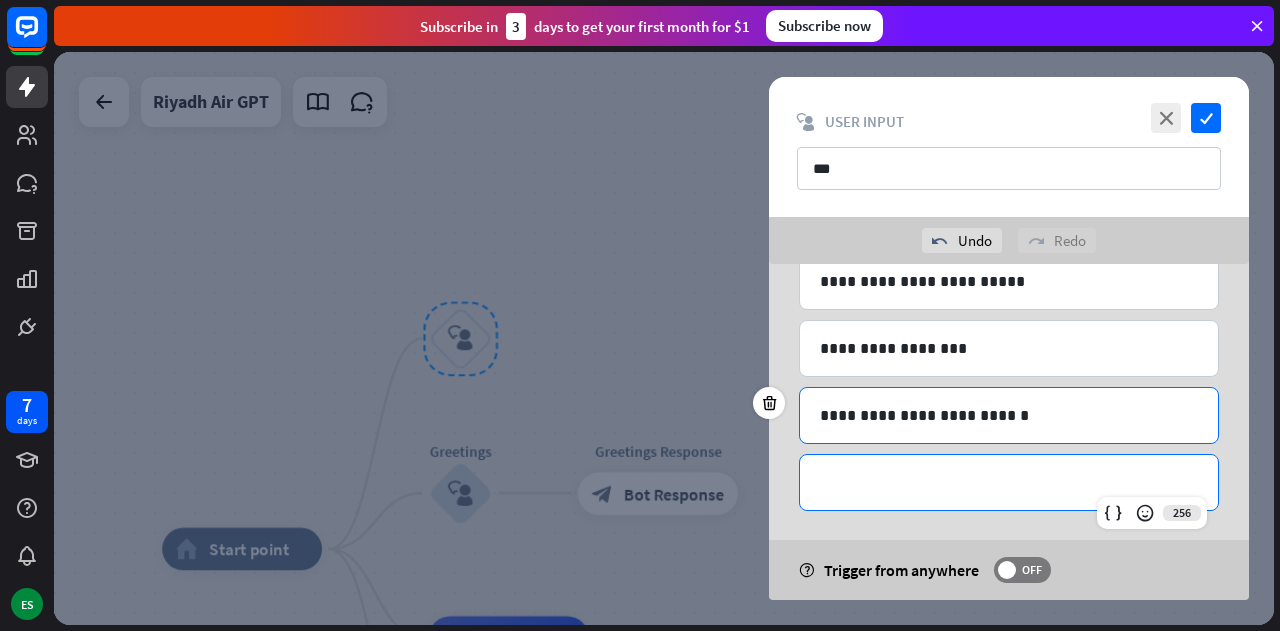 click on "**********" at bounding box center [1009, 415] 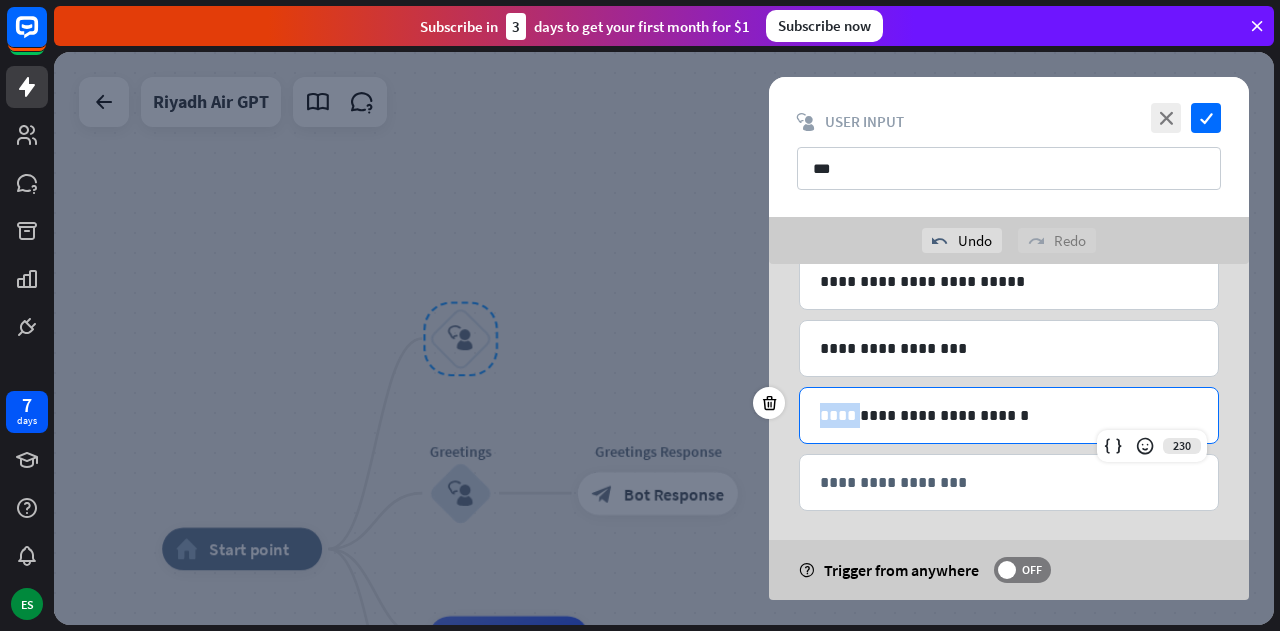 click on "**********" at bounding box center [1009, 415] 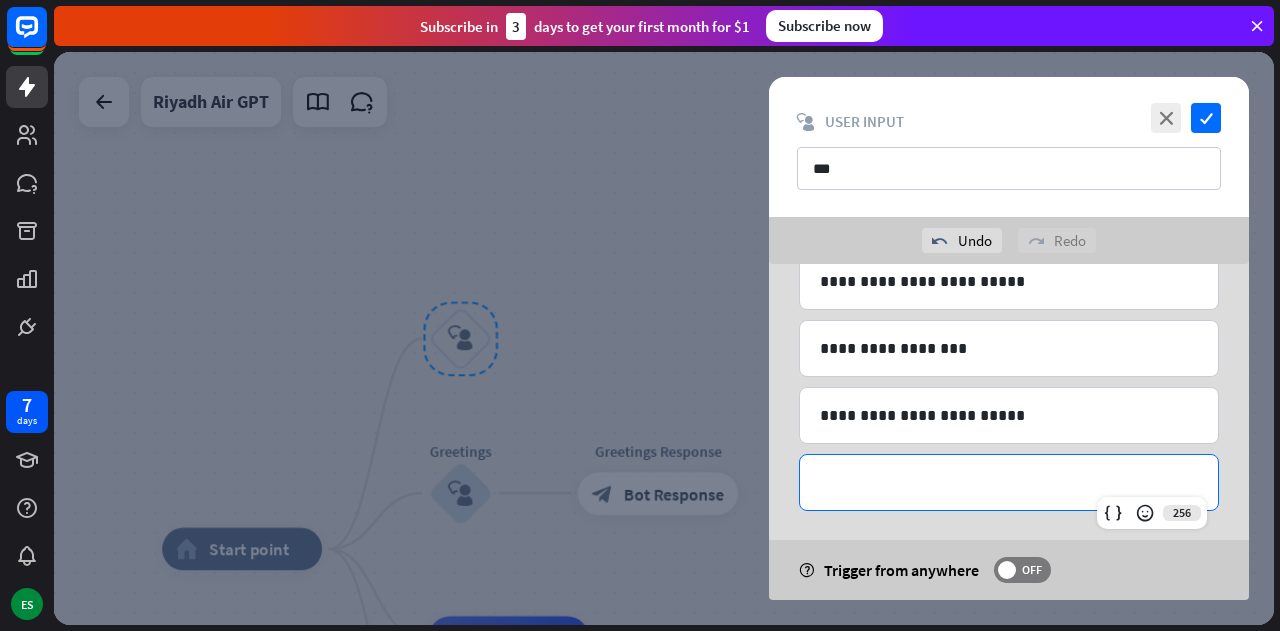 click on "**********" at bounding box center (1009, 482) 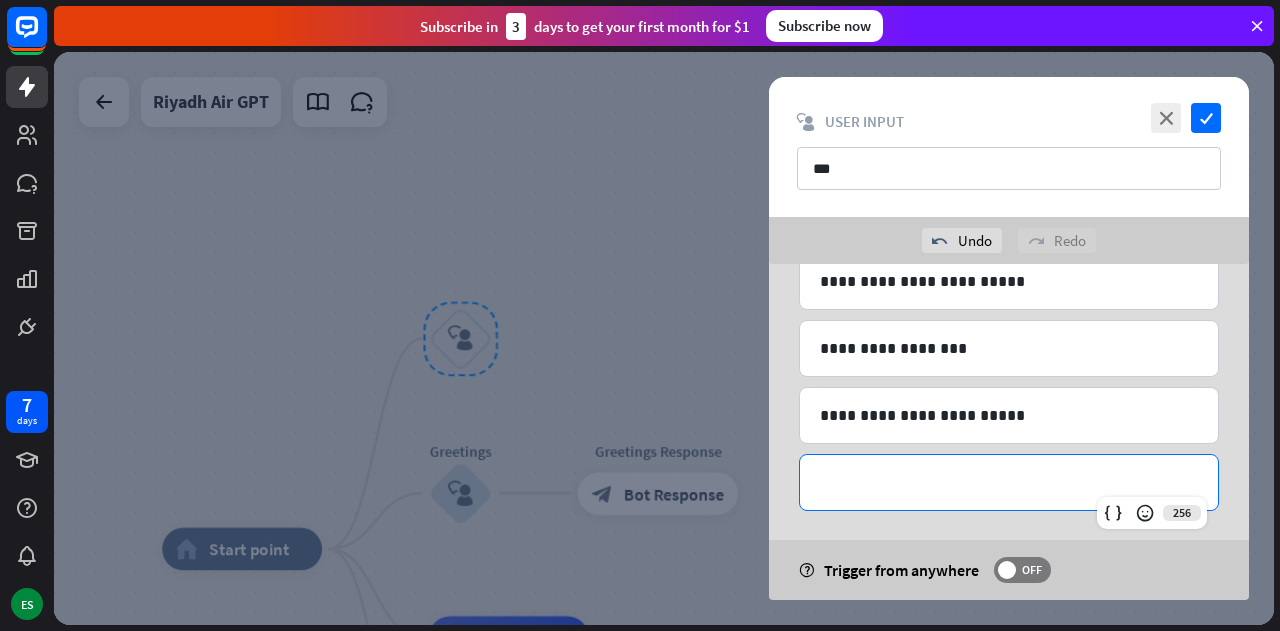 type 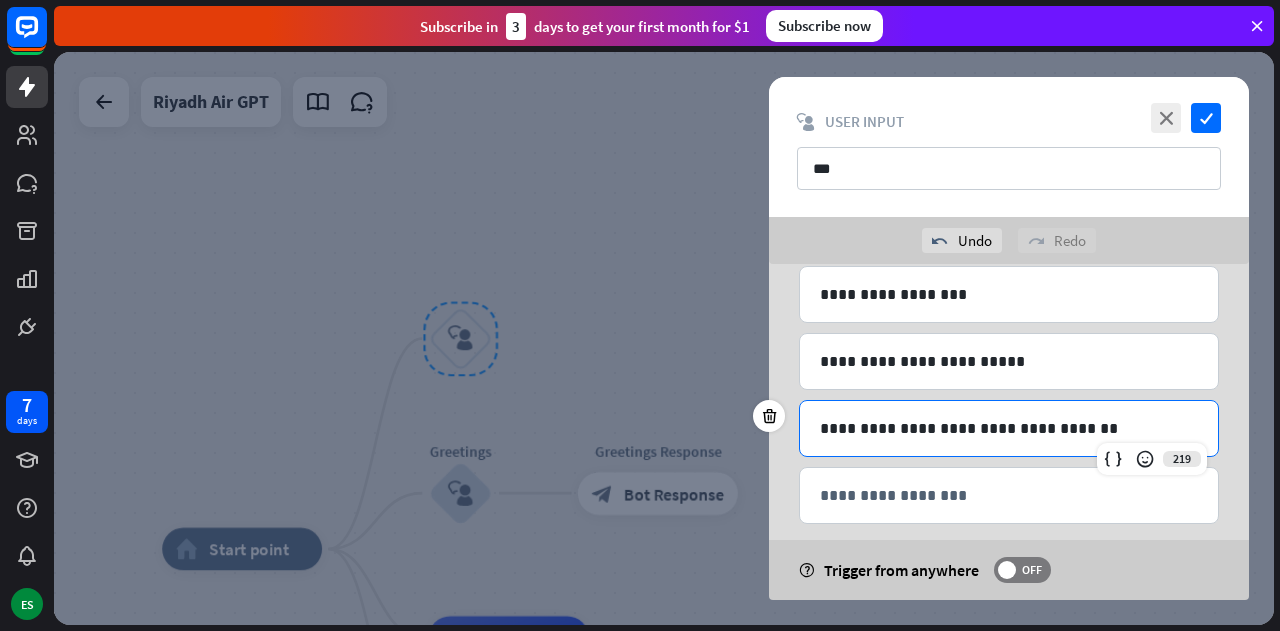 scroll, scrollTop: 900, scrollLeft: 0, axis: vertical 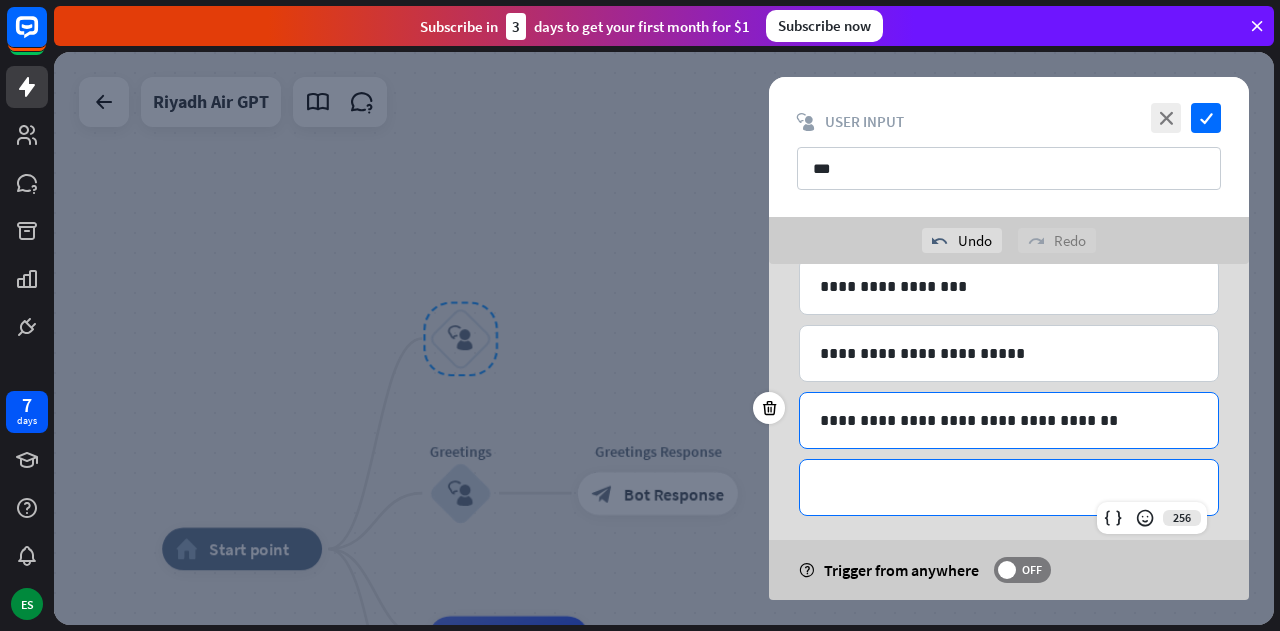 click on "**********" at bounding box center (1009, 487) 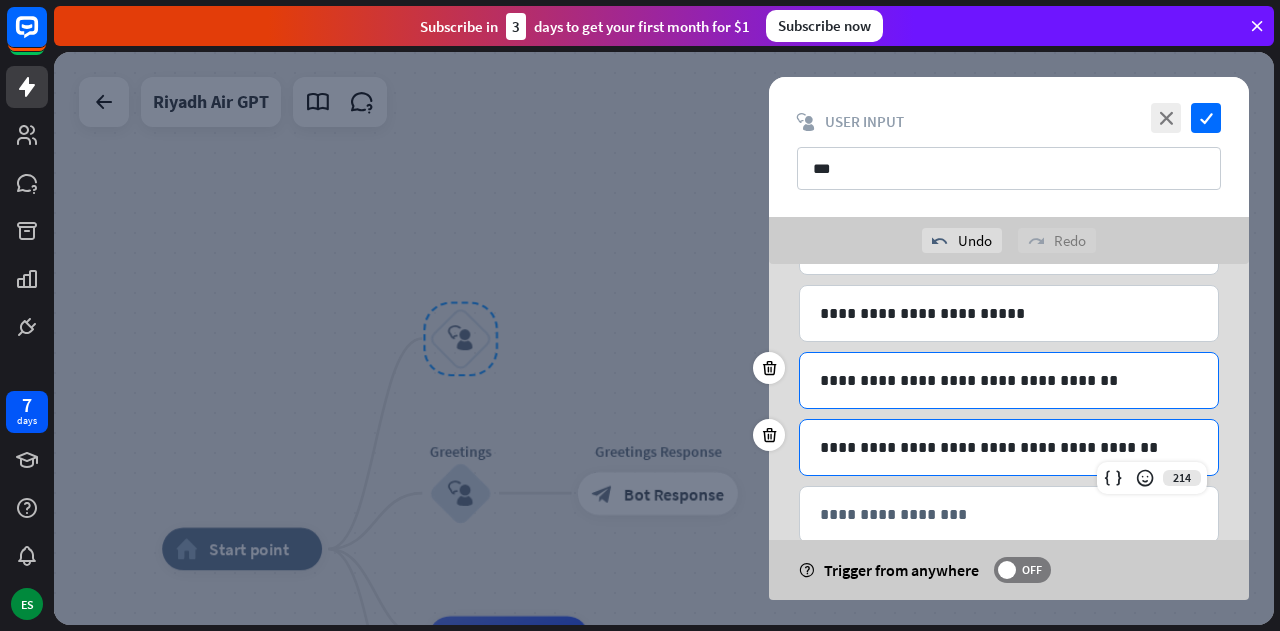 scroll, scrollTop: 944, scrollLeft: 0, axis: vertical 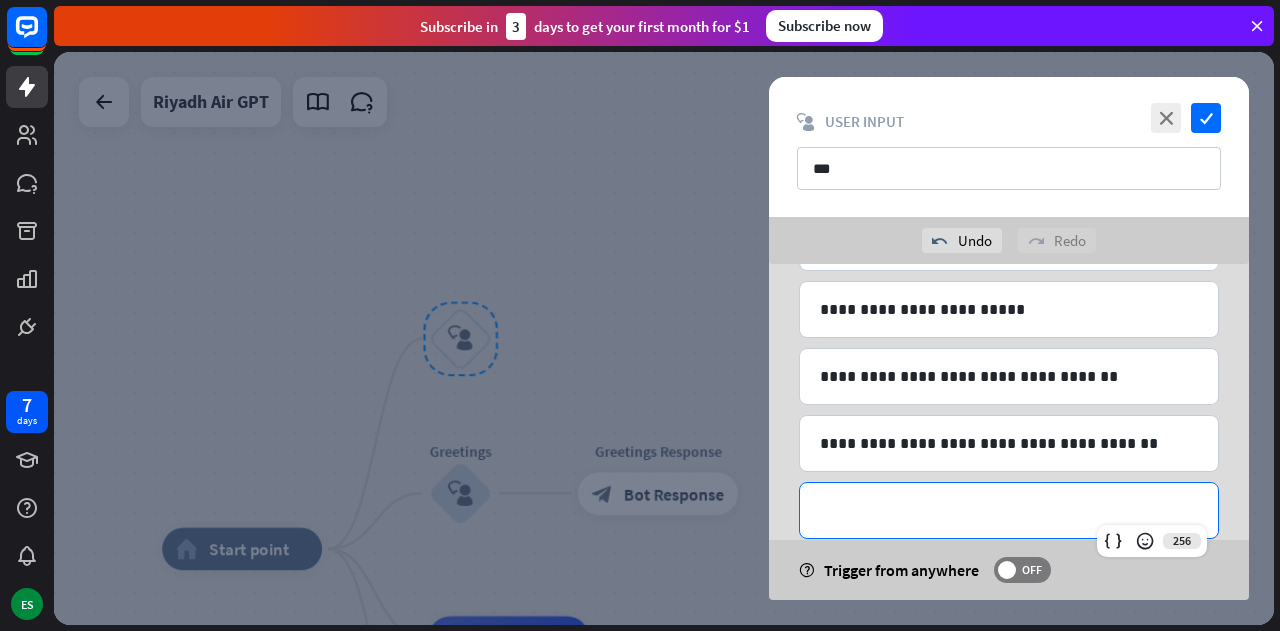 click on "**********" at bounding box center (1009, 510) 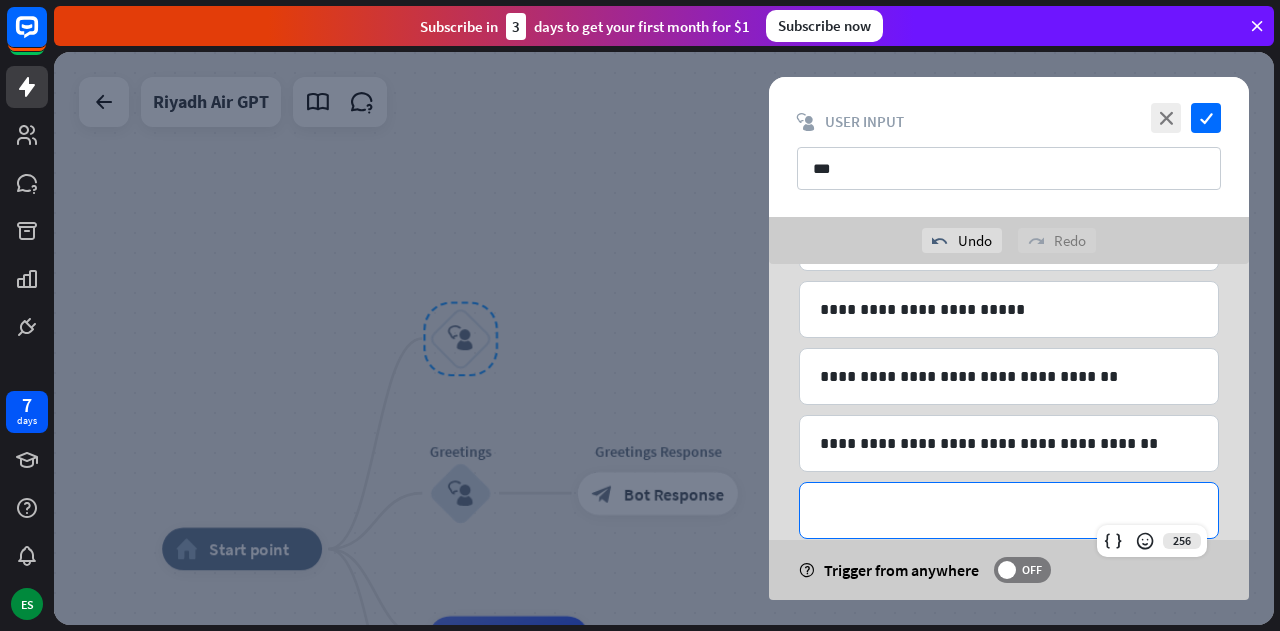 type 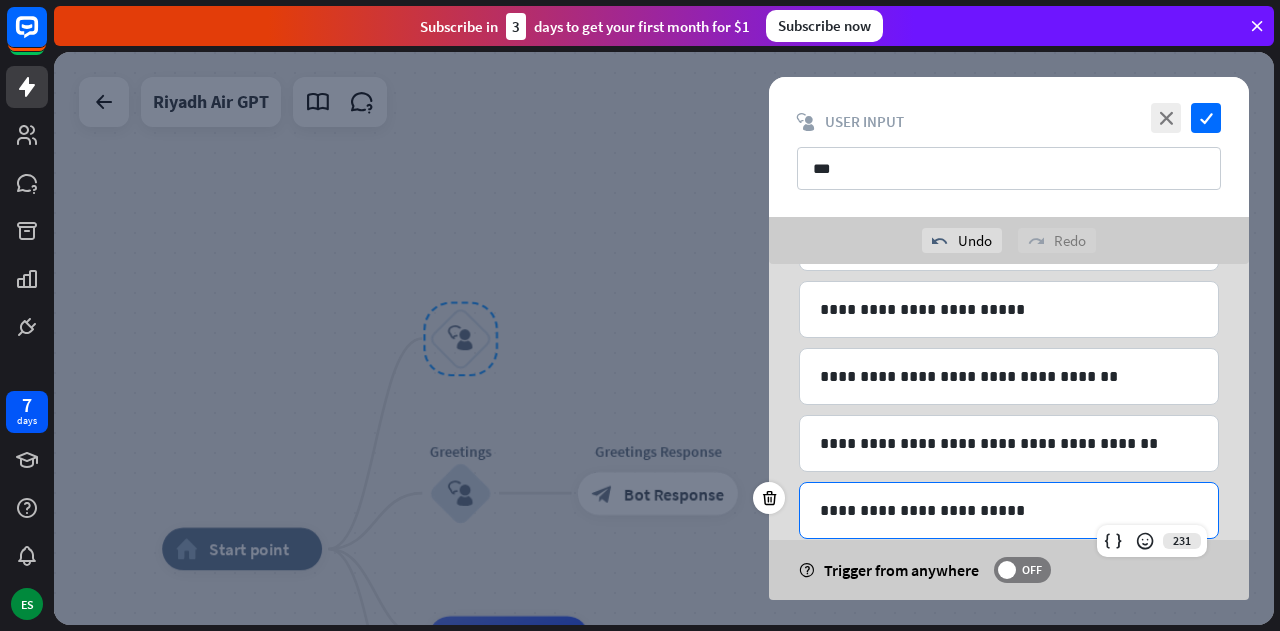 scroll, scrollTop: 1037, scrollLeft: 0, axis: vertical 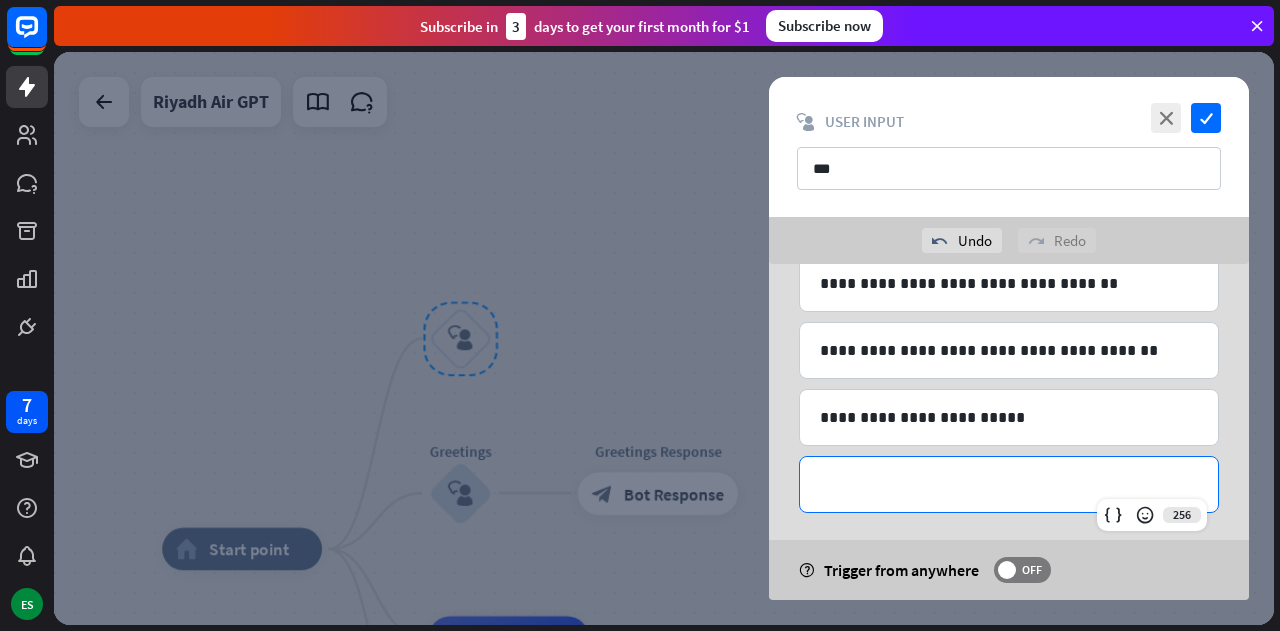 click on "**********" at bounding box center (1009, 484) 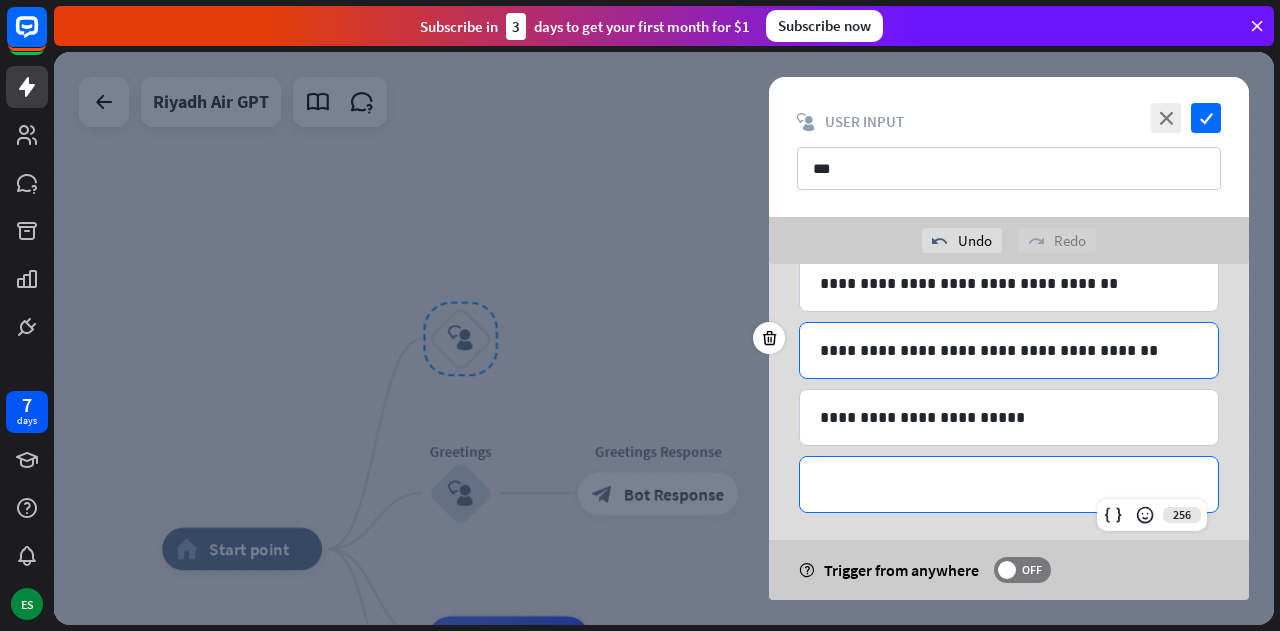 type 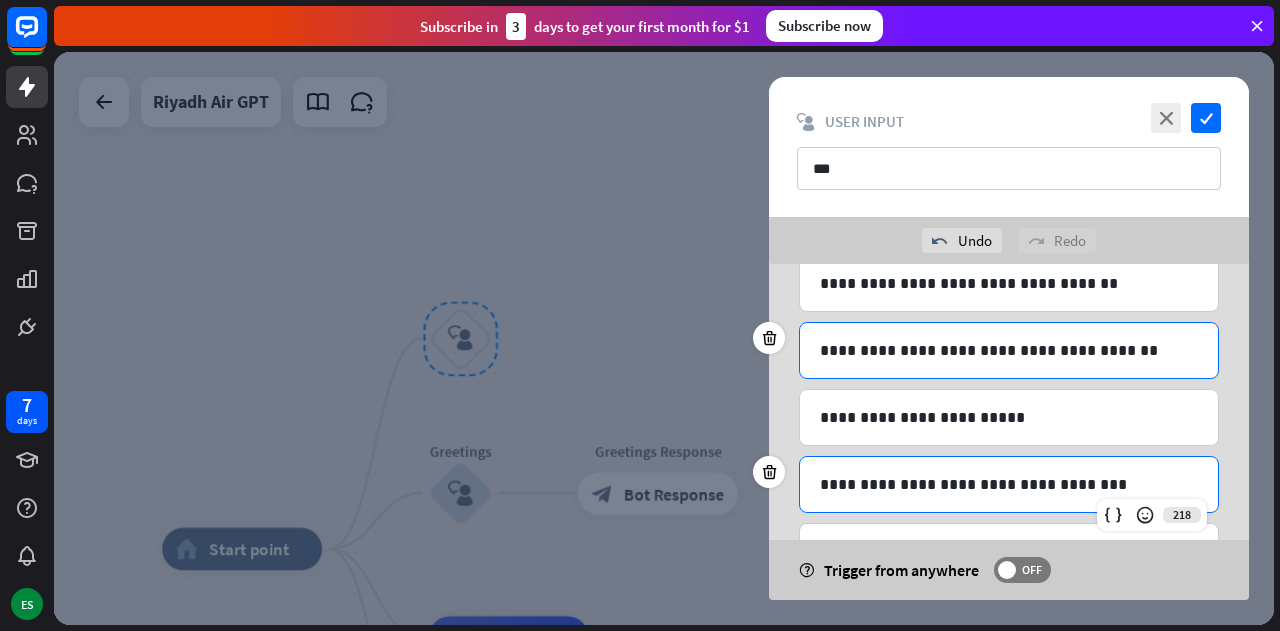 scroll, scrollTop: 1104, scrollLeft: 0, axis: vertical 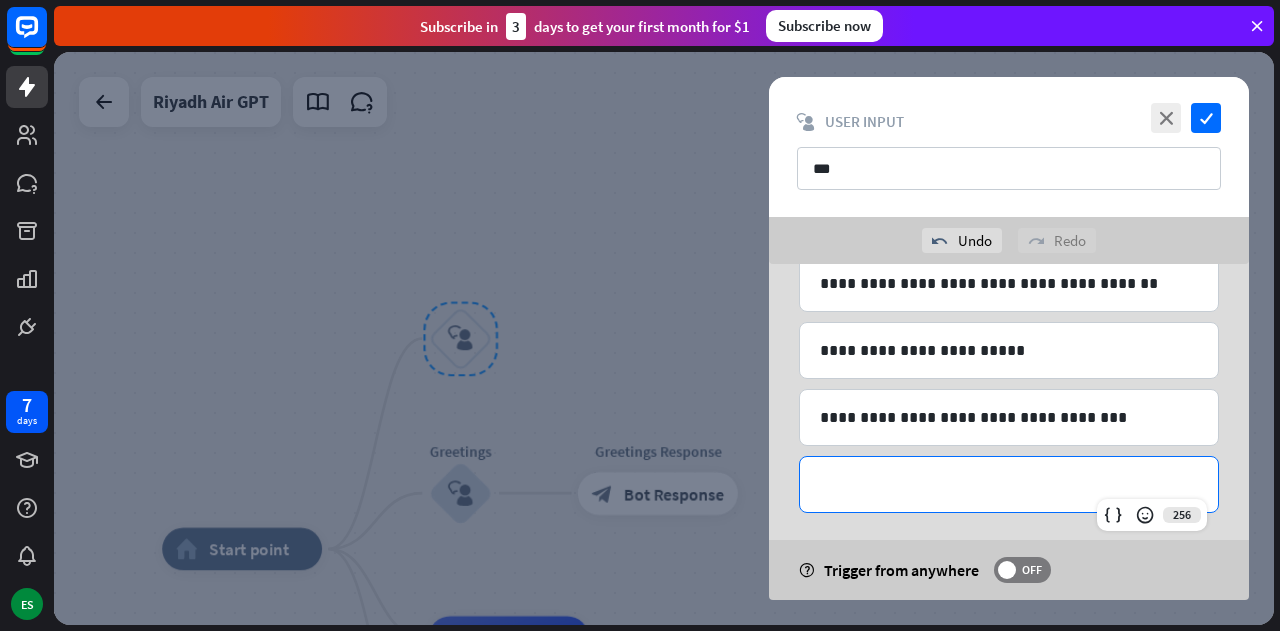 click on "**********" at bounding box center (1009, 484) 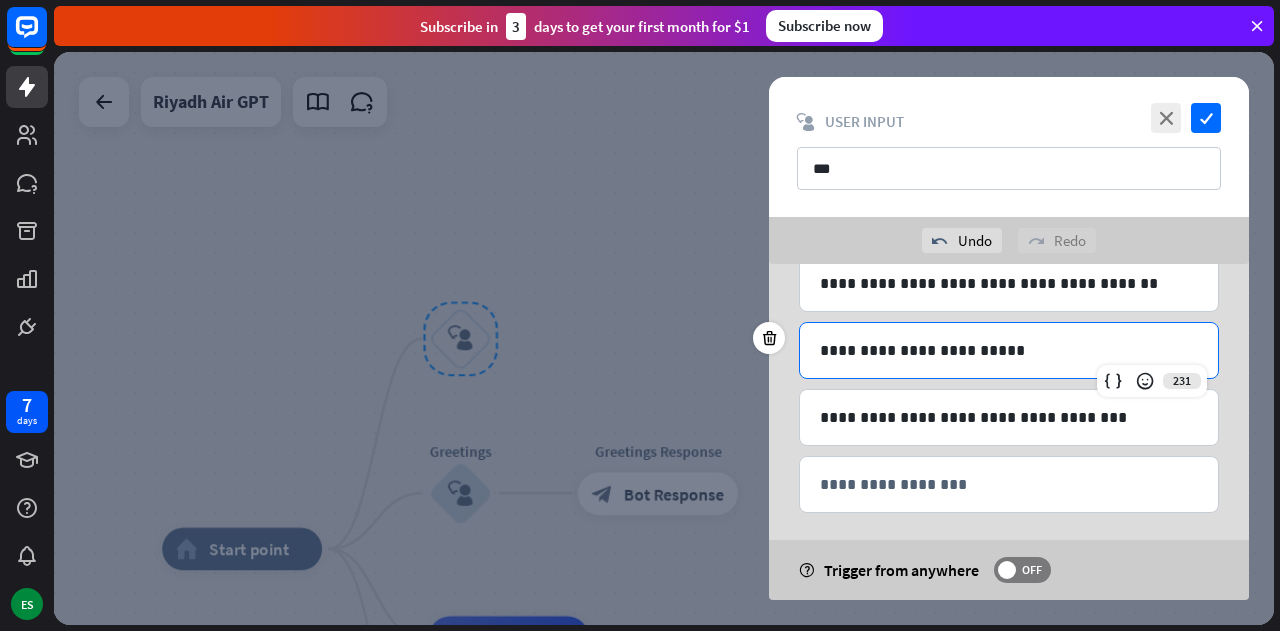 click on "**********" at bounding box center [1009, 350] 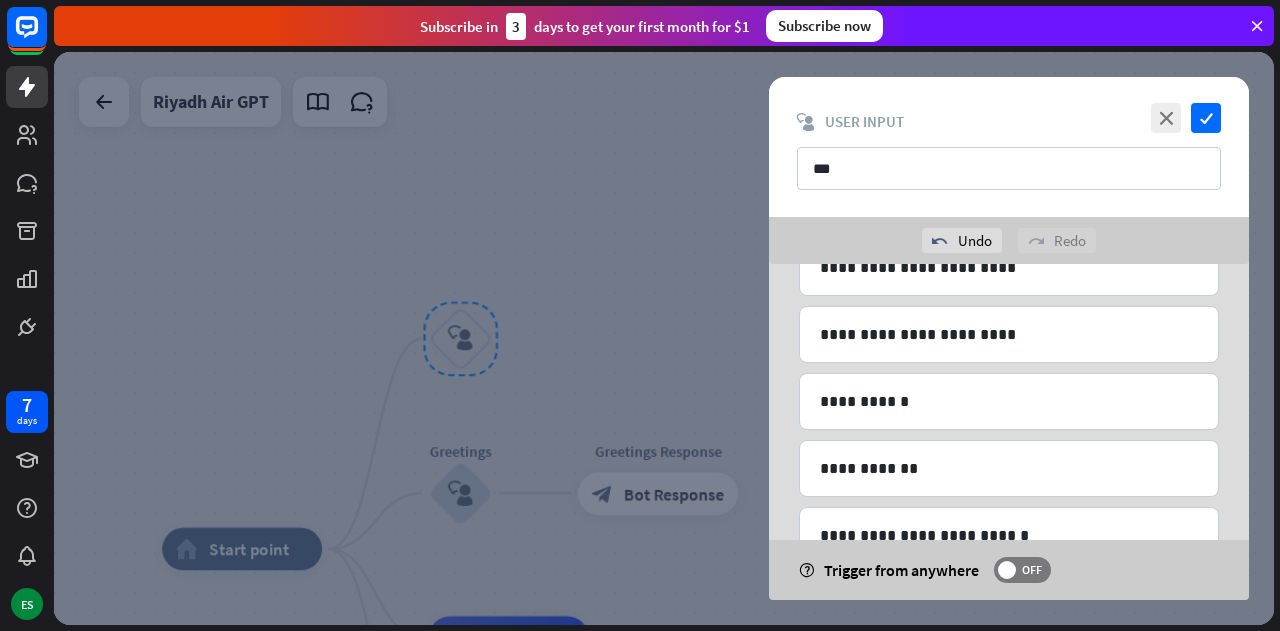 scroll, scrollTop: 1104, scrollLeft: 0, axis: vertical 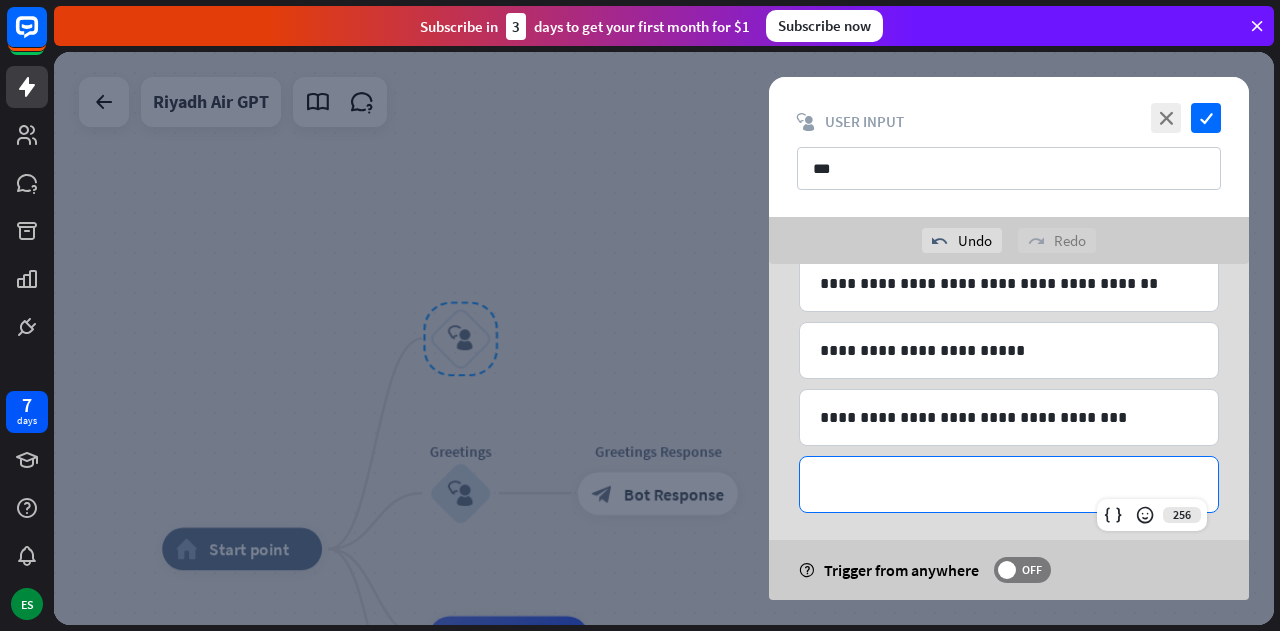 click on "**********" at bounding box center [1009, 484] 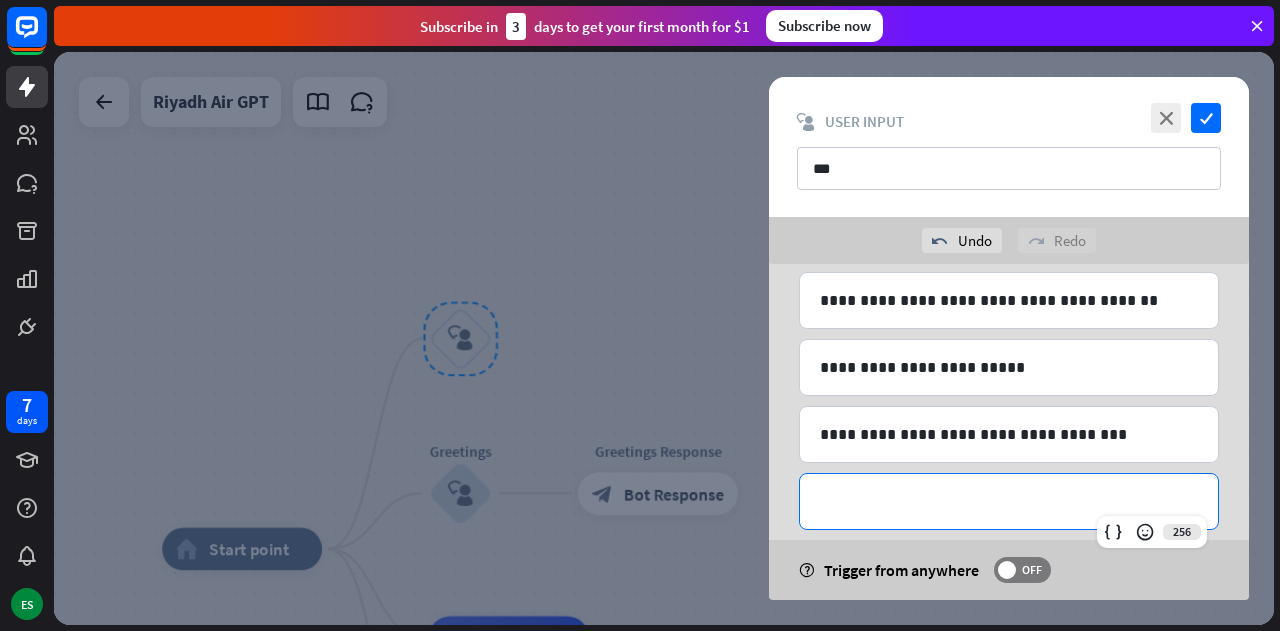 scroll, scrollTop: 1104, scrollLeft: 0, axis: vertical 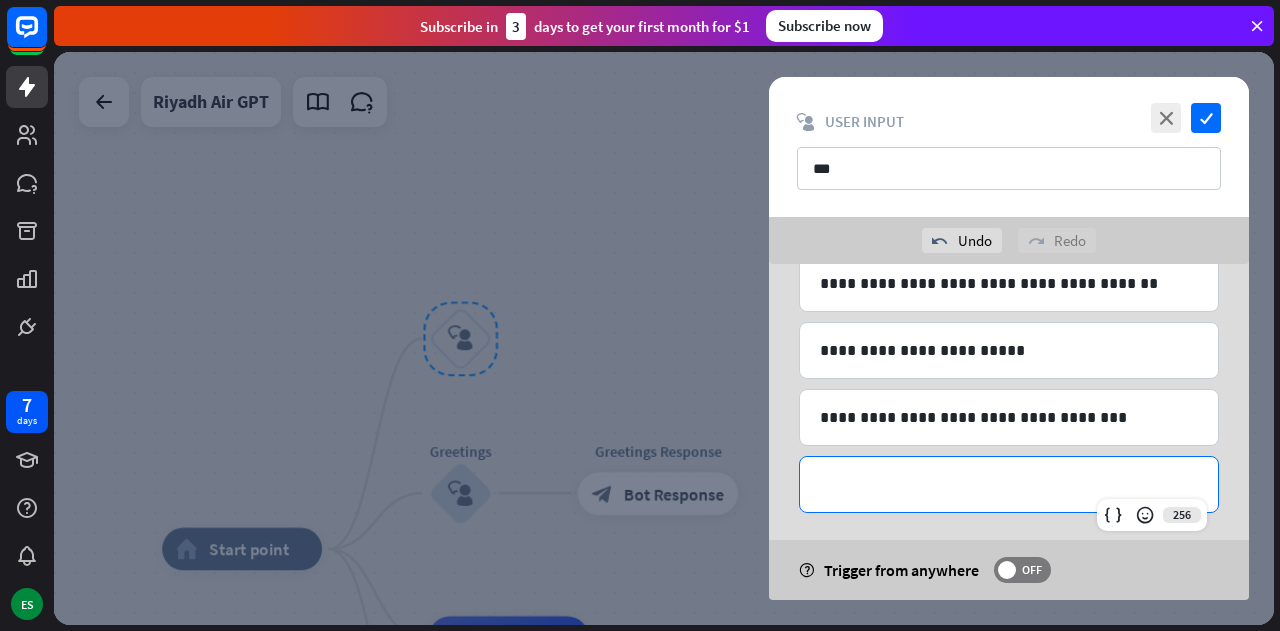click on "**********" at bounding box center (1009, 484) 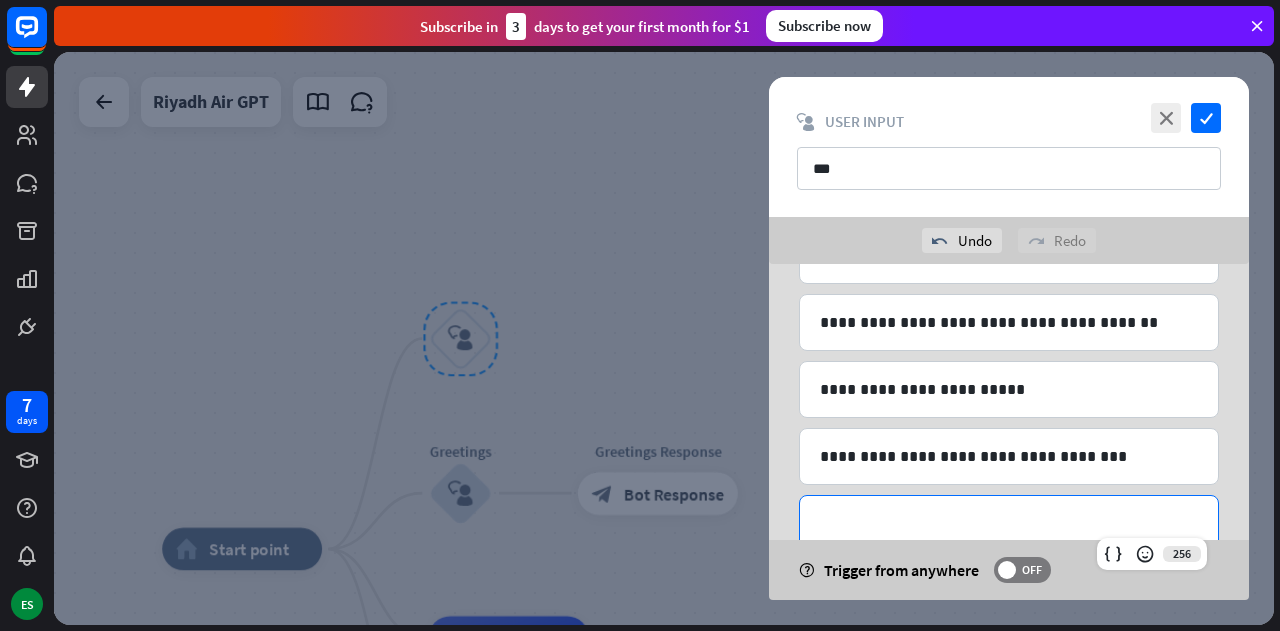 scroll, scrollTop: 1104, scrollLeft: 0, axis: vertical 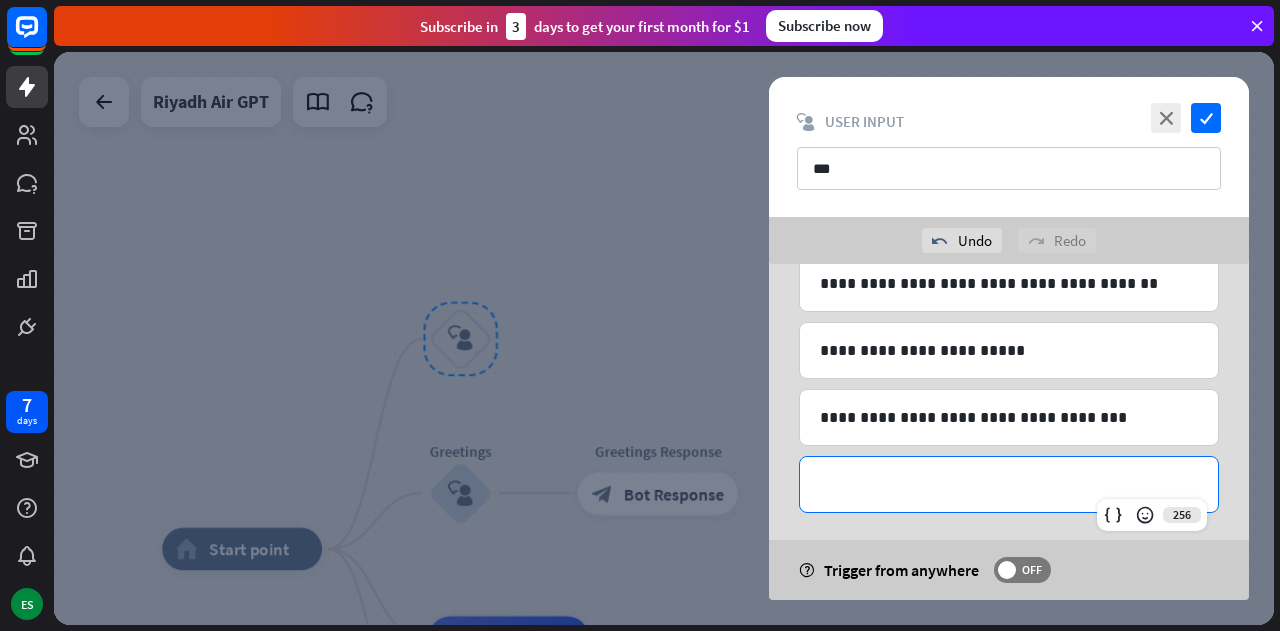 click on "**********" at bounding box center (1009, 484) 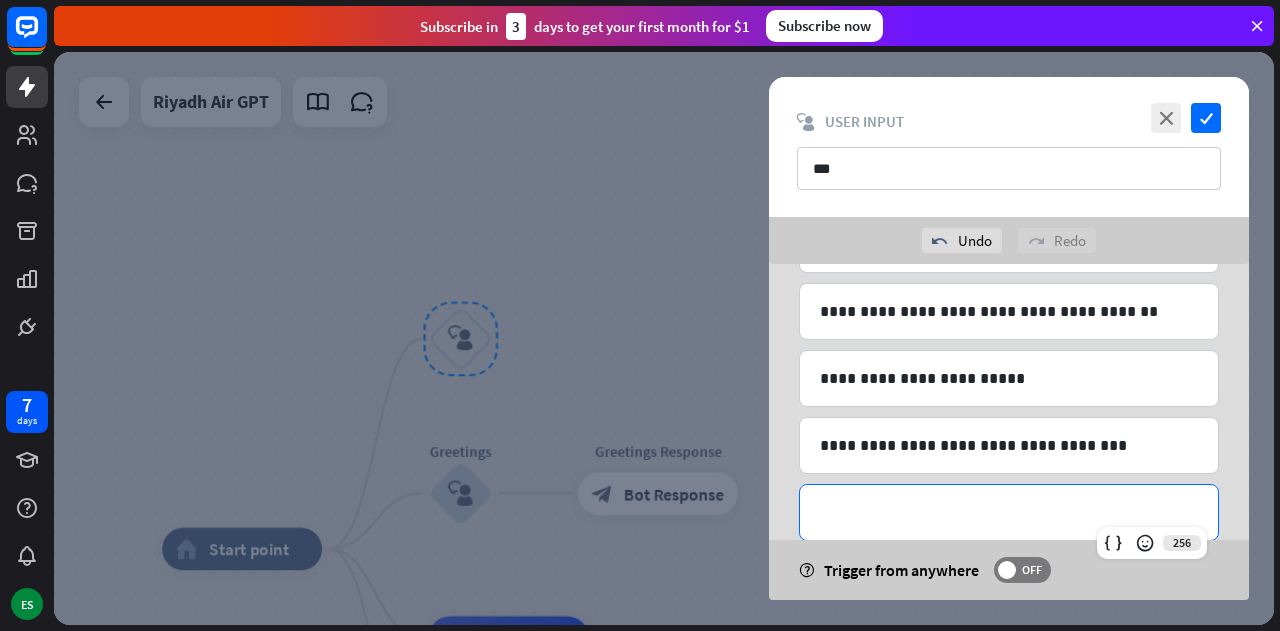 scroll, scrollTop: 1104, scrollLeft: 0, axis: vertical 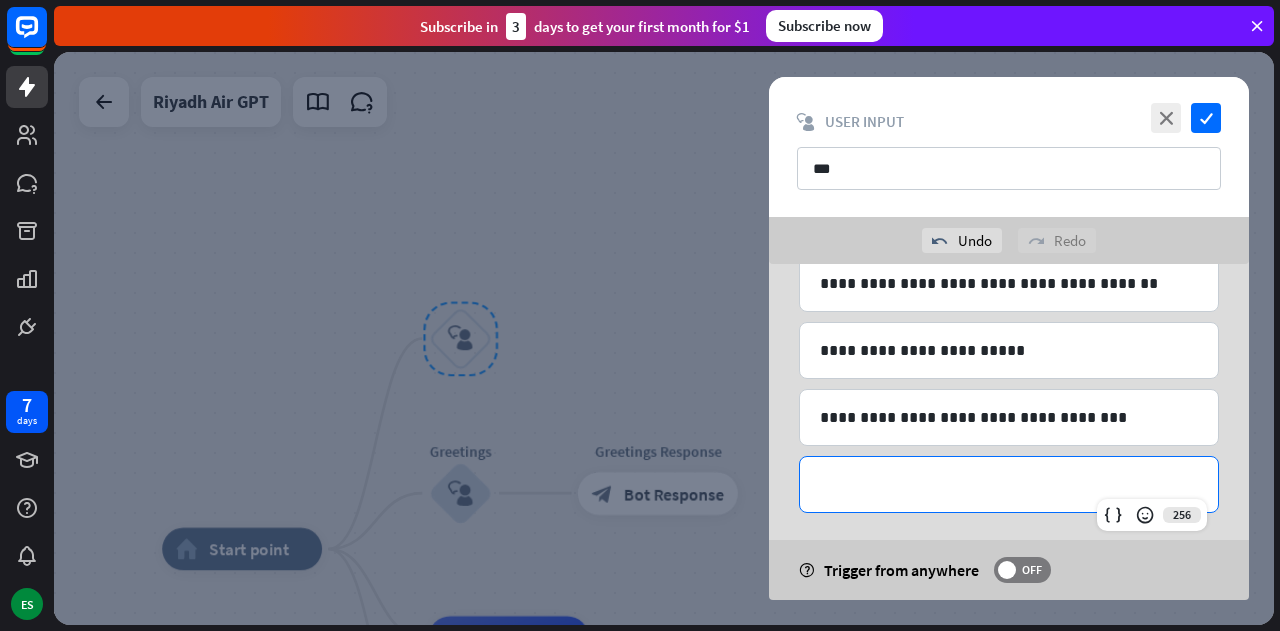 click on "**********" at bounding box center (1009, 484) 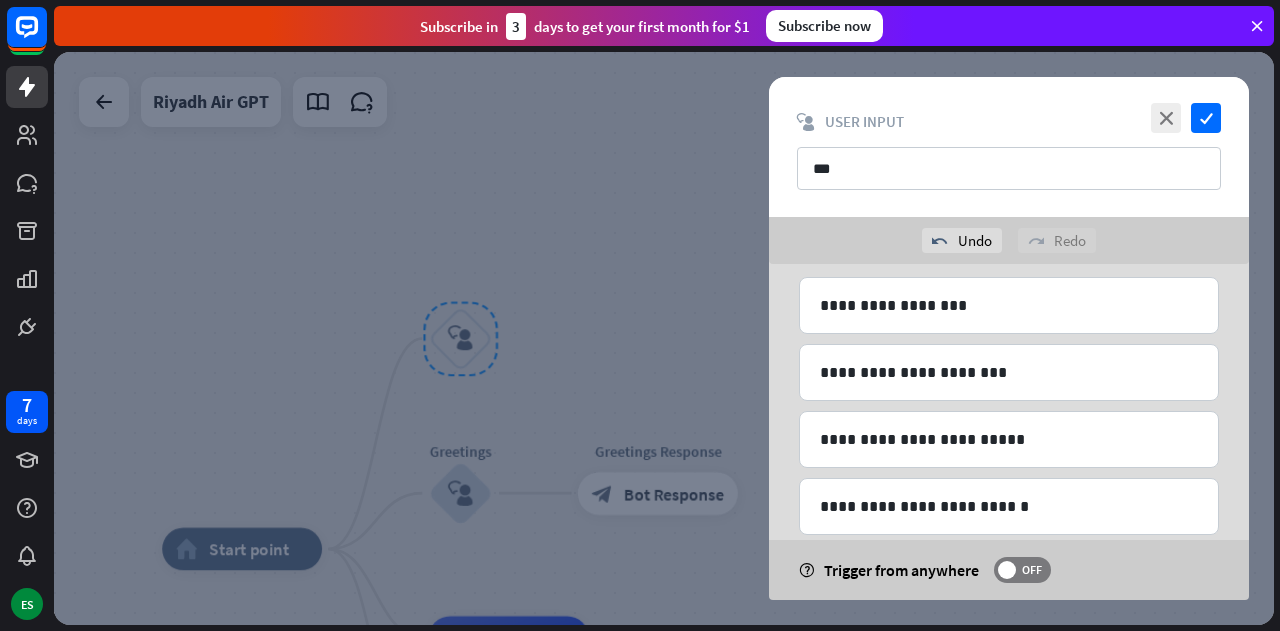 scroll, scrollTop: 0, scrollLeft: 0, axis: both 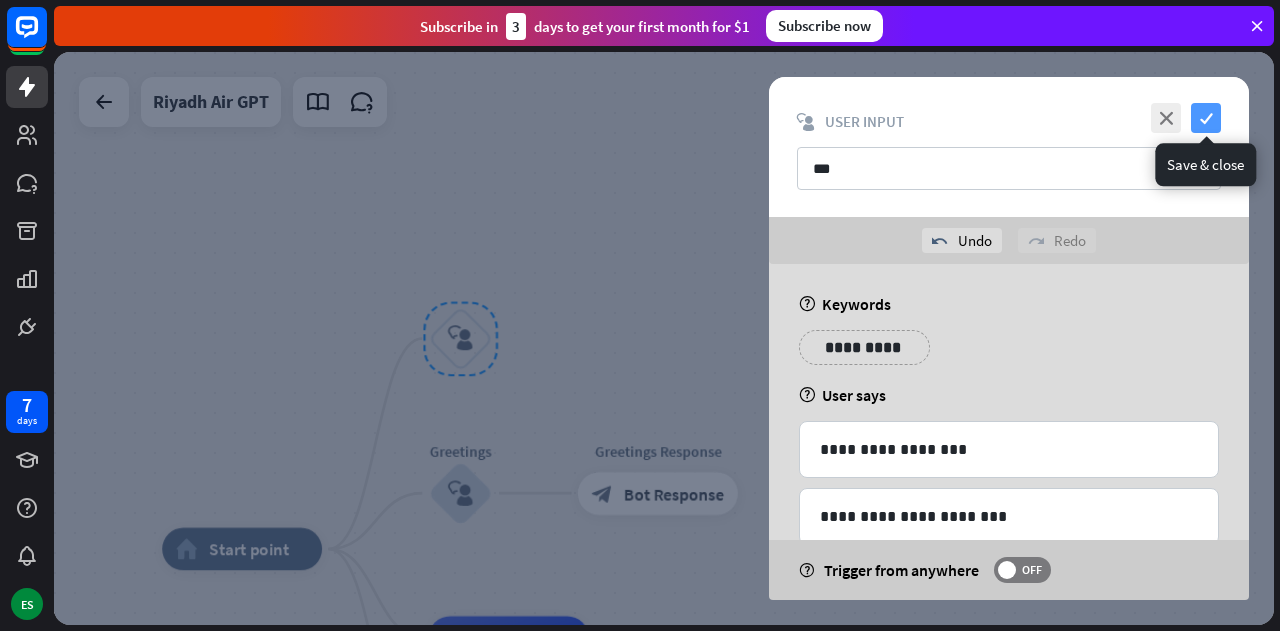 click on "check" at bounding box center [1206, 118] 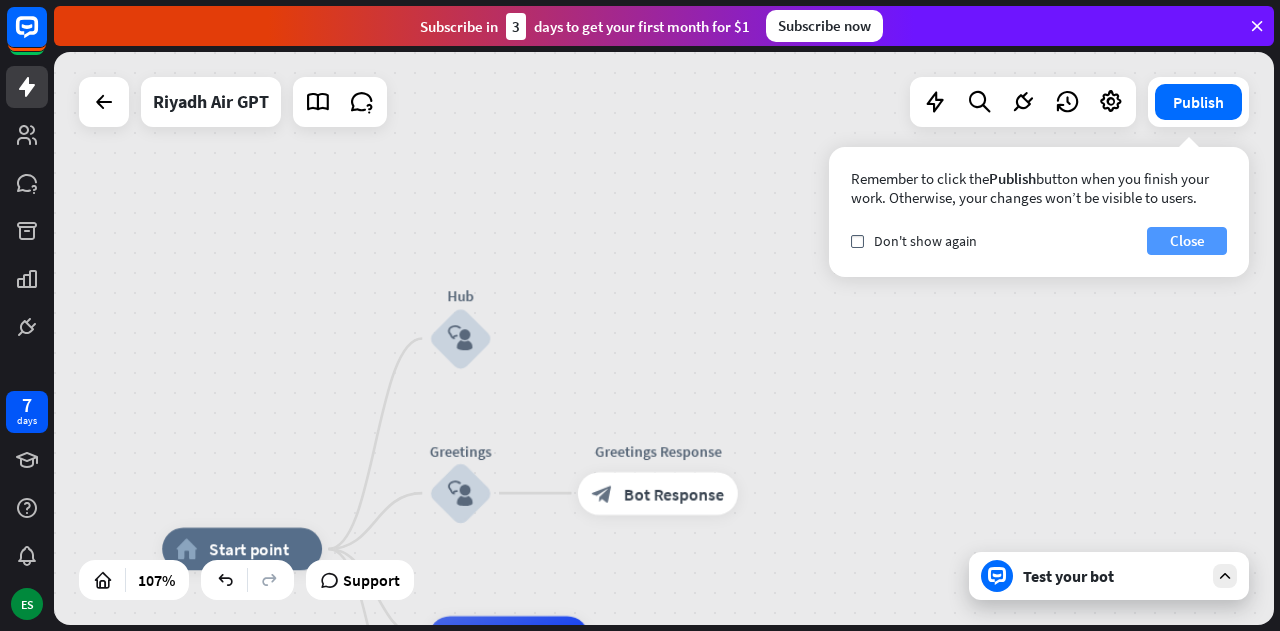 click on "Close" at bounding box center [1187, 241] 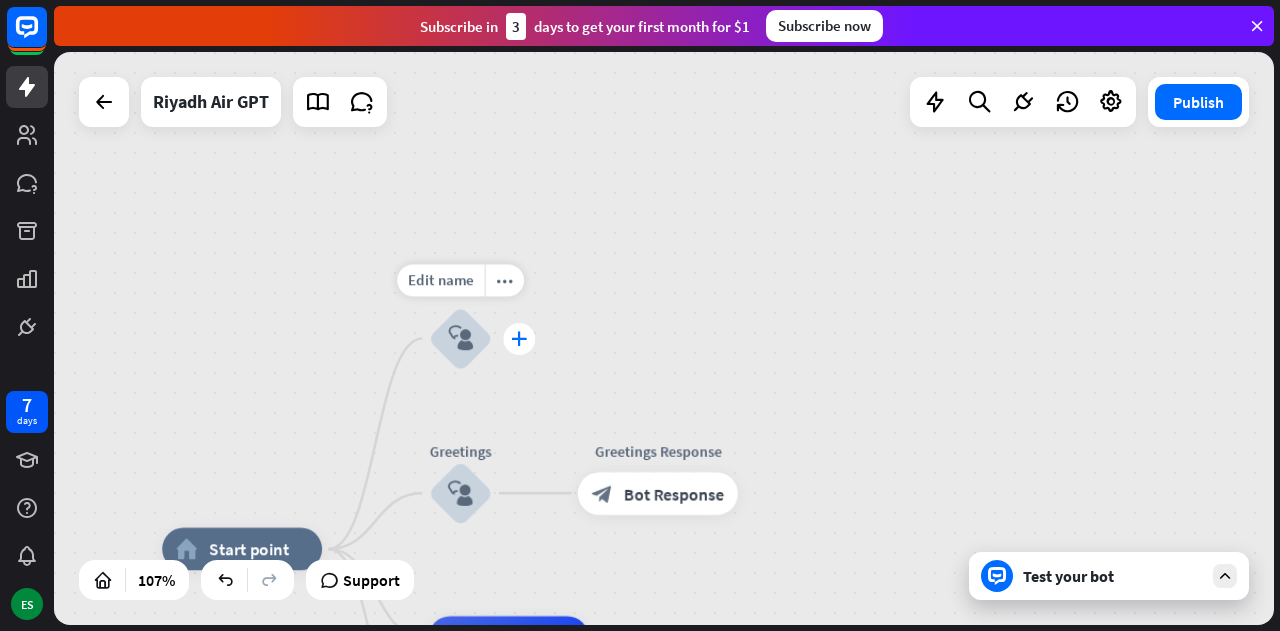 click on "plus" at bounding box center (519, 339) 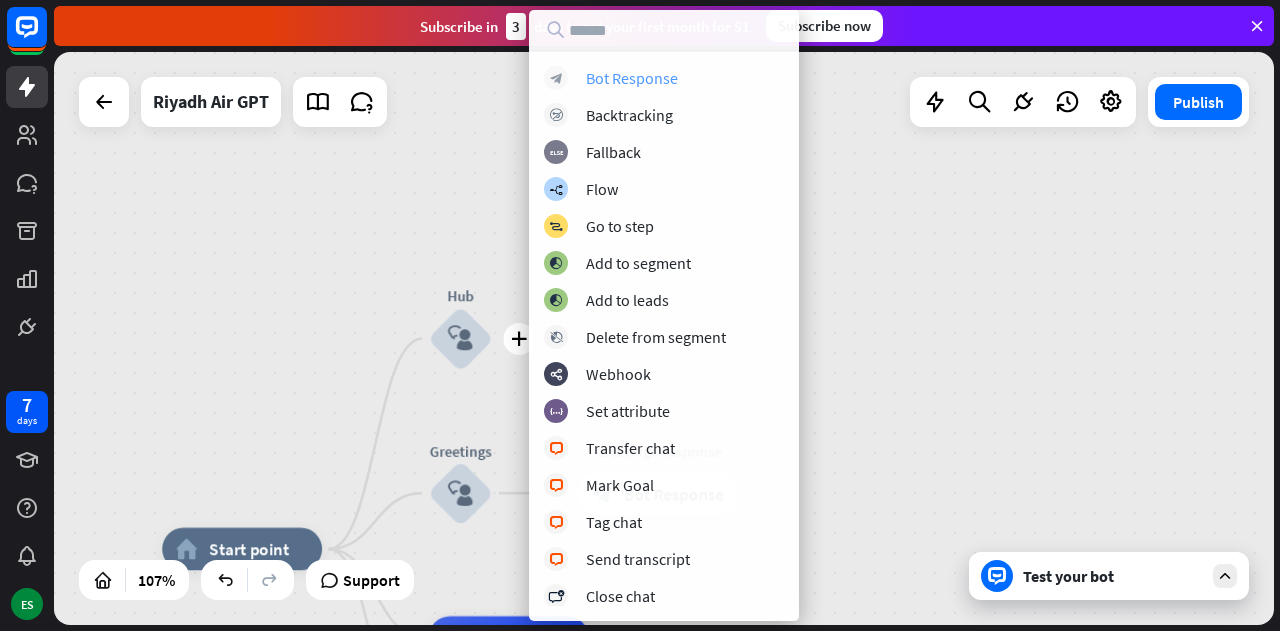 click on "Bot Response" at bounding box center (632, 78) 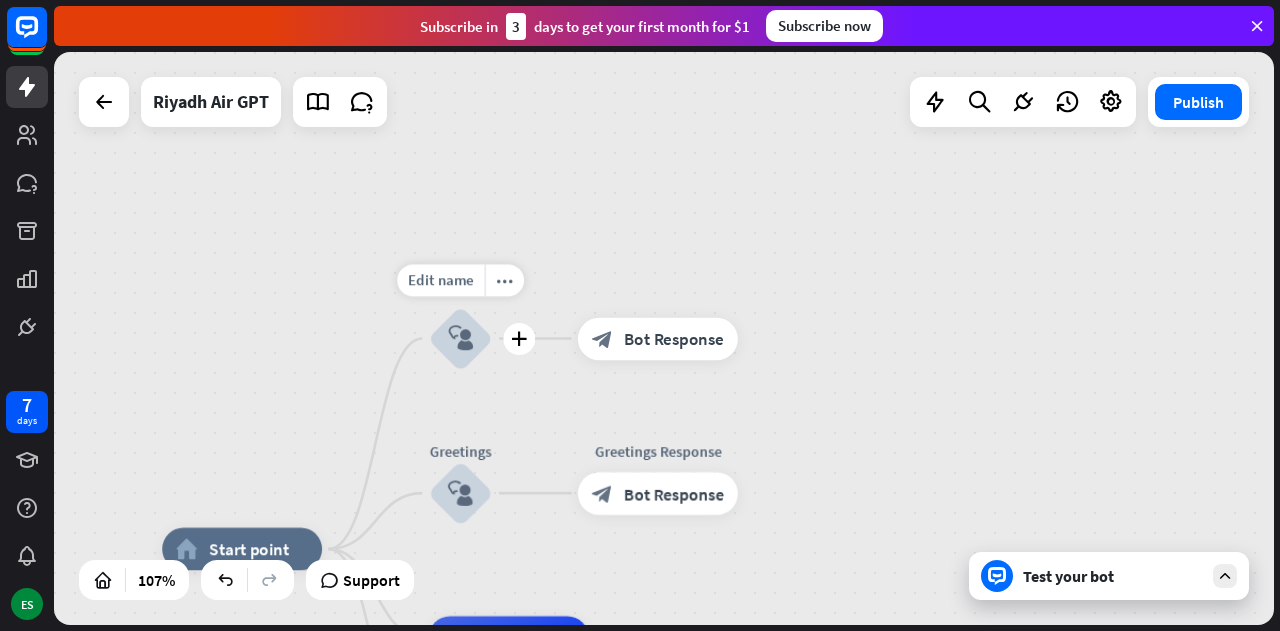 click on "block_user_input" at bounding box center [461, 339] 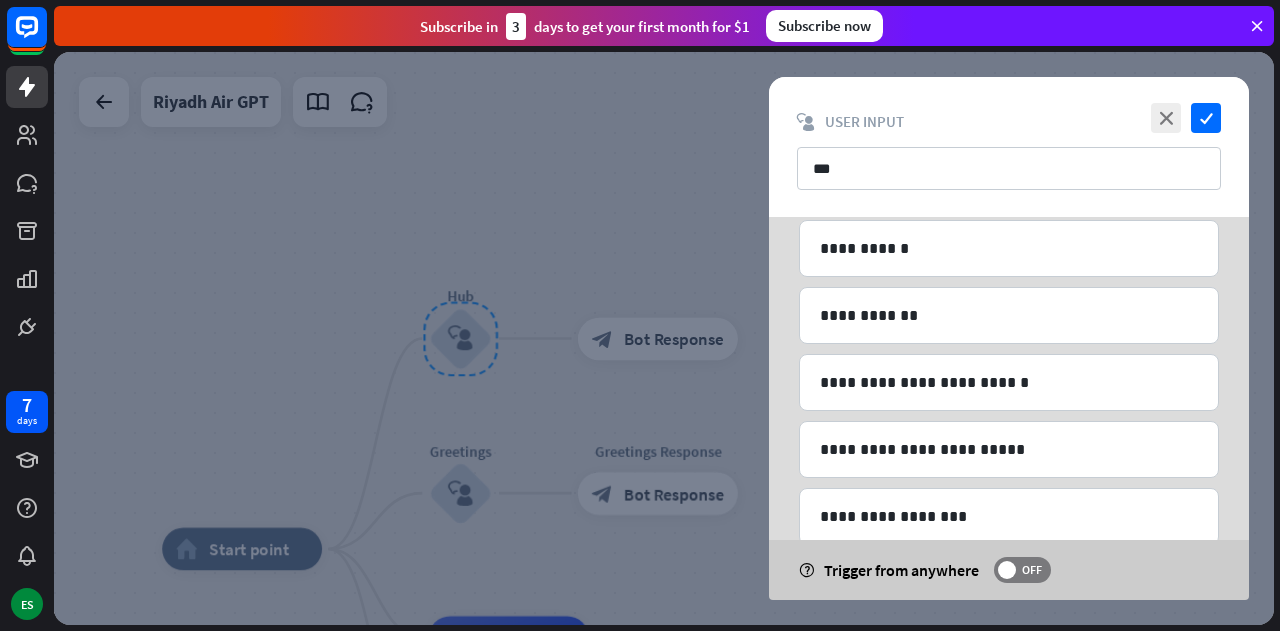scroll, scrollTop: 762, scrollLeft: 0, axis: vertical 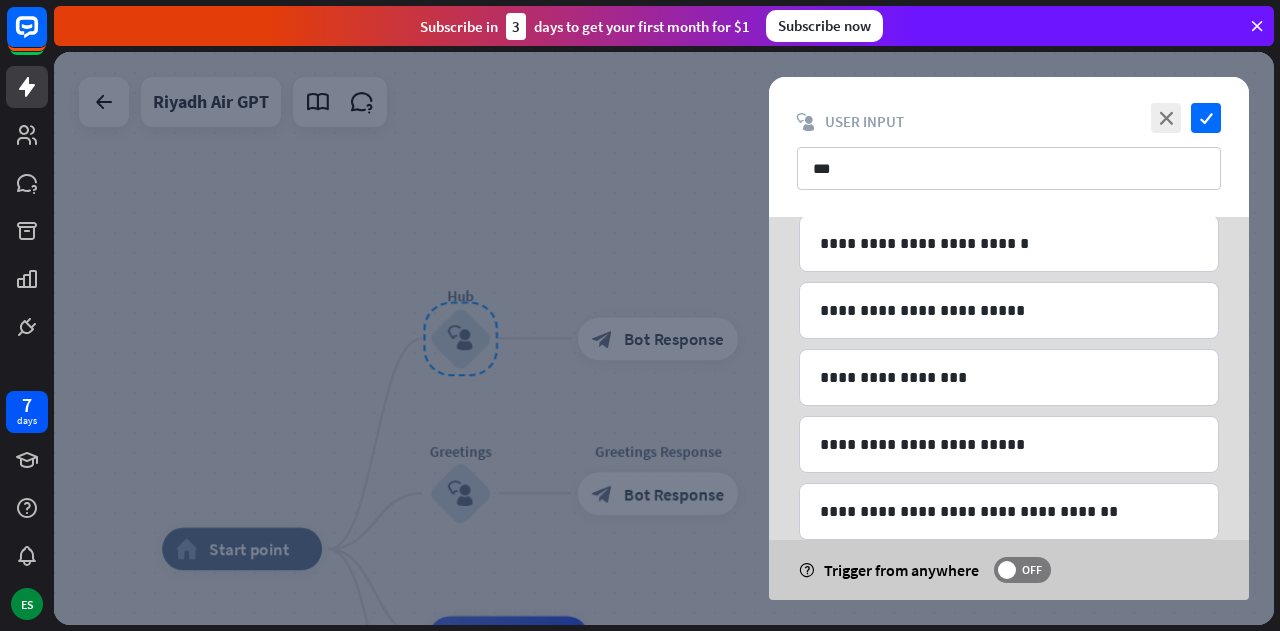 click at bounding box center [664, 338] 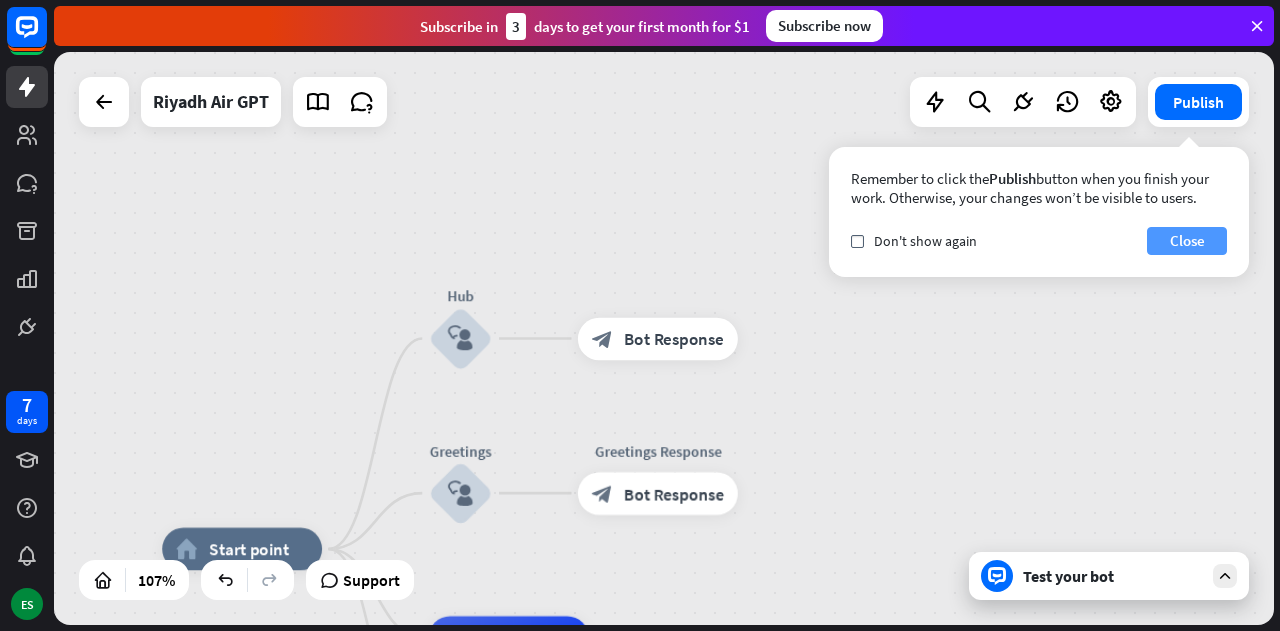 click on "Close" at bounding box center [1187, 241] 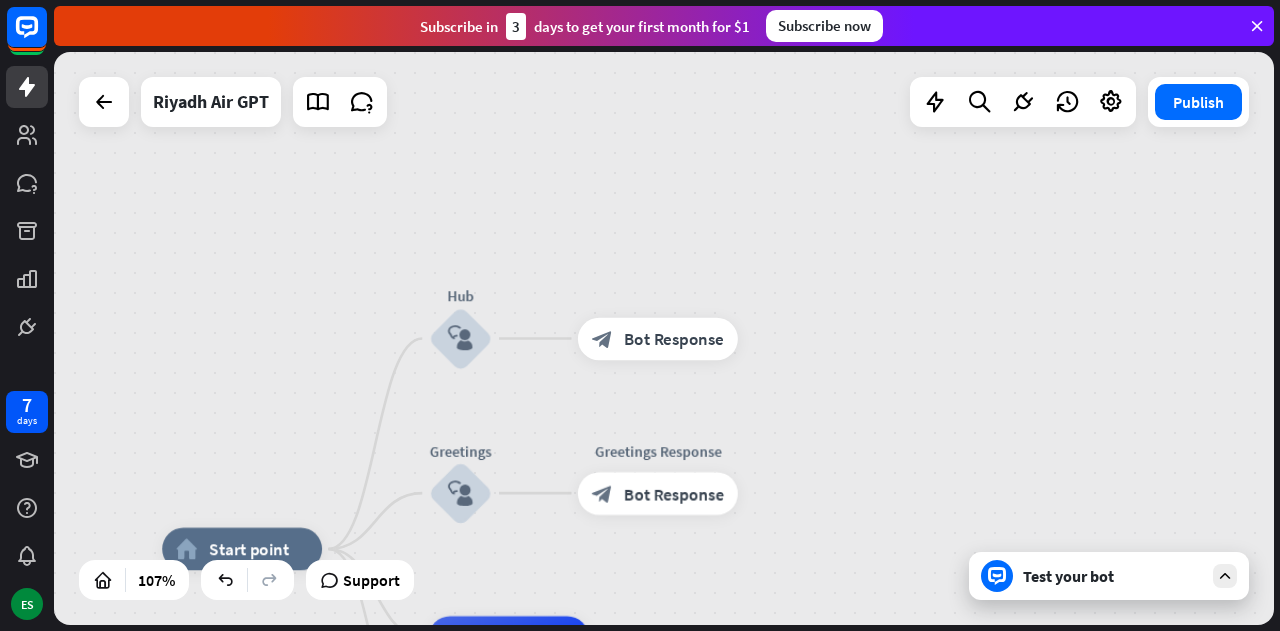 click on "home_2   Start point                 Hub   block_user_input                   block_bot_response   Bot Response                 Greetings   block_user_input                 Greetings Response   block_bot_response   Bot Response                     AI Assist                   block_fallback   Default fallback                 Fallback message   block_bot_response   Bot Response" at bounding box center [664, 338] 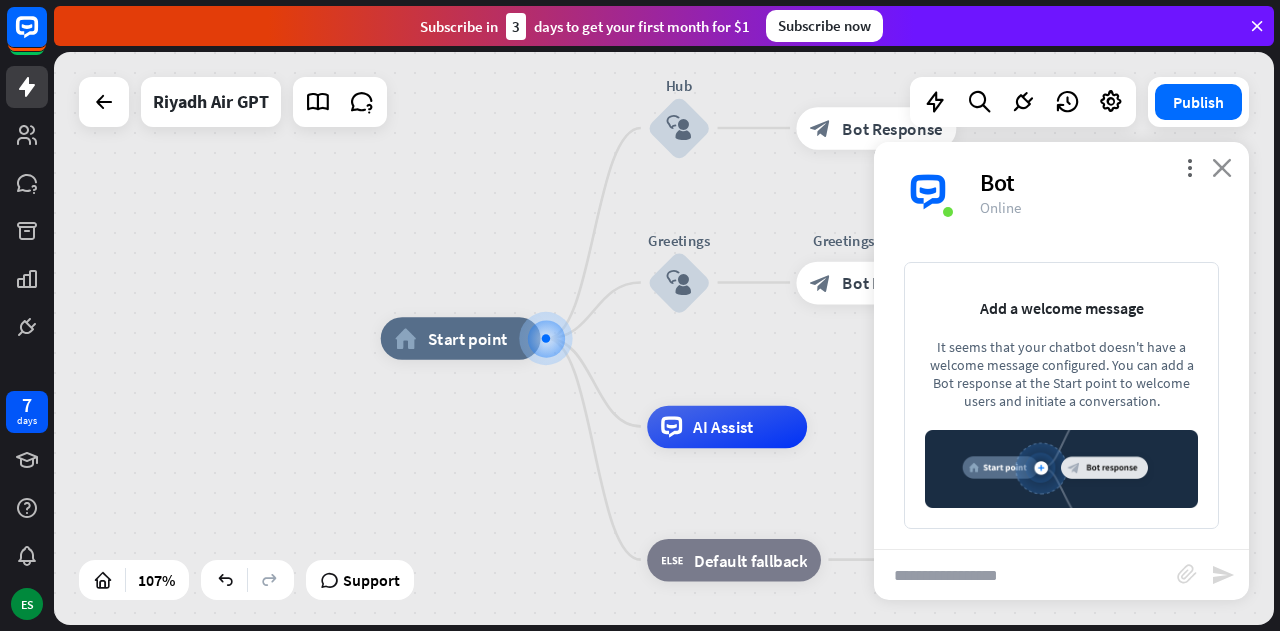 click on "close" at bounding box center (1222, 167) 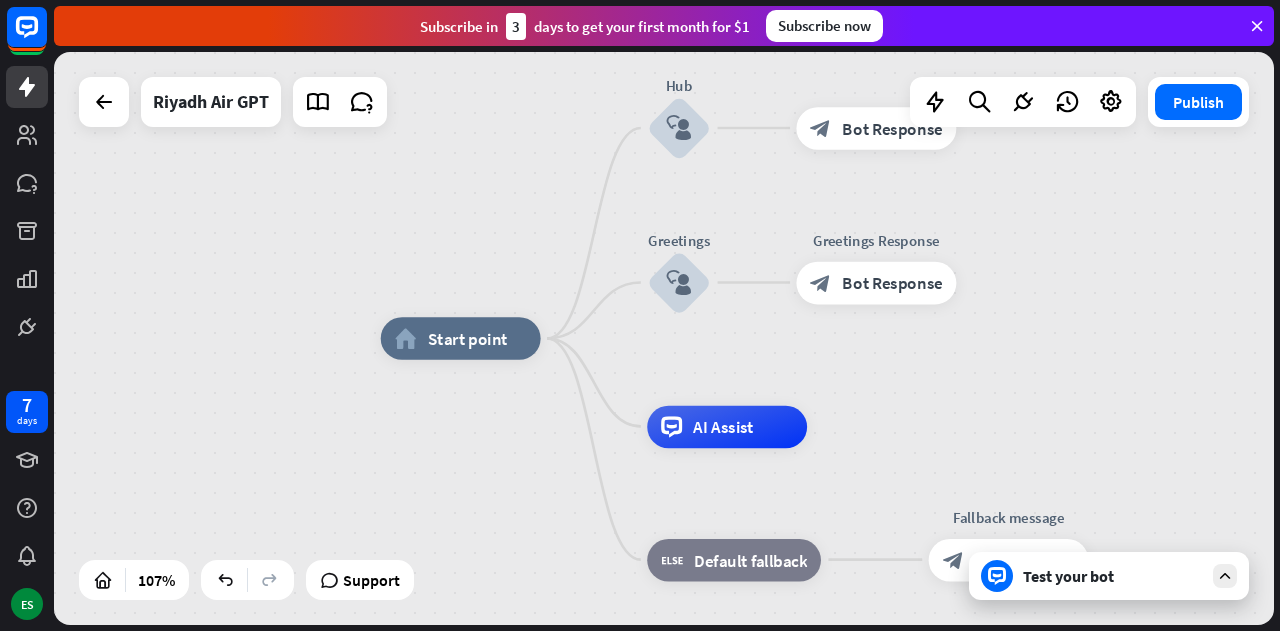 click on "home_2   Start point                 Hub   block_user_input                   block_bot_response   Bot Response                 Greetings   block_user_input                 Greetings Response   block_bot_response   Bot Response                     AI Assist                   block_fallback   Default fallback                 Fallback message   block_bot_response   Bot Response" at bounding box center (1031, 644) 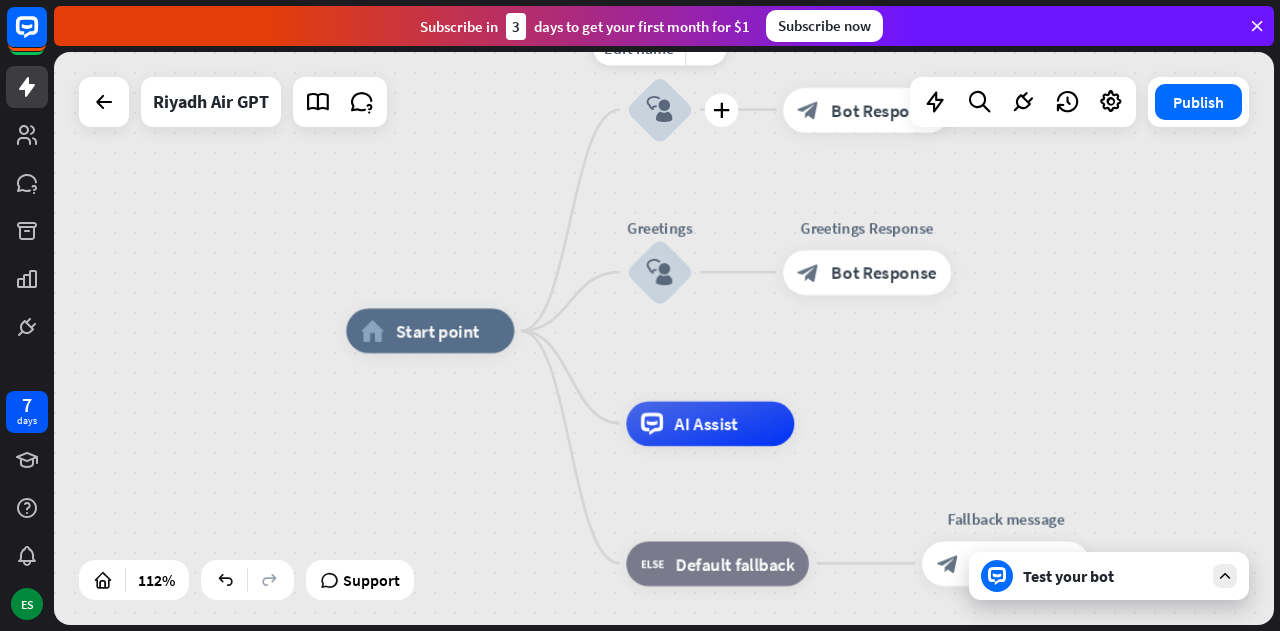 click on "block_user_input" at bounding box center [659, 109] 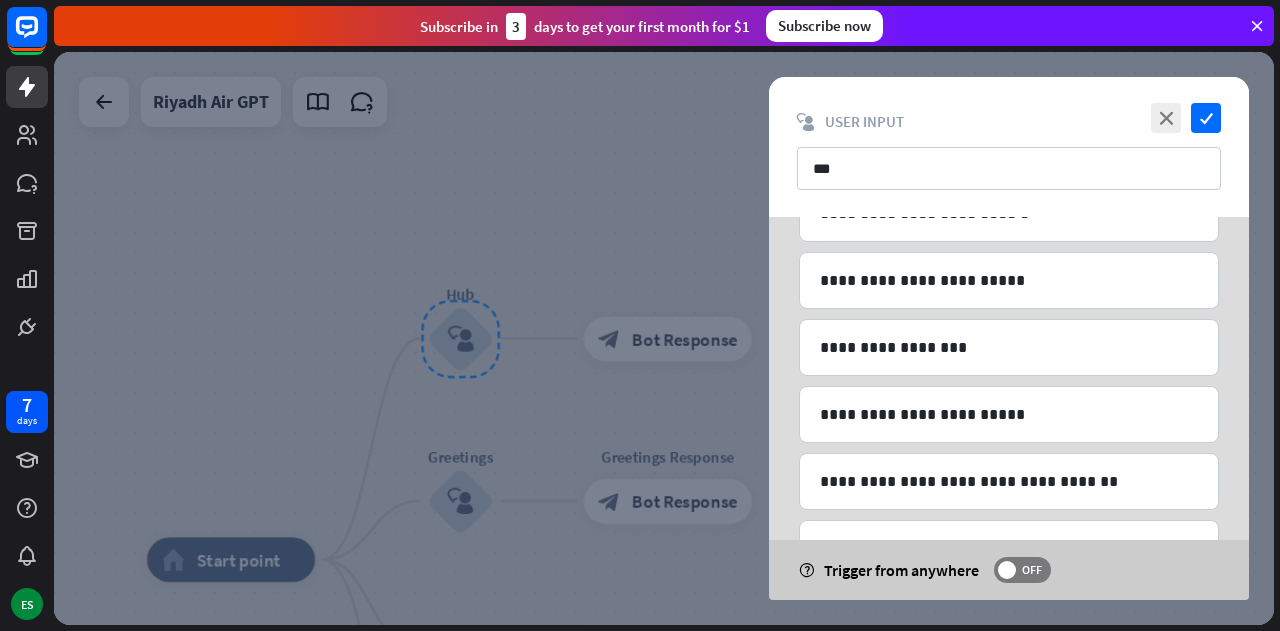 scroll, scrollTop: 1056, scrollLeft: 0, axis: vertical 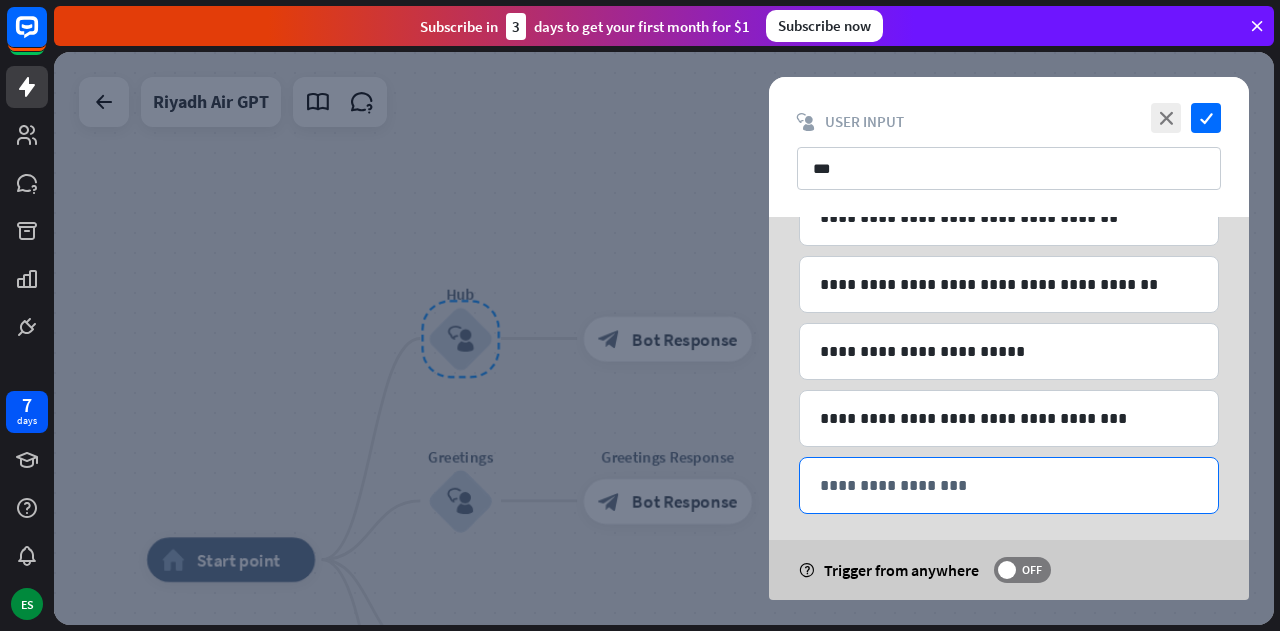 click on "**********" at bounding box center (1009, 485) 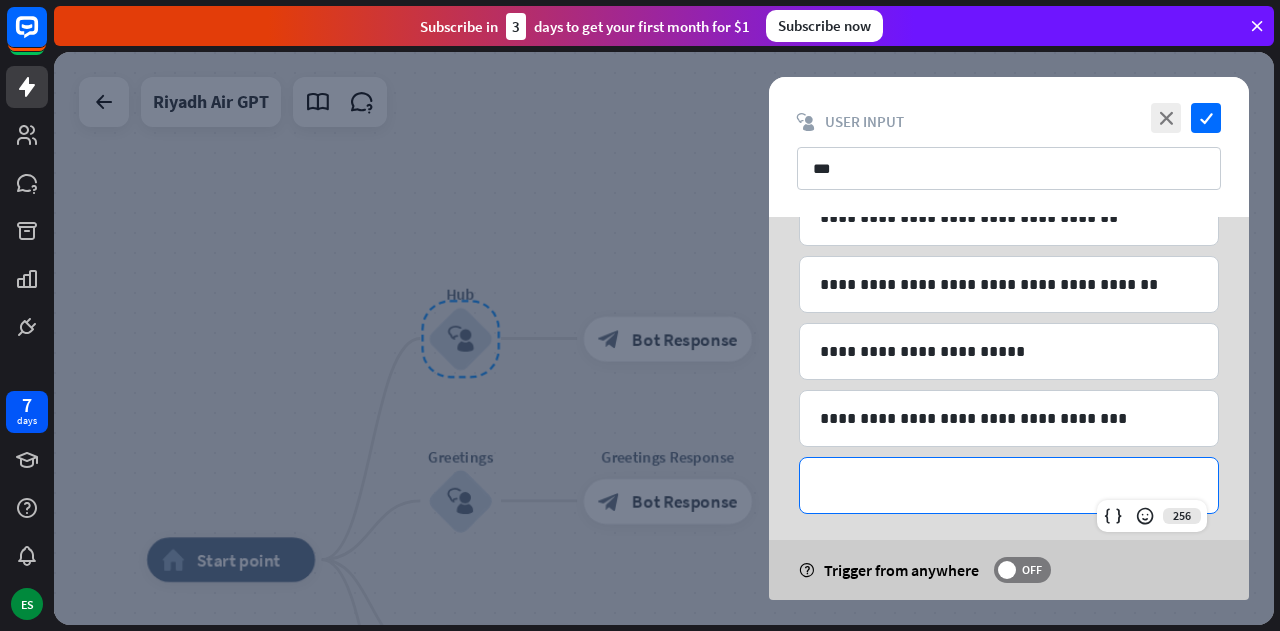 type 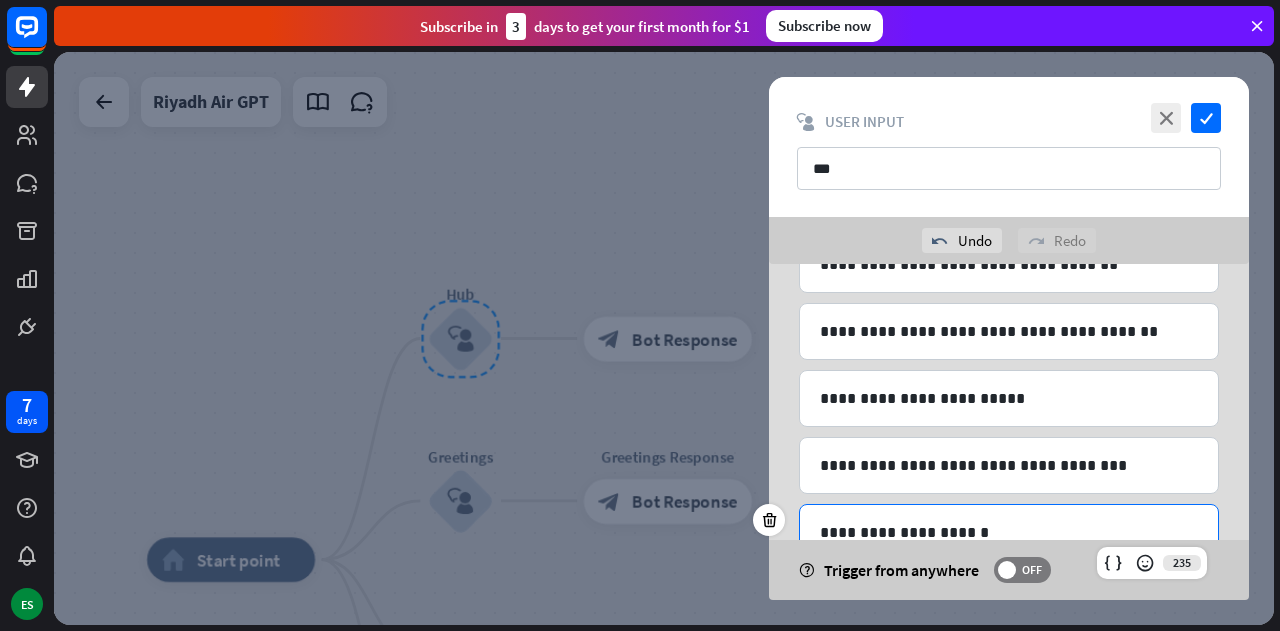 scroll, scrollTop: 1170, scrollLeft: 0, axis: vertical 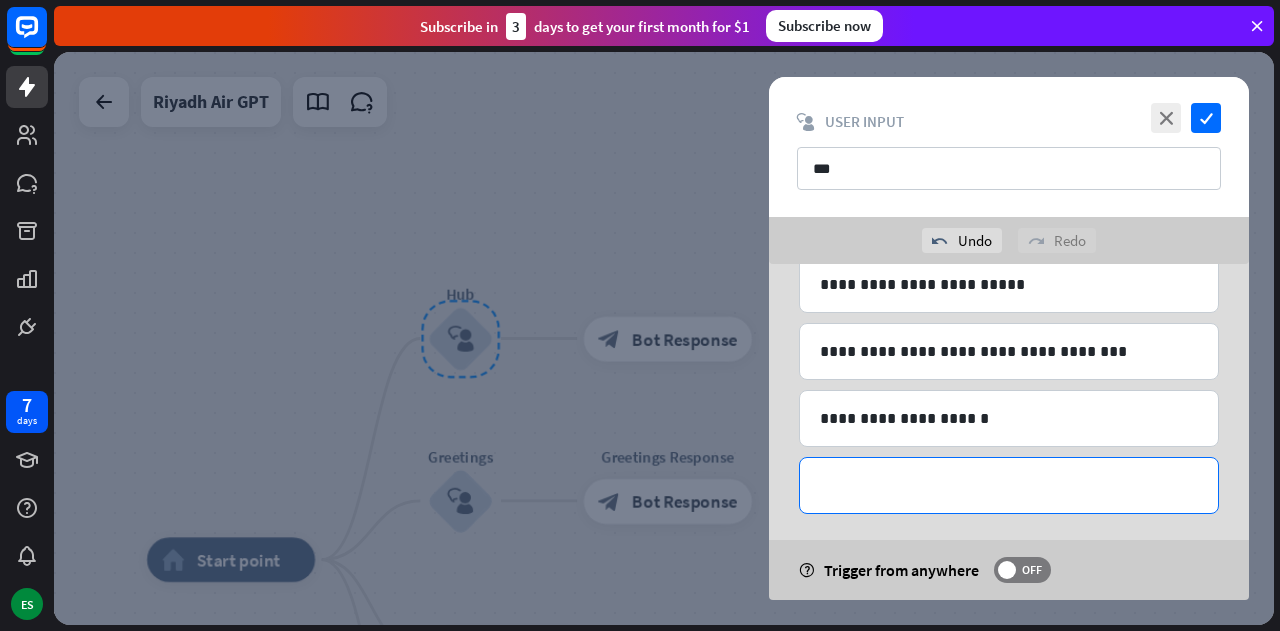 click on "**********" at bounding box center (1009, 485) 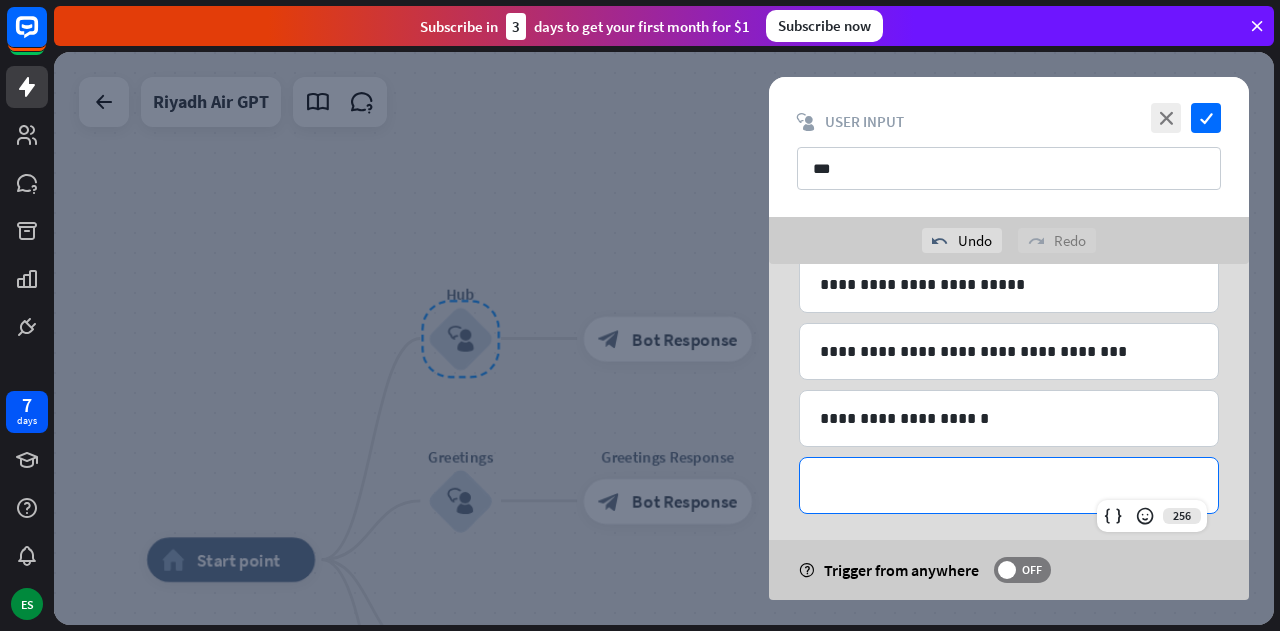 type 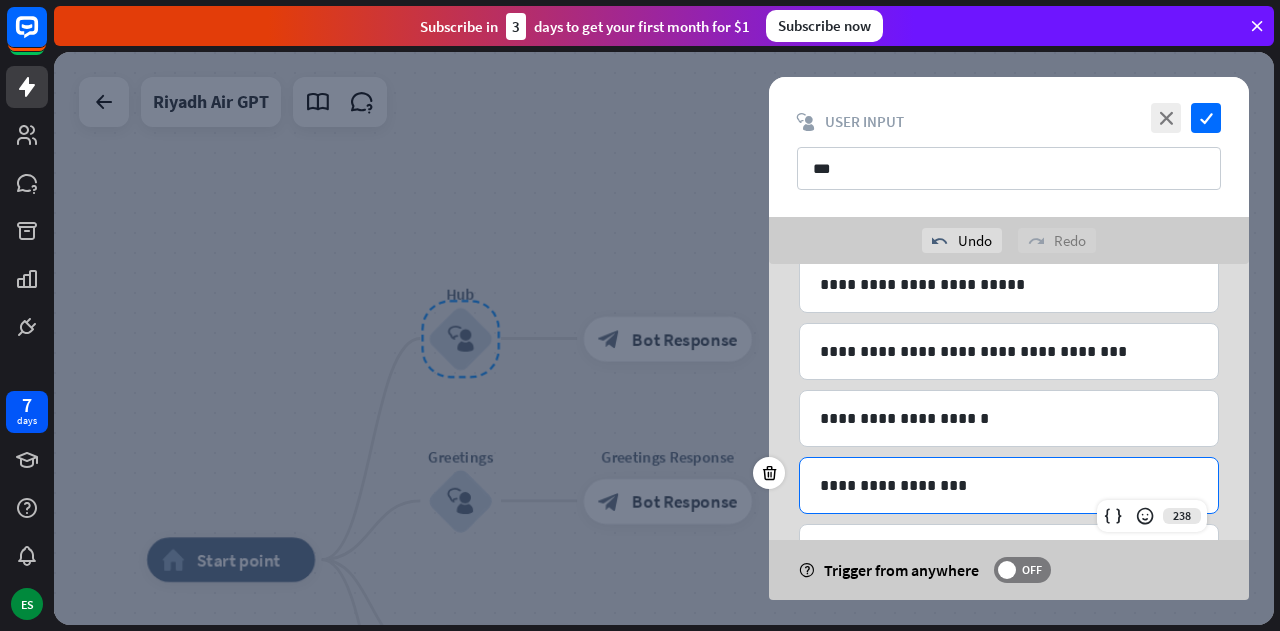 click on "**********" at bounding box center (1009, 485) 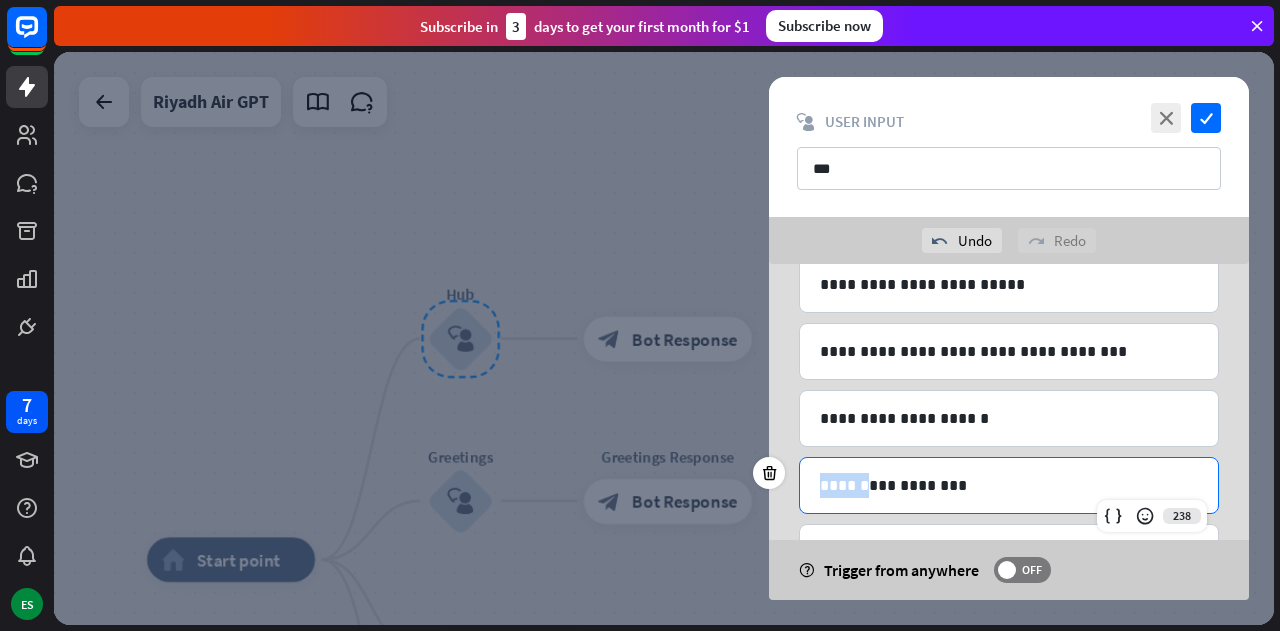 click on "**********" at bounding box center (1009, 485) 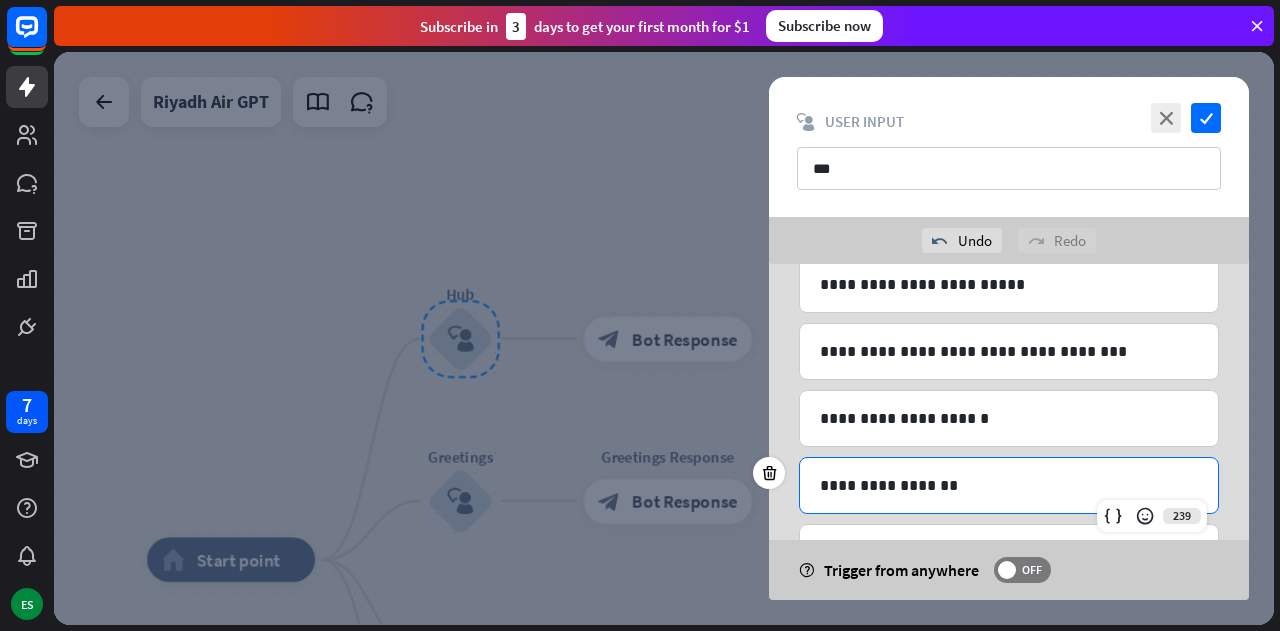 click on "**********" at bounding box center (1009, 485) 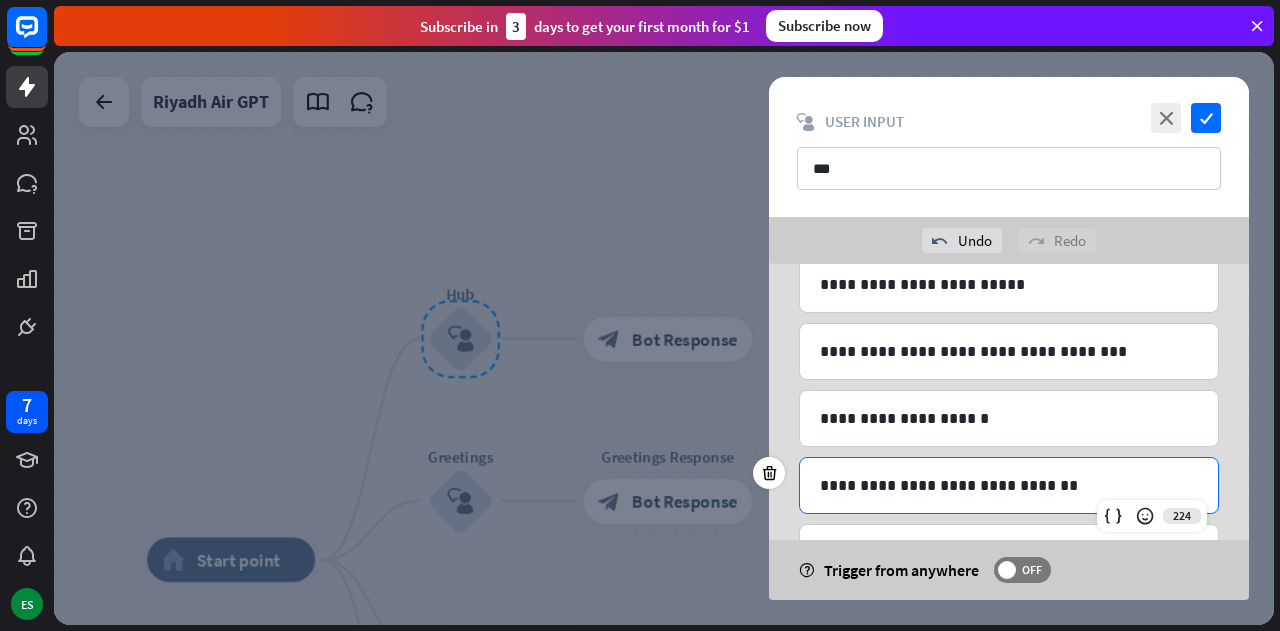 scroll, scrollTop: 1236, scrollLeft: 0, axis: vertical 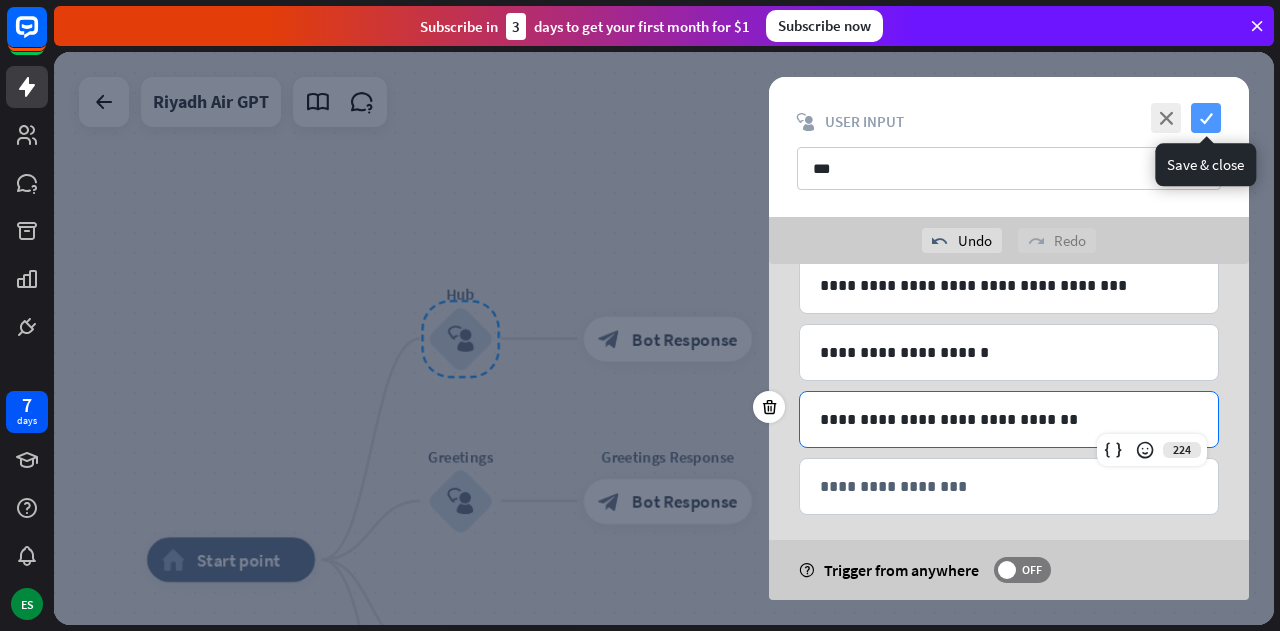 click on "check" at bounding box center (1206, 118) 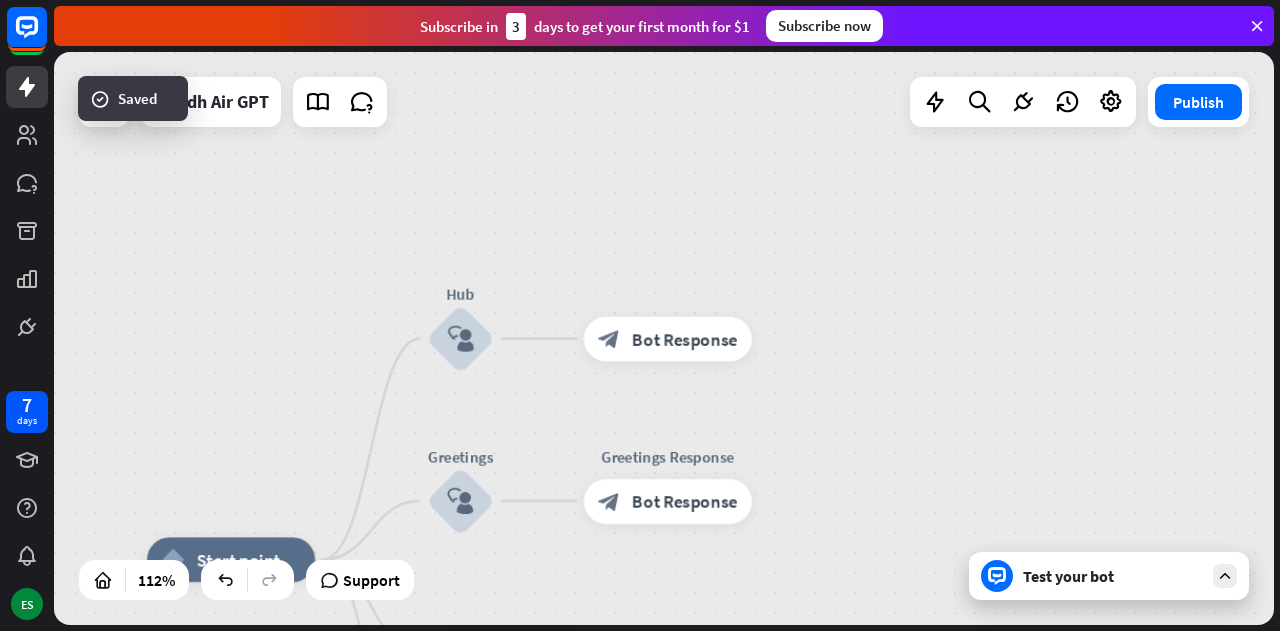 click on "home_2   Start point                 Hub   block_user_input                   block_bot_response   Bot Response                 Greetings   block_user_input                 Greetings Response   block_bot_response   Bot Response                     AI Assist                   block_fallback   Default fallback                 Fallback message   block_bot_response   Bot Response" at bounding box center [664, 338] 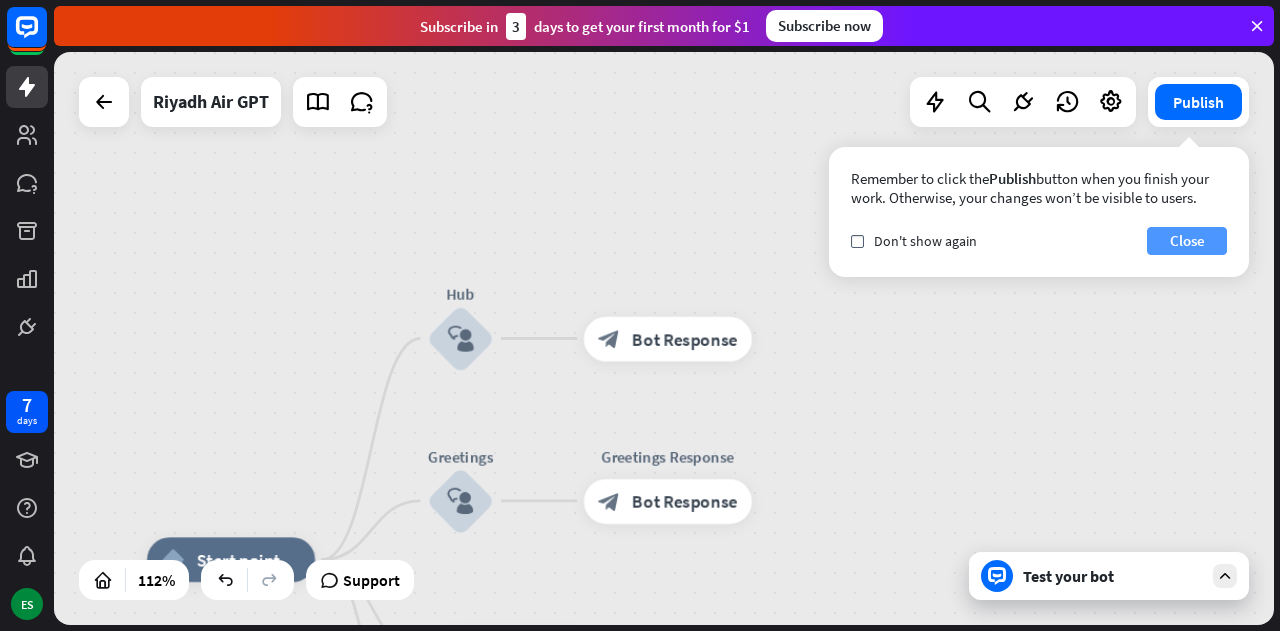 click on "Close" at bounding box center (1187, 241) 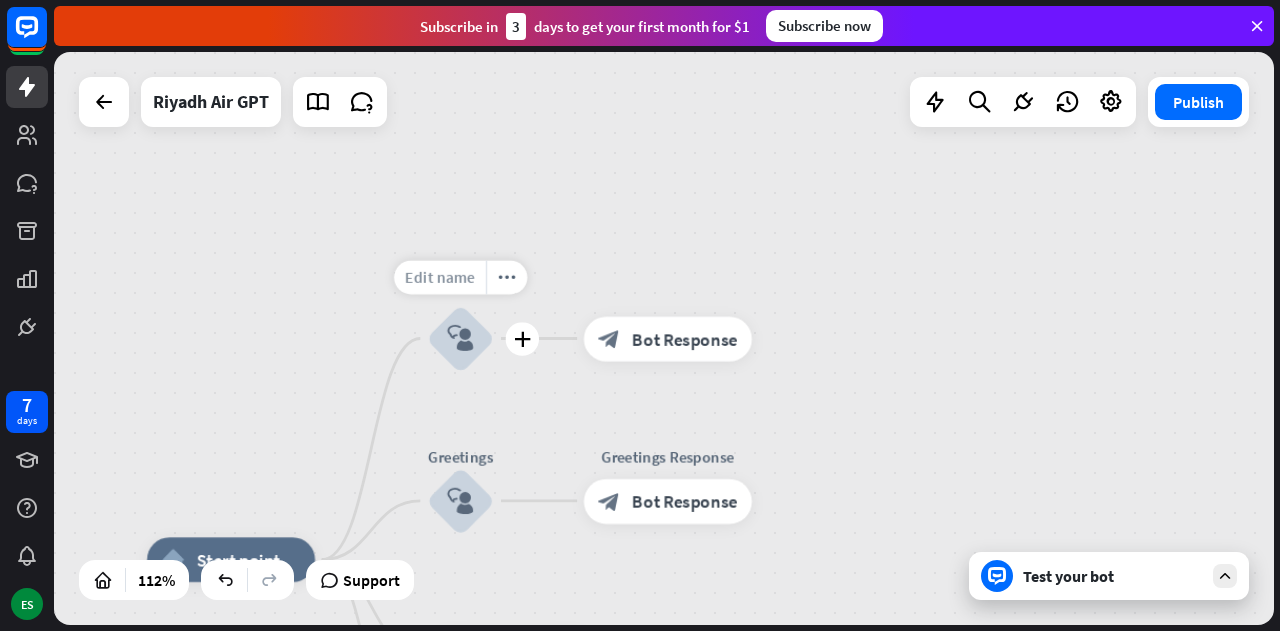click on "Edit name" at bounding box center [439, 277] 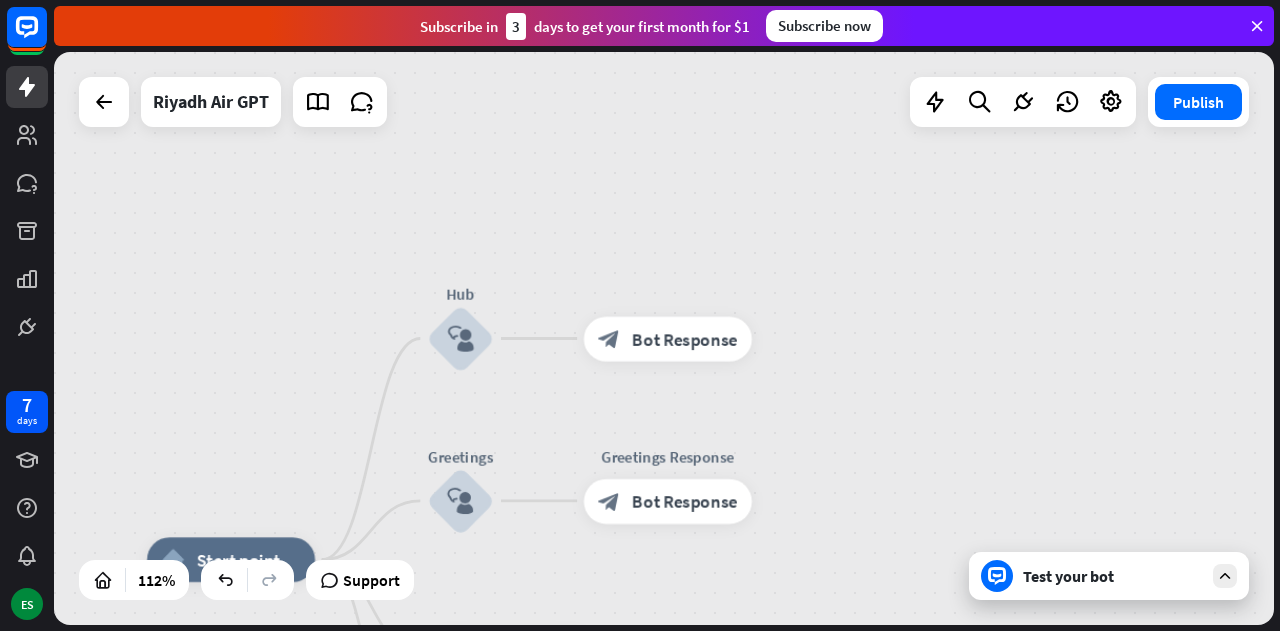 click on "home_2   Start point         ***         Hub   block_user_input                   block_bot_response   Bot Response                 Greetings   block_user_input                 Greetings Response   block_bot_response   Bot Response                     AI Assist                   block_fallback   Default fallback                 Fallback message   block_bot_response   Bot Response" at bounding box center (664, 338) 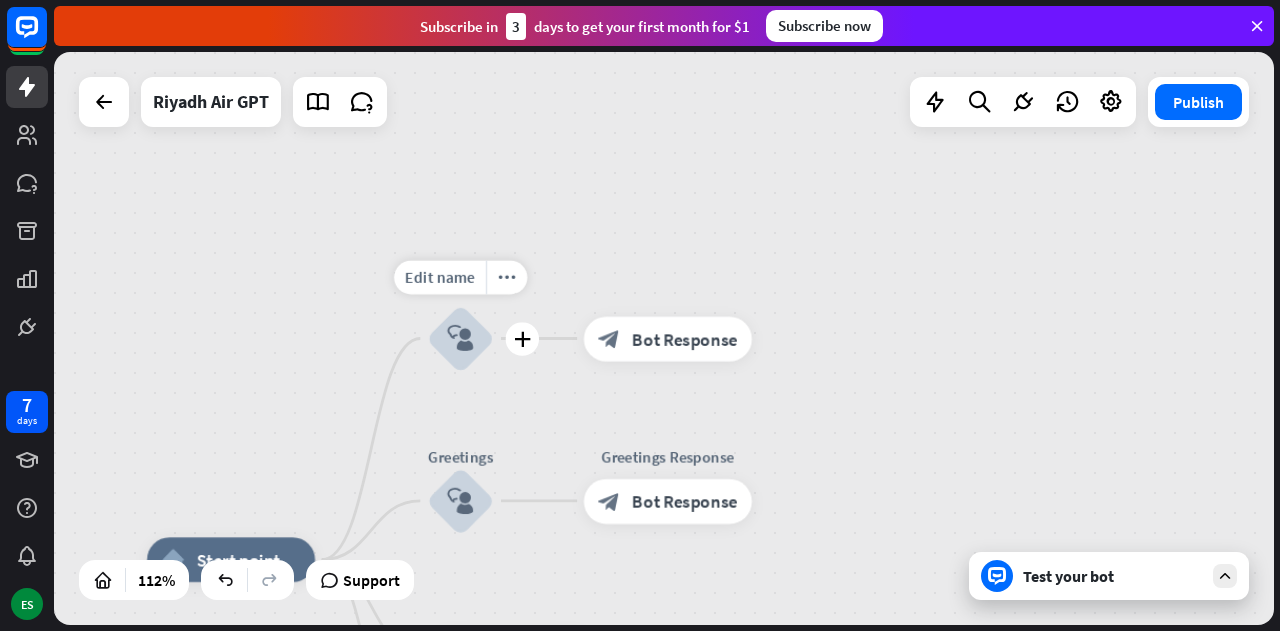 click on "block_user_input" at bounding box center [460, 338] 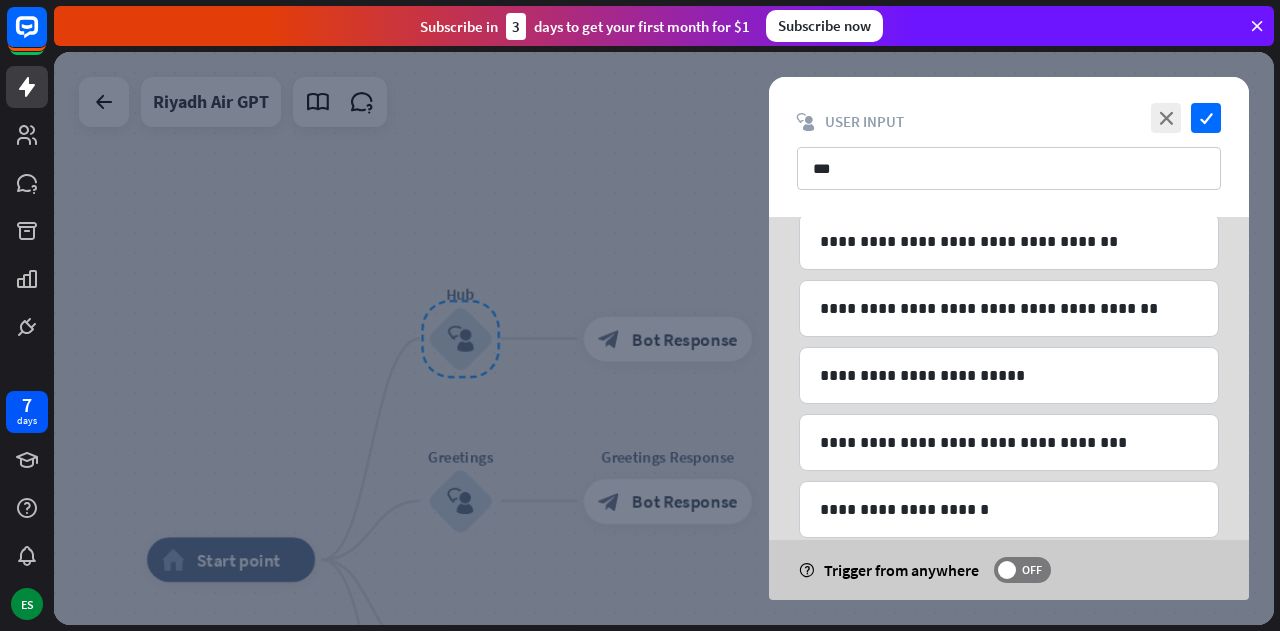 scroll, scrollTop: 1189, scrollLeft: 0, axis: vertical 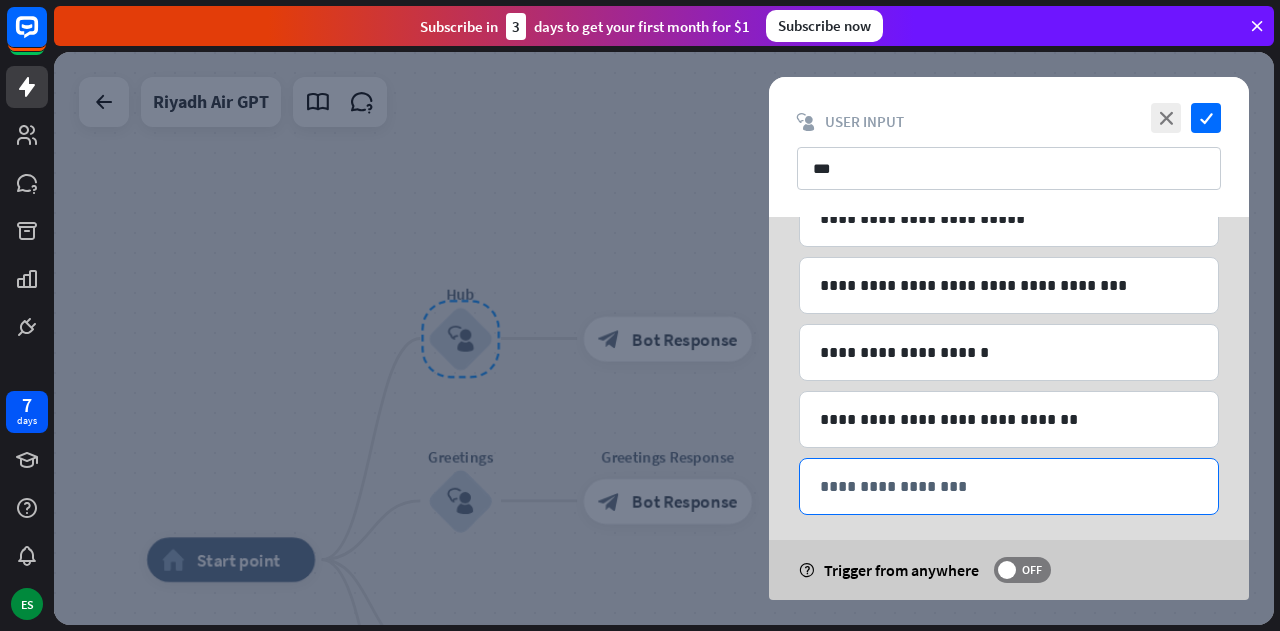 click on "**********" at bounding box center [1009, 486] 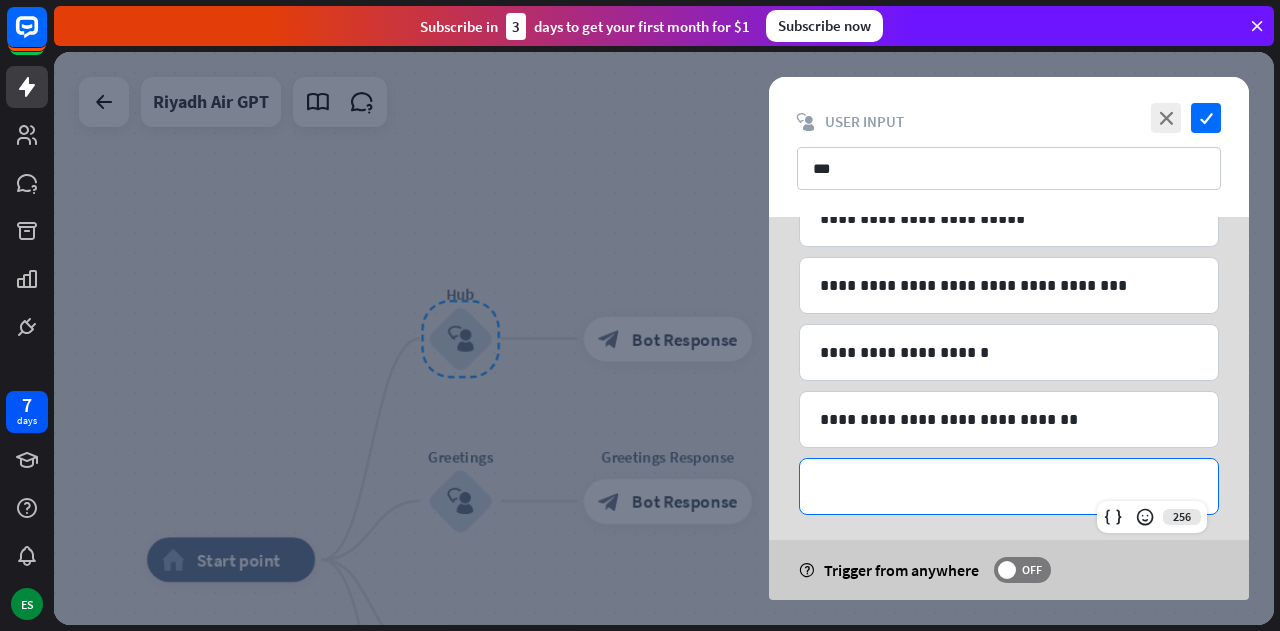 type 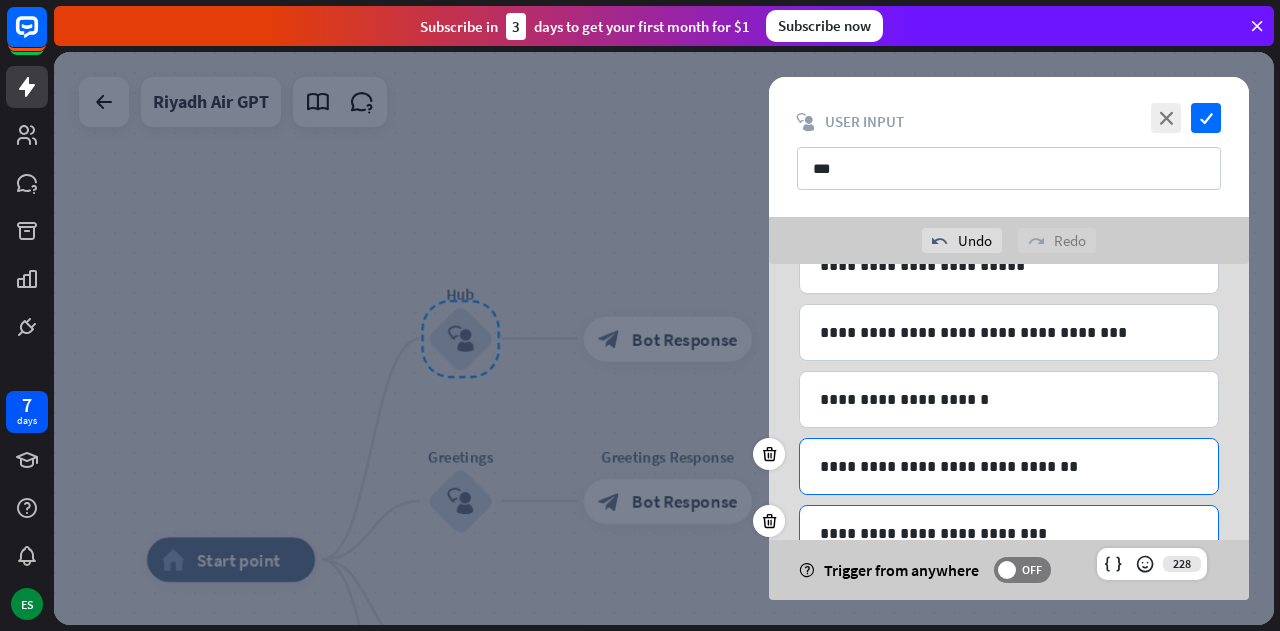 scroll, scrollTop: 1302, scrollLeft: 0, axis: vertical 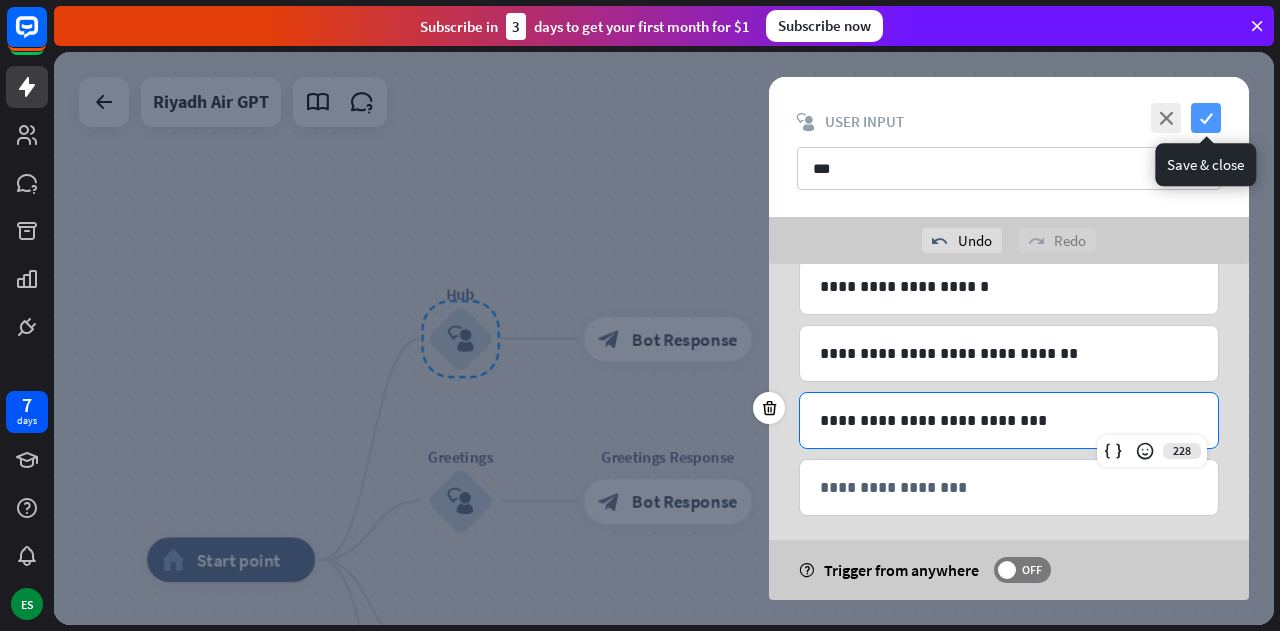 click on "check" at bounding box center [1206, 118] 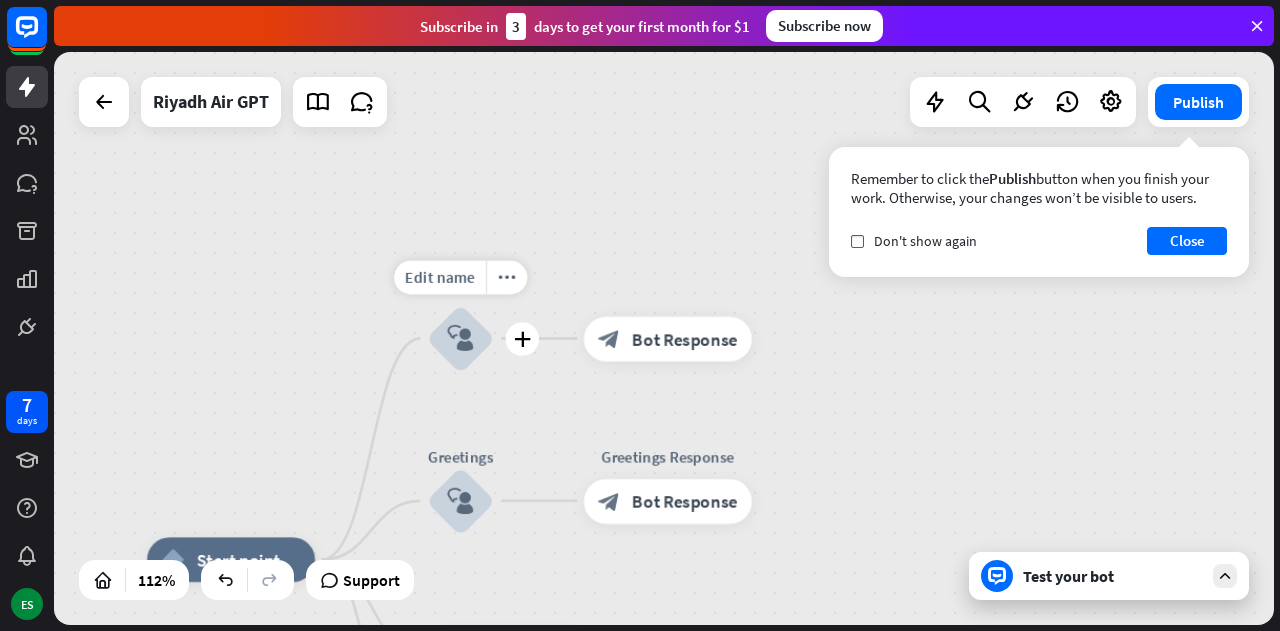 click on "block_user_input" at bounding box center [460, 338] 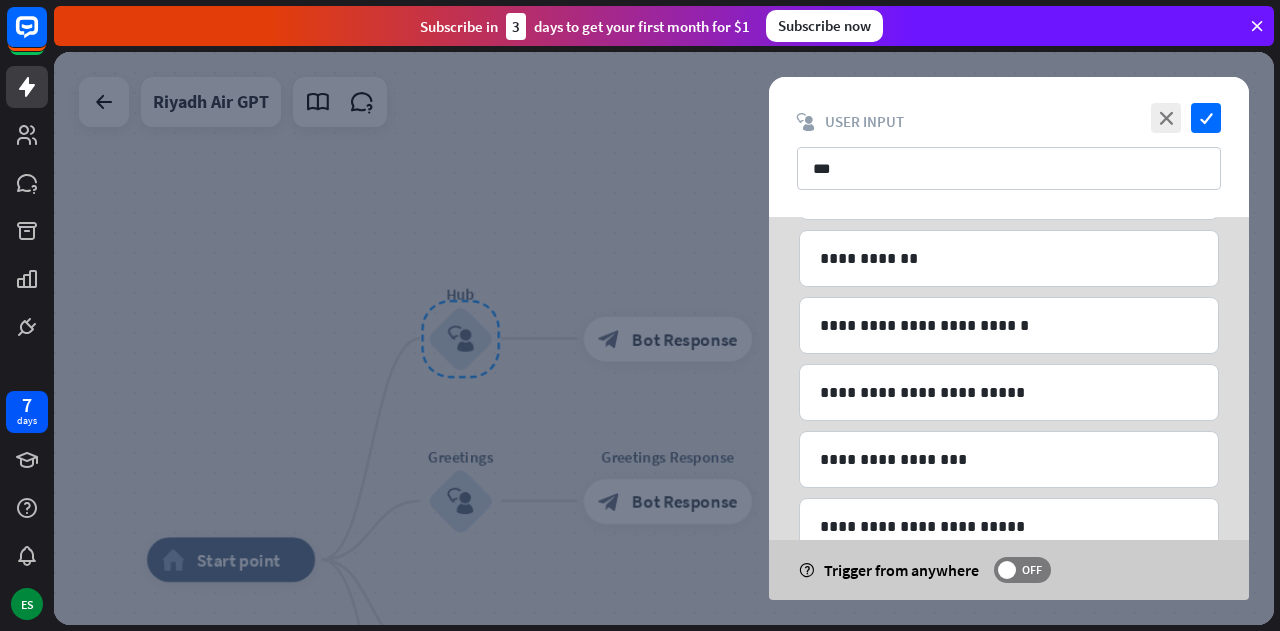 scroll, scrollTop: 1256, scrollLeft: 0, axis: vertical 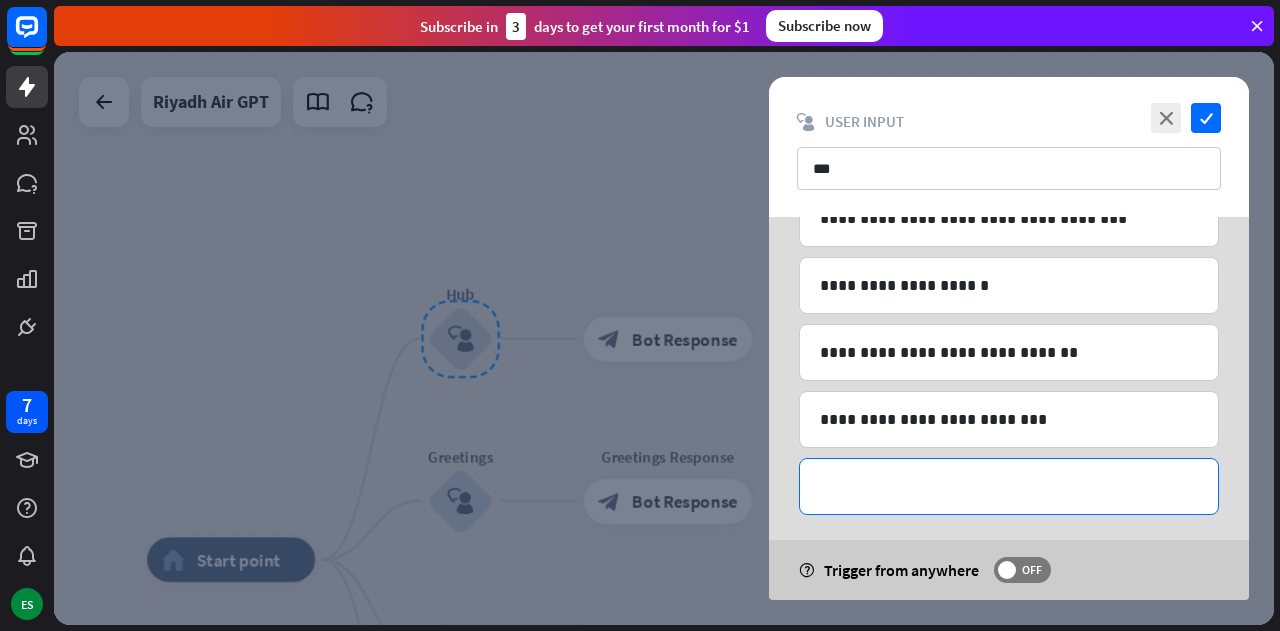 click on "**********" at bounding box center [1009, 486] 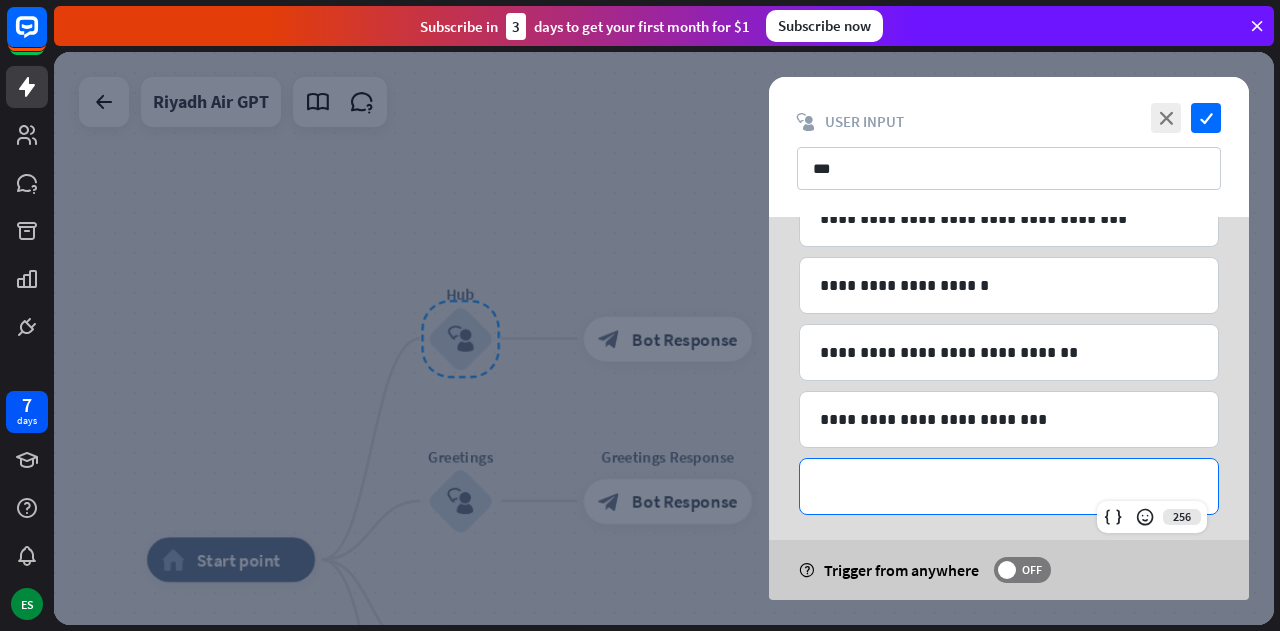type 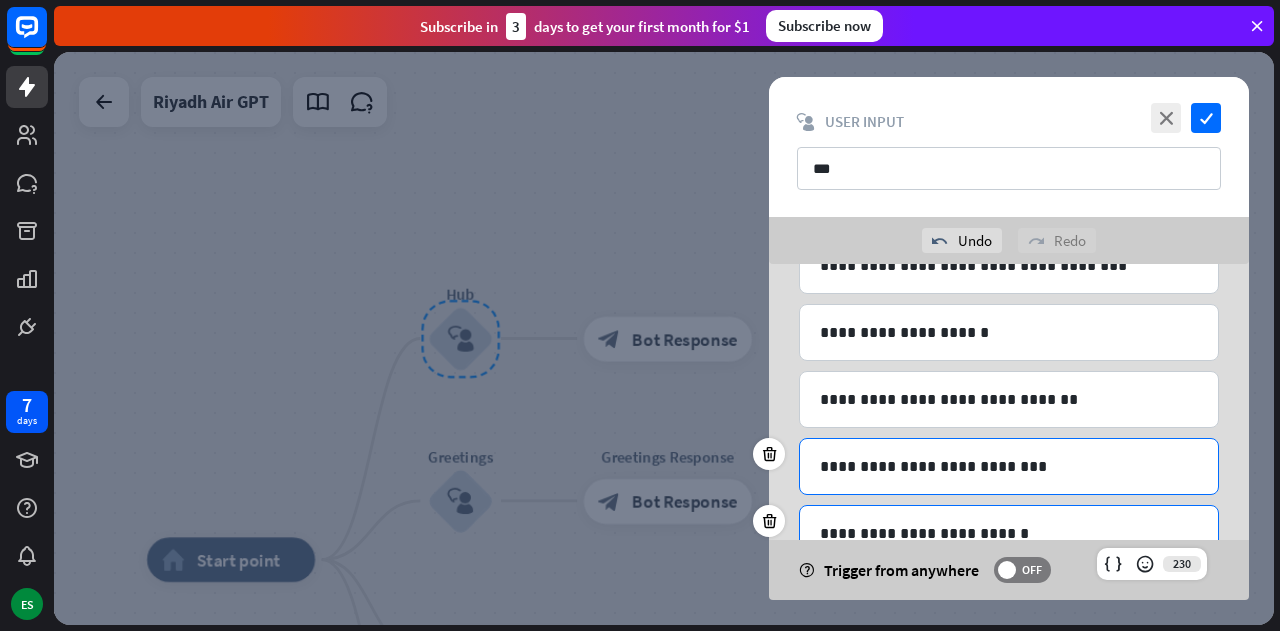 scroll, scrollTop: 1369, scrollLeft: 0, axis: vertical 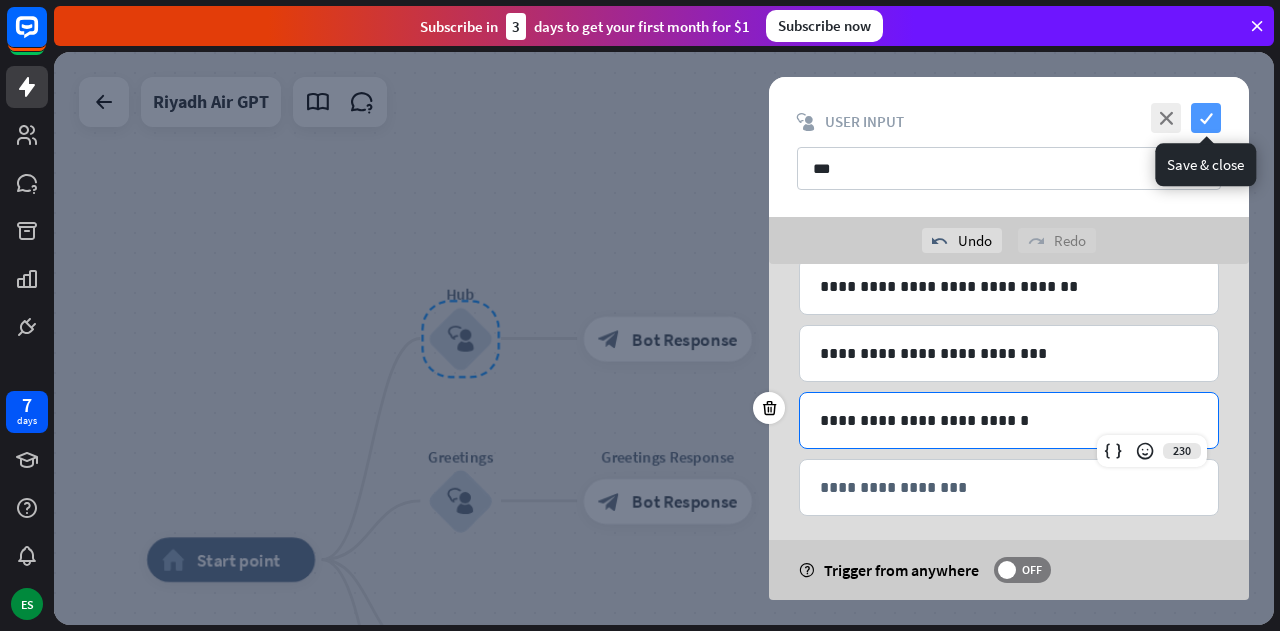click on "check" at bounding box center (1206, 118) 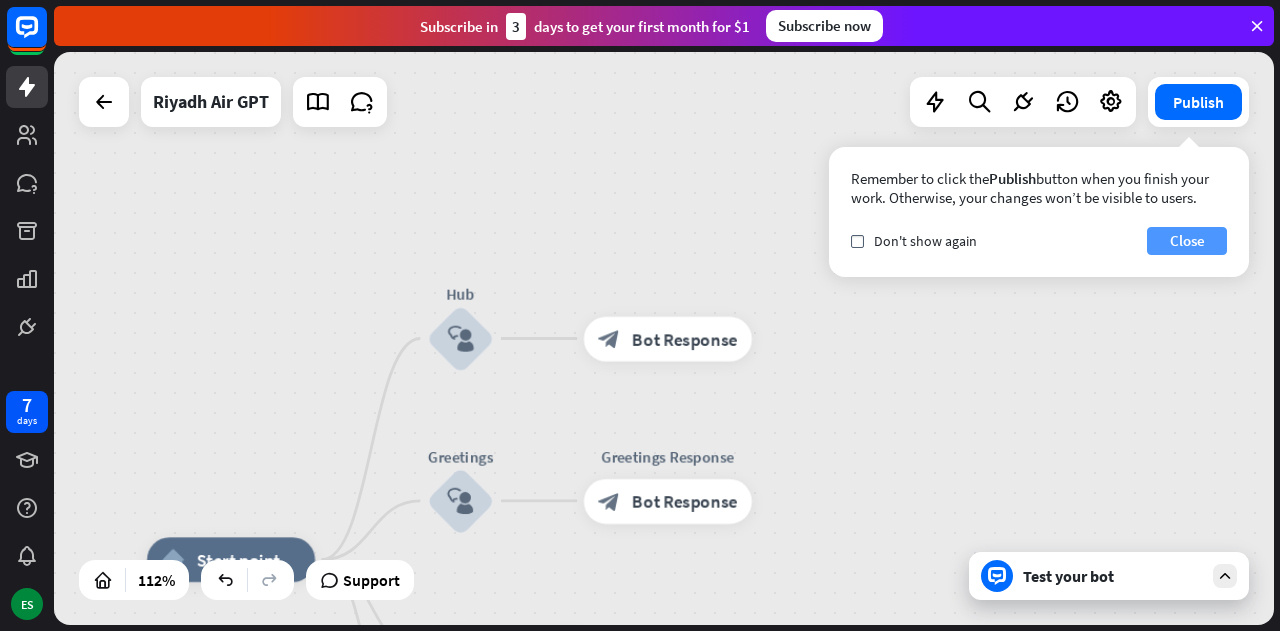 click on "Close" at bounding box center (1187, 241) 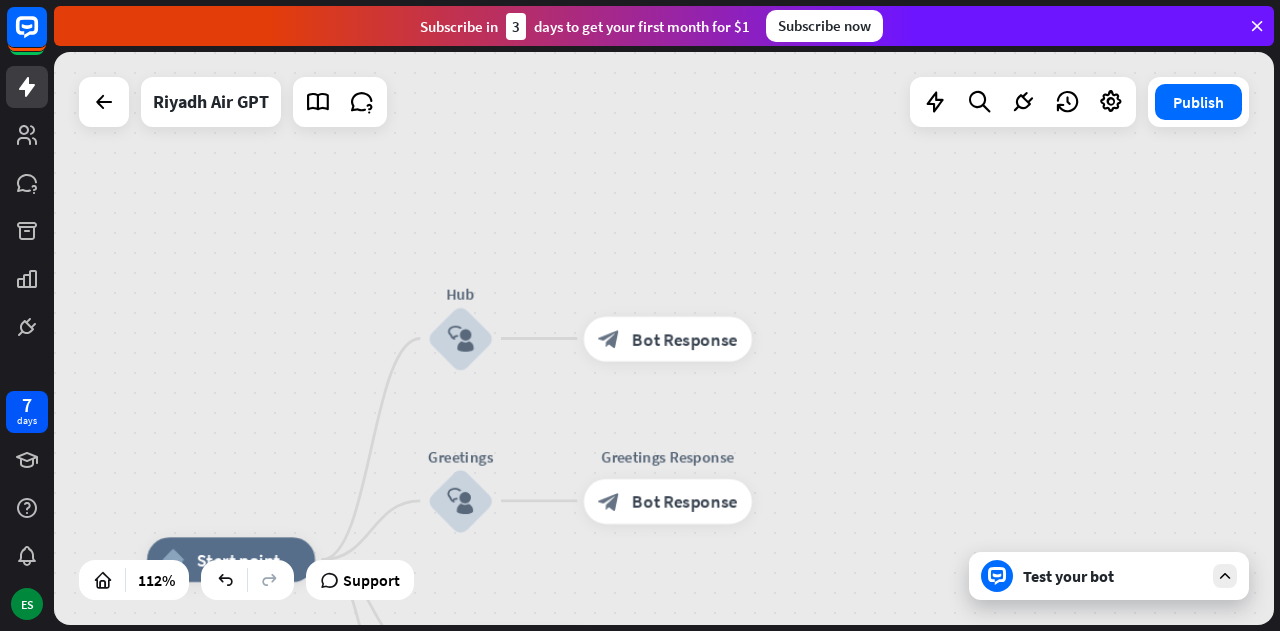 click on "home_2   Start point                 Hub   block_user_input                   block_bot_response   Bot Response                 Greetings   block_user_input                 Greetings Response   block_bot_response   Bot Response                     AI Assist                   block_fallback   Default fallback                 Fallback message   block_bot_response   Bot Response" at bounding box center (664, 338) 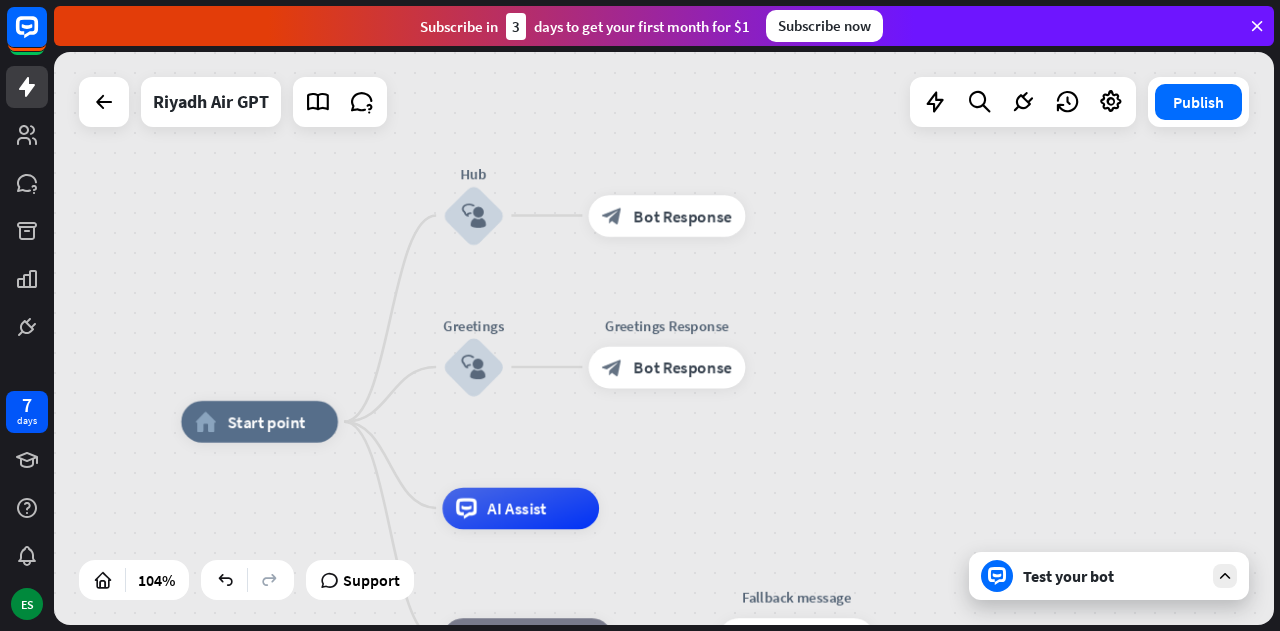 drag, startPoint x: 330, startPoint y: 301, endPoint x: 343, endPoint y: 190, distance: 111.75867 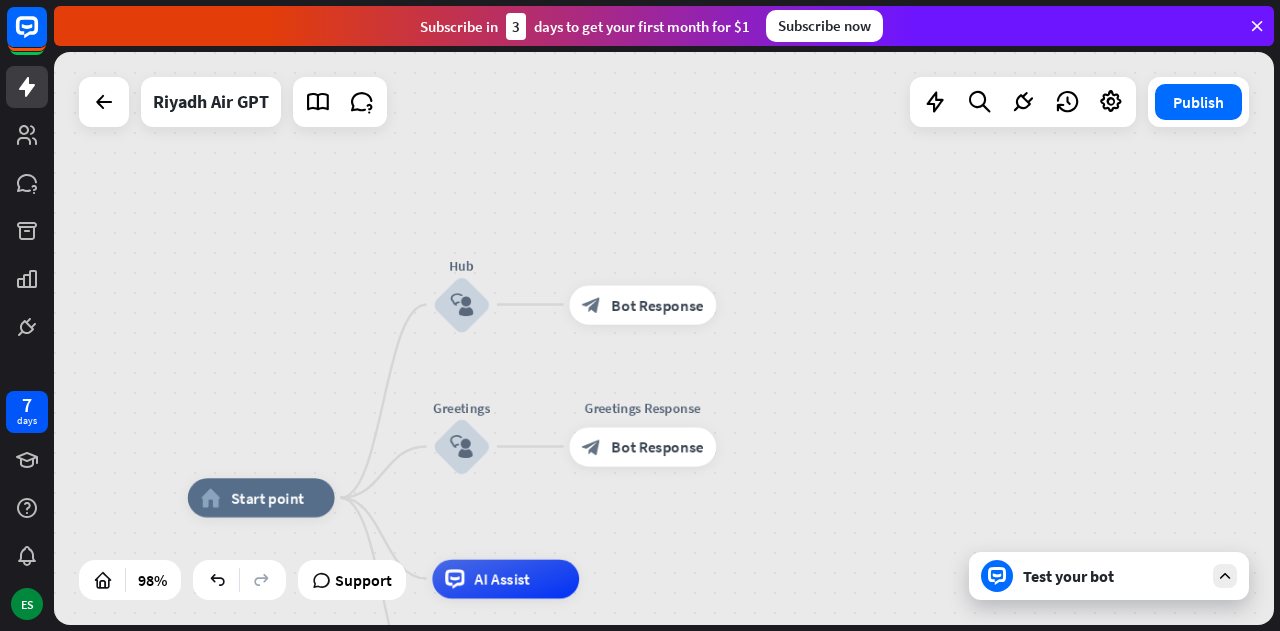 drag, startPoint x: 876, startPoint y: 375, endPoint x: 843, endPoint y: 454, distance: 85.61542 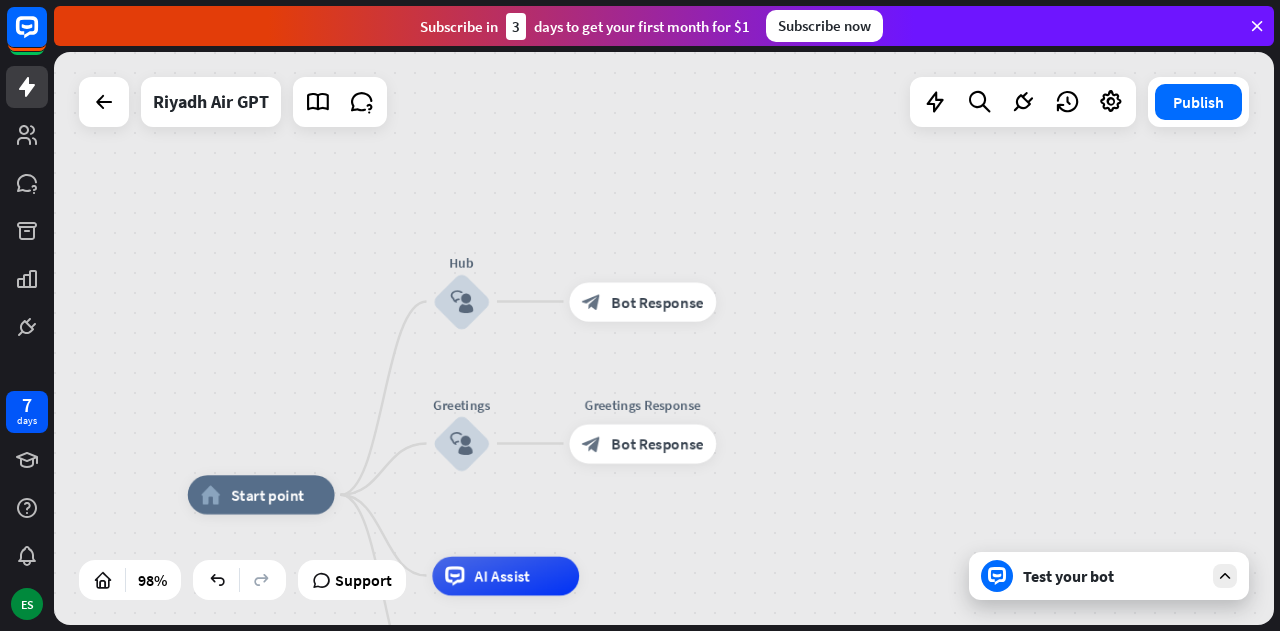 click on "Test your bot" at bounding box center (1113, 576) 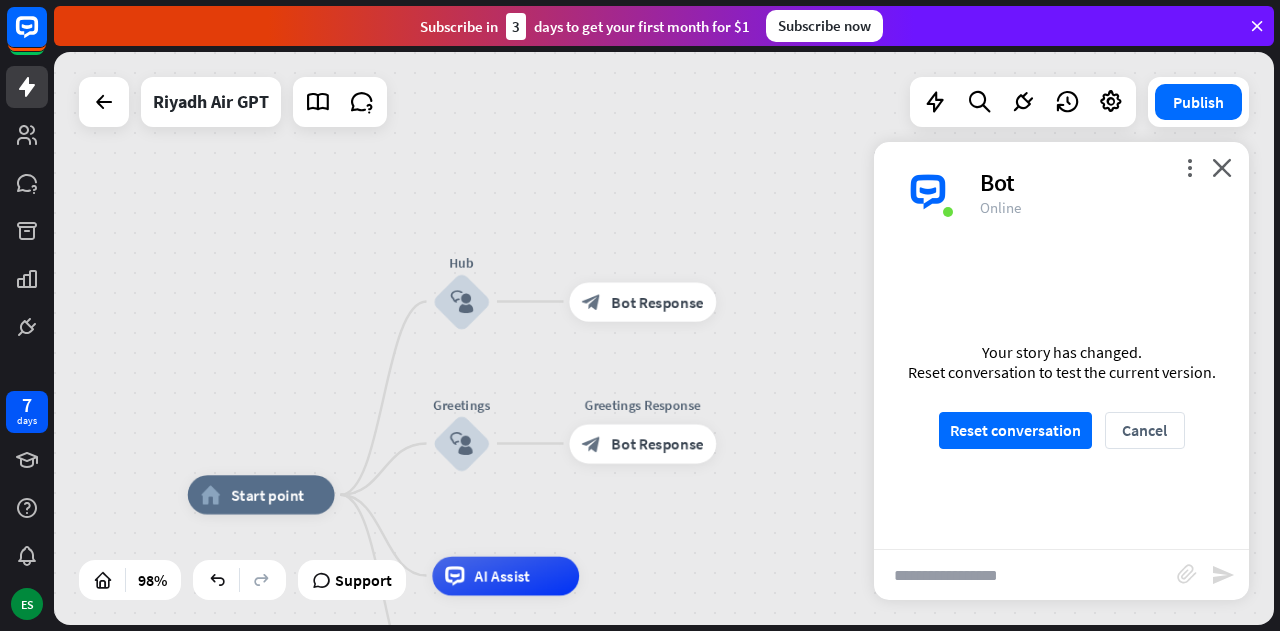 click at bounding box center [1025, 575] 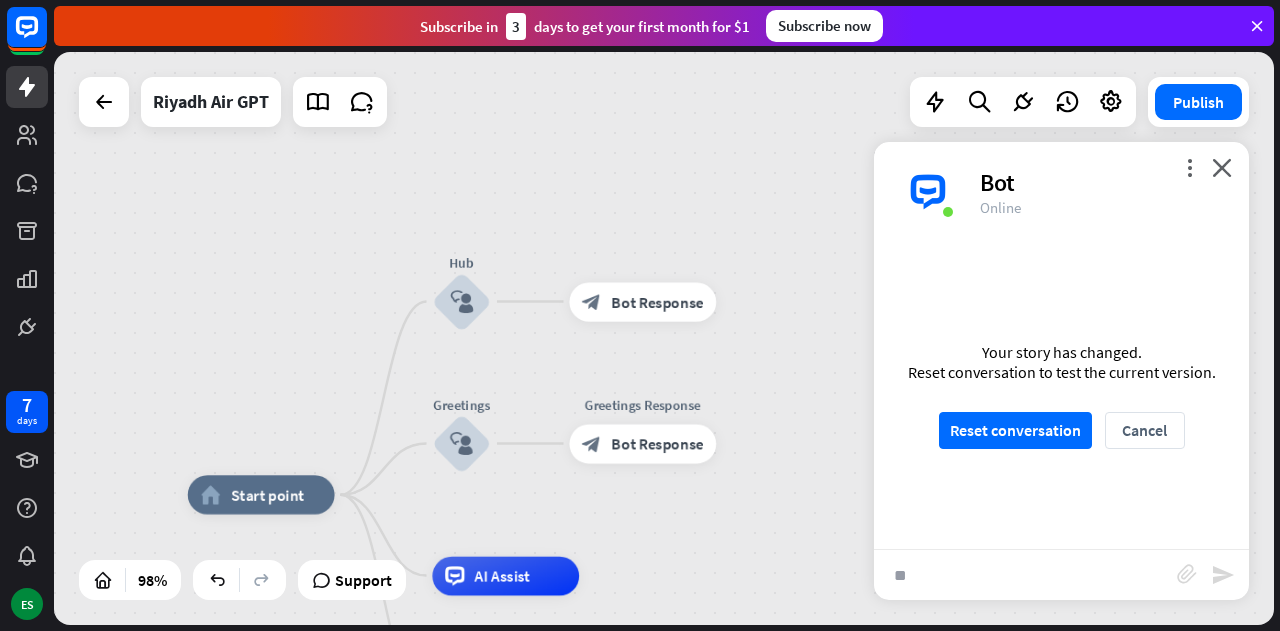 type on "*" 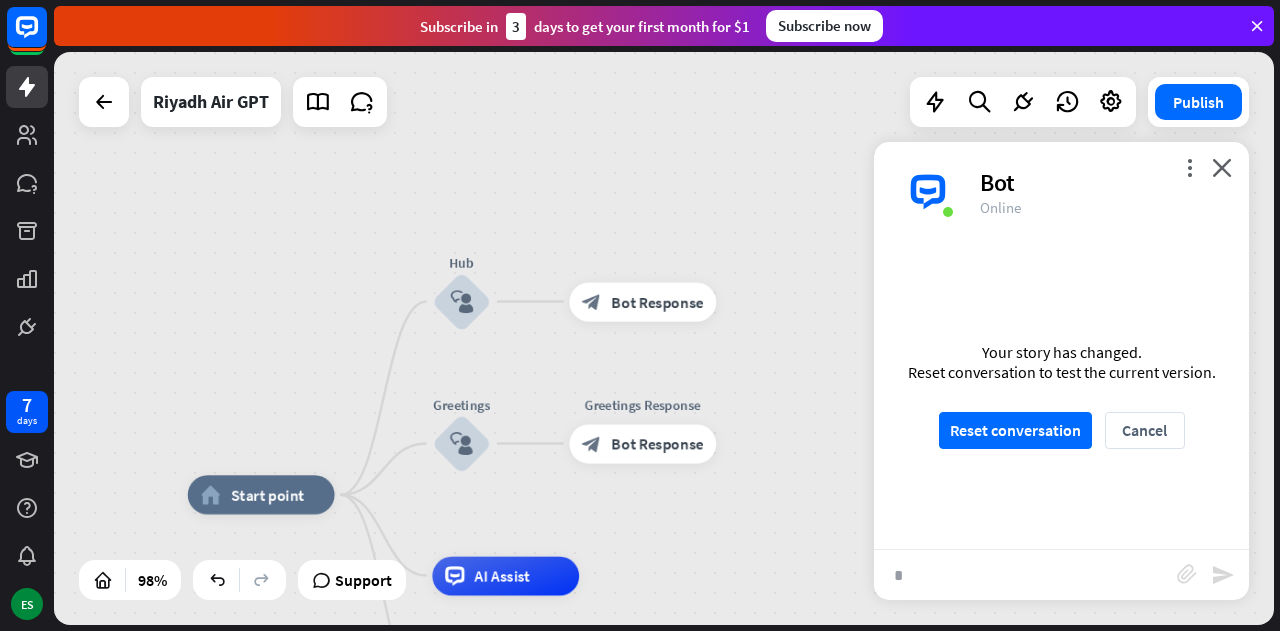 type 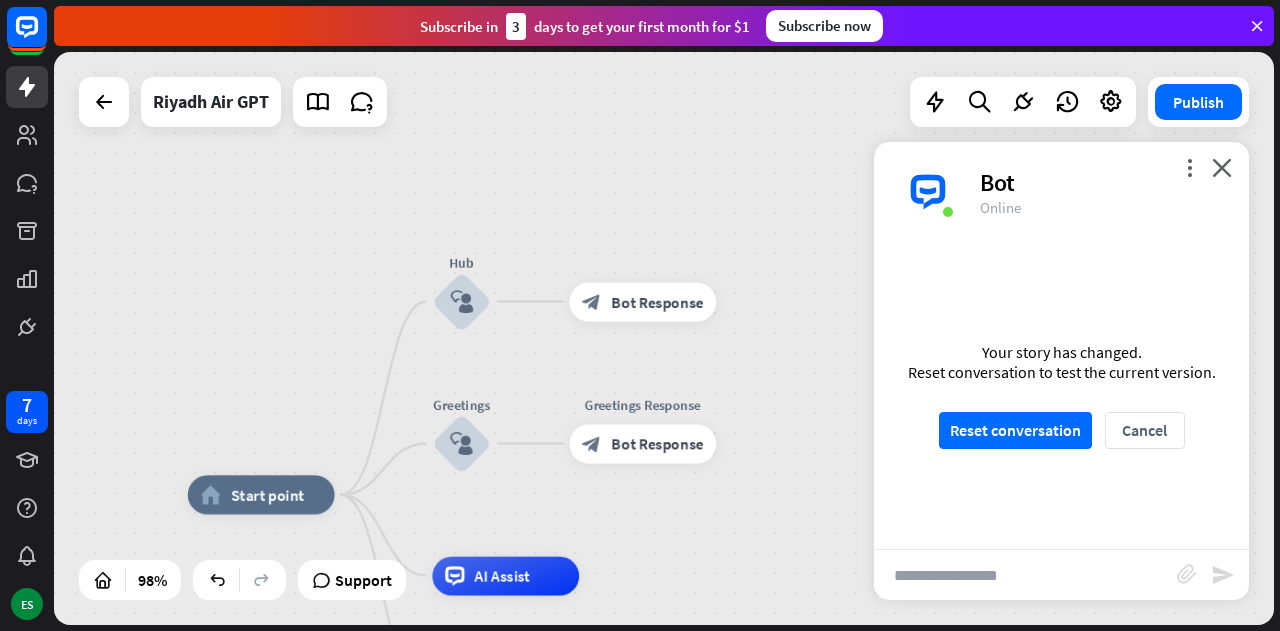 click on "Bot" at bounding box center (1102, 182) 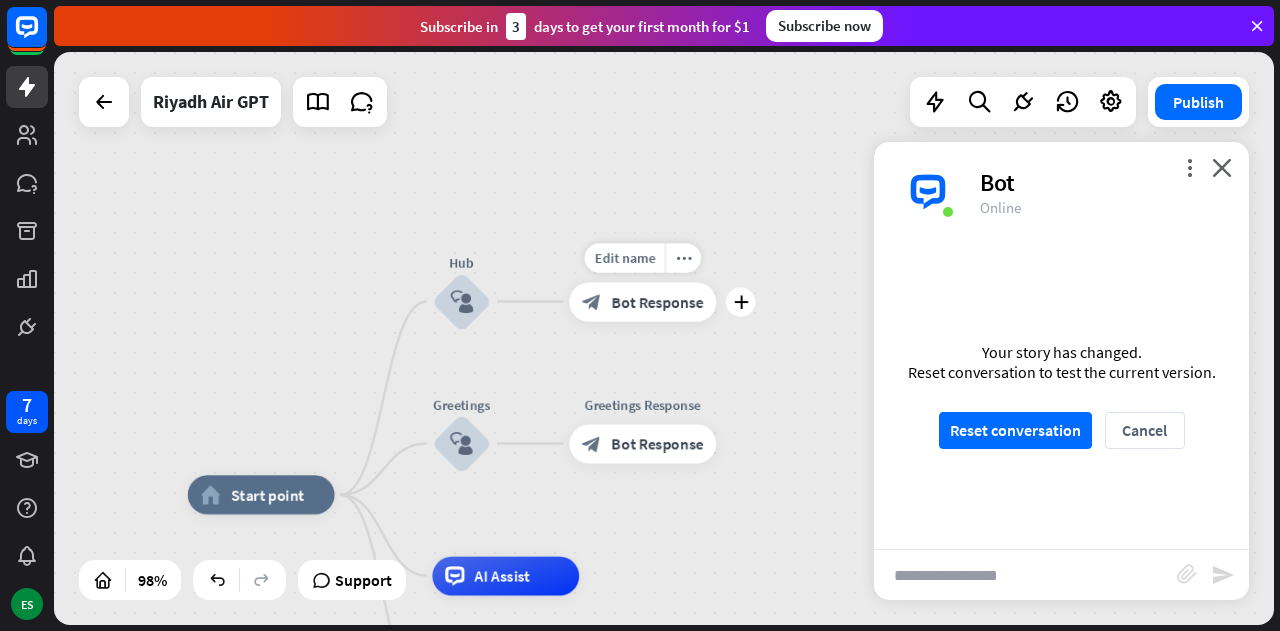 click on "Bot Response" at bounding box center [657, 302] 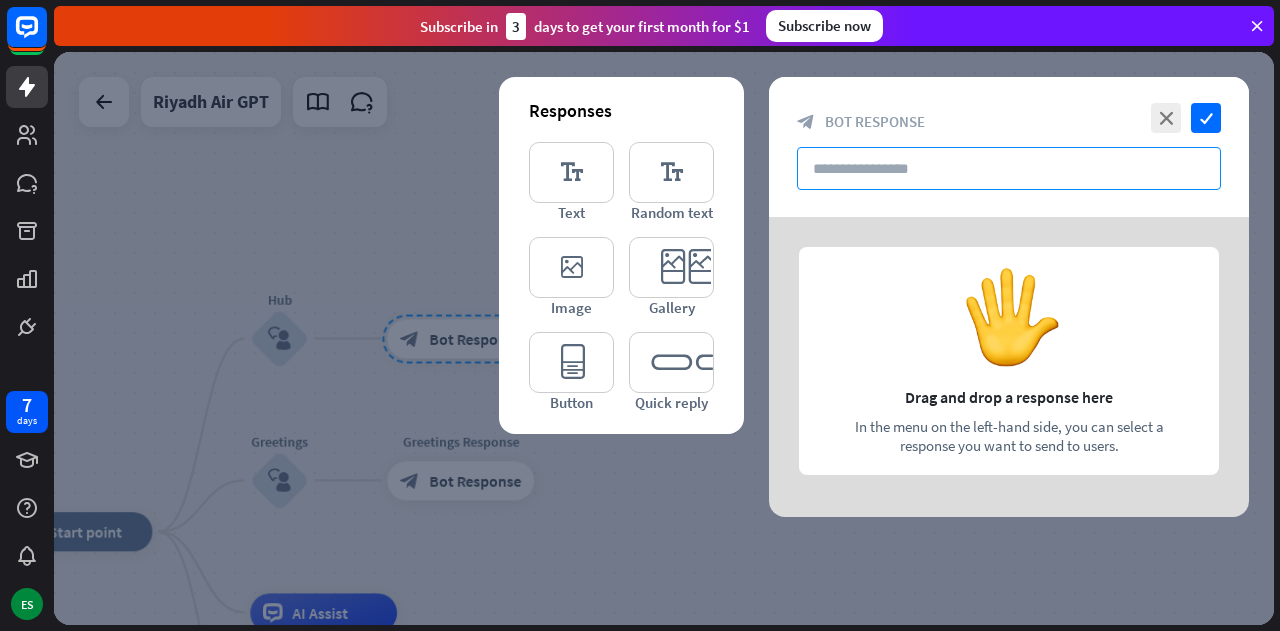 click at bounding box center [1009, 168] 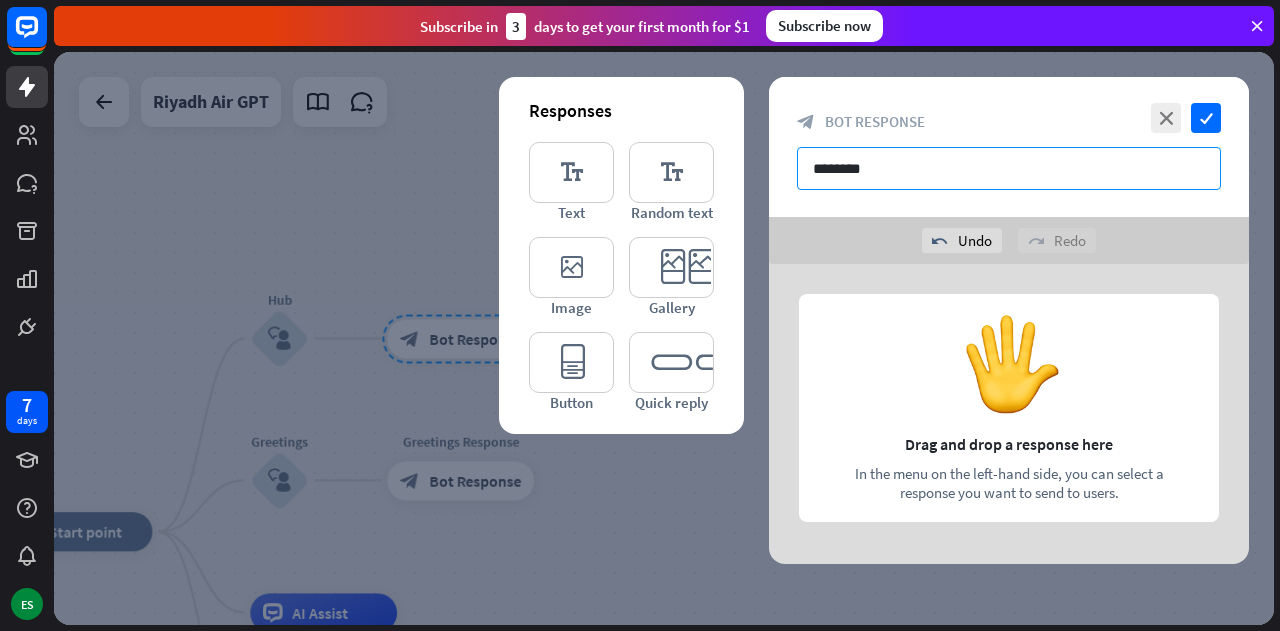 type on "********" 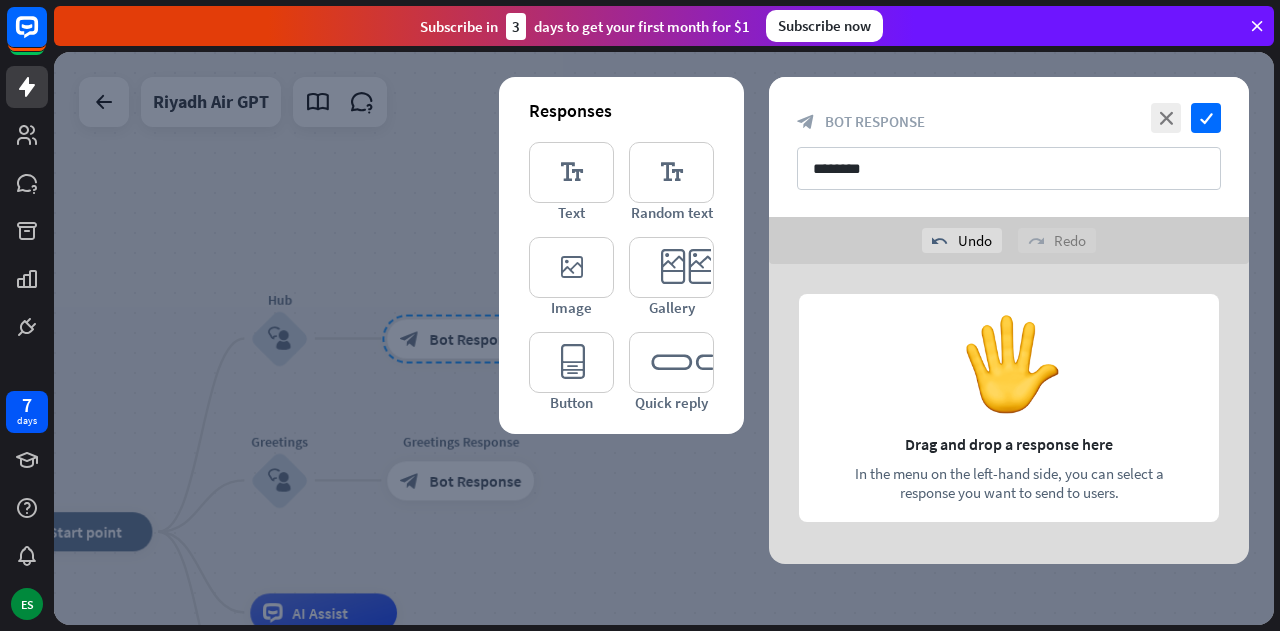 click at bounding box center (1009, 414) 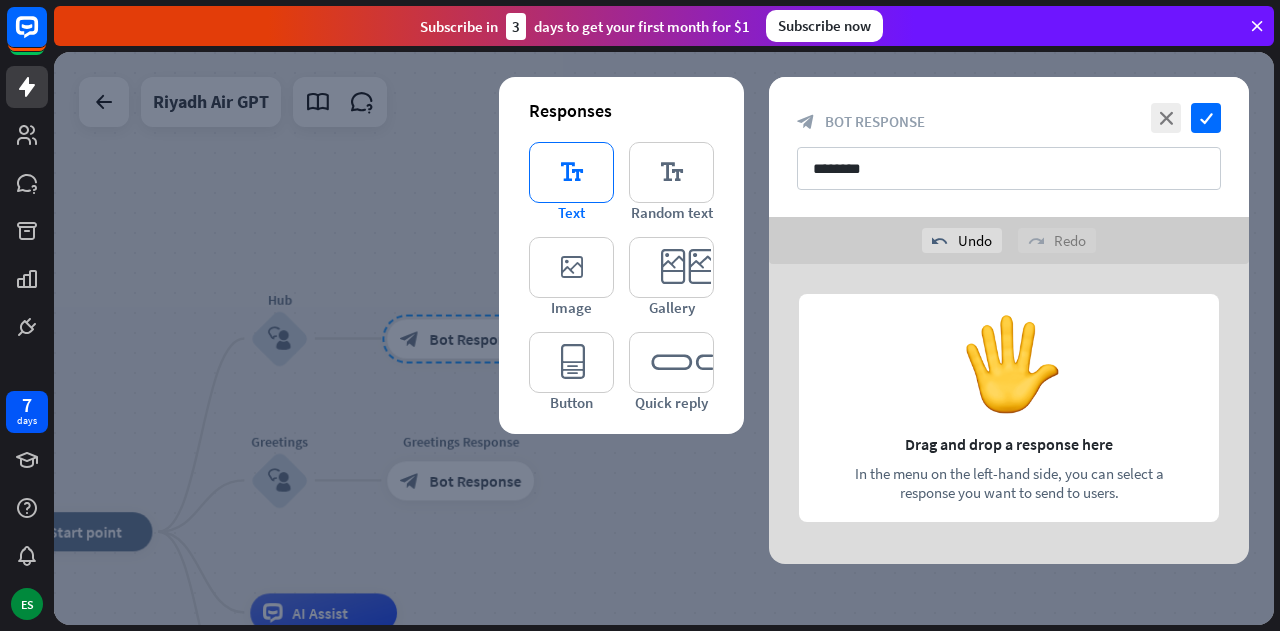 click on "editor_text" at bounding box center [571, 172] 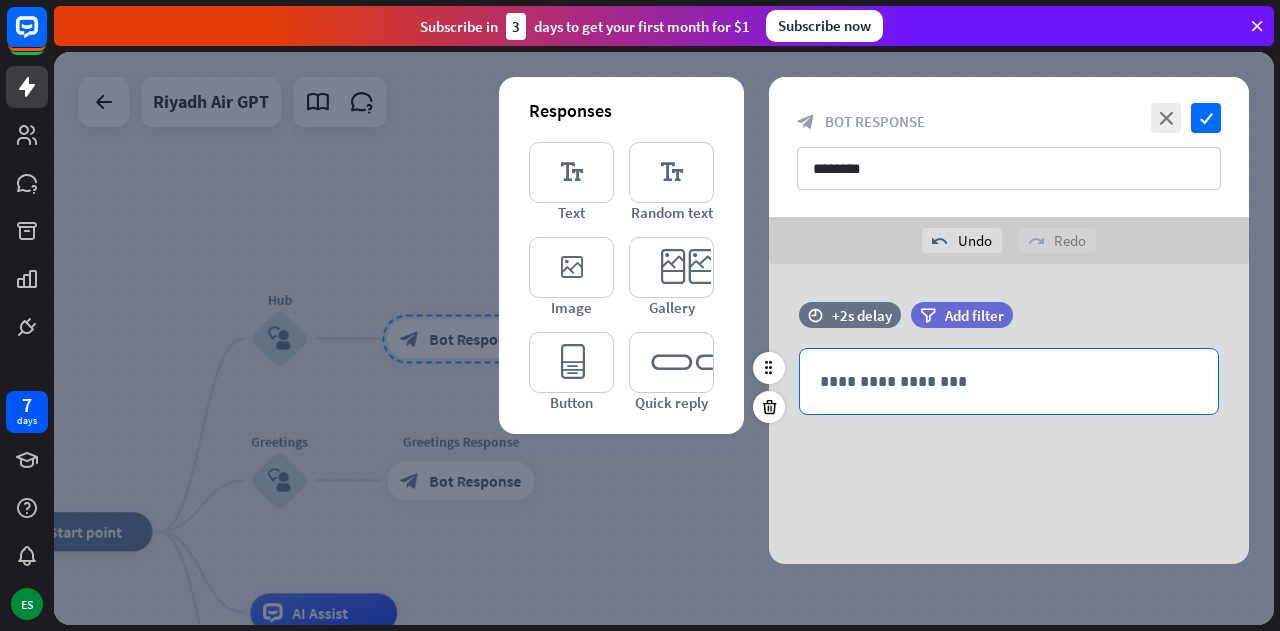click on "**********" at bounding box center (1009, 381) 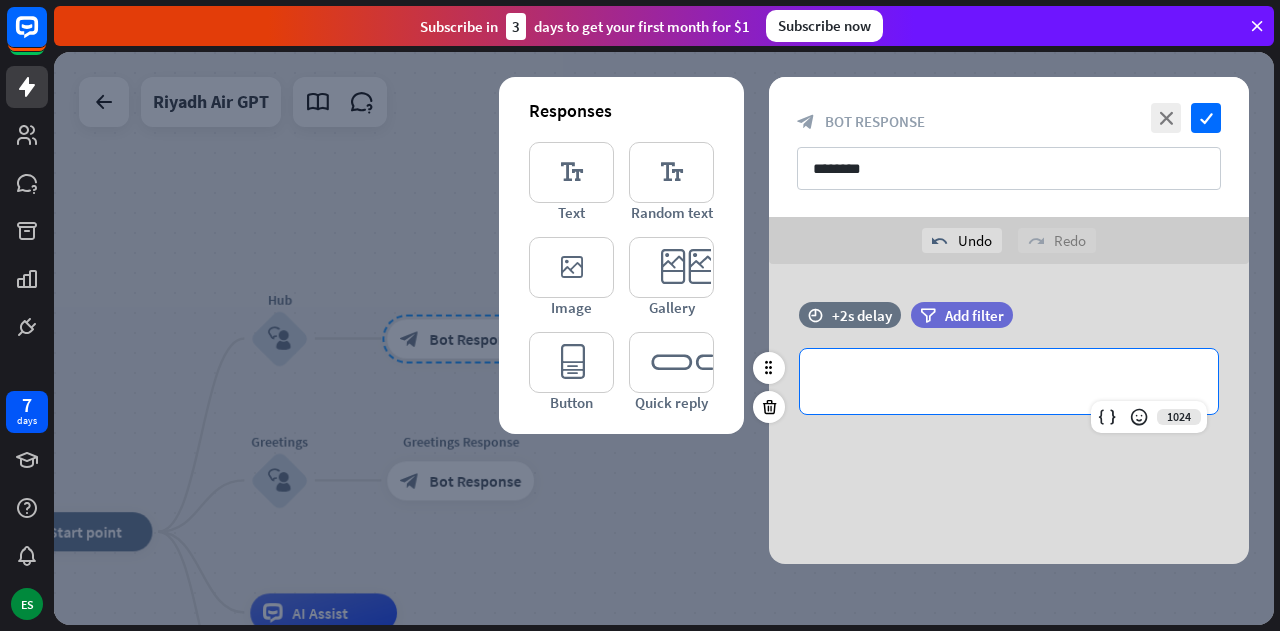 type 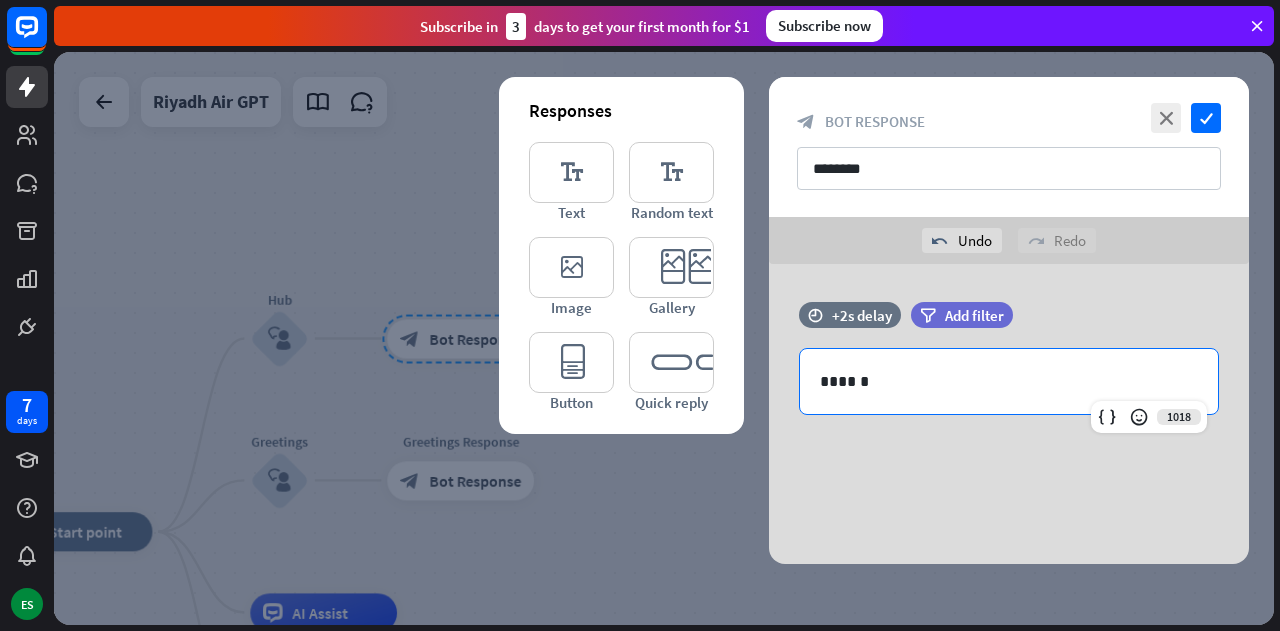 click on "time   +2s delay          filter   Add filter             1018   ******" at bounding box center (1009, 414) 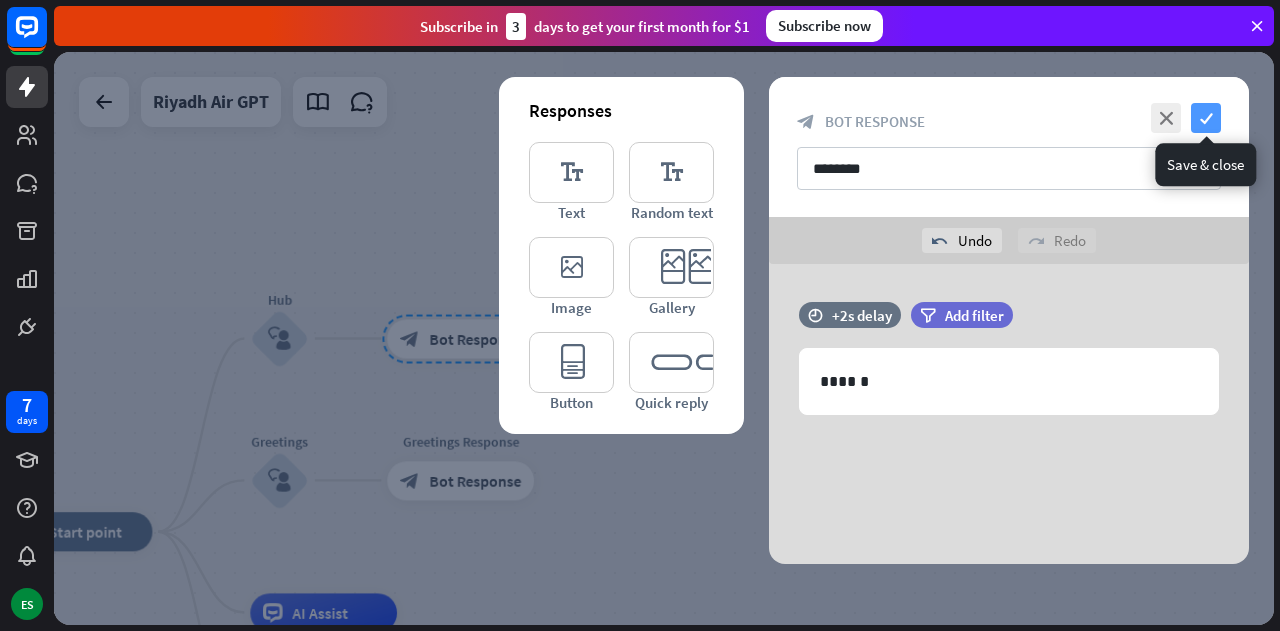 click on "check" at bounding box center (1206, 118) 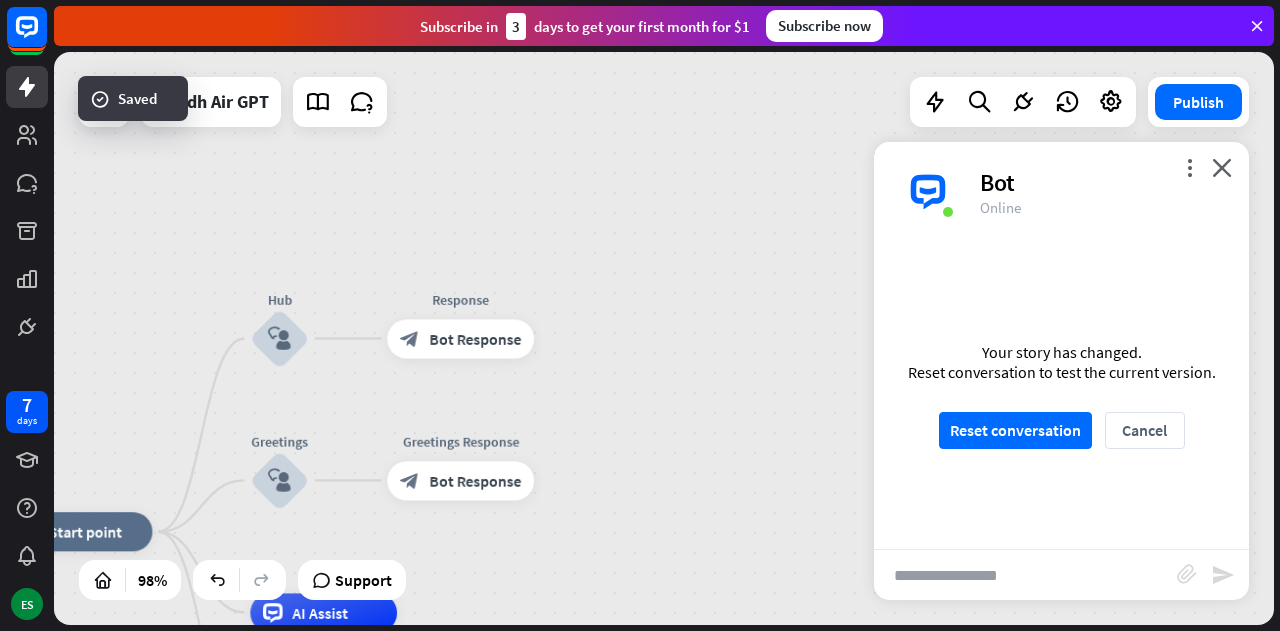 click on "Bot" at bounding box center (1102, 182) 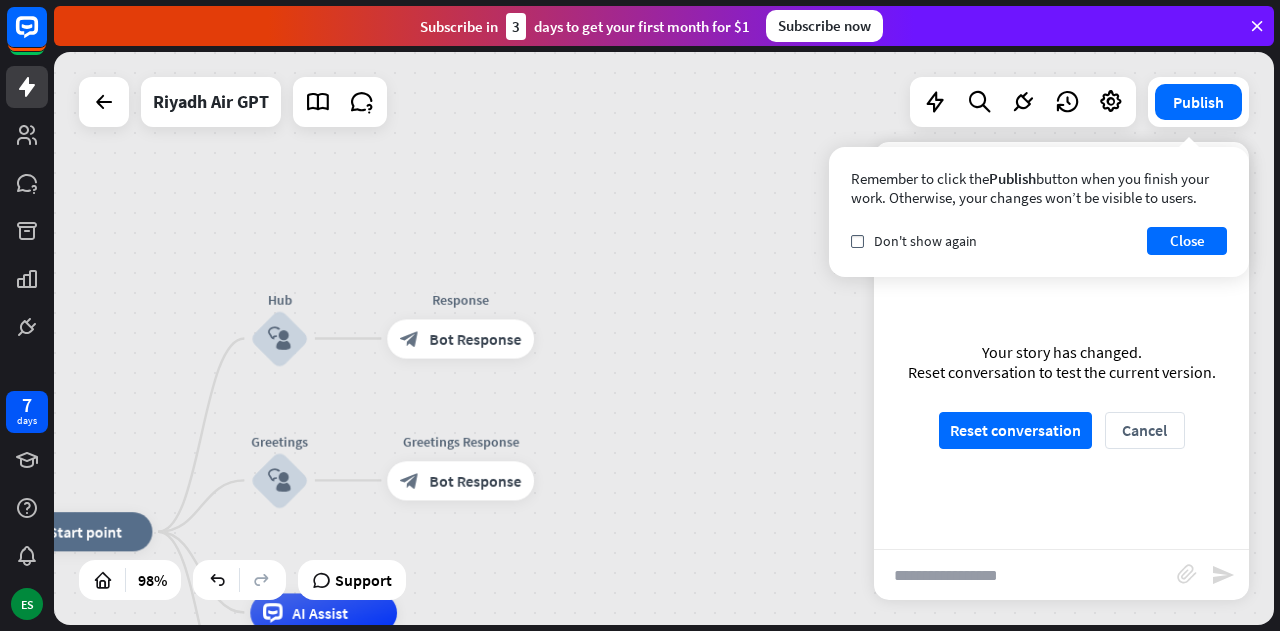 click on "Remember to click the
Publish
button when you finish your work. Otherwise, your changes won’t
be visible to users." at bounding box center [1039, 188] 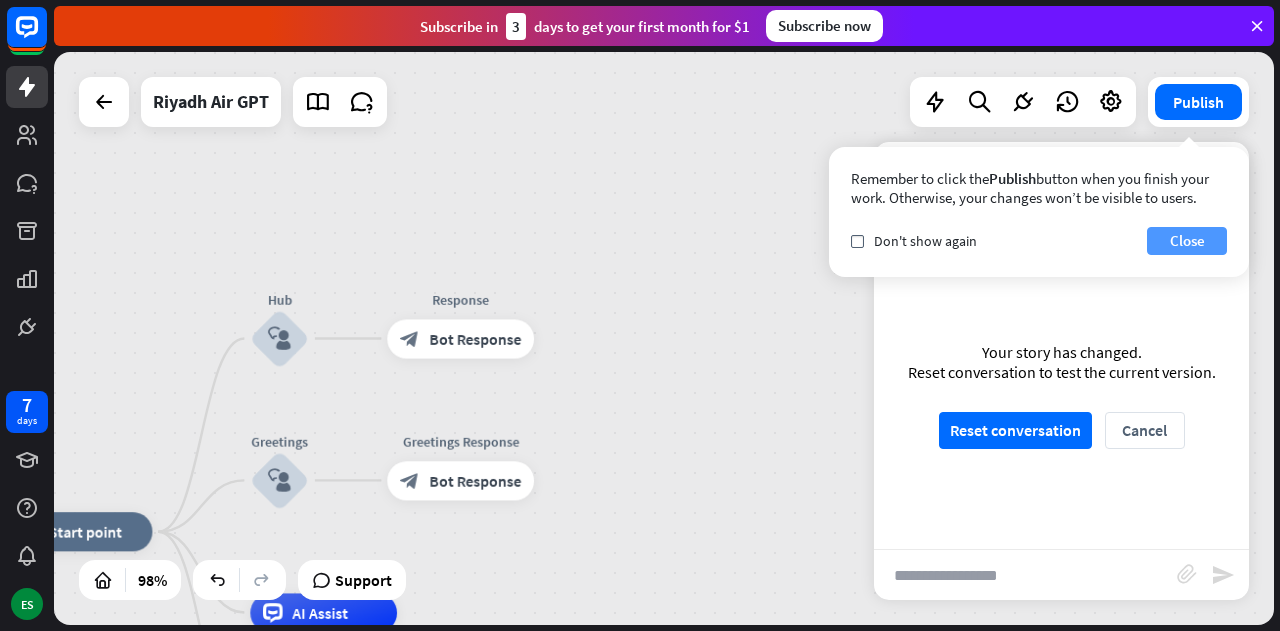 click on "Close" at bounding box center [1187, 241] 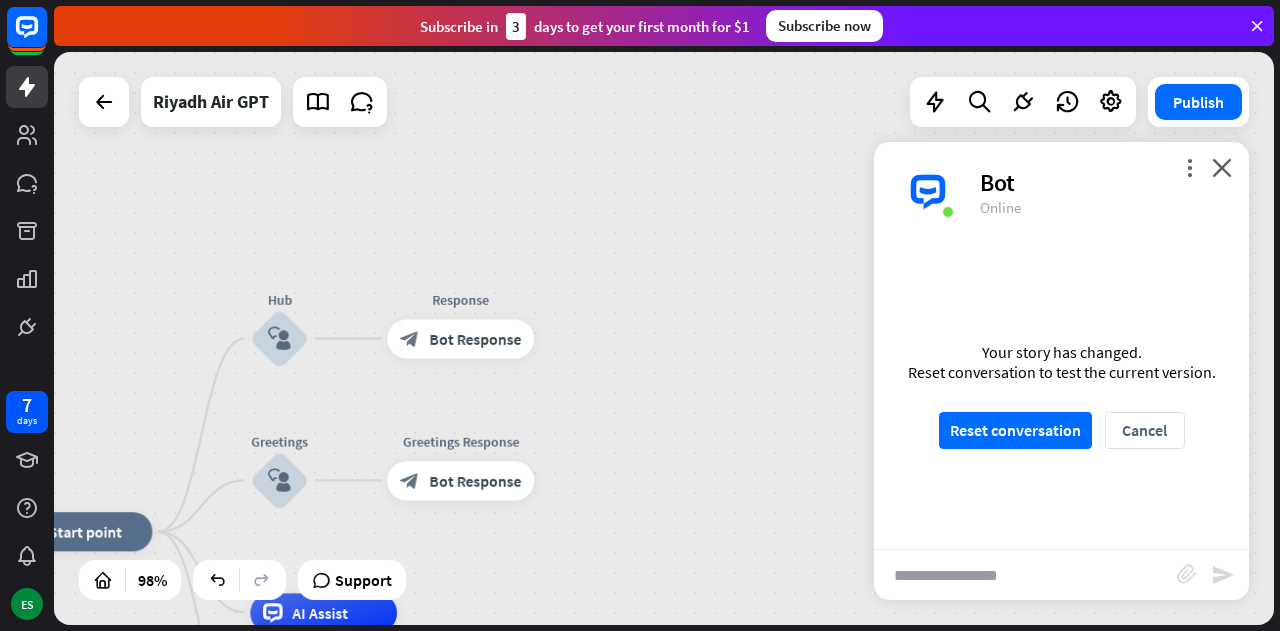 click at bounding box center (1025, 575) 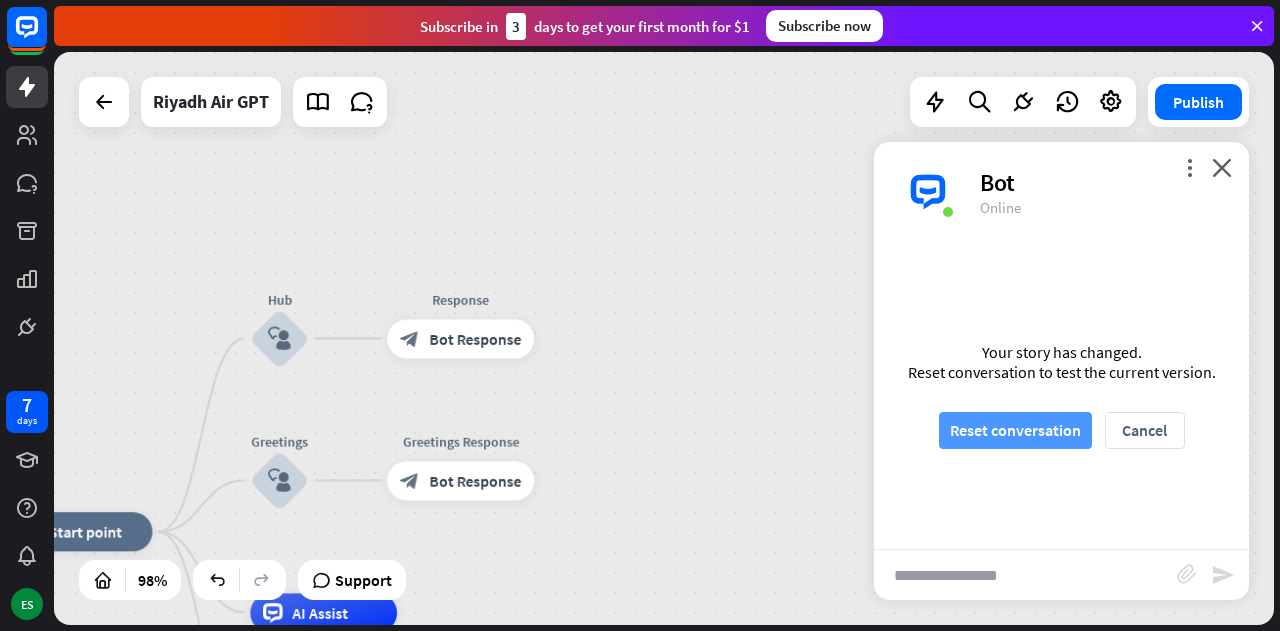 click on "Reset conversation" at bounding box center [1015, 430] 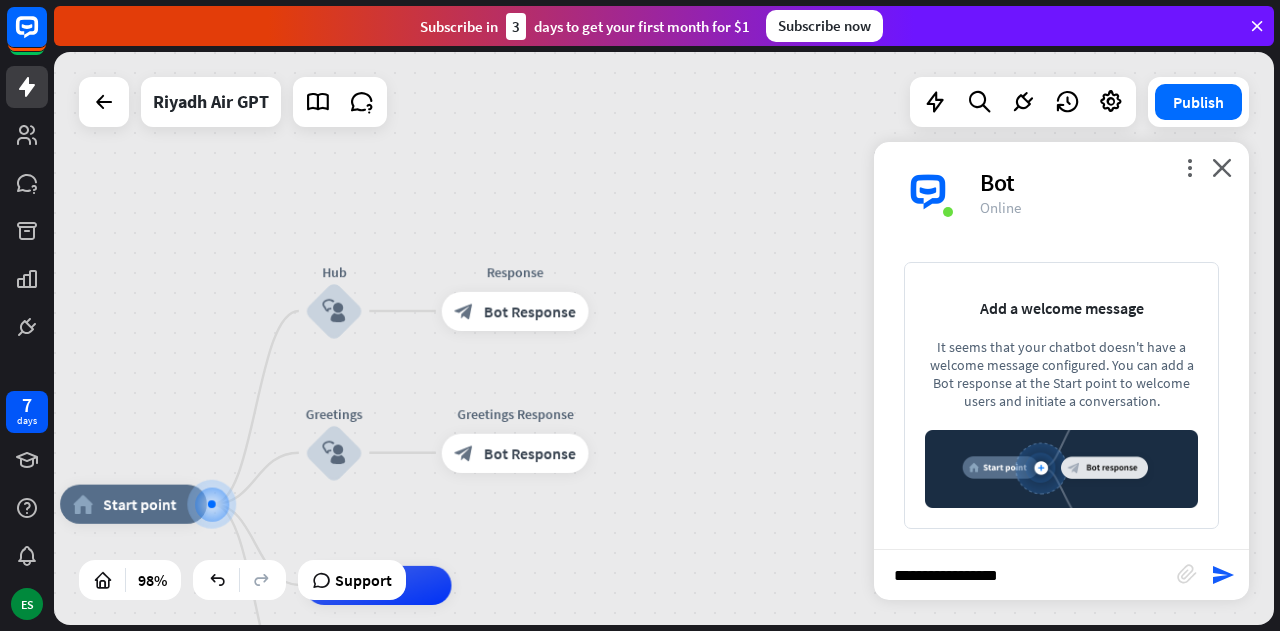 click on "**********" at bounding box center [1025, 575] 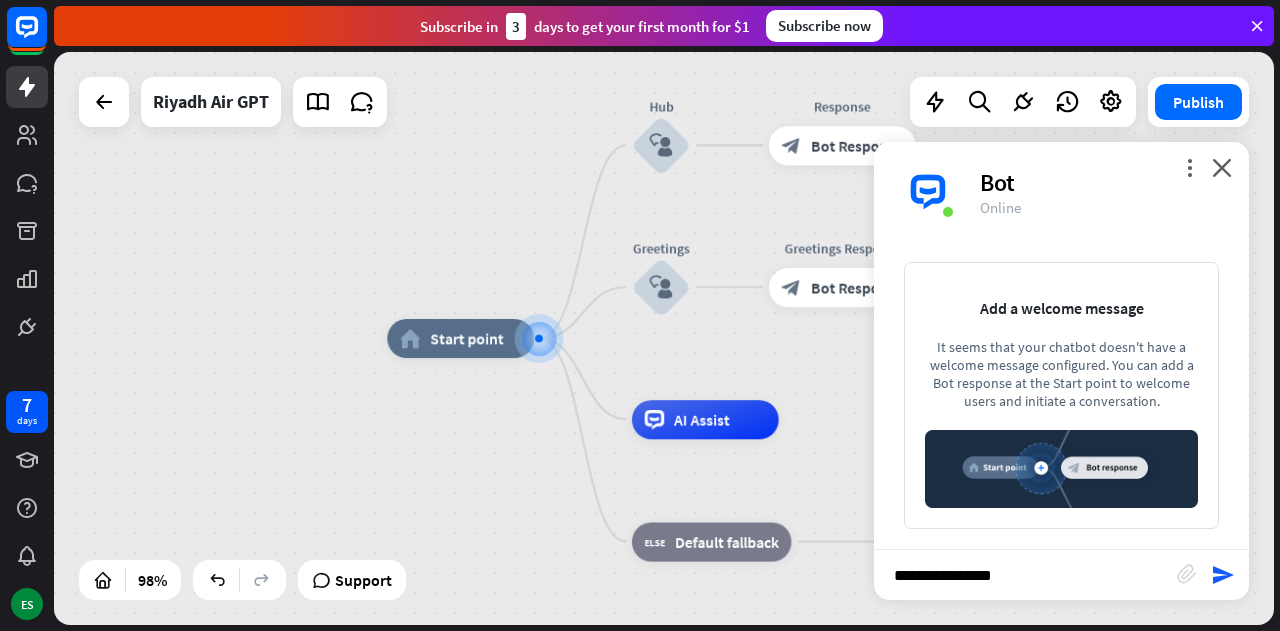 type on "**********" 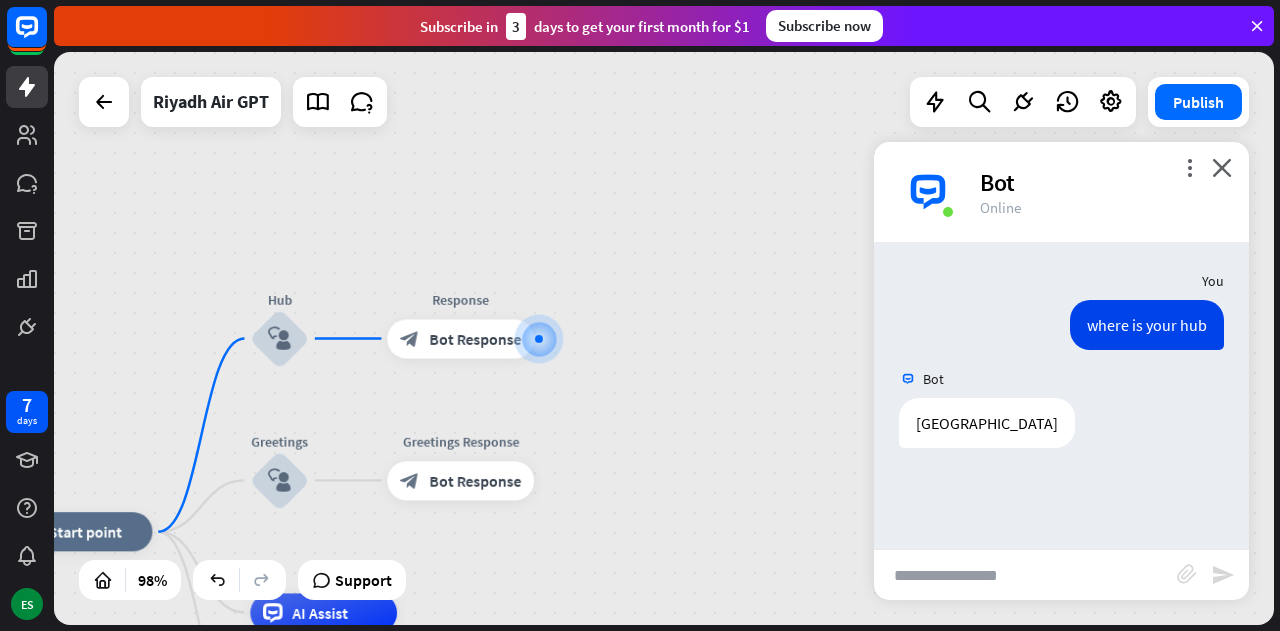 click at bounding box center [1025, 575] 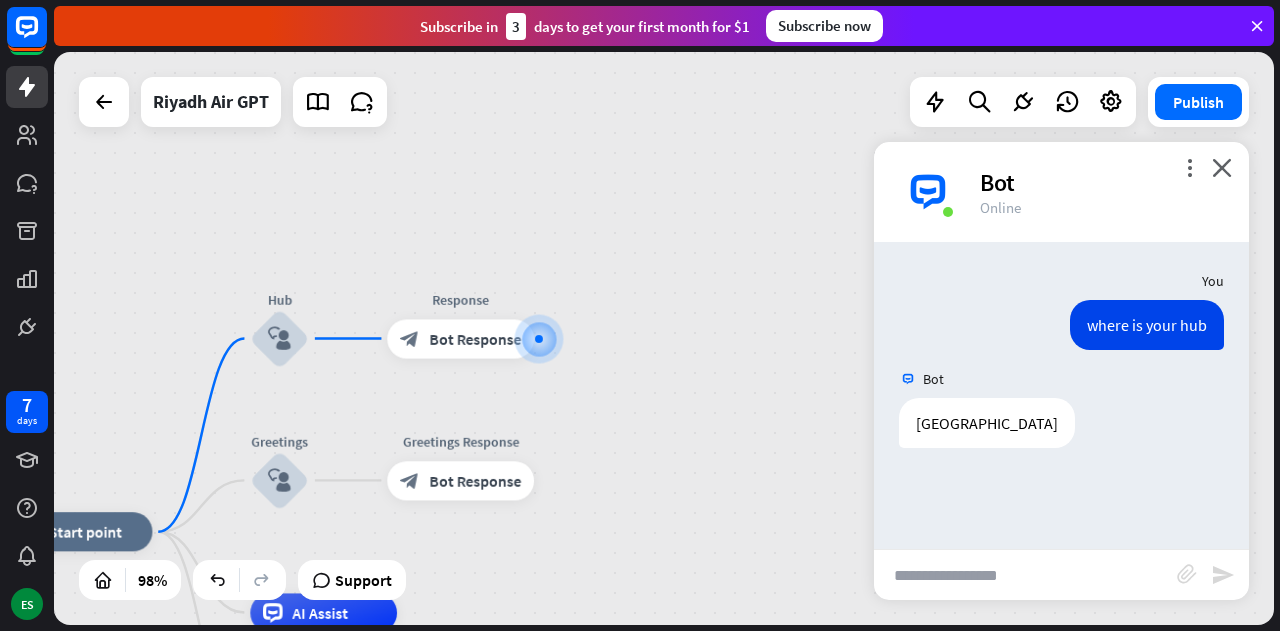 click on "more_vert
close
Bot
Online
You
where is your hub
[DATE] 11:21 AM
Show JSON
Bot
Riyadh
[DATE] 11:21 AM
Show JSON
block_attachment
send" at bounding box center [1061, 371] 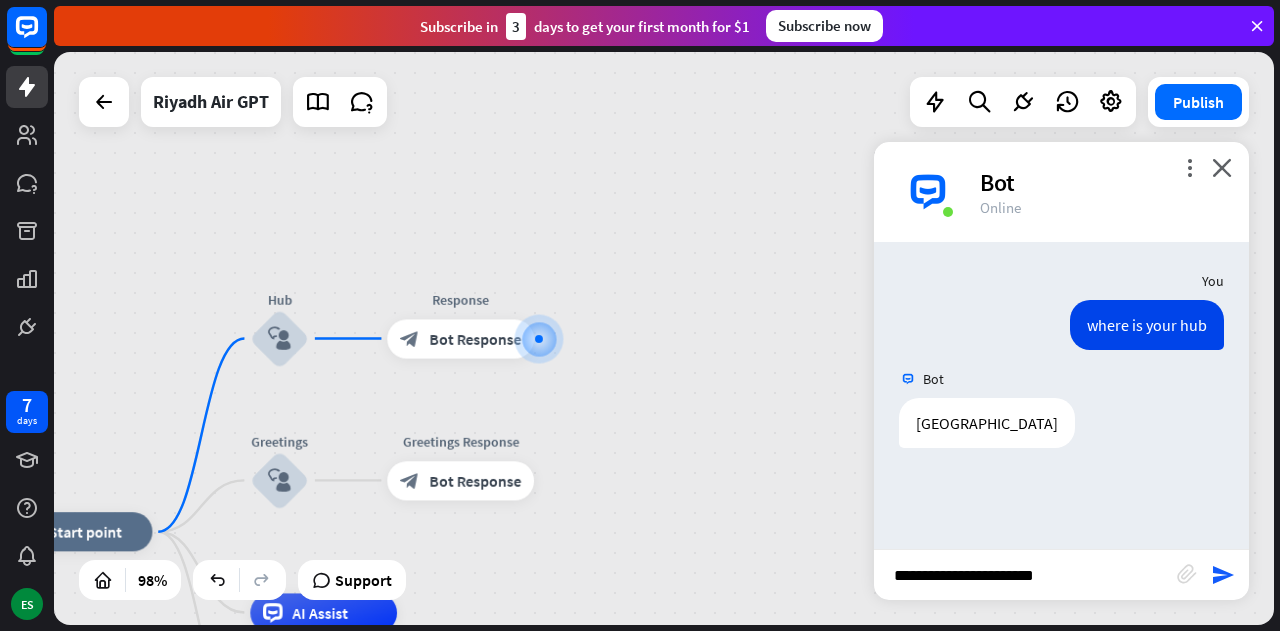 type on "**********" 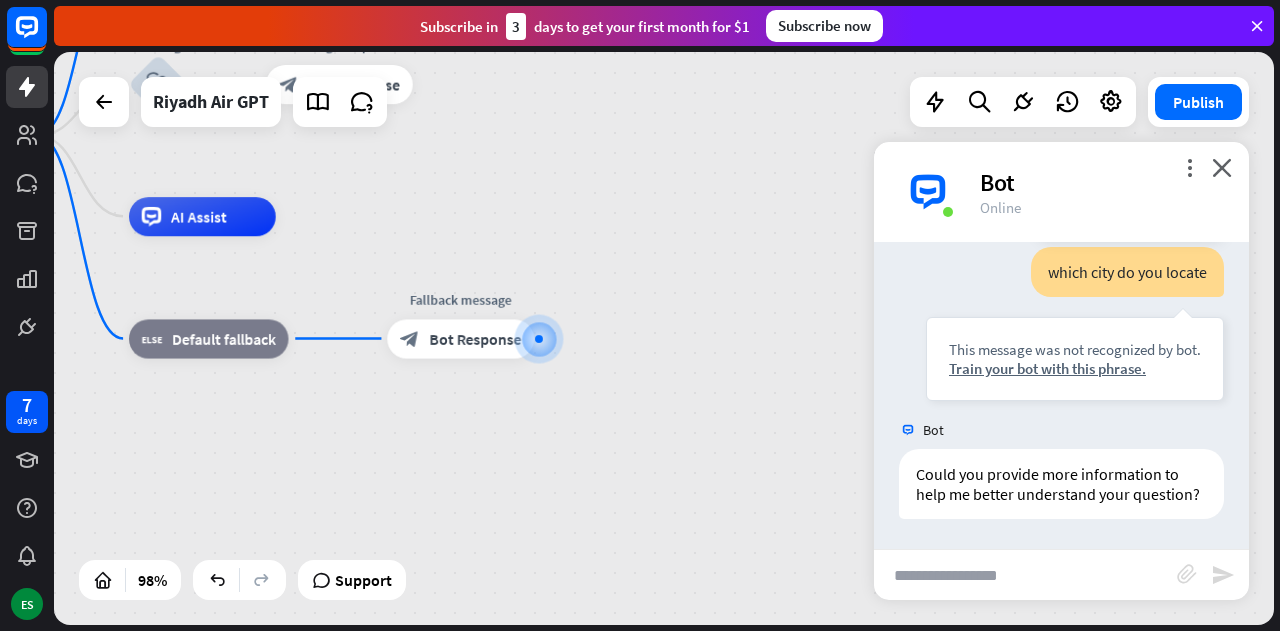 scroll, scrollTop: 267, scrollLeft: 0, axis: vertical 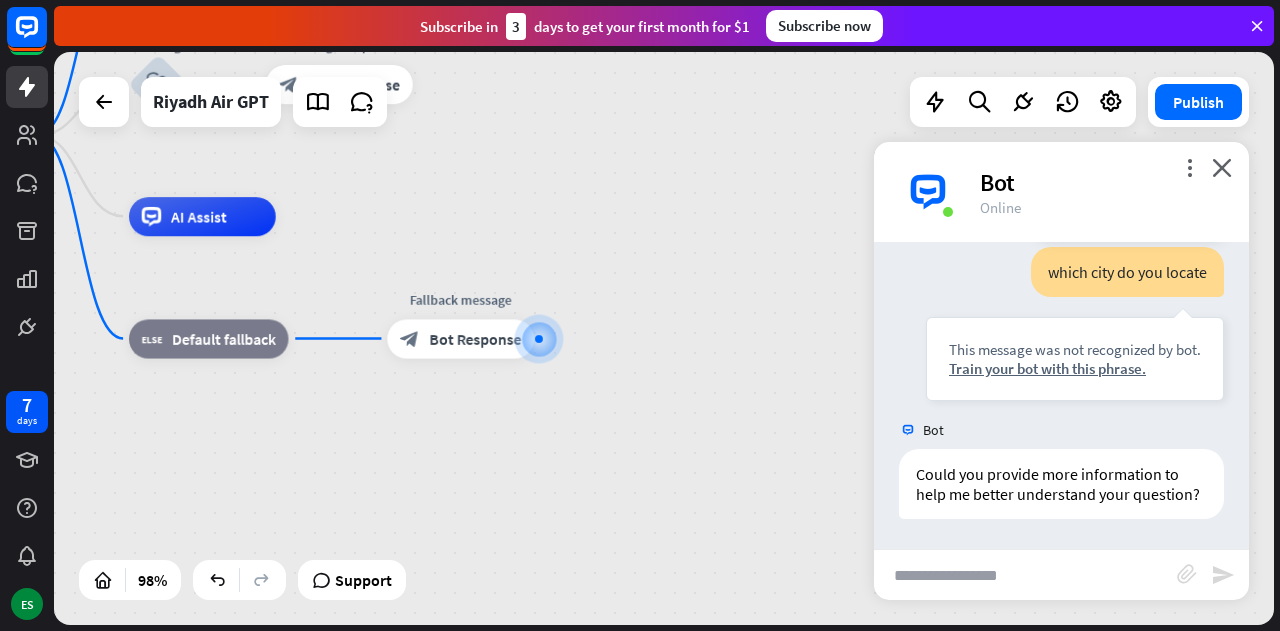 click on "which city do you locate" at bounding box center [1127, 272] 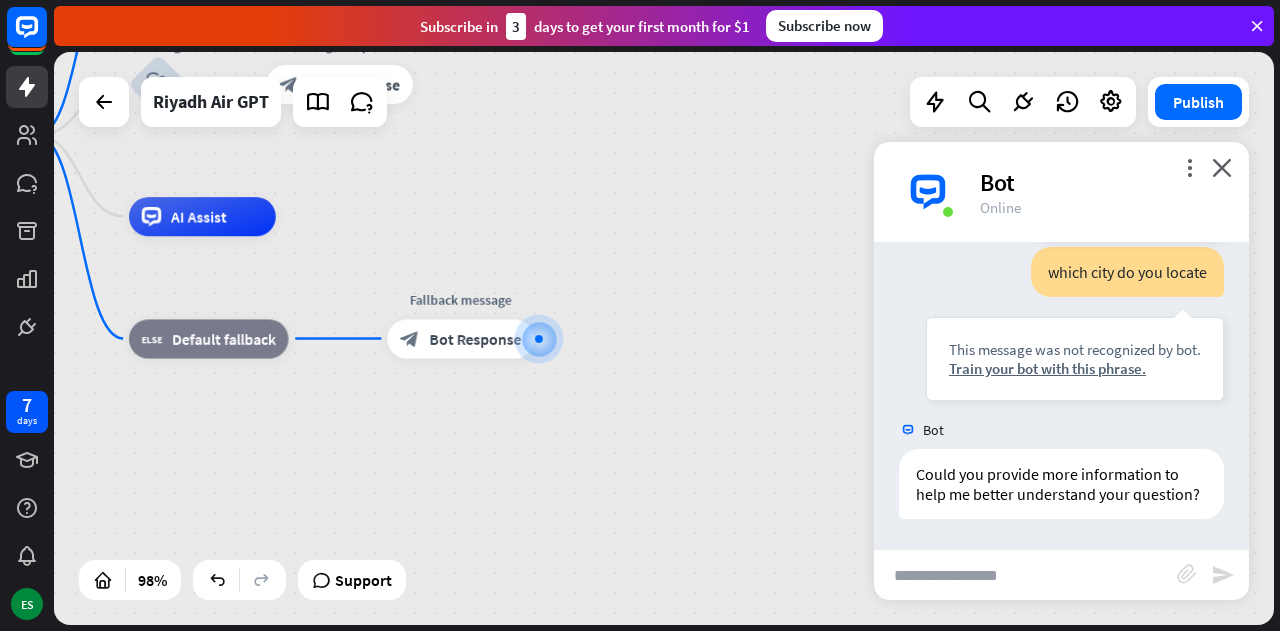 click on "which city do you locate" at bounding box center (1127, 272) 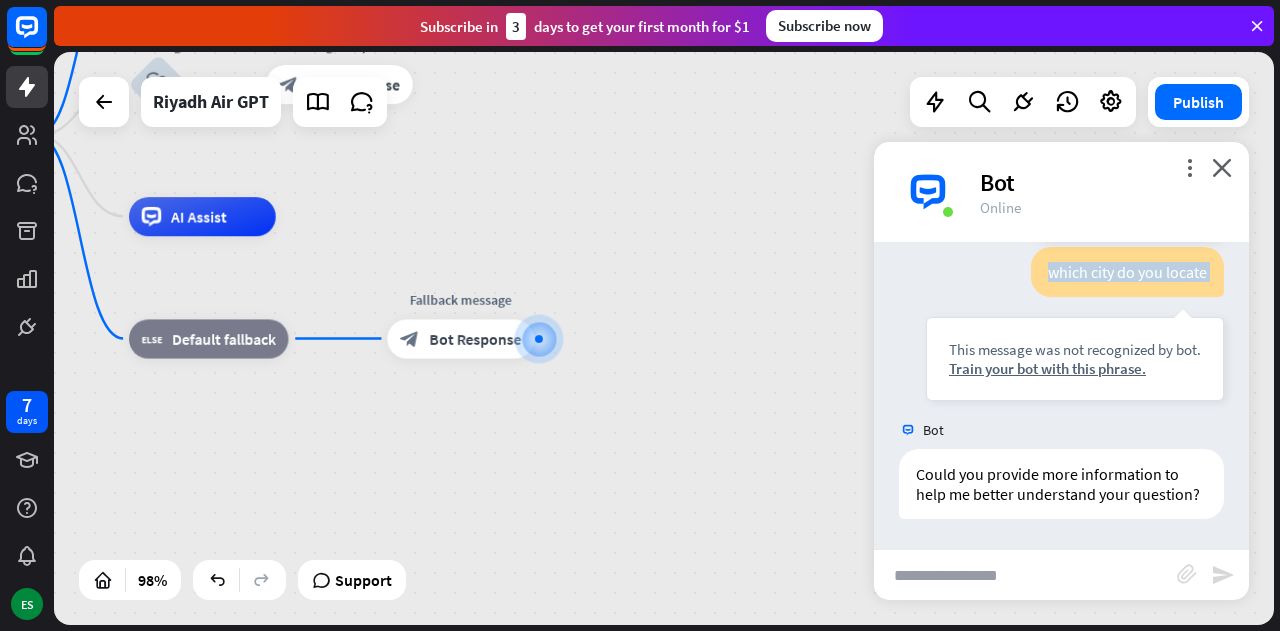click on "which city do you locate" at bounding box center [1127, 272] 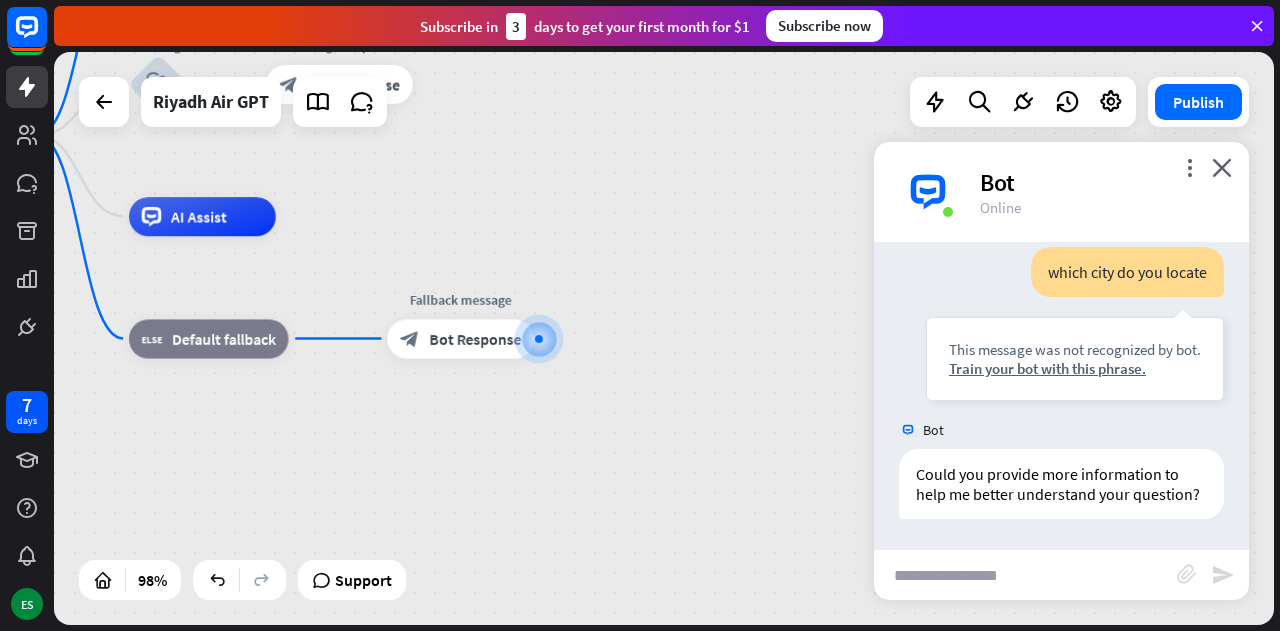 click at bounding box center (1025, 575) 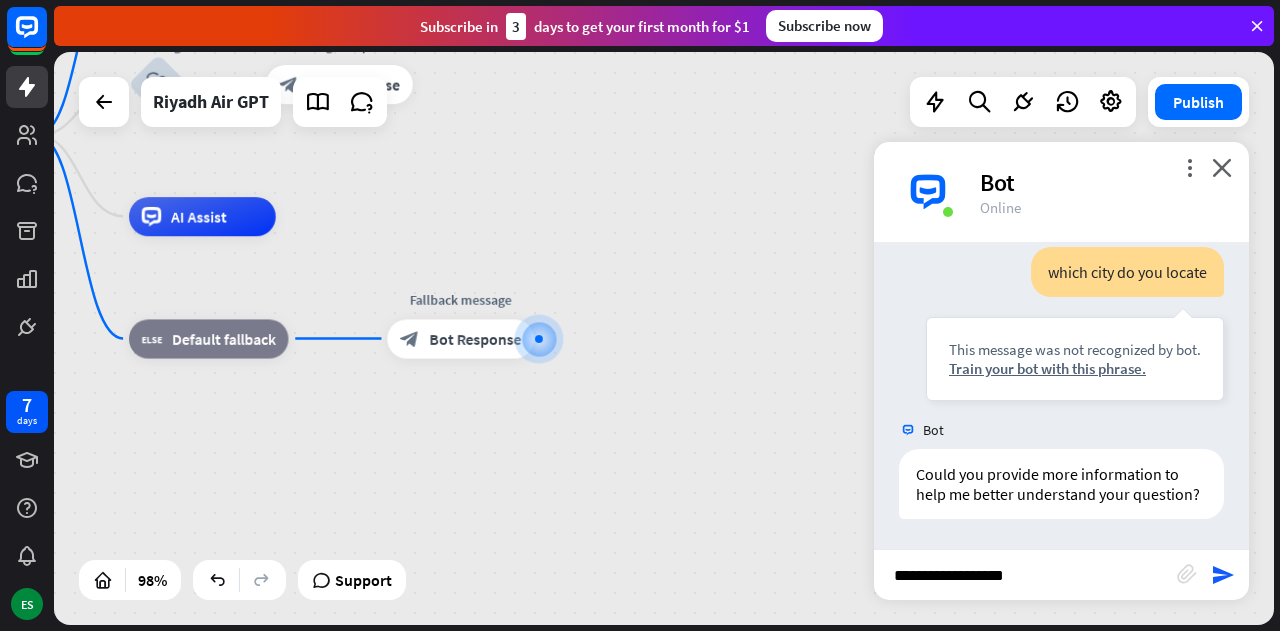 type on "**********" 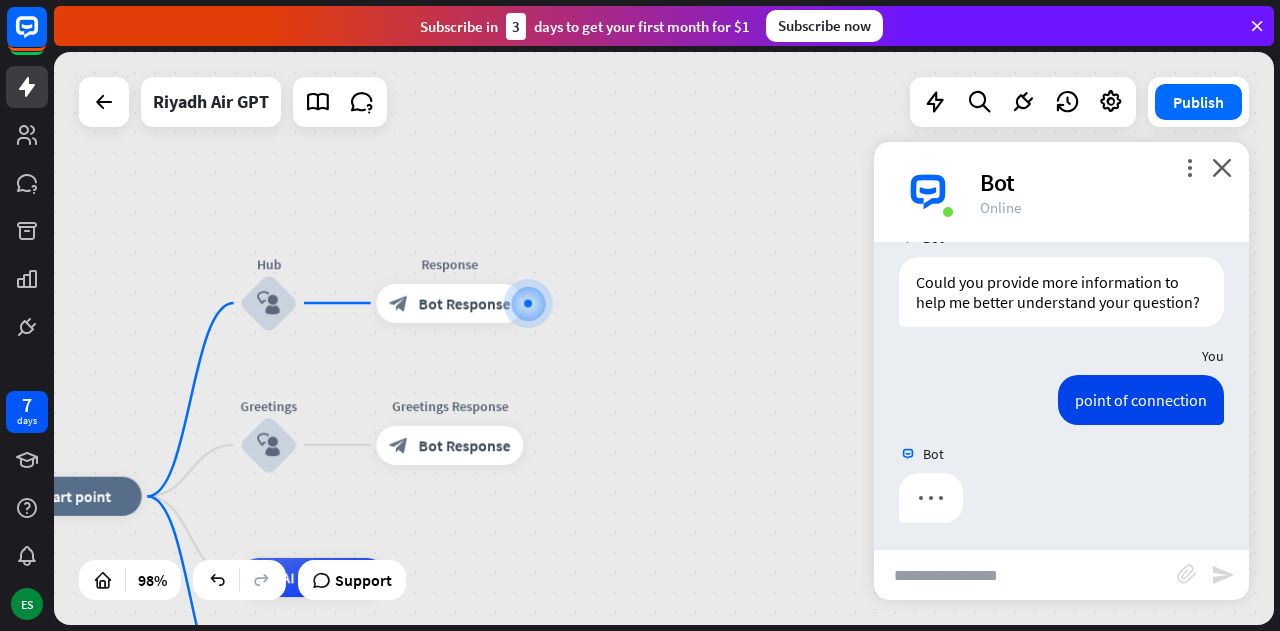 scroll, scrollTop: 463, scrollLeft: 0, axis: vertical 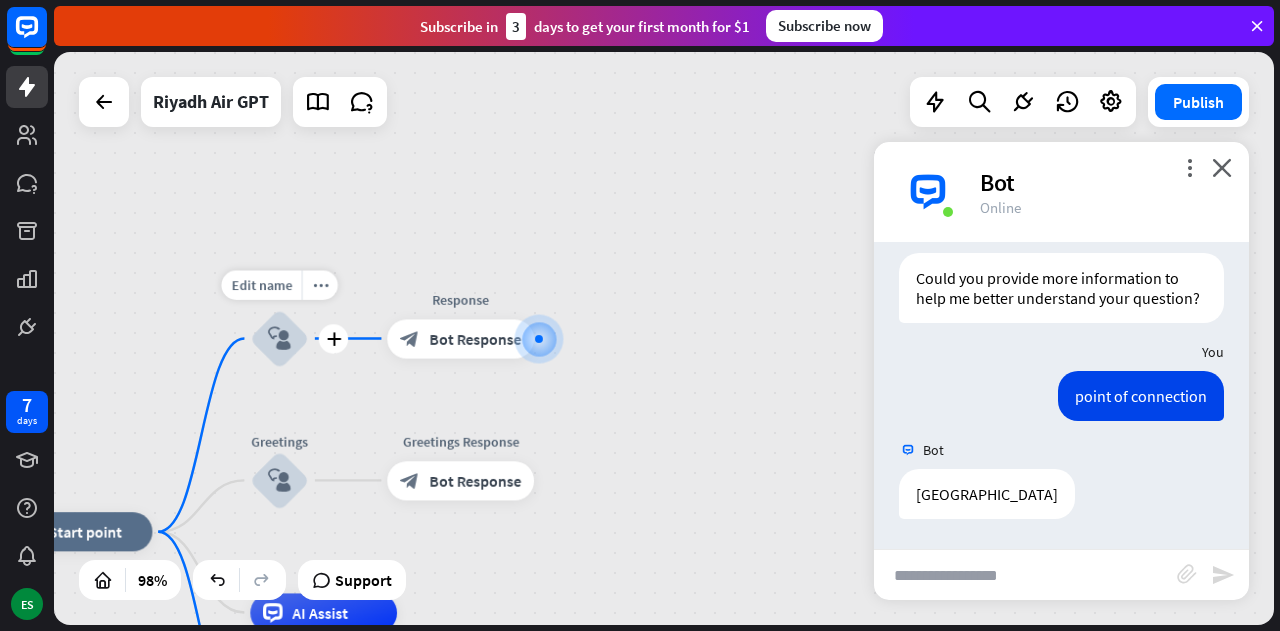 click on "block_user_input" at bounding box center (279, 338) 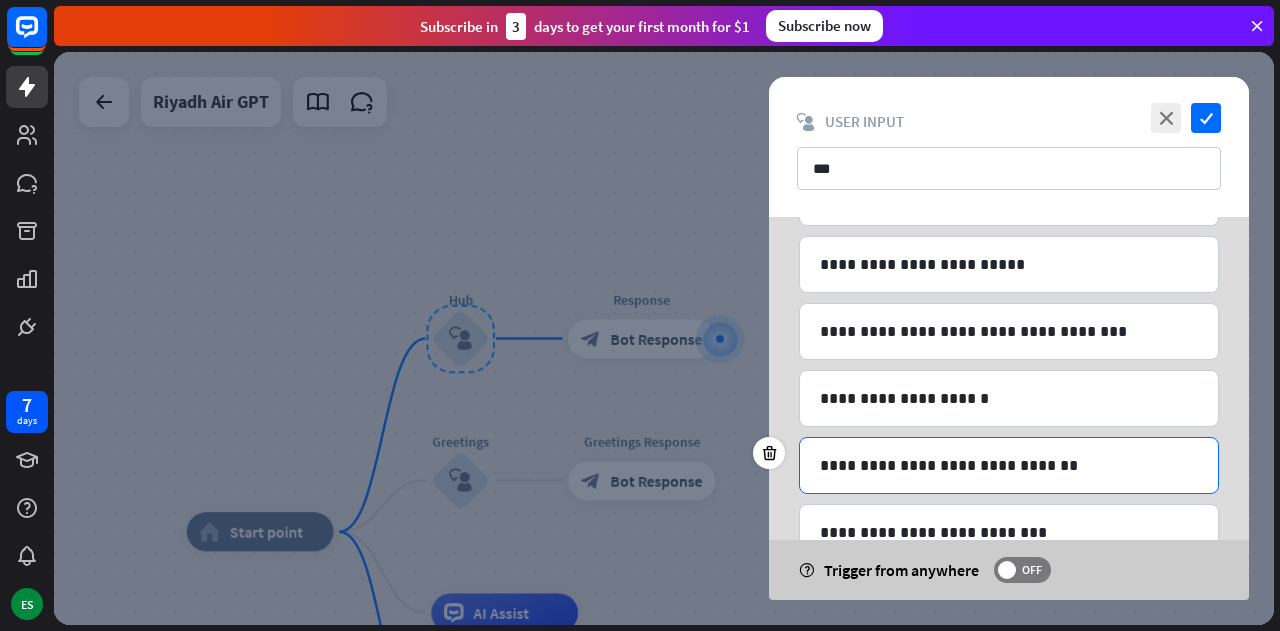 scroll, scrollTop: 1322, scrollLeft: 0, axis: vertical 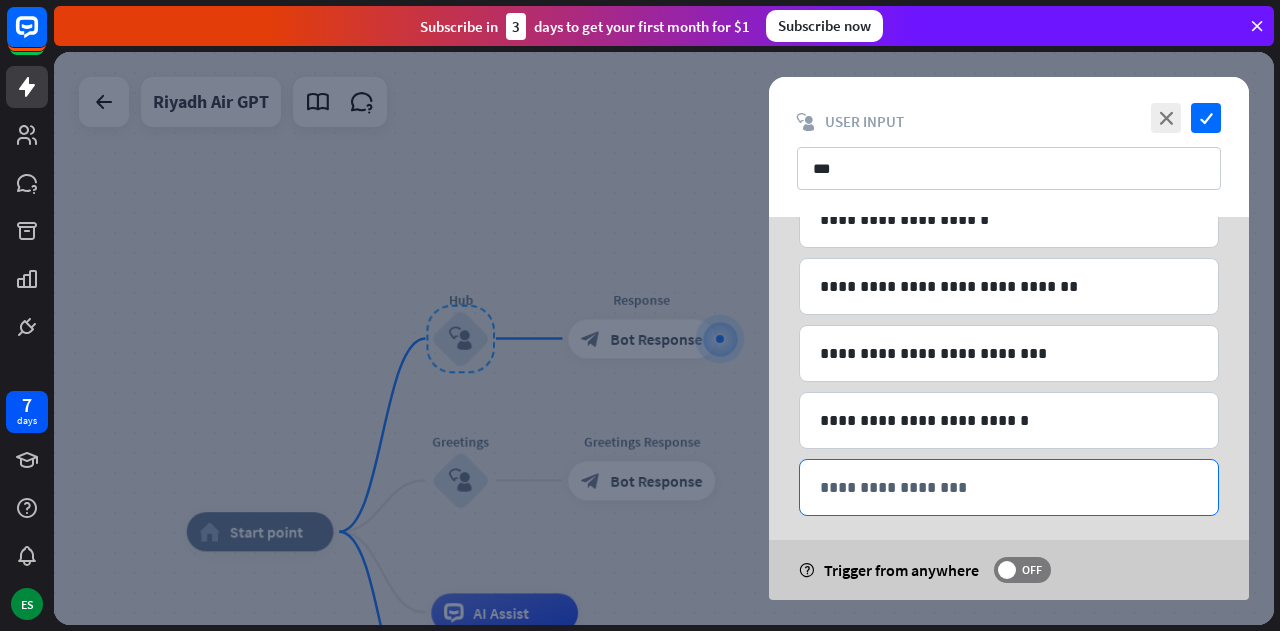 click on "**********" at bounding box center [1009, 487] 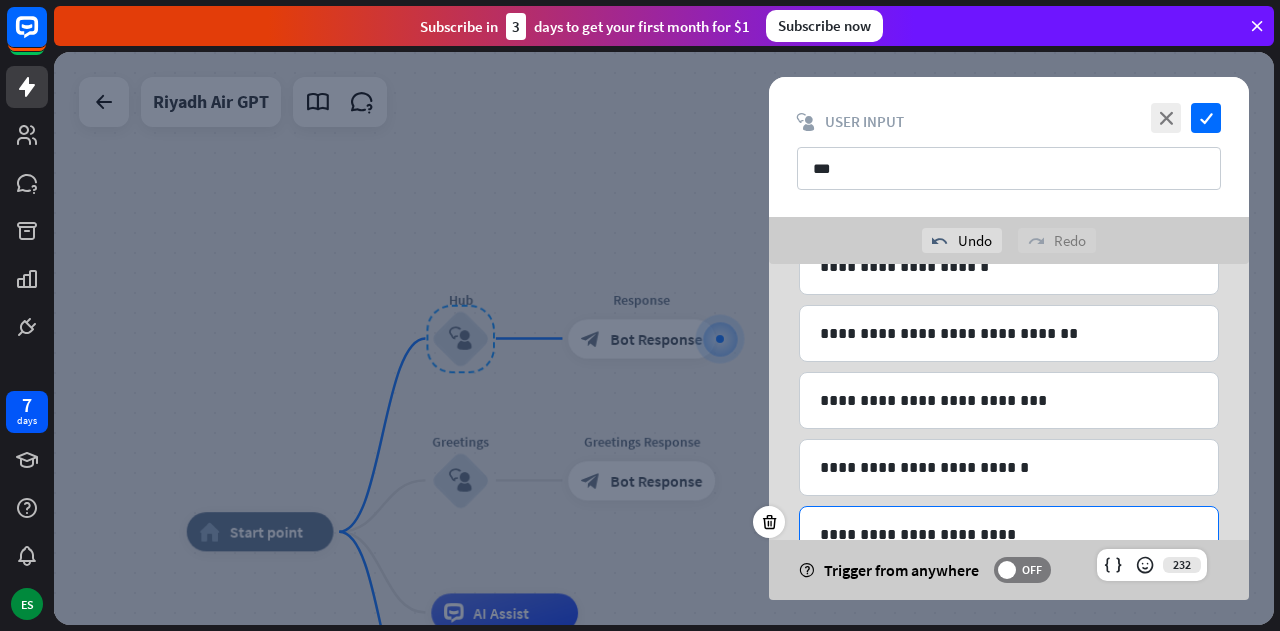 scroll, scrollTop: 1435, scrollLeft: 0, axis: vertical 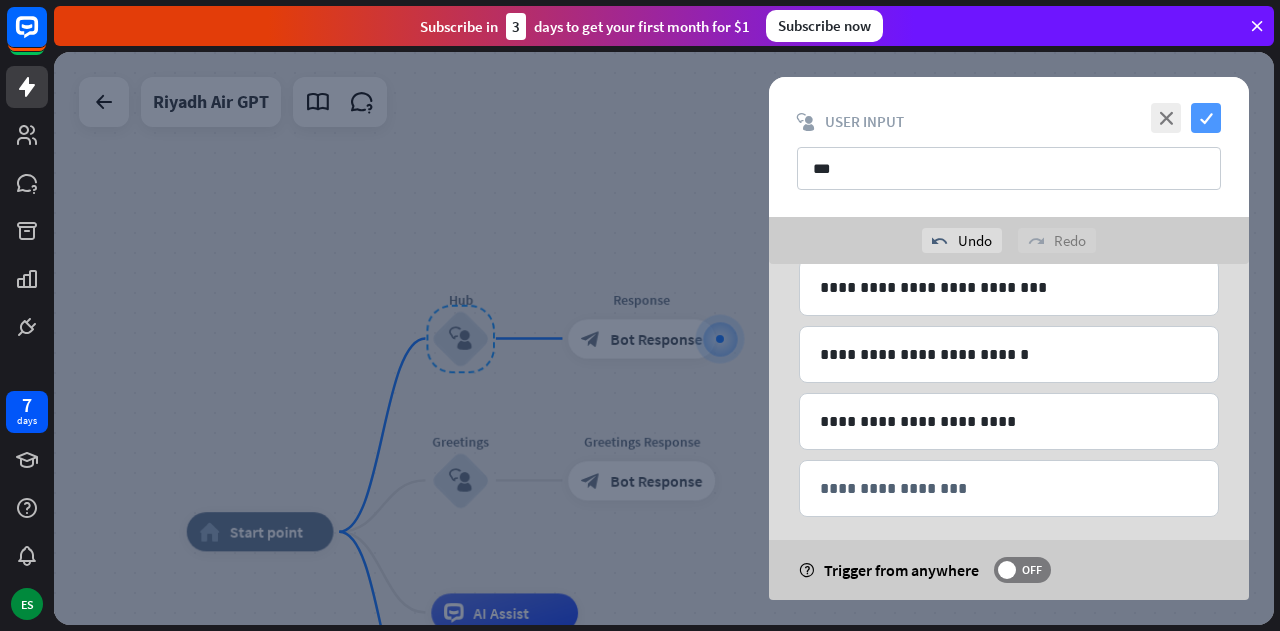 click on "check" at bounding box center (1206, 118) 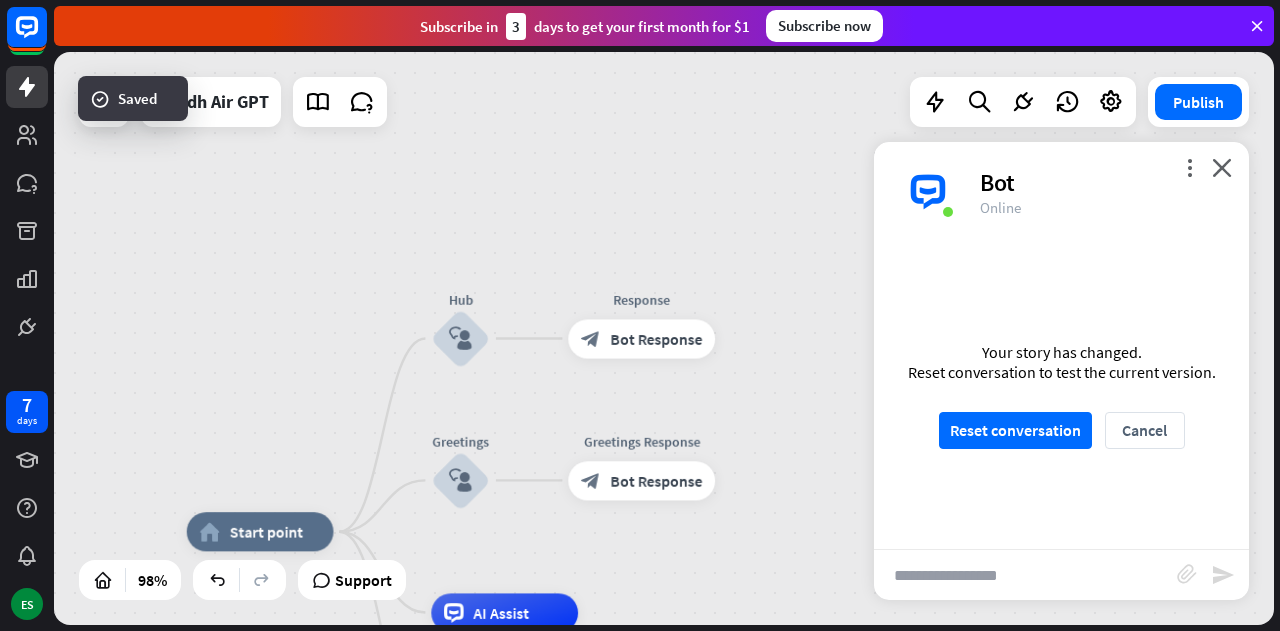 click on "Bot" at bounding box center [1102, 182] 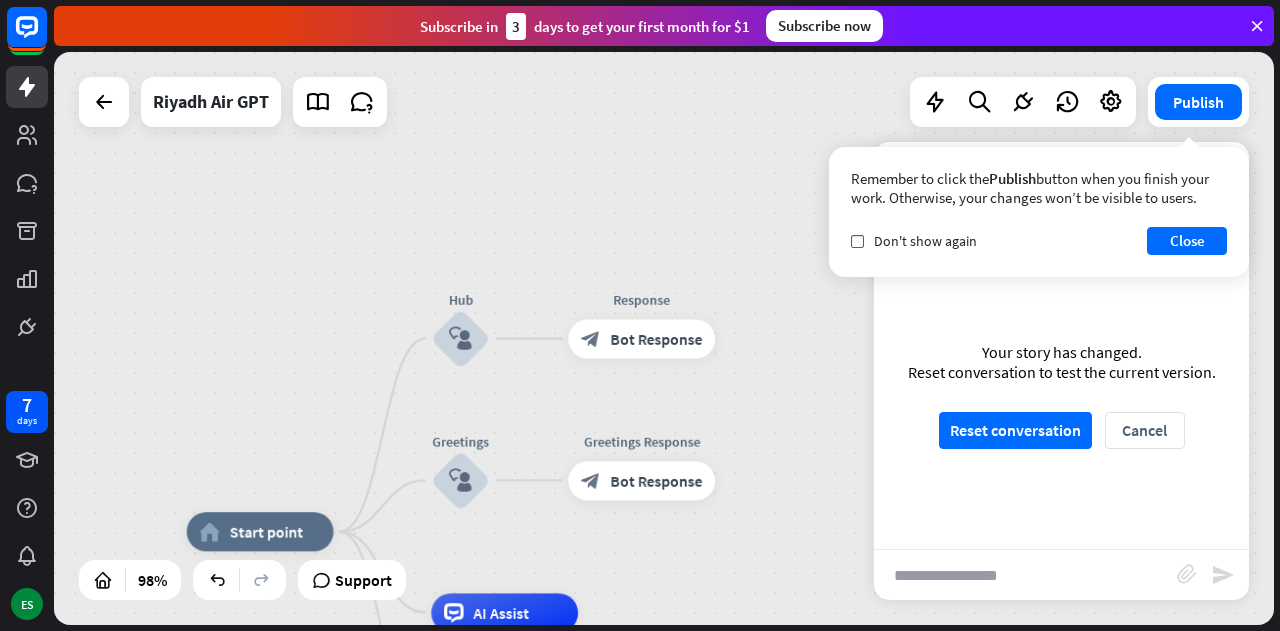 click on "Remember to click the
Publish
button when you finish your work. Otherwise, your changes won’t
be visible to users.
check   Don't show again    Close" at bounding box center [1039, 212] 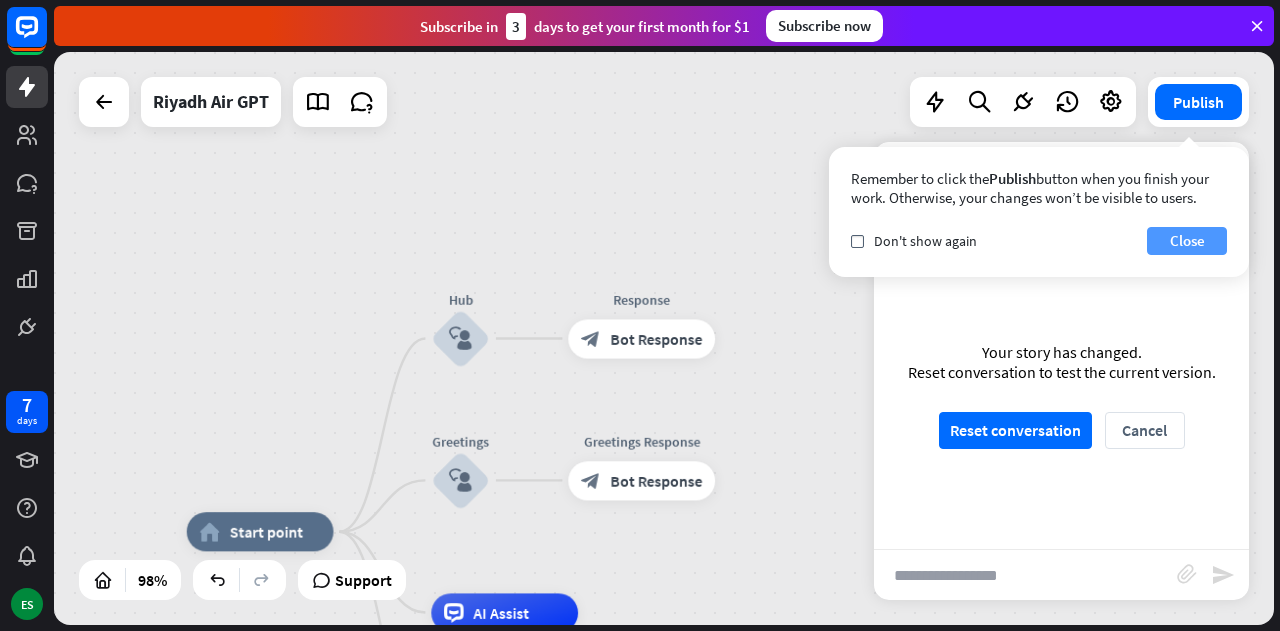 click on "Close" at bounding box center [1187, 241] 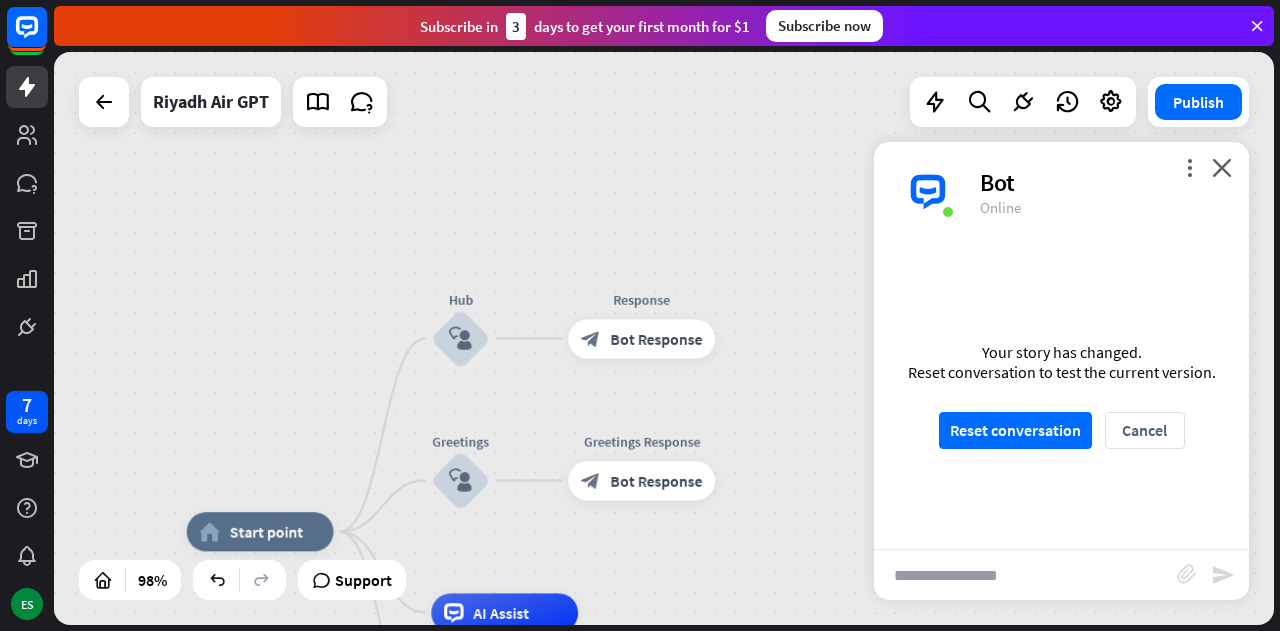 click on "Bot" at bounding box center [1102, 182] 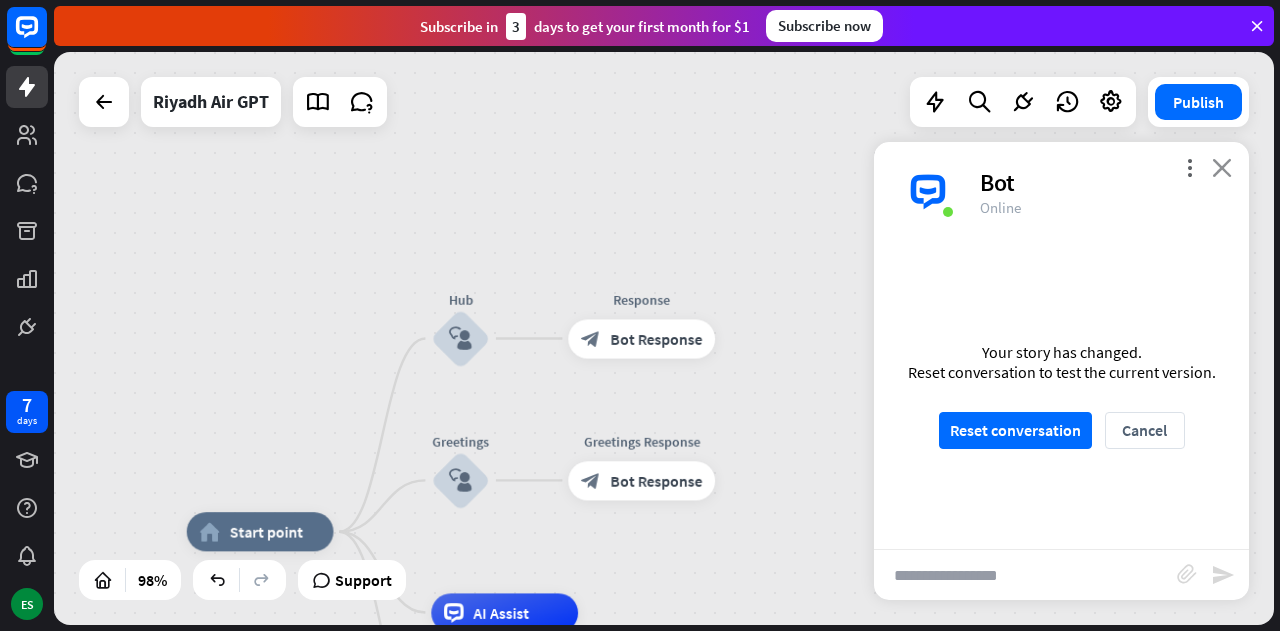 click on "close" at bounding box center (1222, 167) 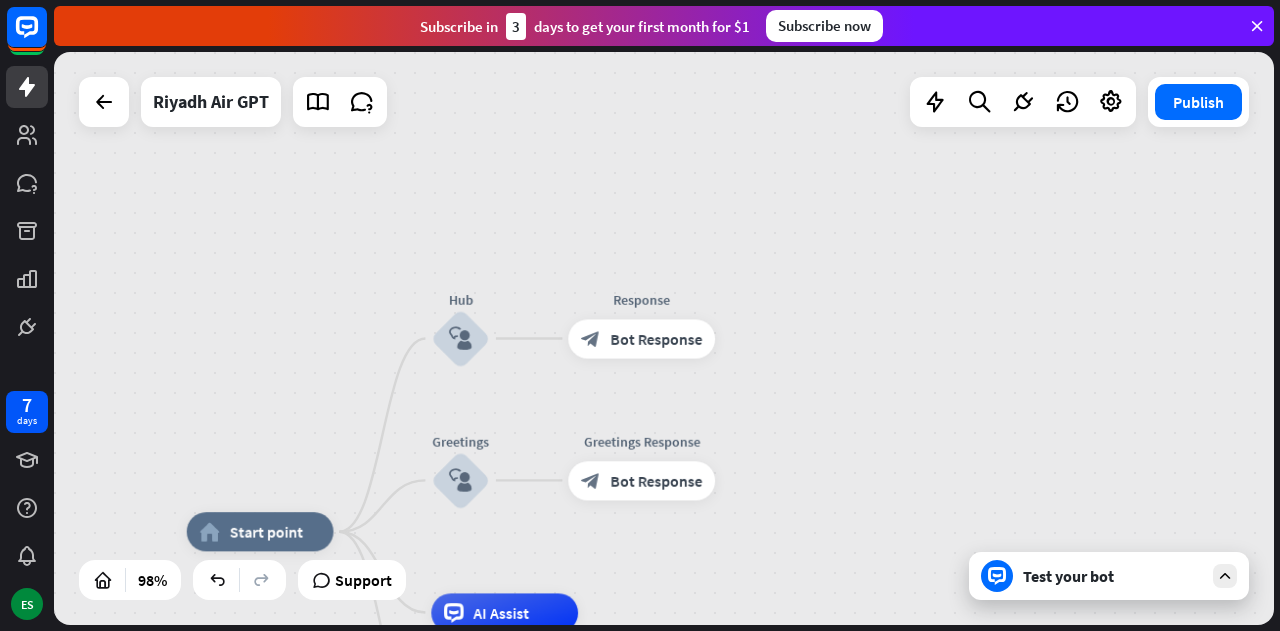 click on "Test your bot" at bounding box center (1113, 576) 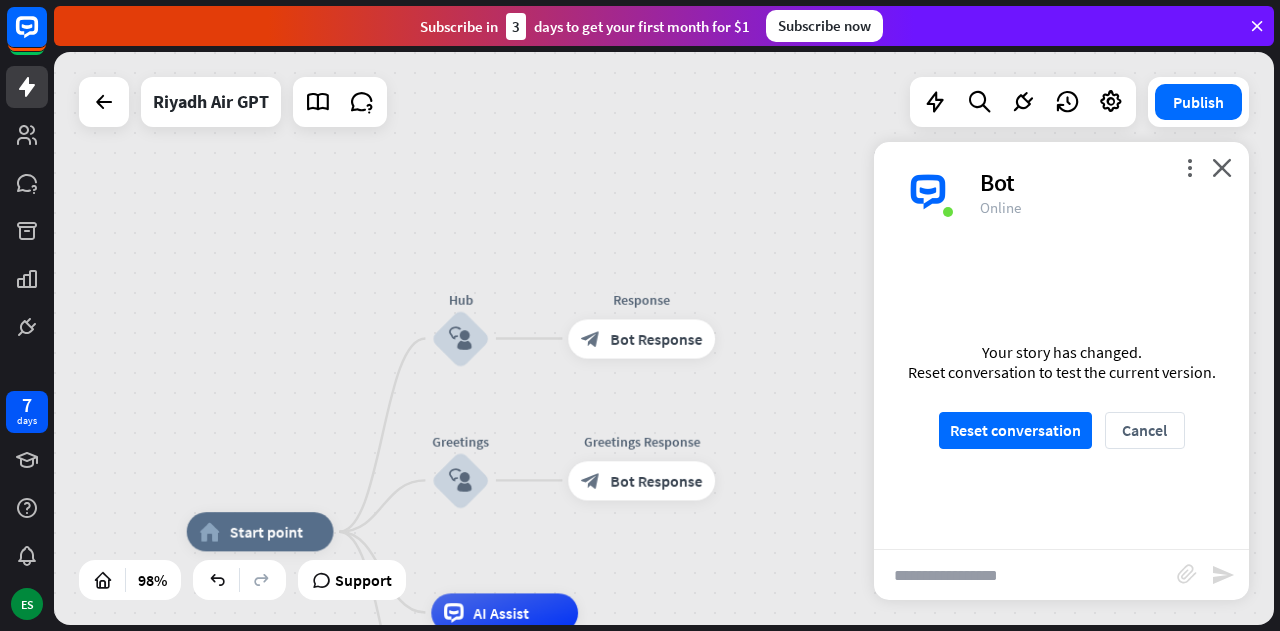 click at bounding box center (1025, 575) 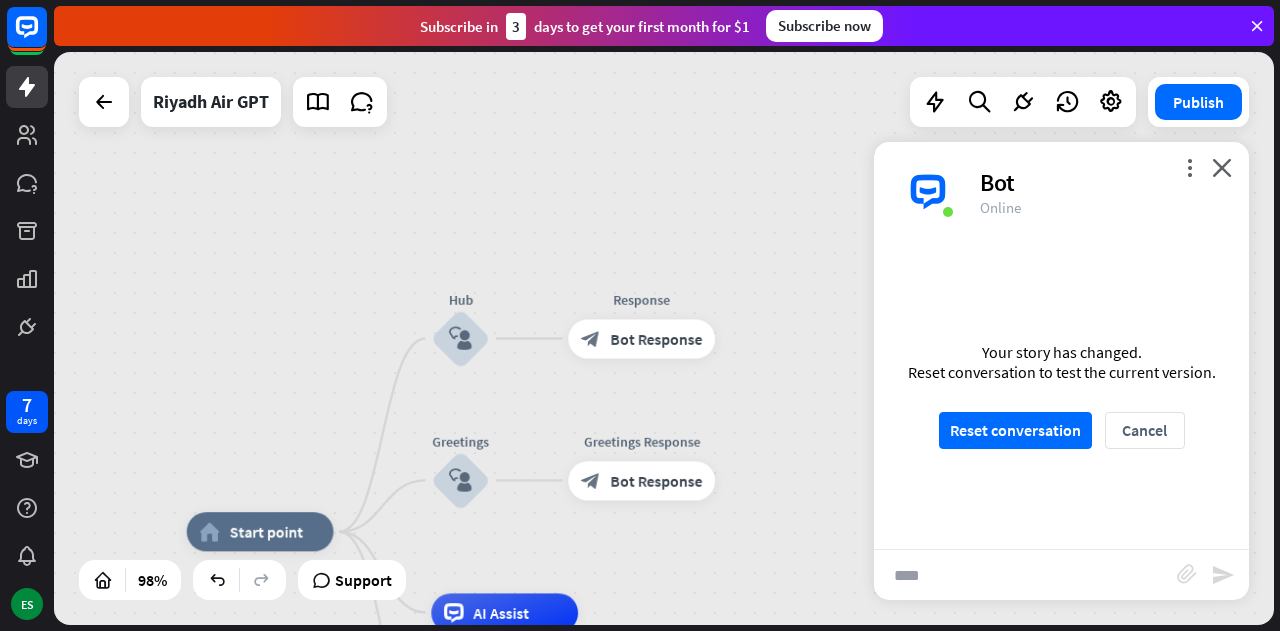 type on "****" 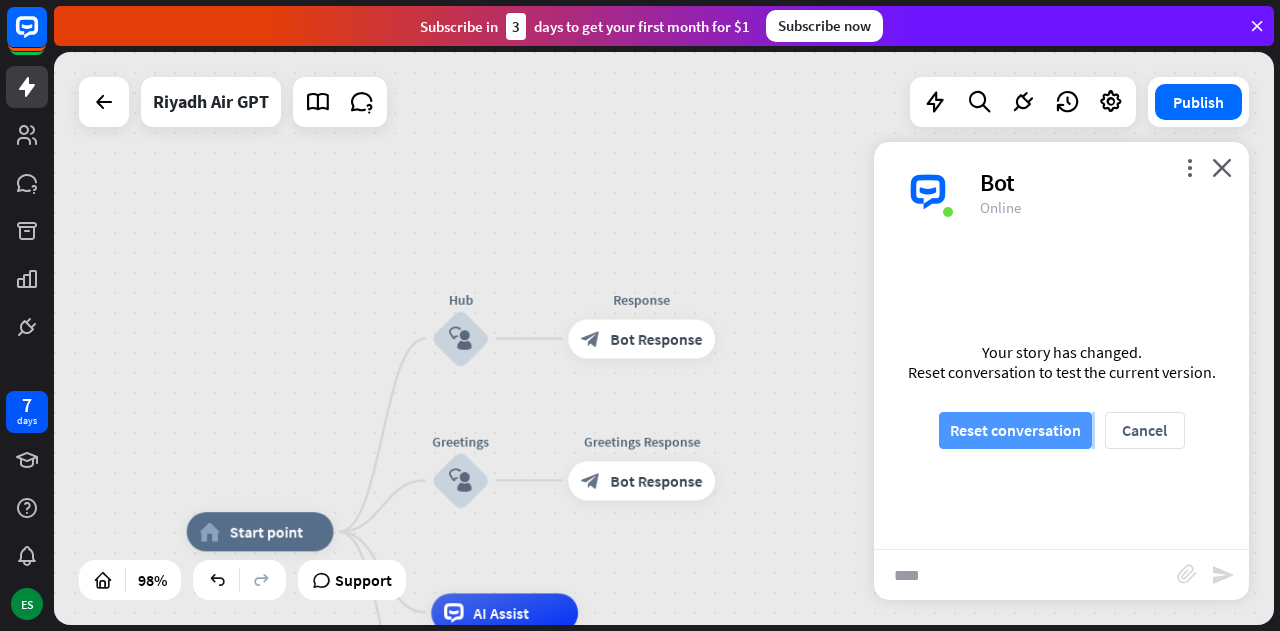 click on "Reset conversation" at bounding box center (1015, 430) 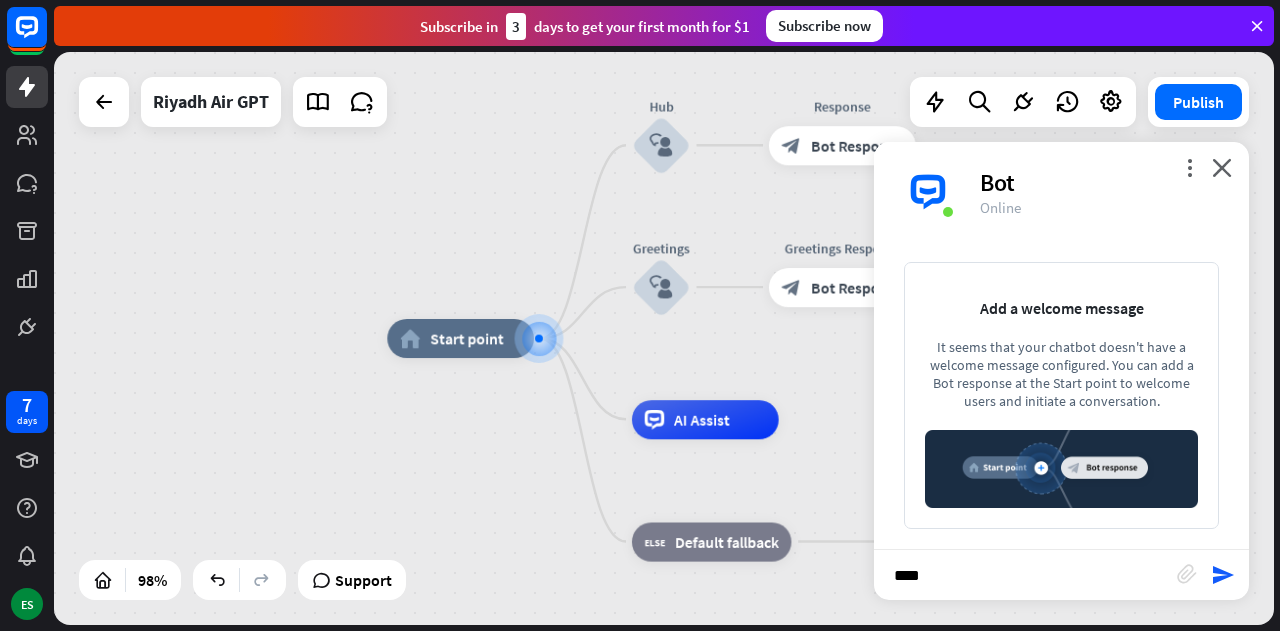 click on "****" at bounding box center (1025, 575) 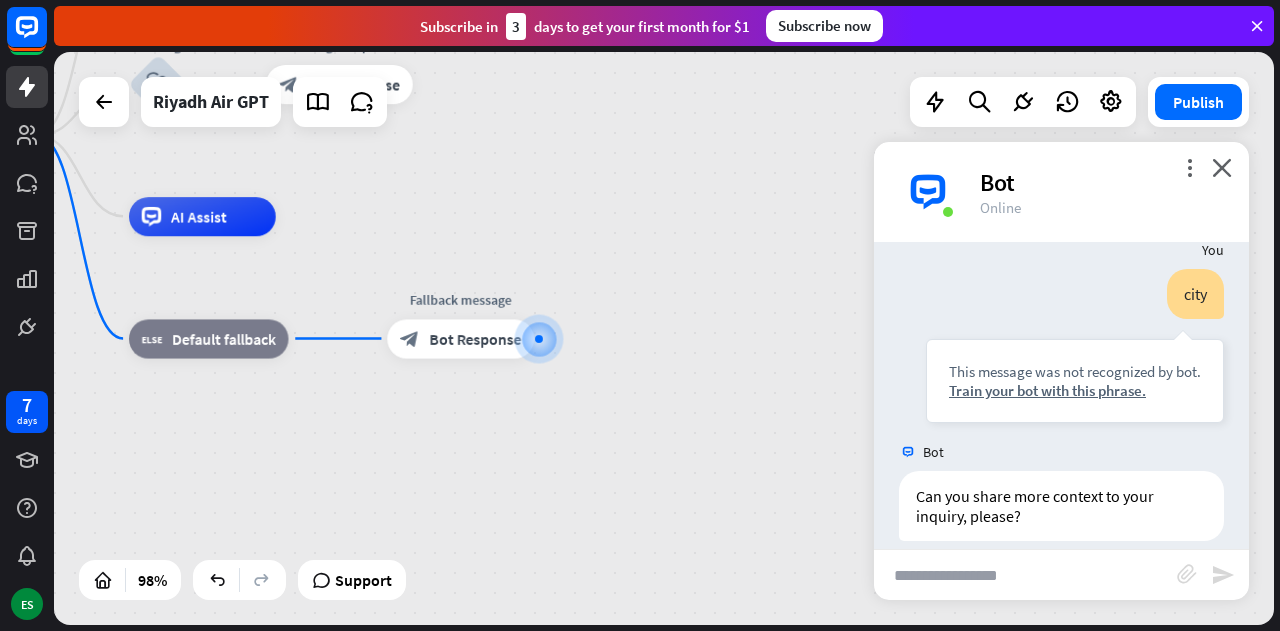 scroll, scrollTop: 51, scrollLeft: 0, axis: vertical 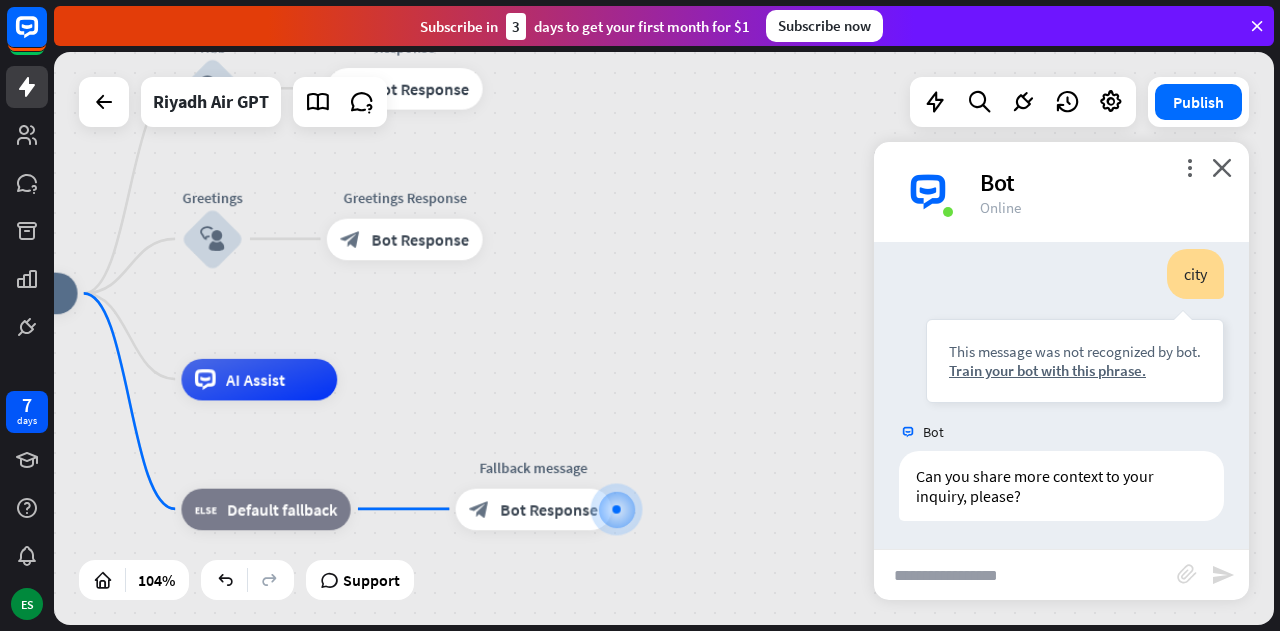 drag, startPoint x: 364, startPoint y: 195, endPoint x: 432, endPoint y: 366, distance: 184.02446 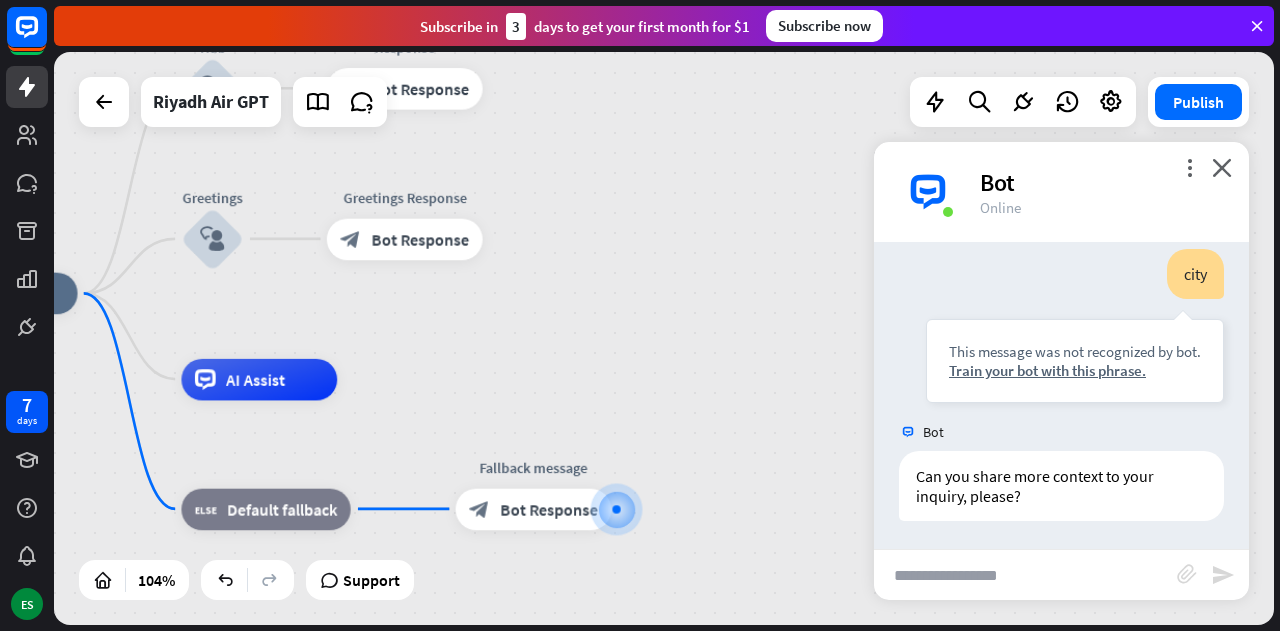 click on "home_2   Start point                 Hub   block_user_input                 Response   block_bot_response   Bot Response                 Greetings   block_user_input                 Greetings Response   block_bot_response   Bot Response                     AI Assist                   block_fallback   Default fallback                 Fallback message   block_bot_response   Bot Response" at bounding box center [555, 590] 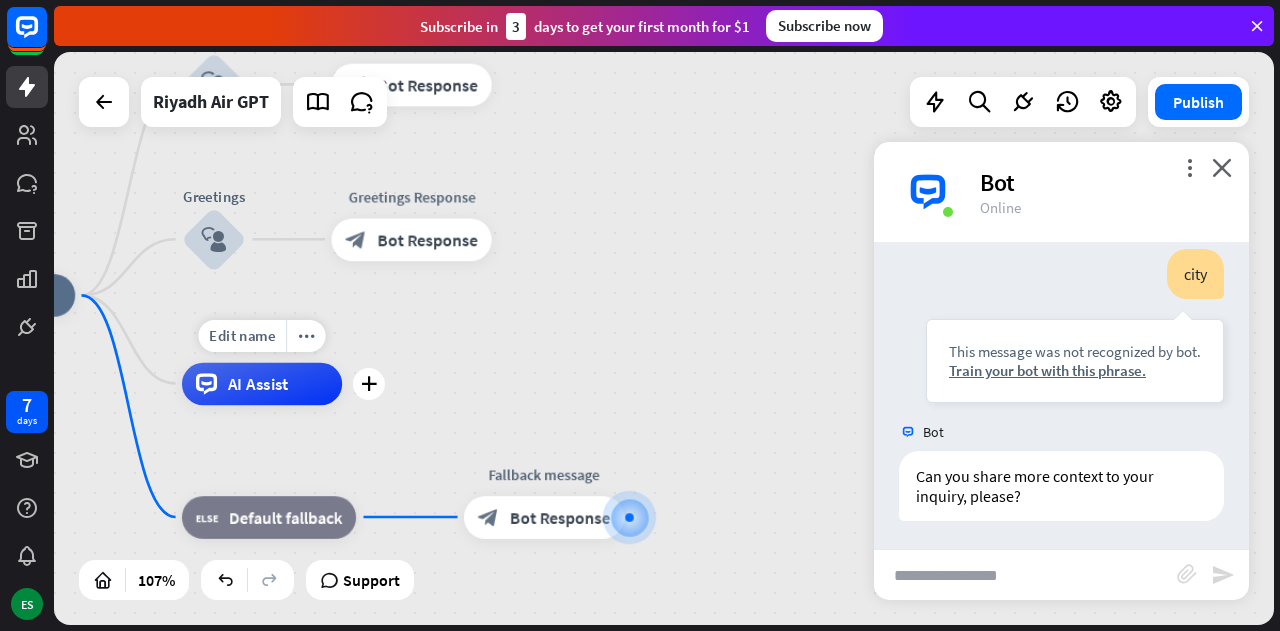 drag, startPoint x: 242, startPoint y: 261, endPoint x: 216, endPoint y: 448, distance: 188.79883 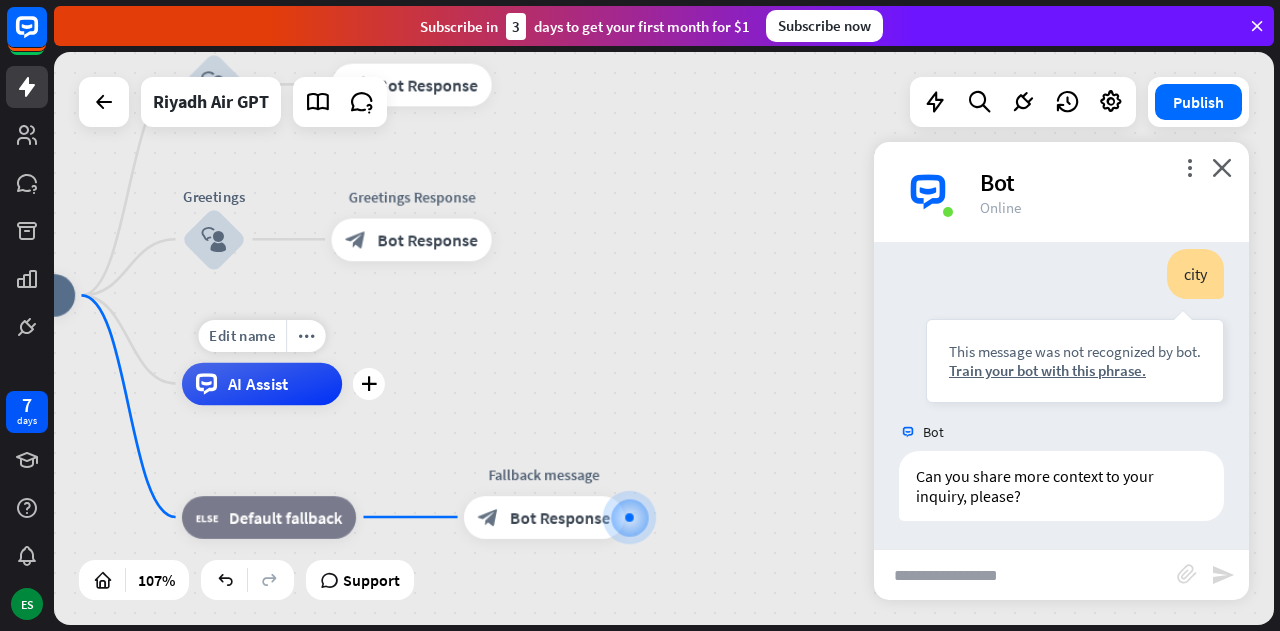 click on "home_2   Start point                 Hub   block_user_input                 Response   block_bot_response   Bot Response       Edit name   more_horiz           Greetings   block_user_input                 Greetings Response   block_bot_response   Bot Response       Edit name   more_horiz         plus       AI Assist                   block_fallback   Default fallback                 Fallback message   block_bot_response   Bot Response" at bounding box center (566, 601) 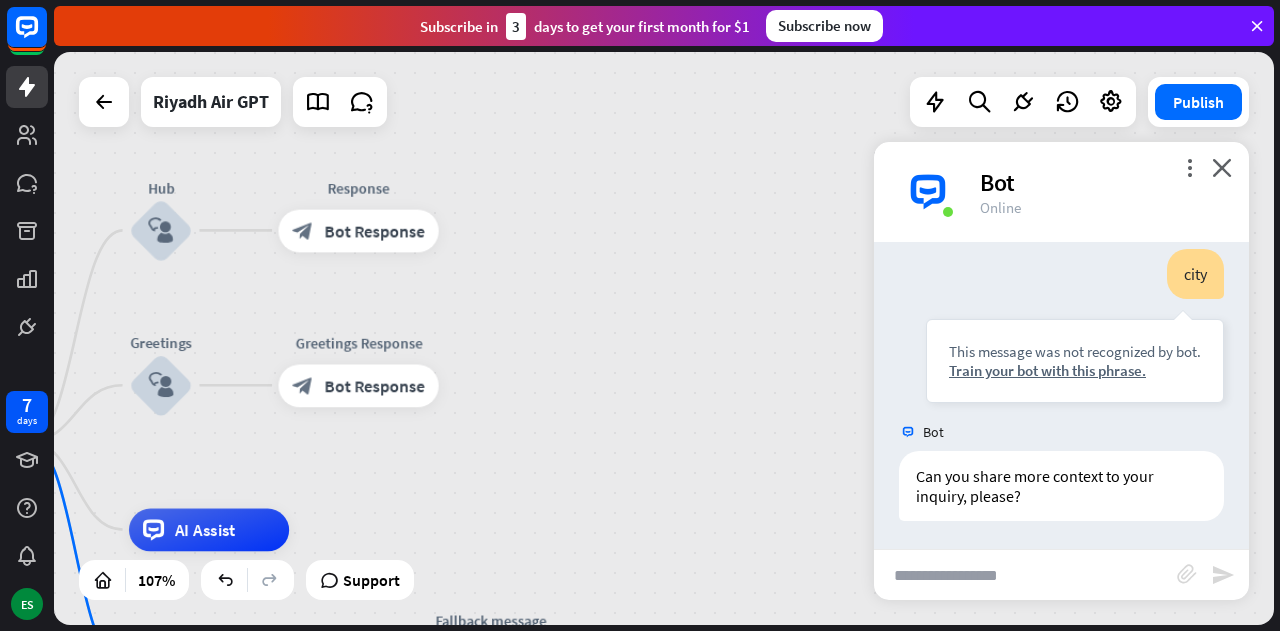 drag, startPoint x: 527, startPoint y: 176, endPoint x: 479, endPoint y: 309, distance: 141.3966 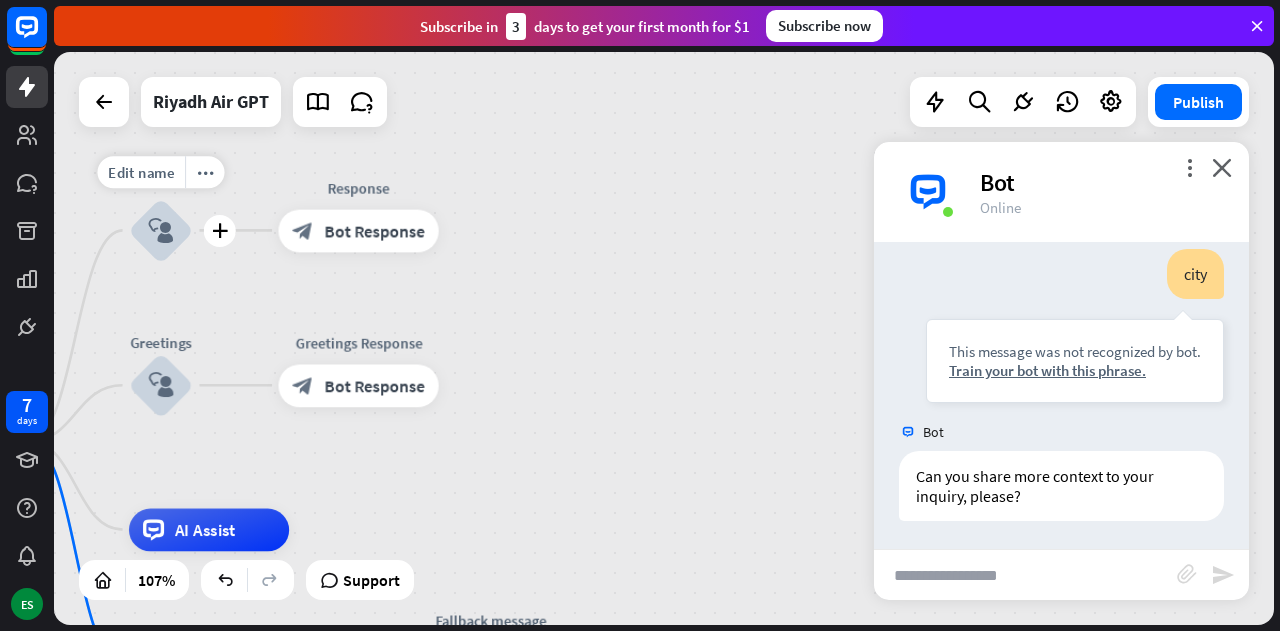 click on "block_user_input" at bounding box center [161, 231] 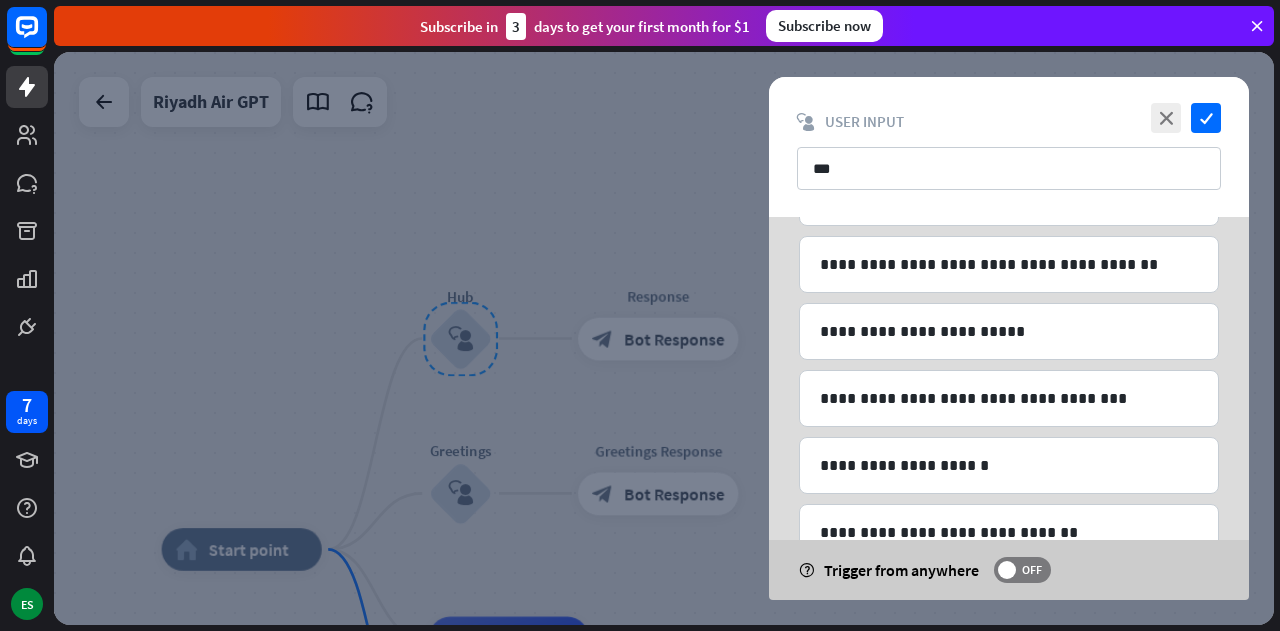 scroll, scrollTop: 1388, scrollLeft: 0, axis: vertical 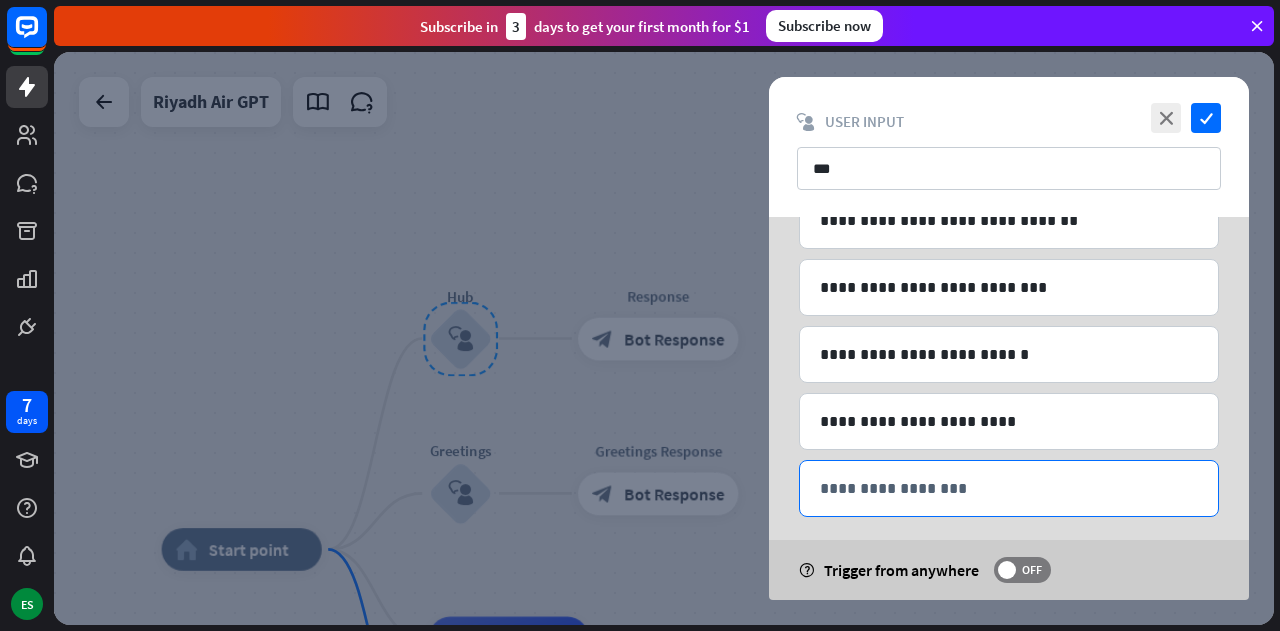 click on "**********" at bounding box center [1009, 488] 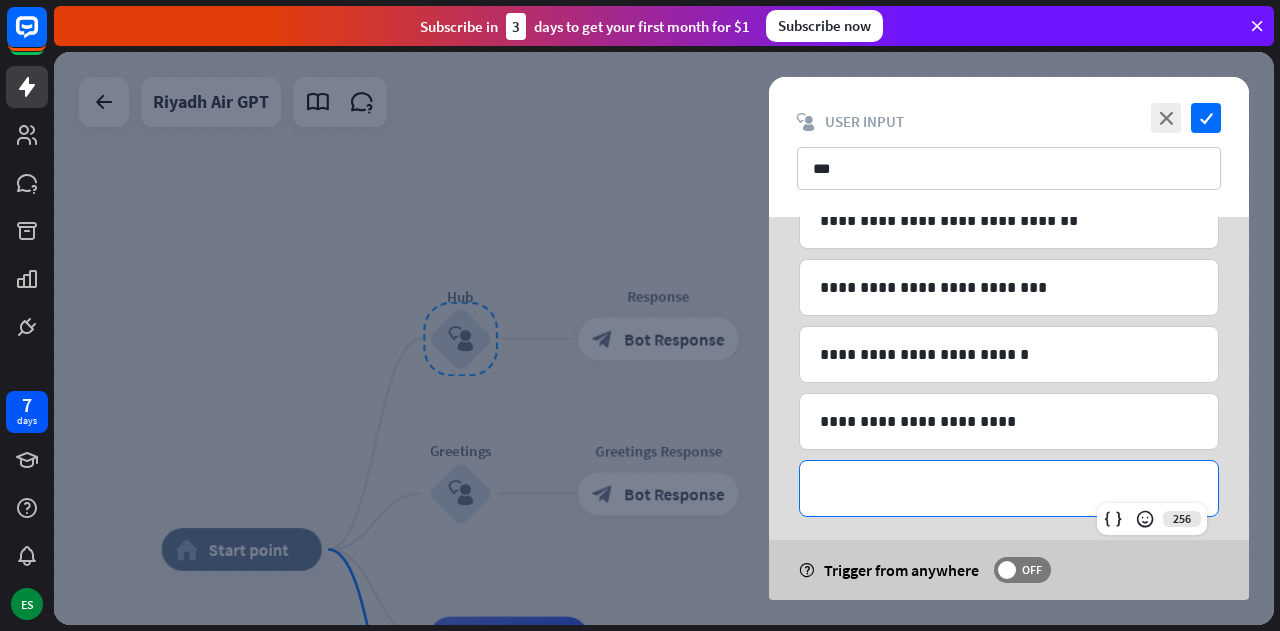 type 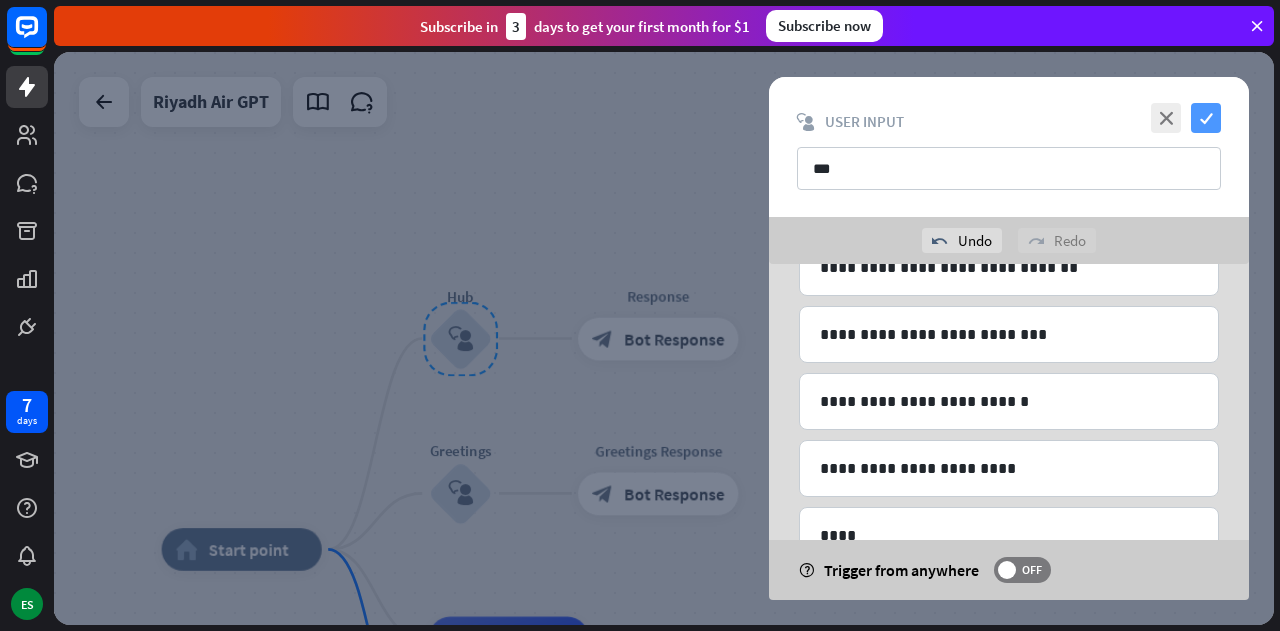 click on "check" at bounding box center (1206, 118) 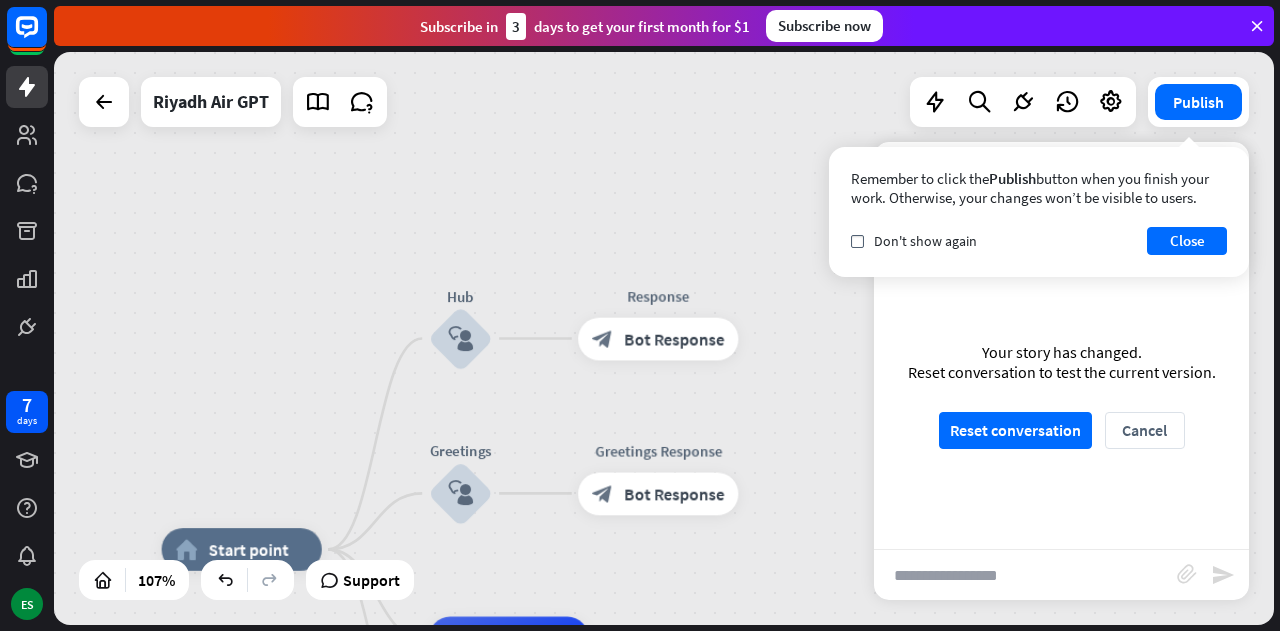 click at bounding box center [1025, 575] 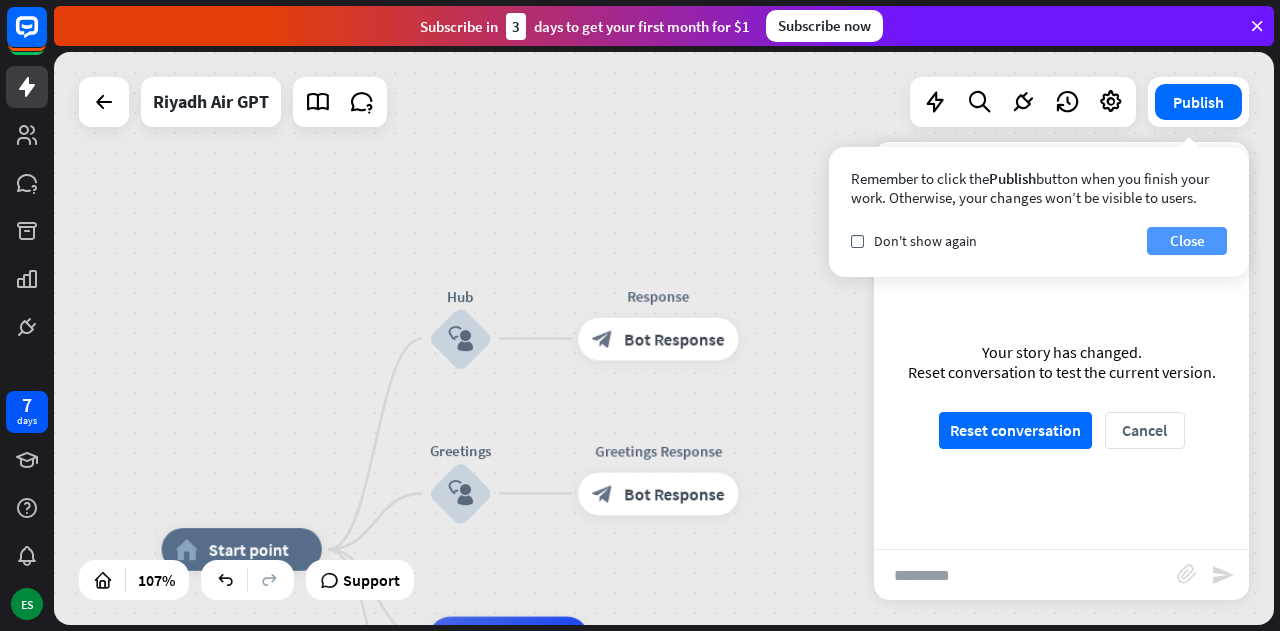 type on "*********" 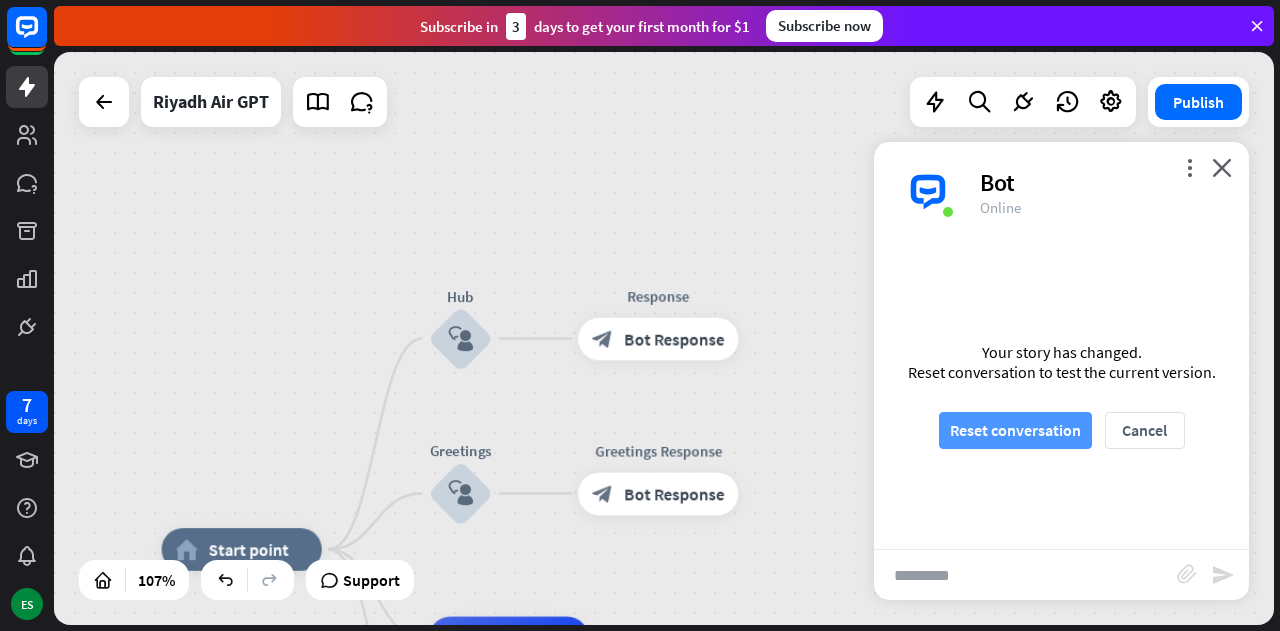click on "Reset conversation" at bounding box center [1015, 430] 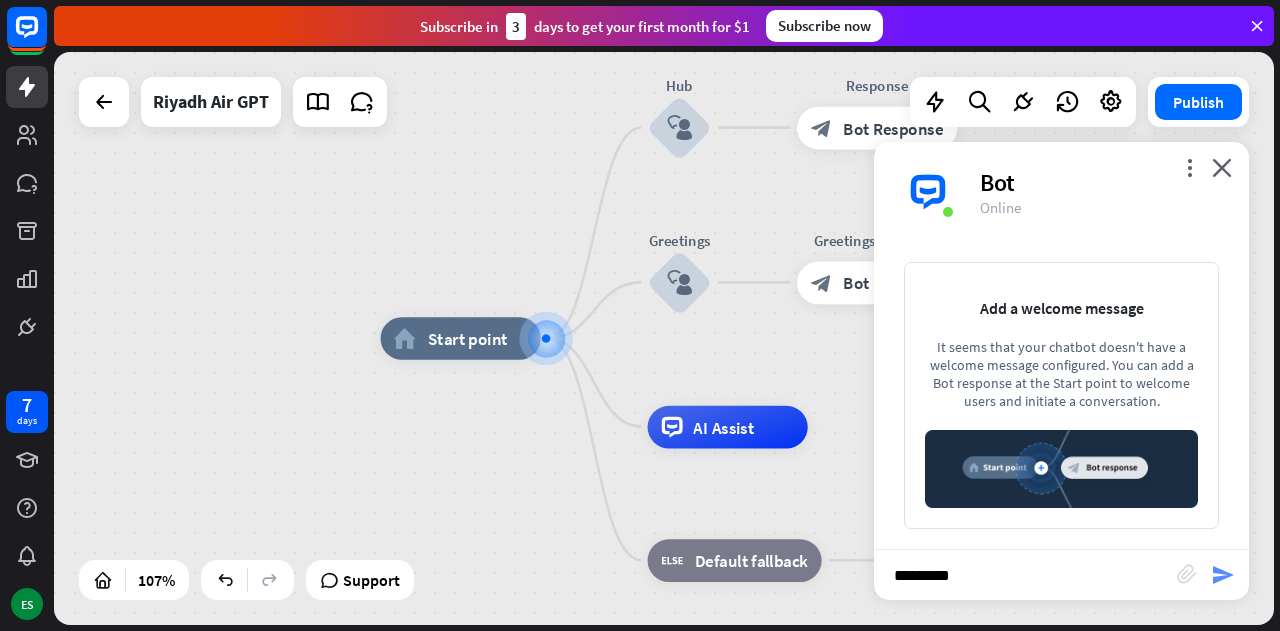 click on "send" at bounding box center (1223, 575) 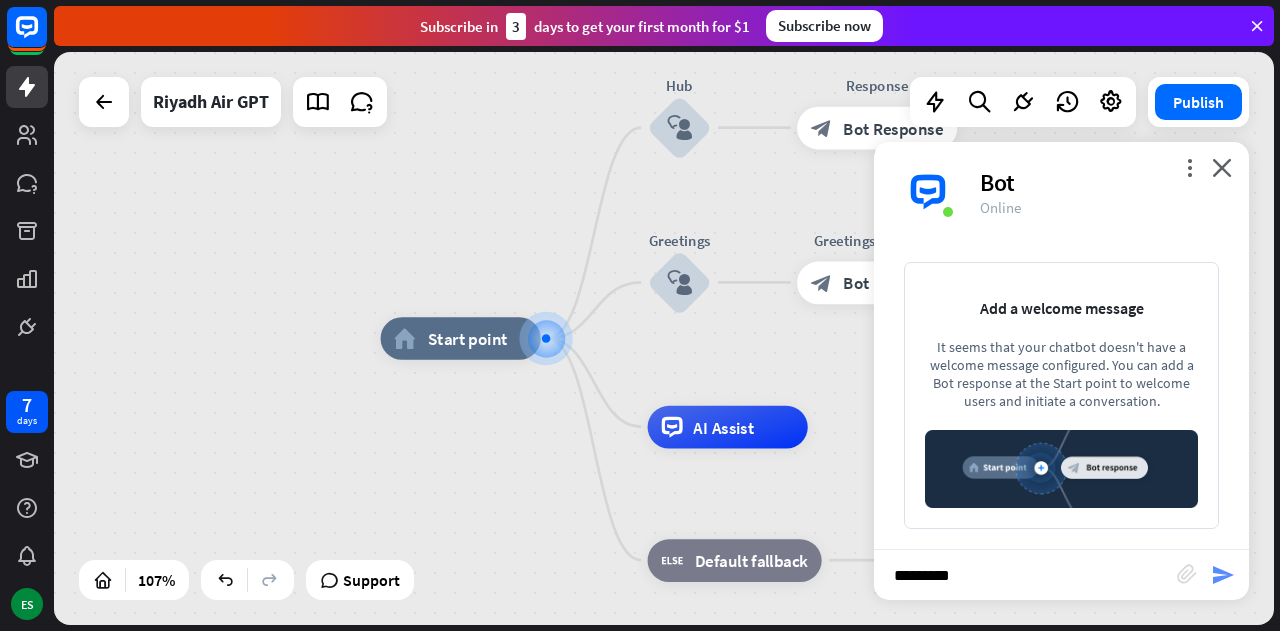 type 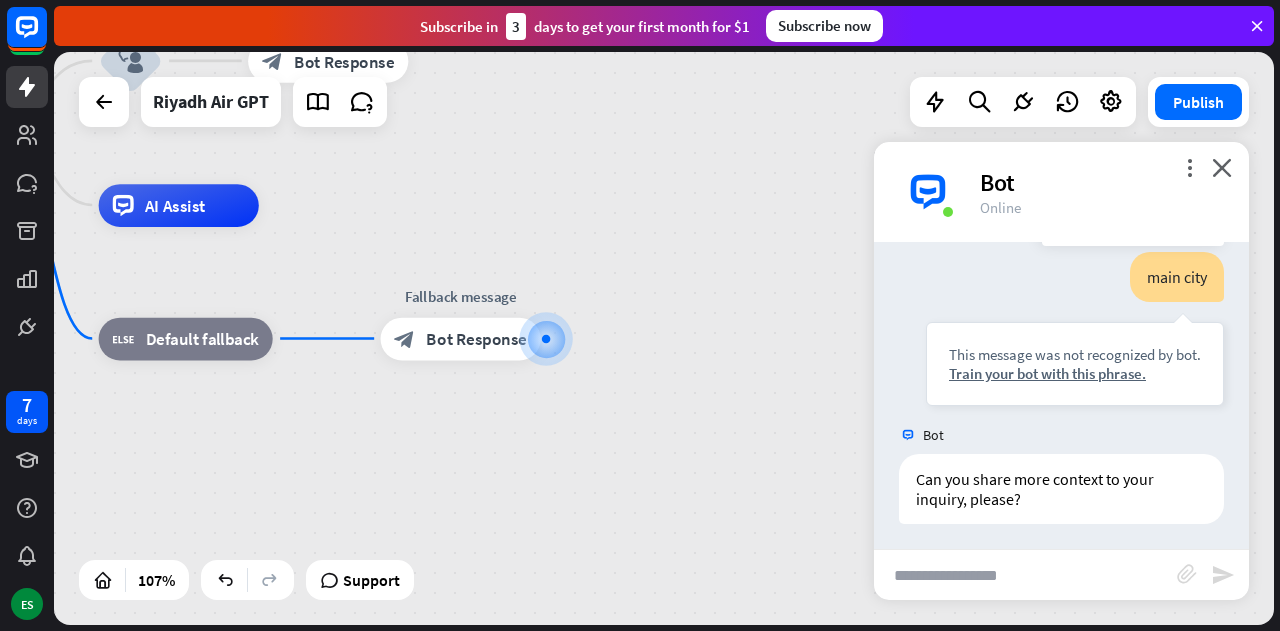 scroll, scrollTop: 51, scrollLeft: 0, axis: vertical 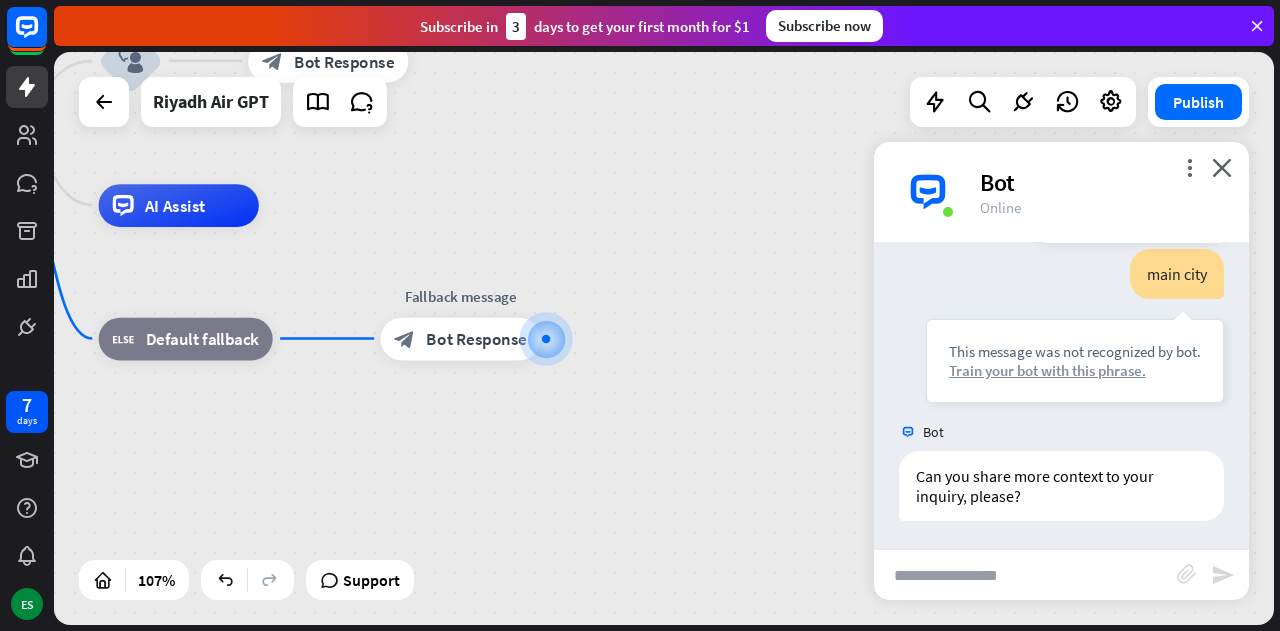 click on "Train your bot with this phrase." at bounding box center (1075, 370) 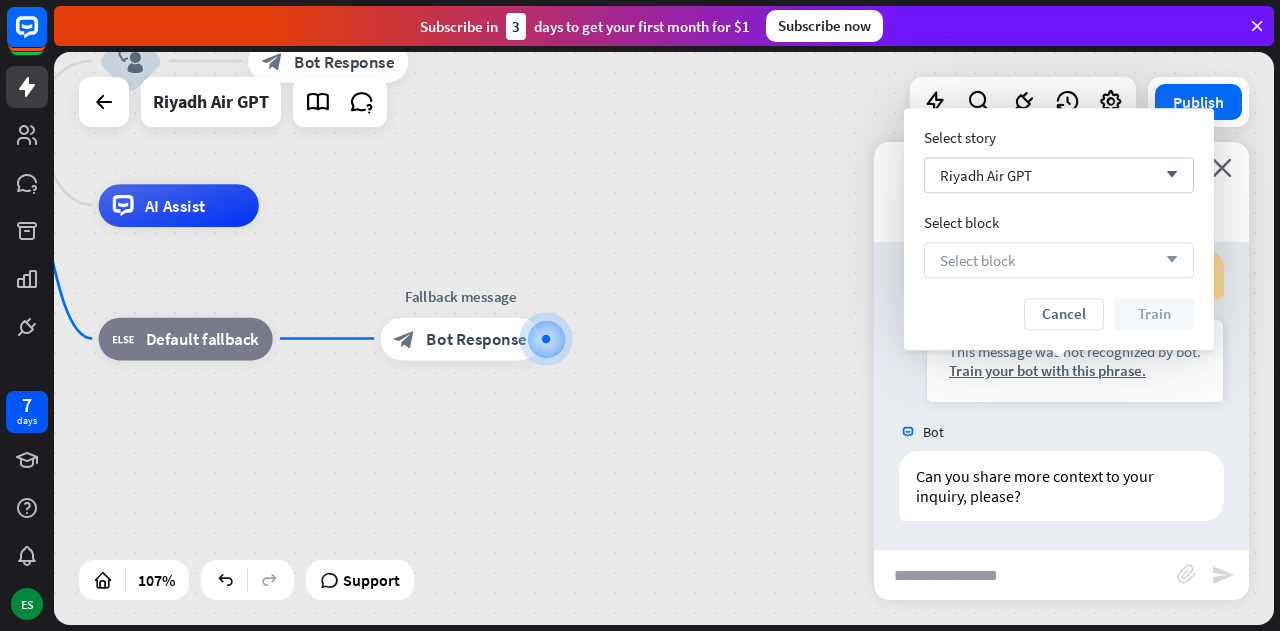 click on "Select block
arrow_down" at bounding box center (1059, 260) 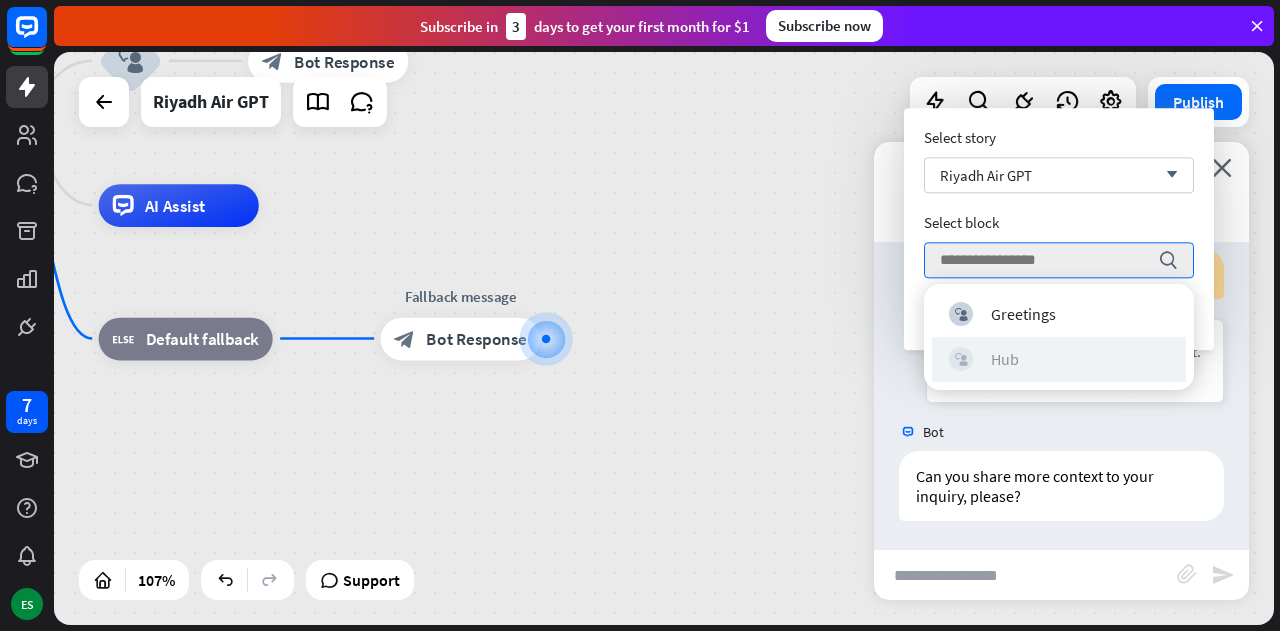 click on "Hub" at bounding box center [1005, 359] 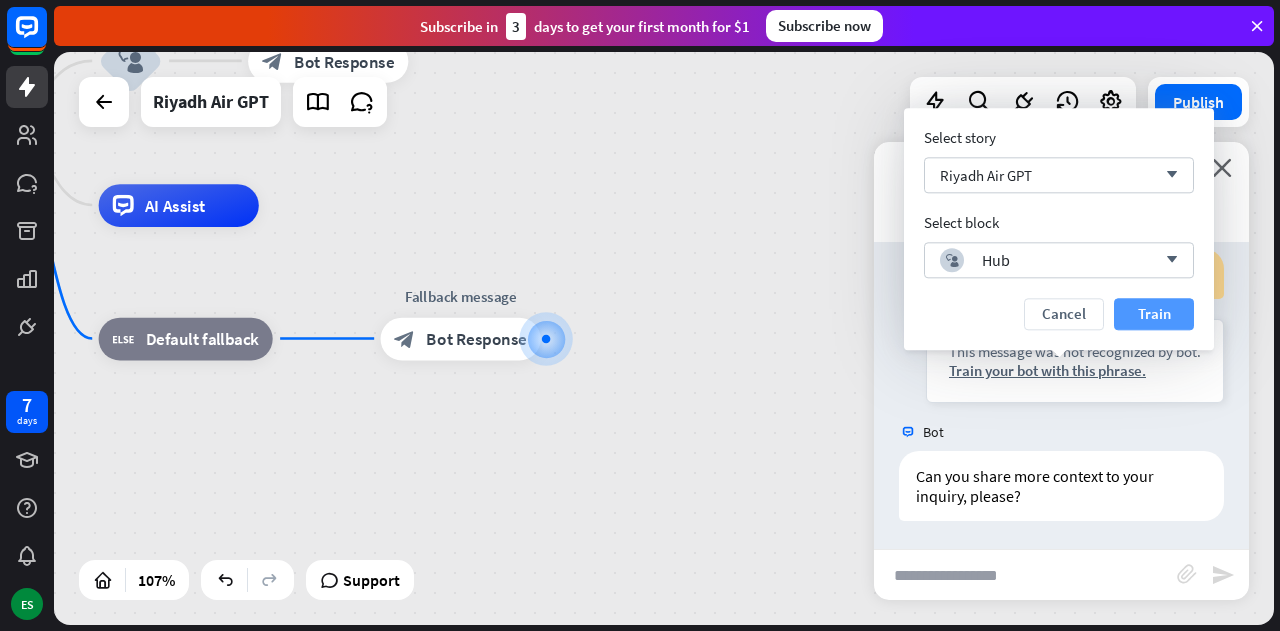 click on "Train" at bounding box center [1154, 314] 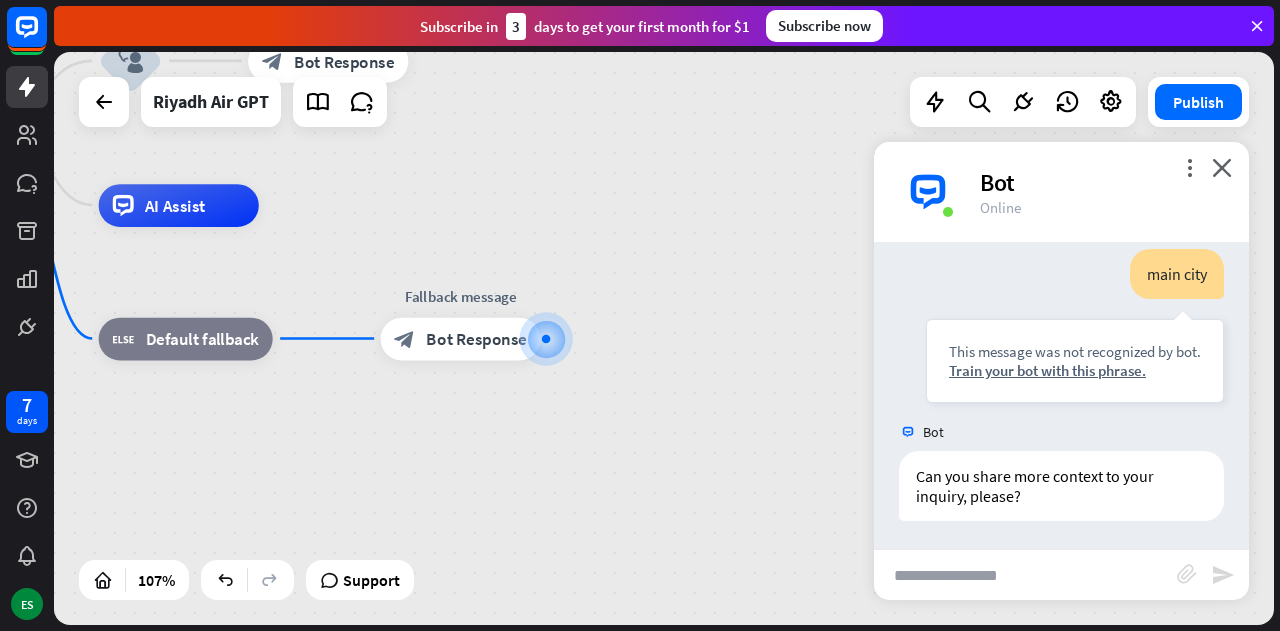 scroll, scrollTop: 32, scrollLeft: 0, axis: vertical 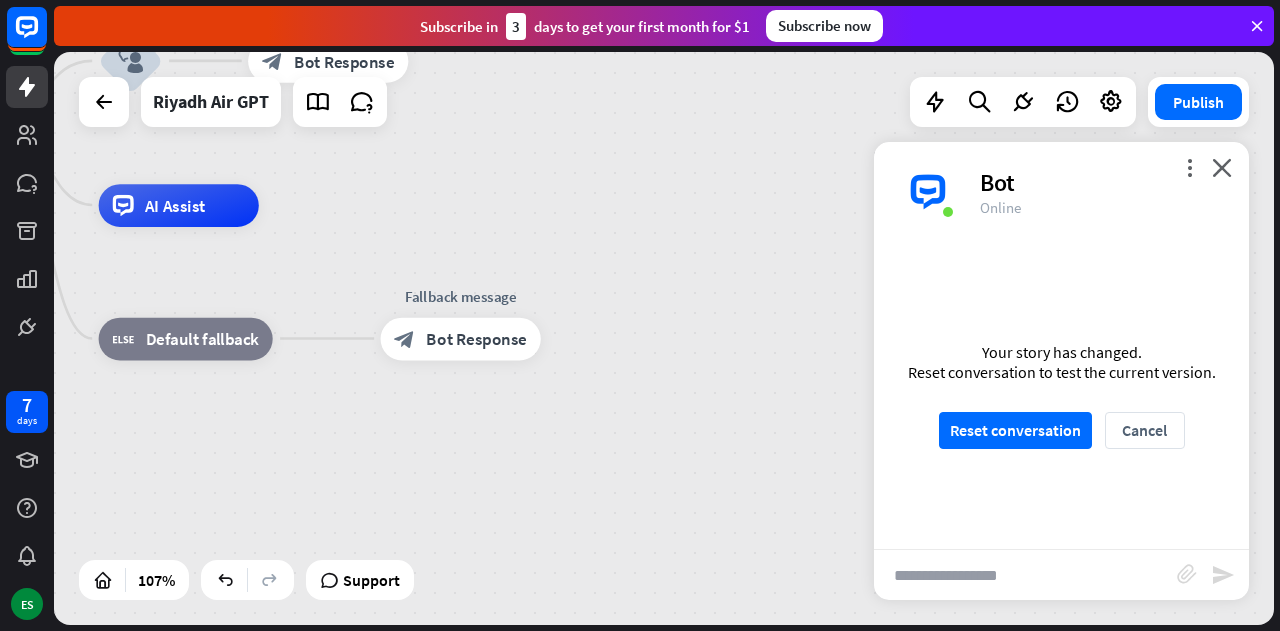 click on "more_vert
close
Bot
Online" at bounding box center (1061, 192) 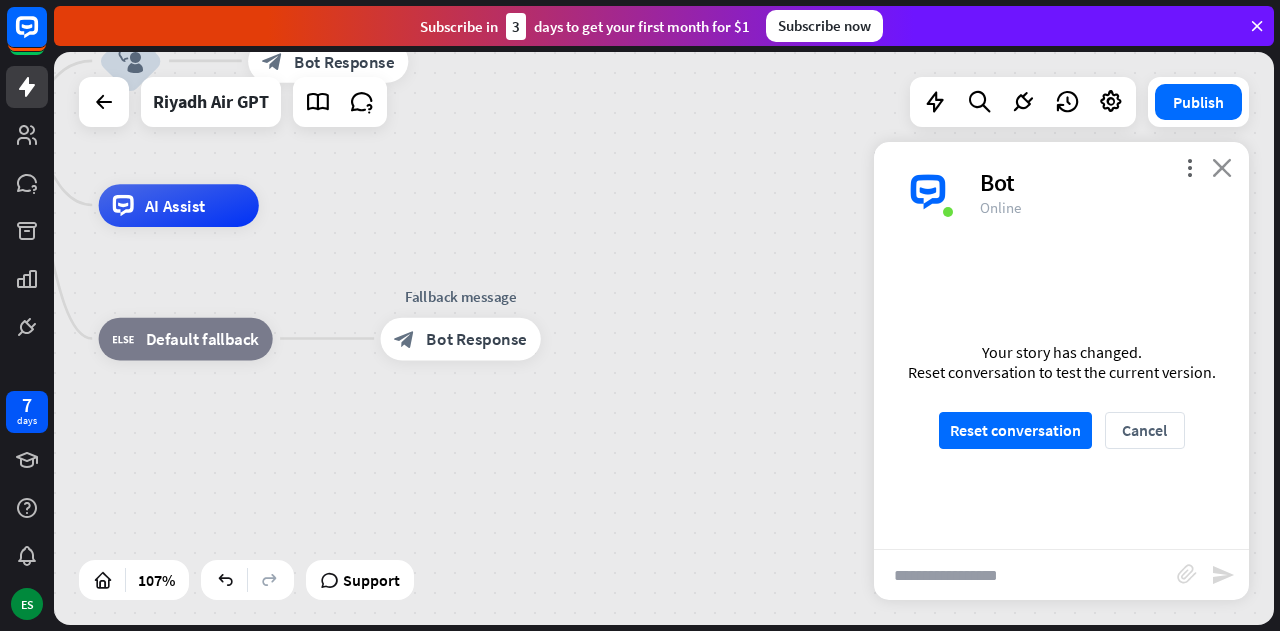 click on "close" at bounding box center (1222, 167) 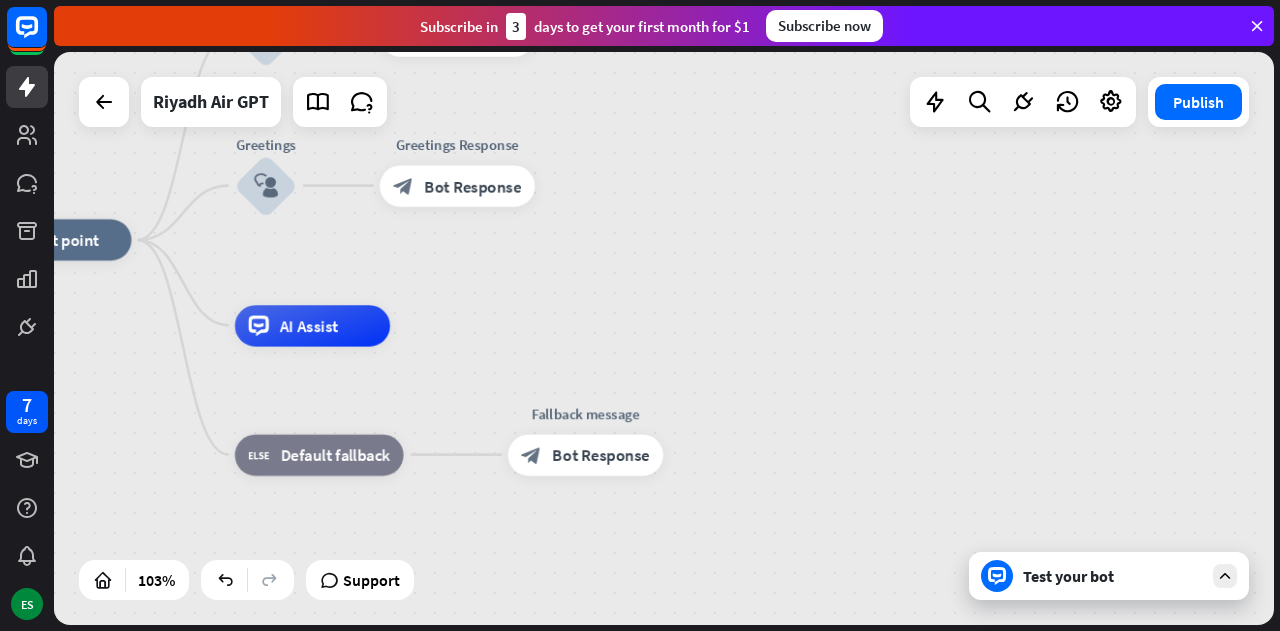 drag, startPoint x: 866, startPoint y: 338, endPoint x: 982, endPoint y: 449, distance: 160.55217 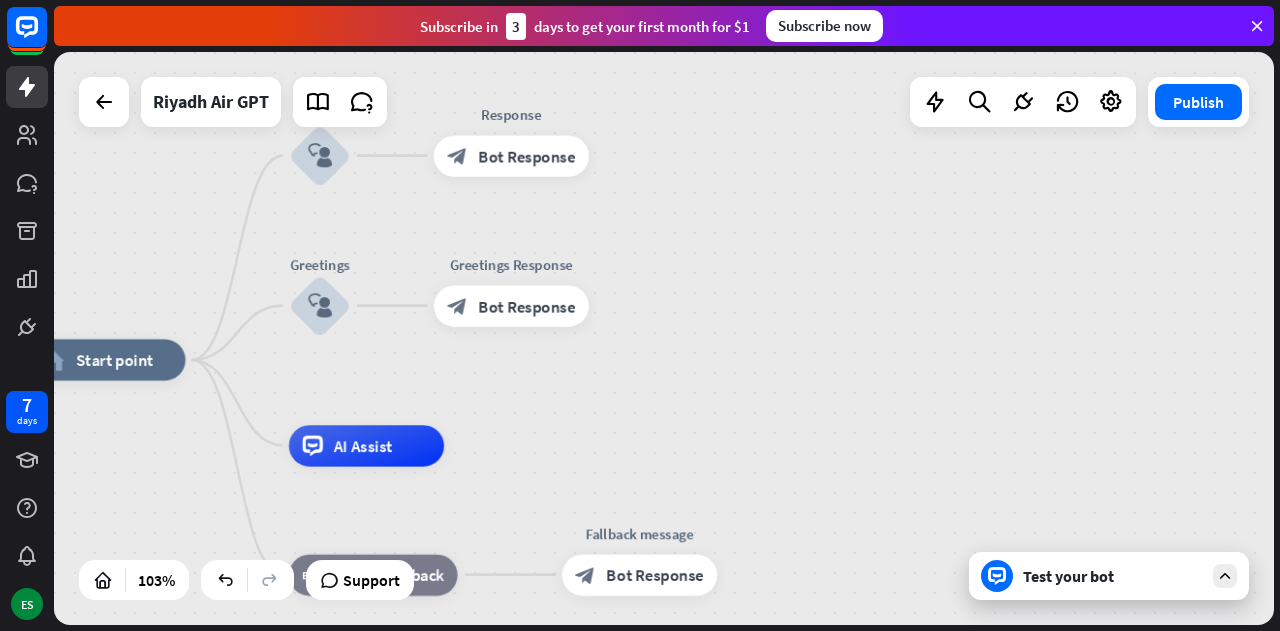 drag, startPoint x: 782, startPoint y: 343, endPoint x: 836, endPoint y: 468, distance: 136.16534 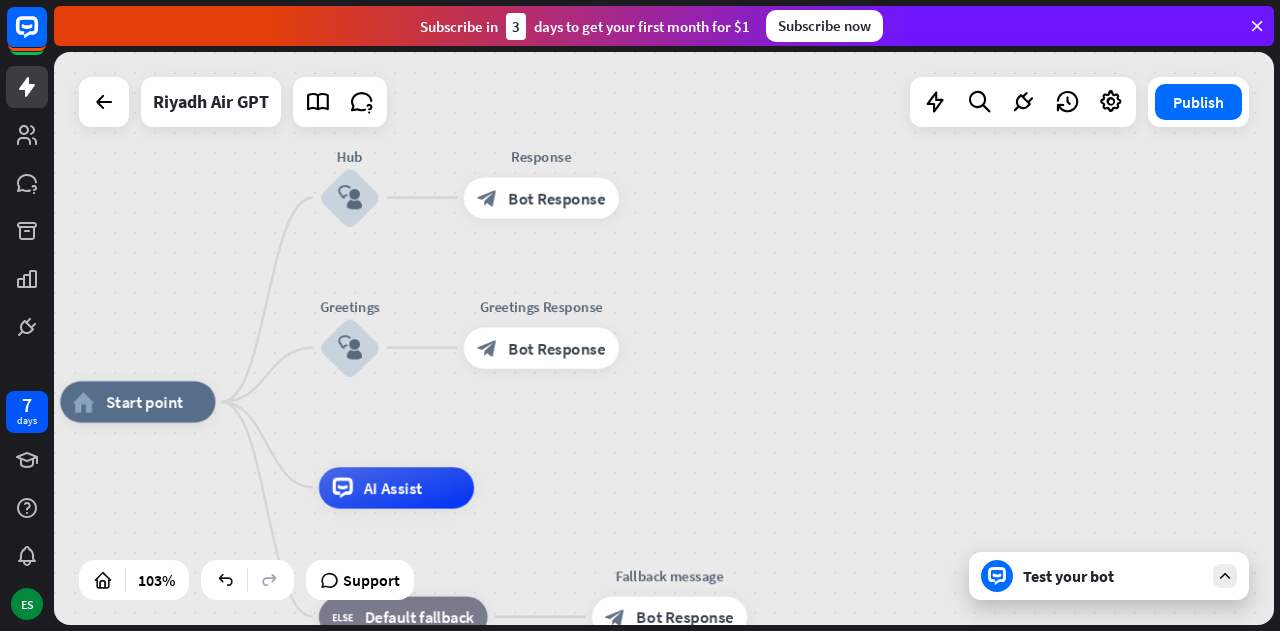 drag, startPoint x: 794, startPoint y: 383, endPoint x: 824, endPoint y: 425, distance: 51.613953 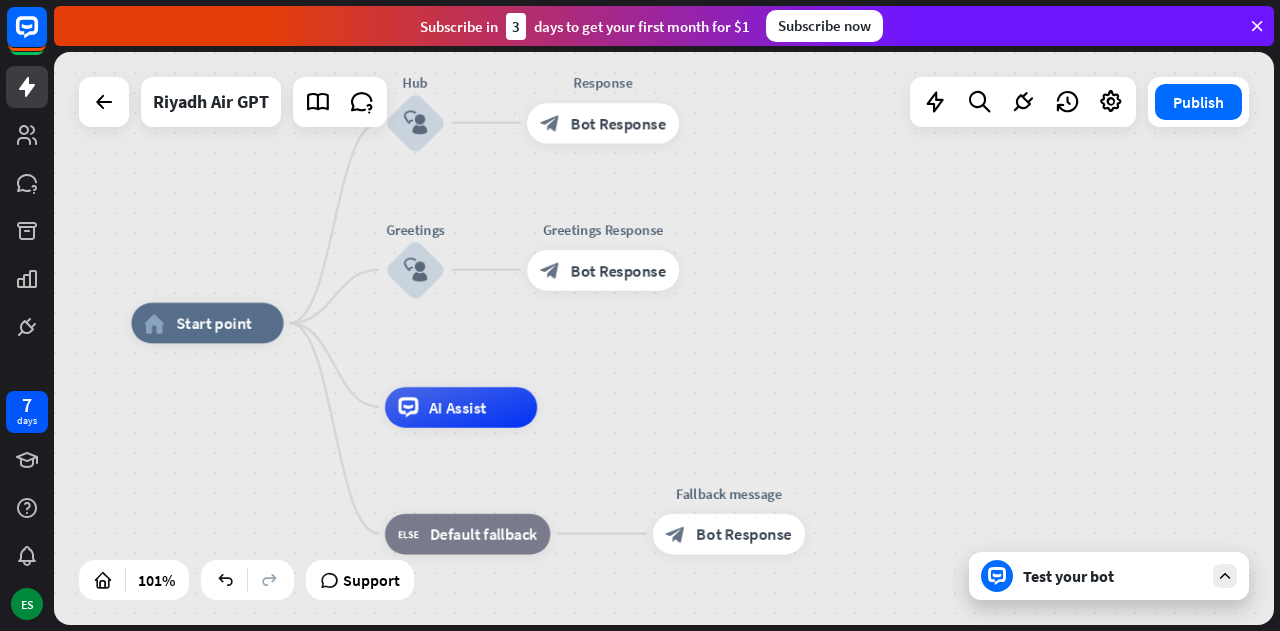 drag, startPoint x: 738, startPoint y: 358, endPoint x: 794, endPoint y: 280, distance: 96.02083 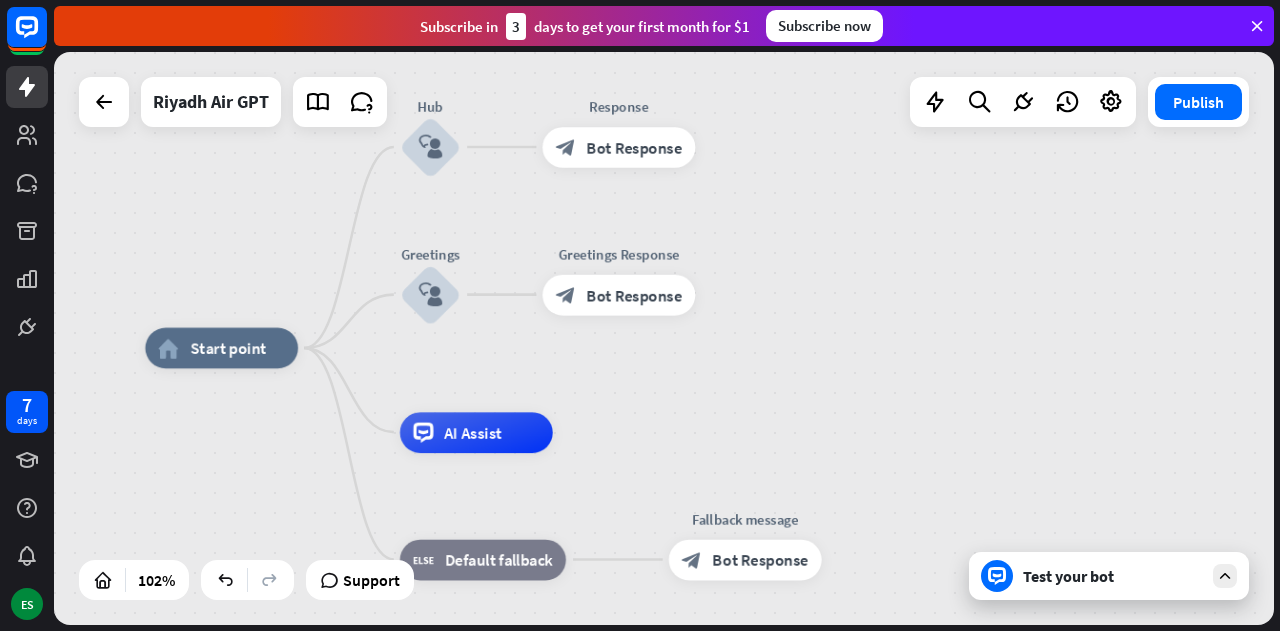 drag, startPoint x: 1103, startPoint y: 305, endPoint x: 1123, endPoint y: 330, distance: 32.01562 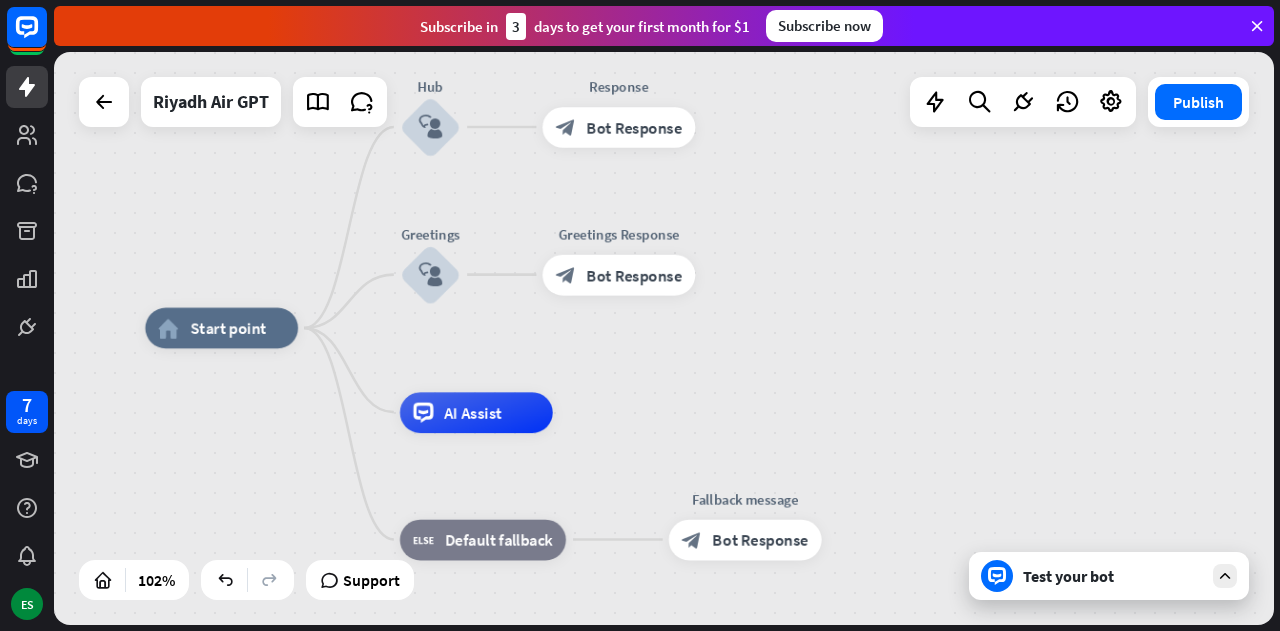 drag, startPoint x: 930, startPoint y: 263, endPoint x: 930, endPoint y: 241, distance: 22 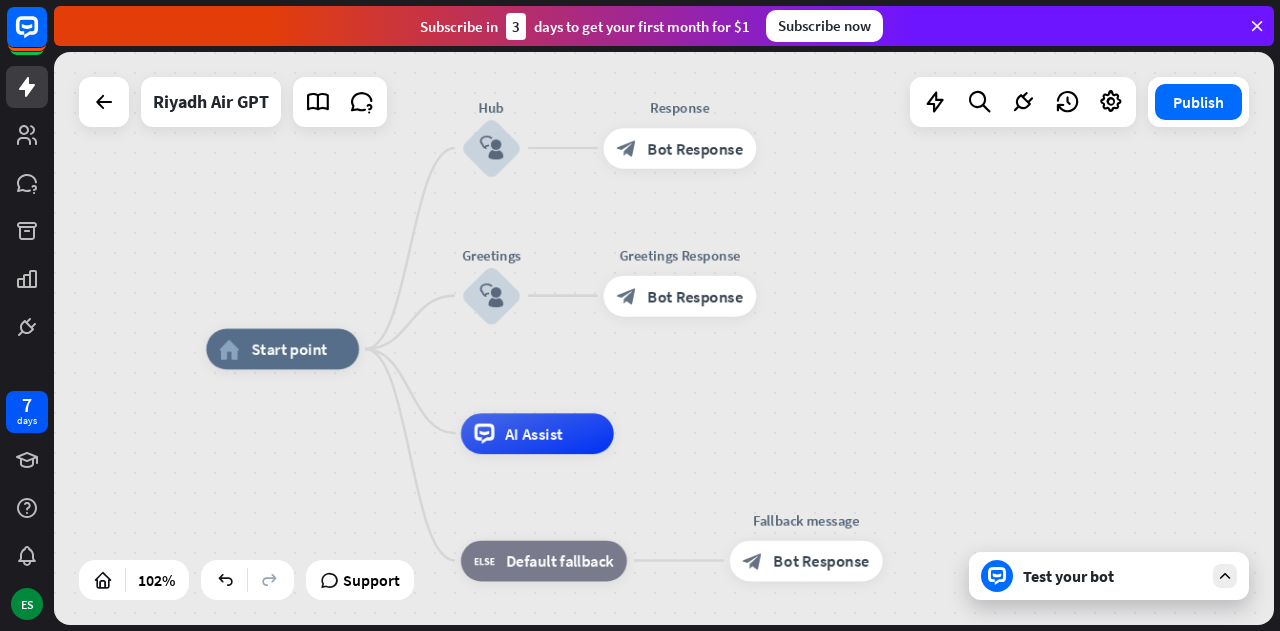 drag, startPoint x: 866, startPoint y: 238, endPoint x: 916, endPoint y: 261, distance: 55.03635 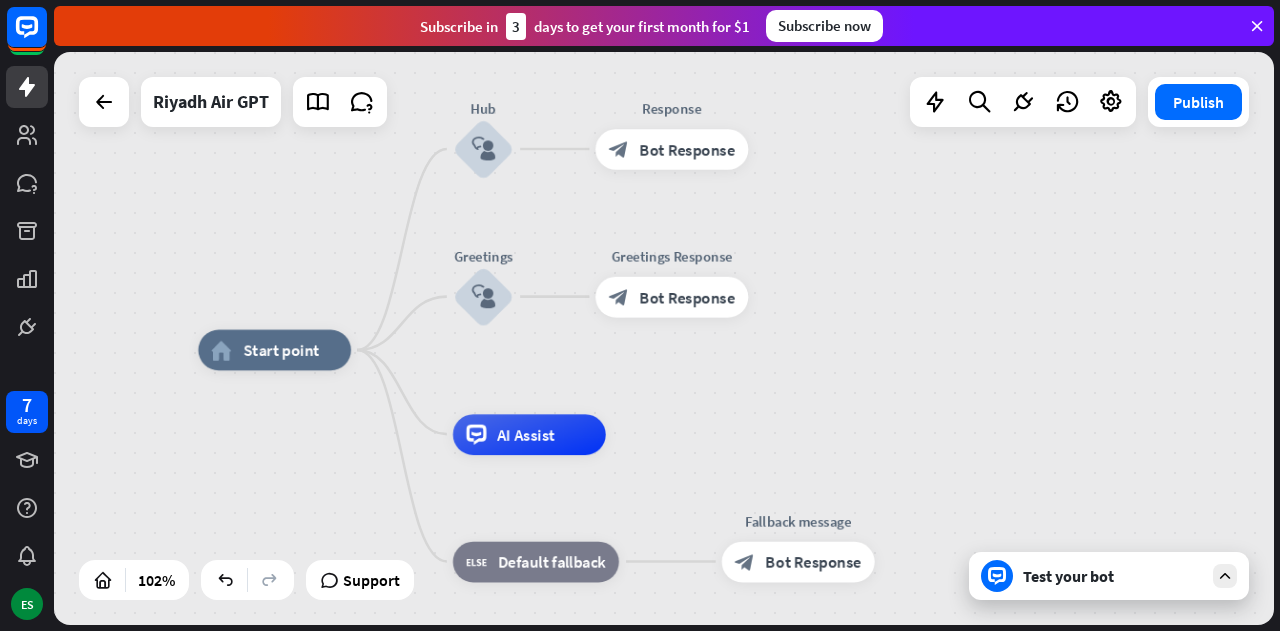 click on "home_2   Start point                 Hub   block_user_input                 Response   block_bot_response   Bot Response                 Greetings   block_user_input                 Greetings Response   block_bot_response   Bot Response                     AI Assist                   block_fallback   Default fallback                 Fallback message   block_bot_response   Bot Response" at bounding box center (664, 338) 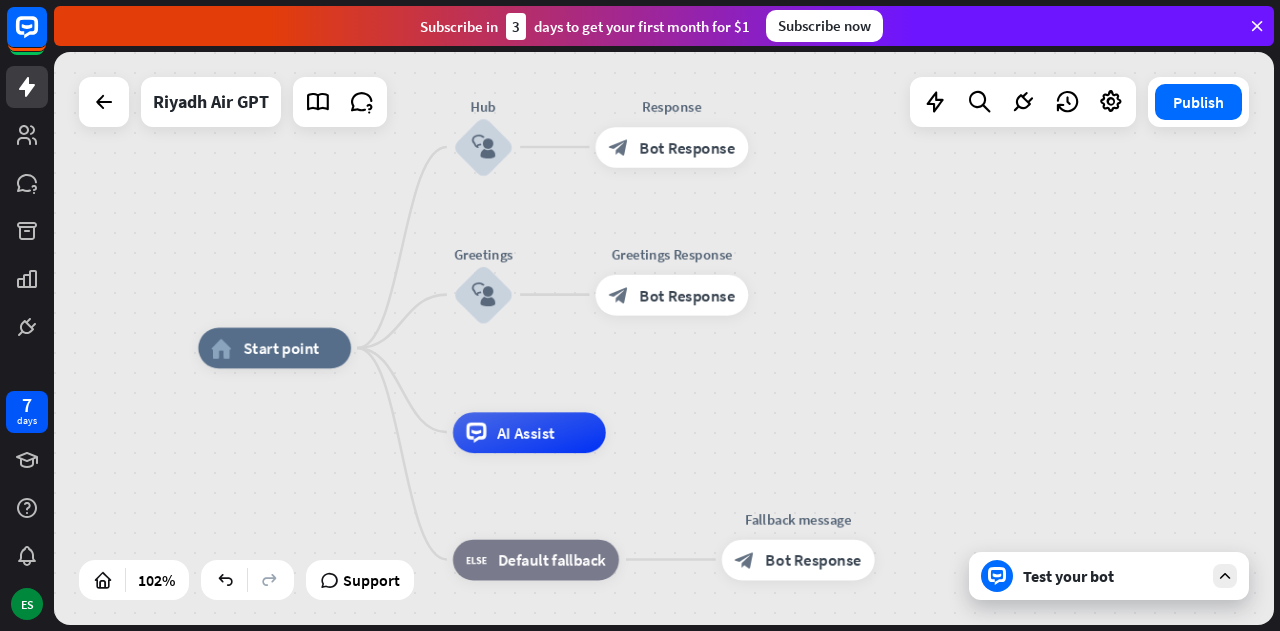 click at bounding box center [1257, 26] 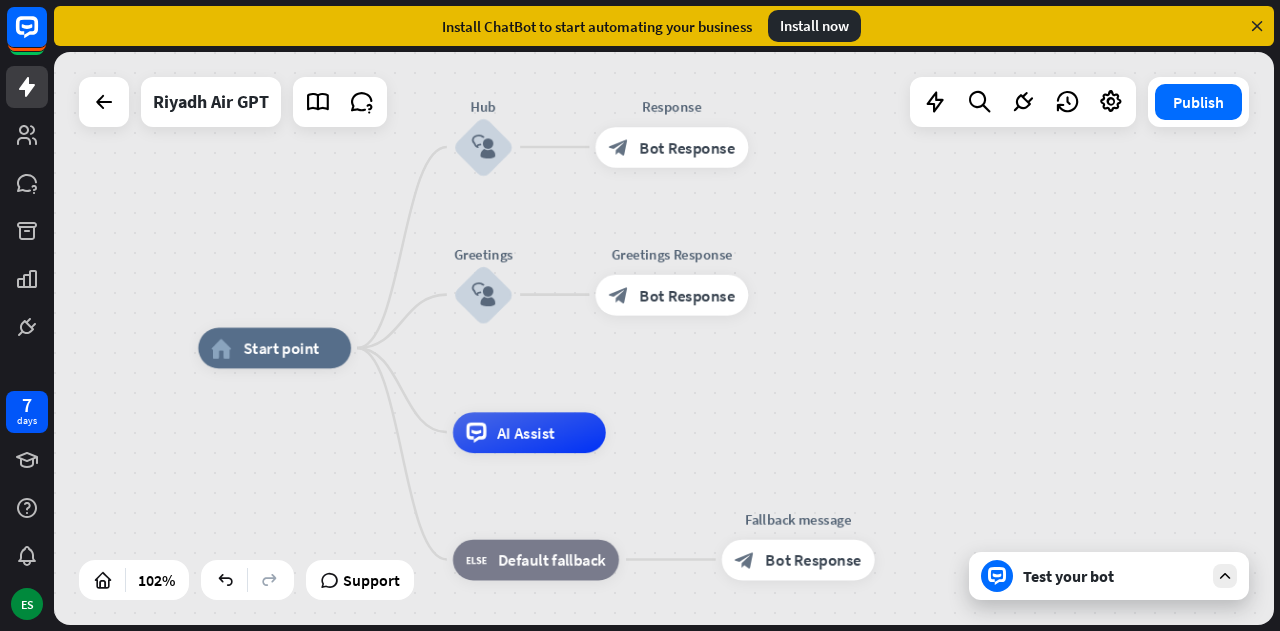 click at bounding box center [1257, 26] 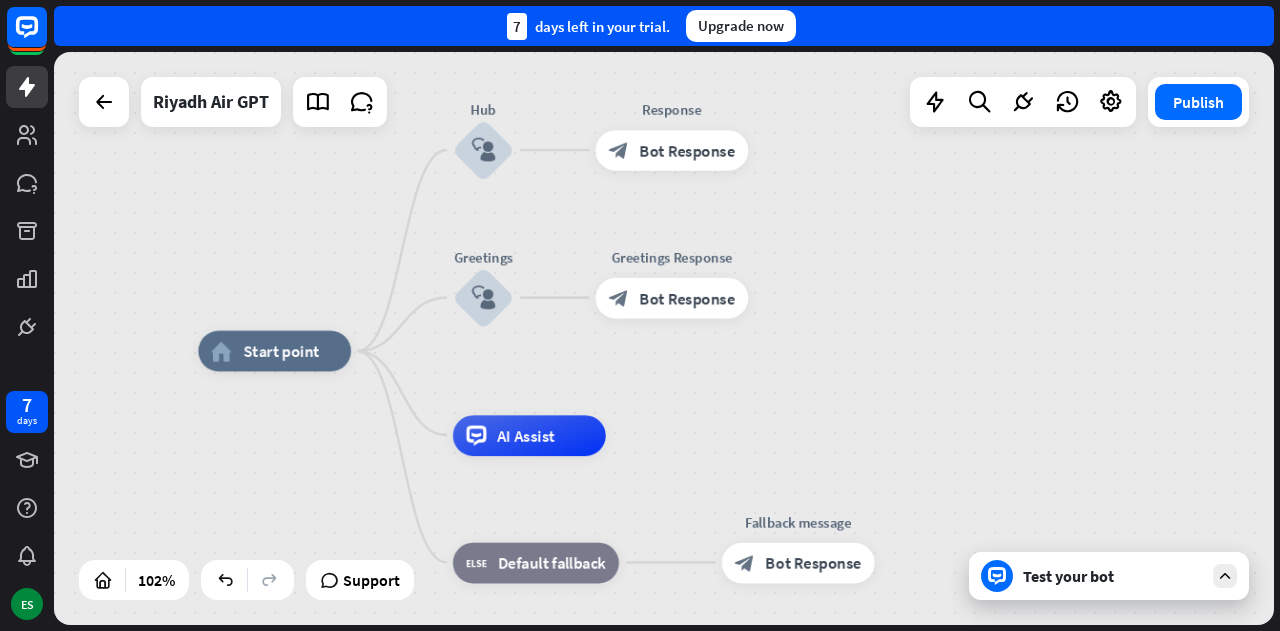 click on "home_2   Start point                 Hub   block_user_input                 Response   block_bot_response   Bot Response                 Greetings   block_user_input                 Greetings Response   block_bot_response   Bot Response                     AI Assist                   block_fallback   Default fallback                 Fallback message   block_bot_response   Bot Response" at bounding box center (664, 338) 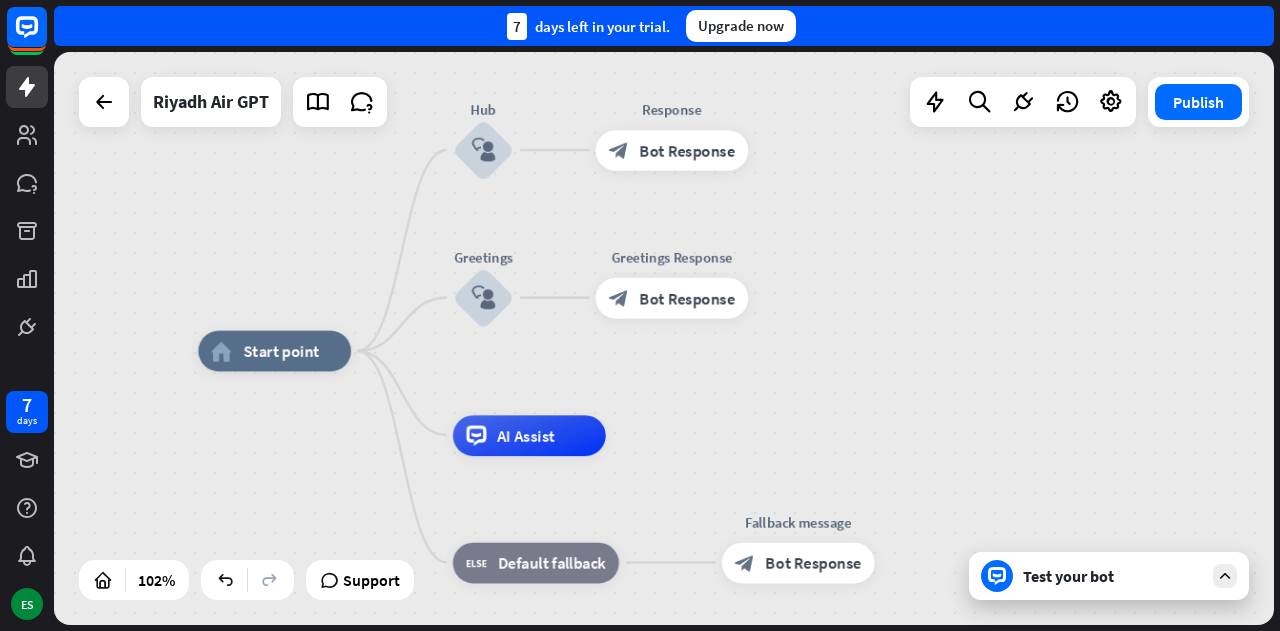 click on "home_2   Start point                 Hub   block_user_input                 Response   block_bot_response   Bot Response                 Greetings   block_user_input                 Greetings Response   block_bot_response   Bot Response                     AI Assist                   block_fallback   Default fallback                 Fallback message   block_bot_response   Bot Response" at bounding box center [664, 338] 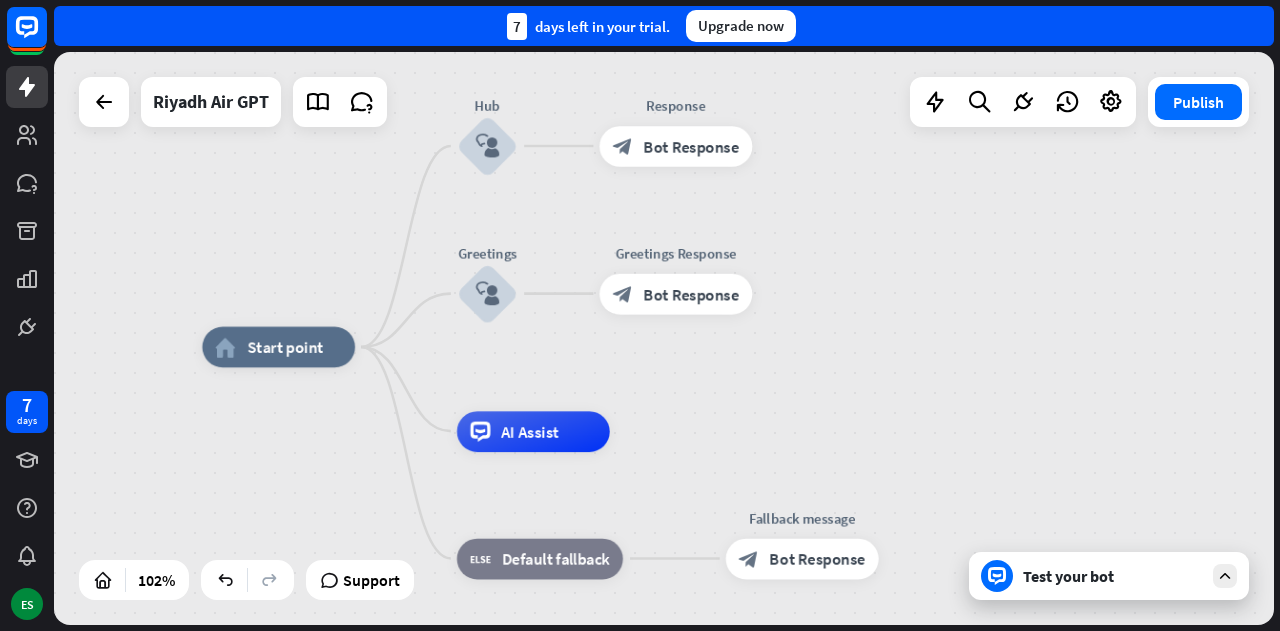 click on "home_2   Start point                 Hub   block_user_input                 Response   block_bot_response   Bot Response                 Greetings   block_user_input                 Greetings Response   block_bot_response   Bot Response                     AI Assist                   block_fallback   Default fallback                 Fallback message   block_bot_response   Bot Response" at bounding box center [664, 338] 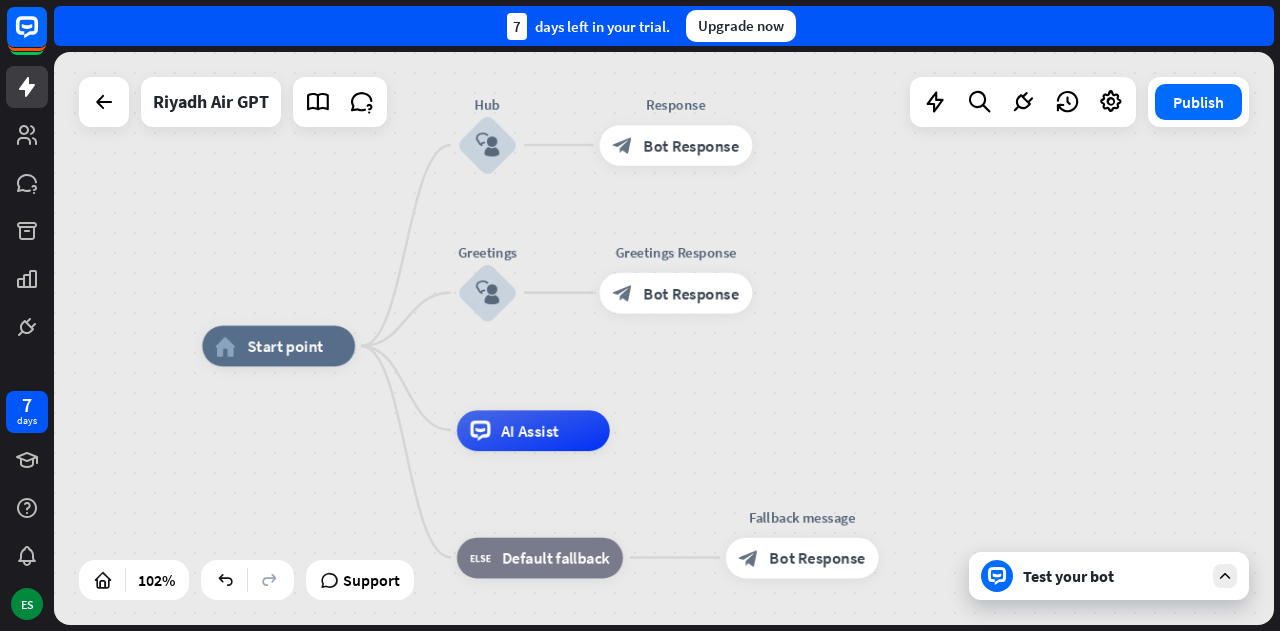 click on "Test your bot" at bounding box center (1109, 576) 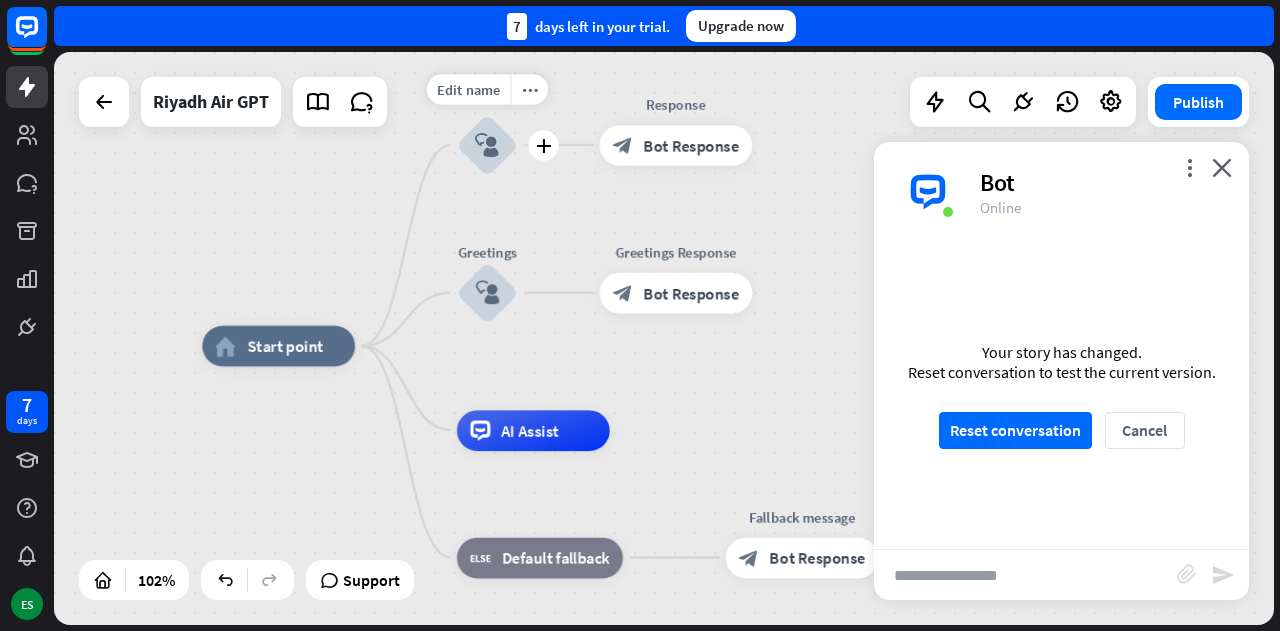 click on "block_user_input" at bounding box center [487, 144] 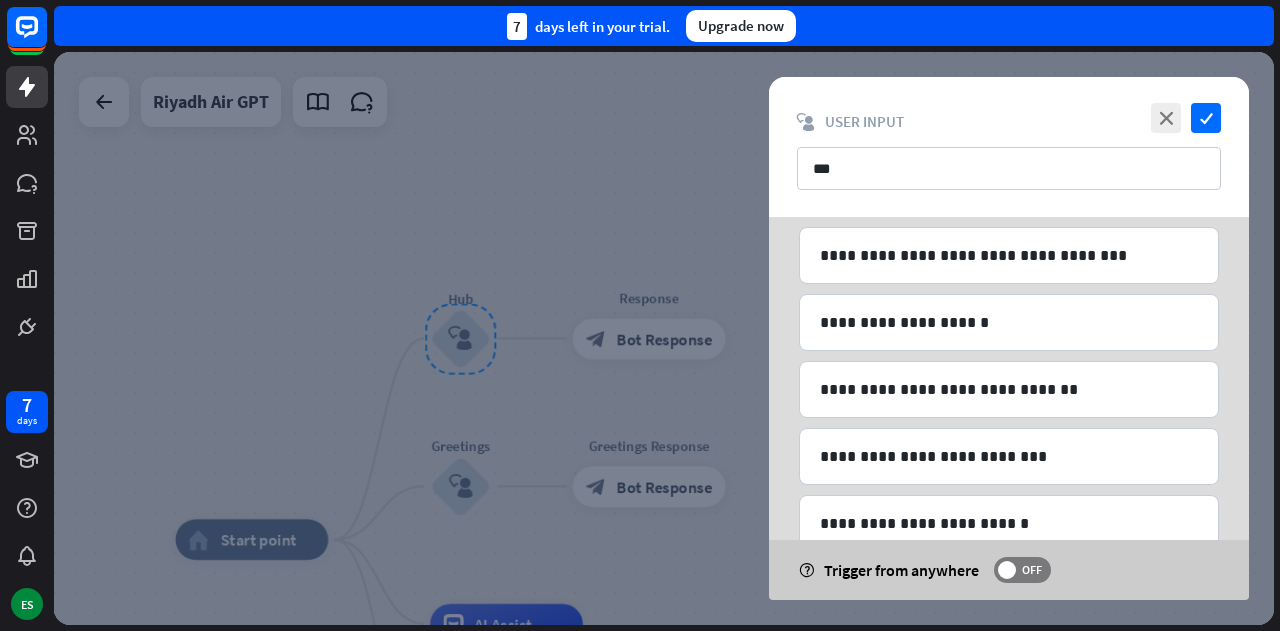 scroll, scrollTop: 1521, scrollLeft: 0, axis: vertical 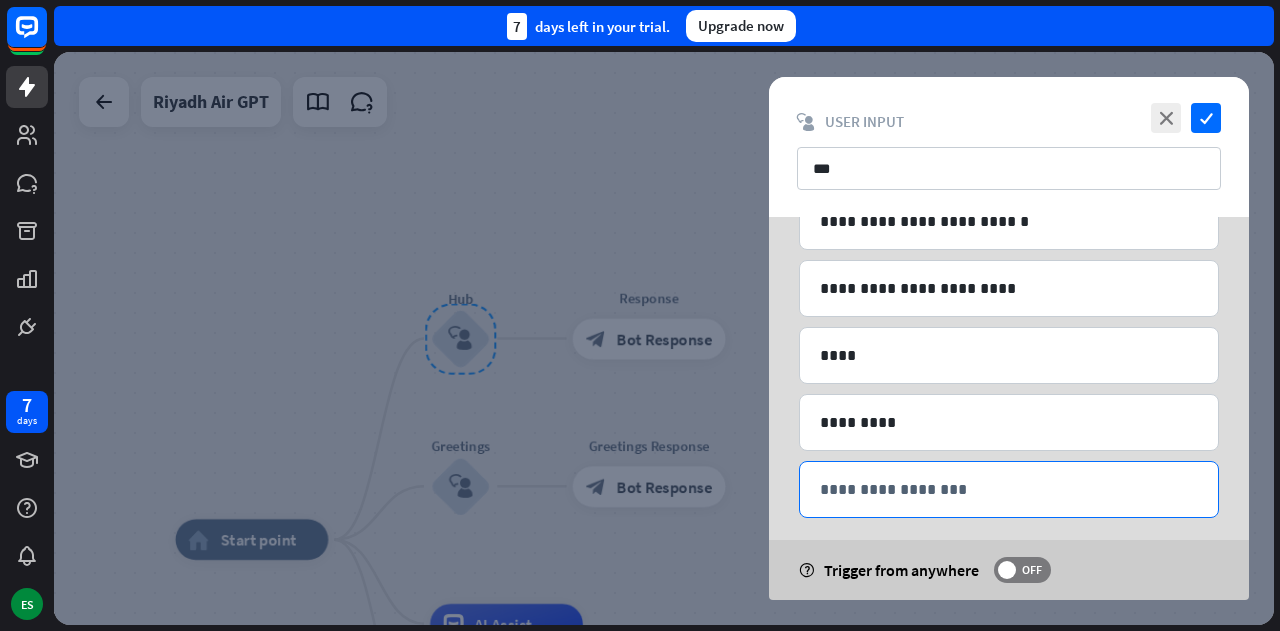 click on "**********" at bounding box center (1009, 489) 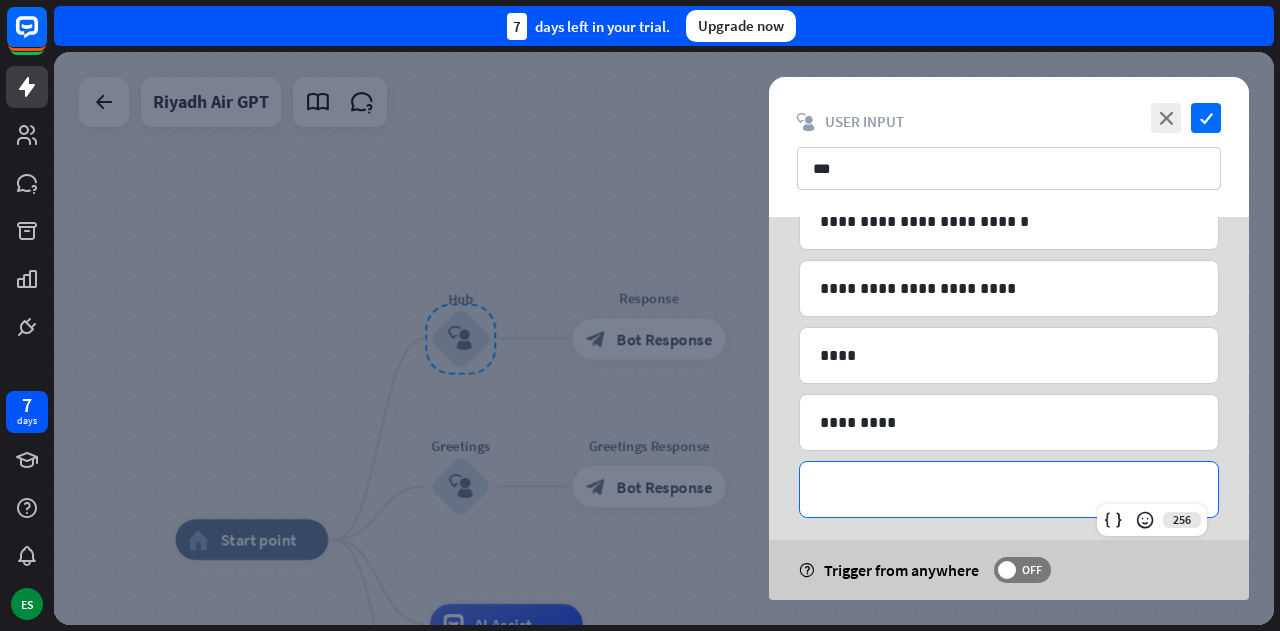 type 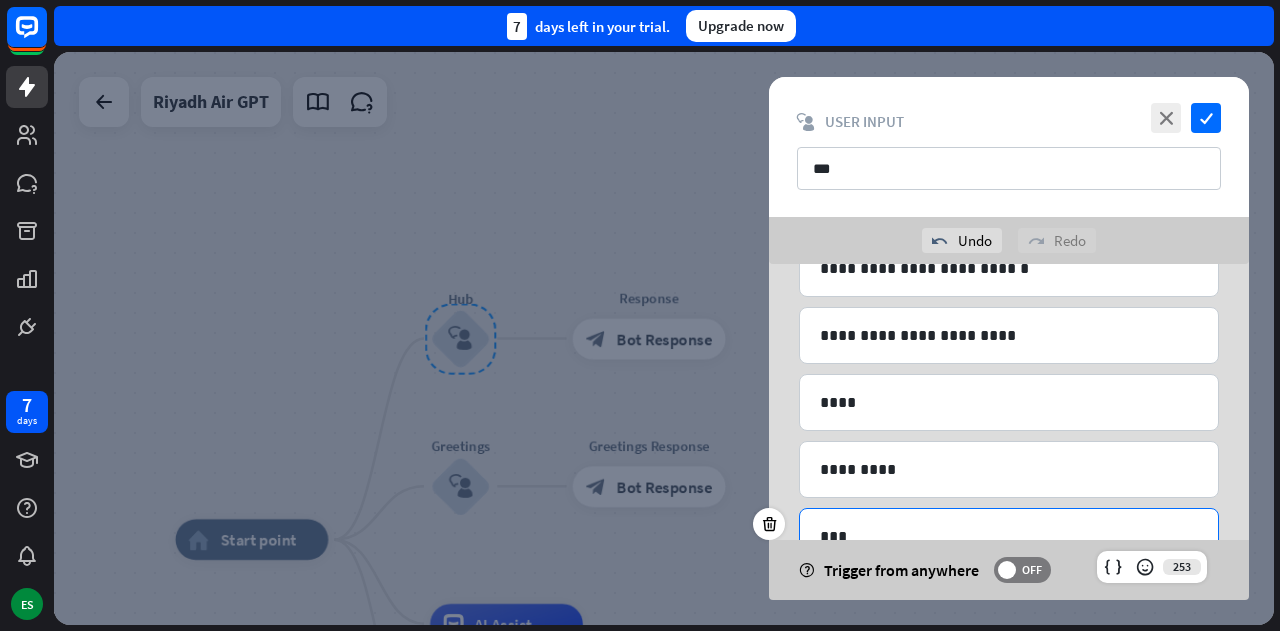 scroll, scrollTop: 1634, scrollLeft: 0, axis: vertical 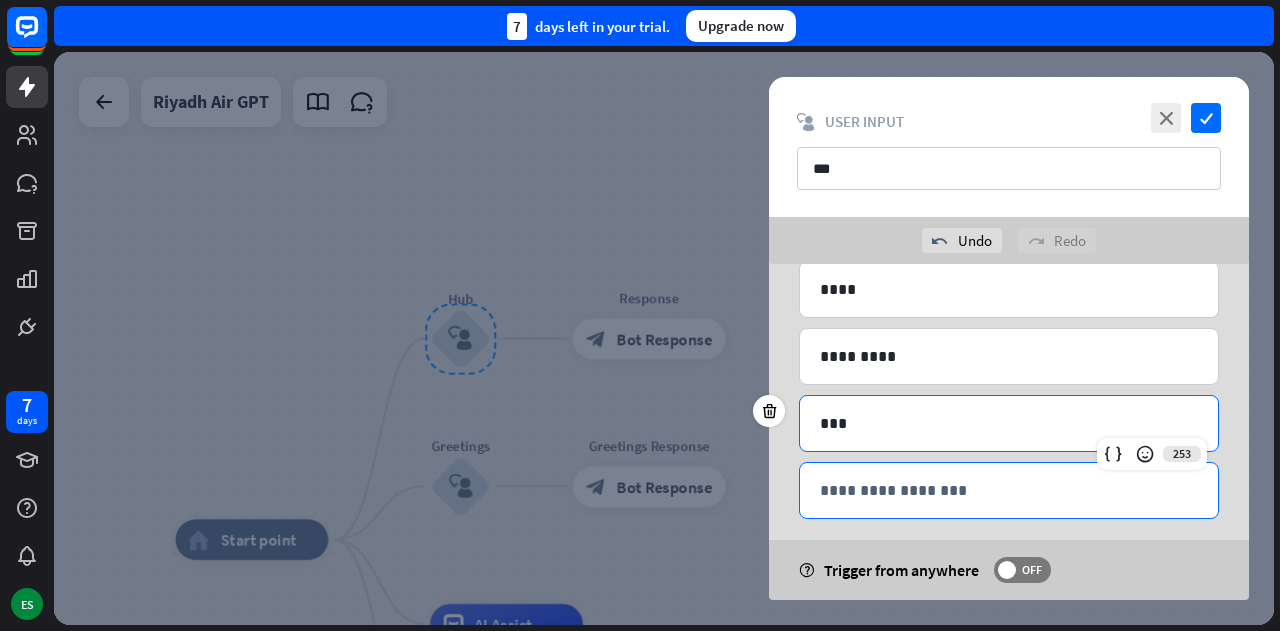 click on "**********" at bounding box center (1009, 490) 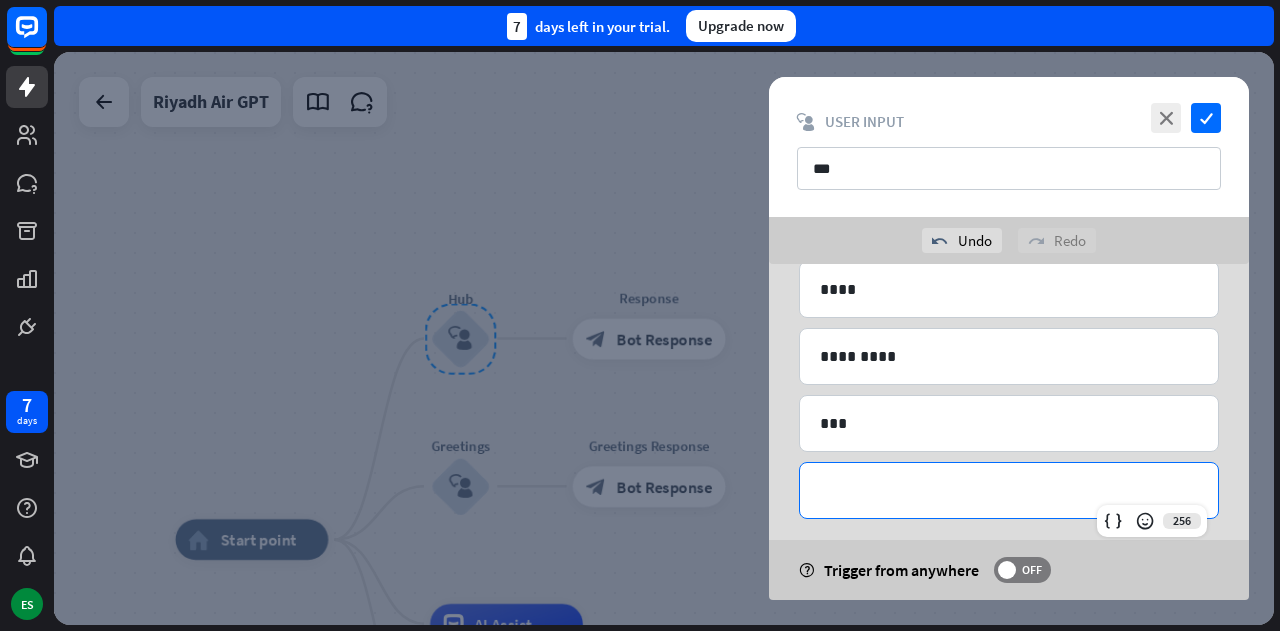 type 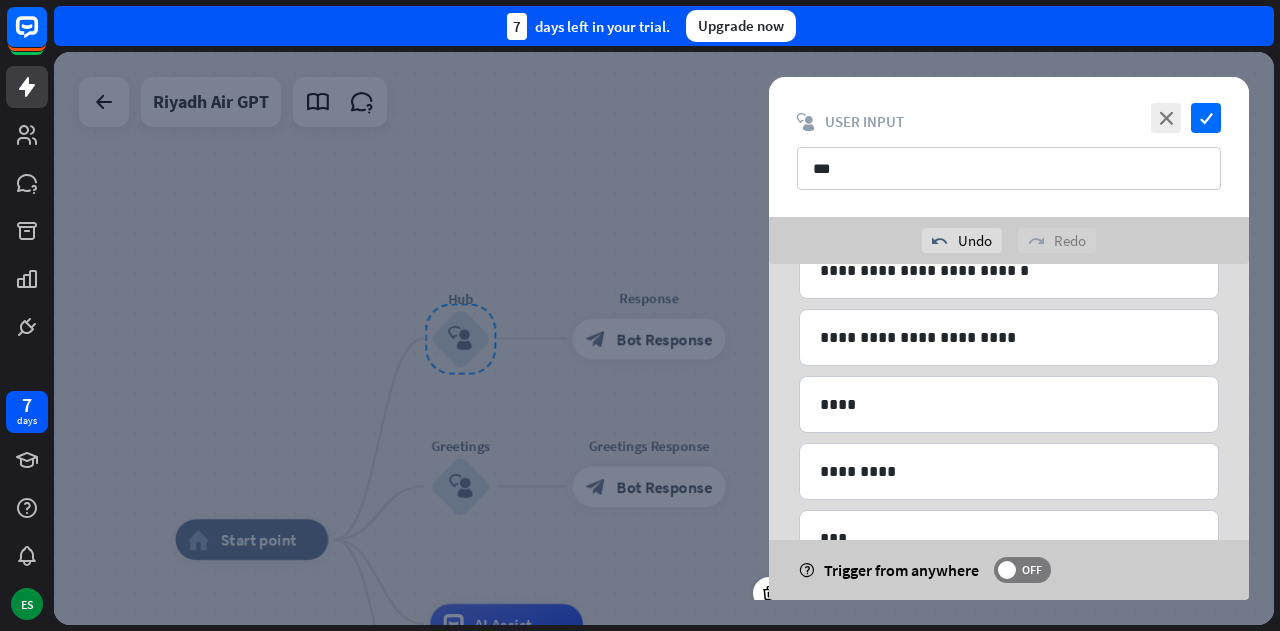 scroll, scrollTop: 1700, scrollLeft: 0, axis: vertical 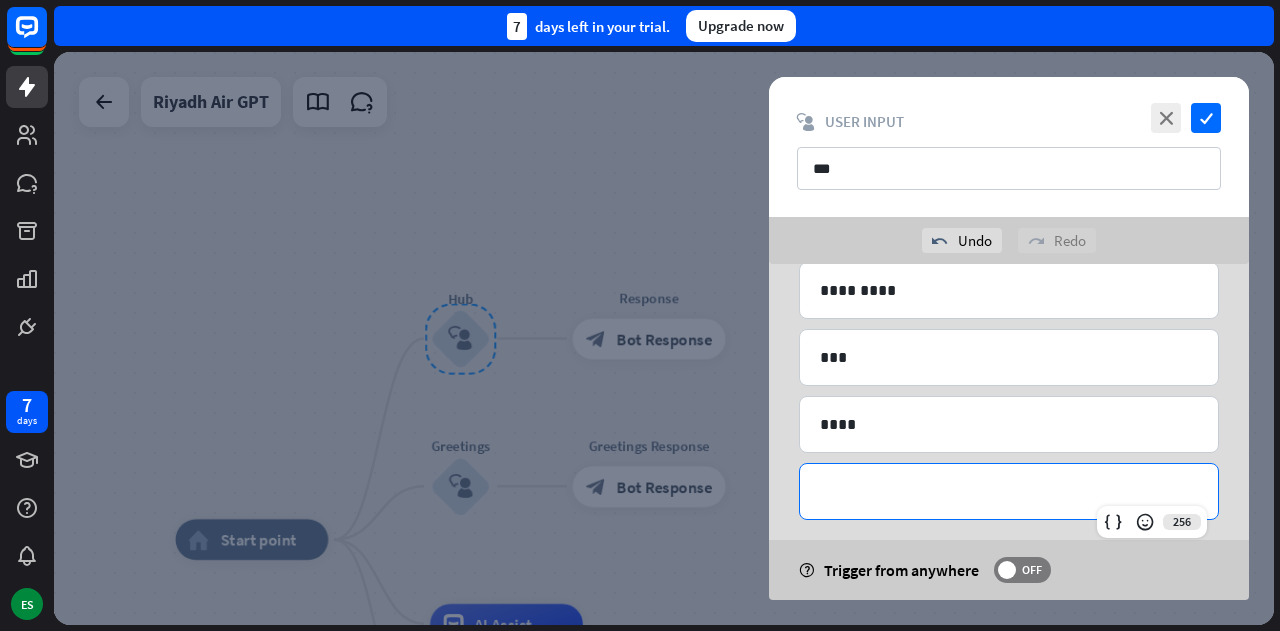 click on "**********" at bounding box center (1009, 491) 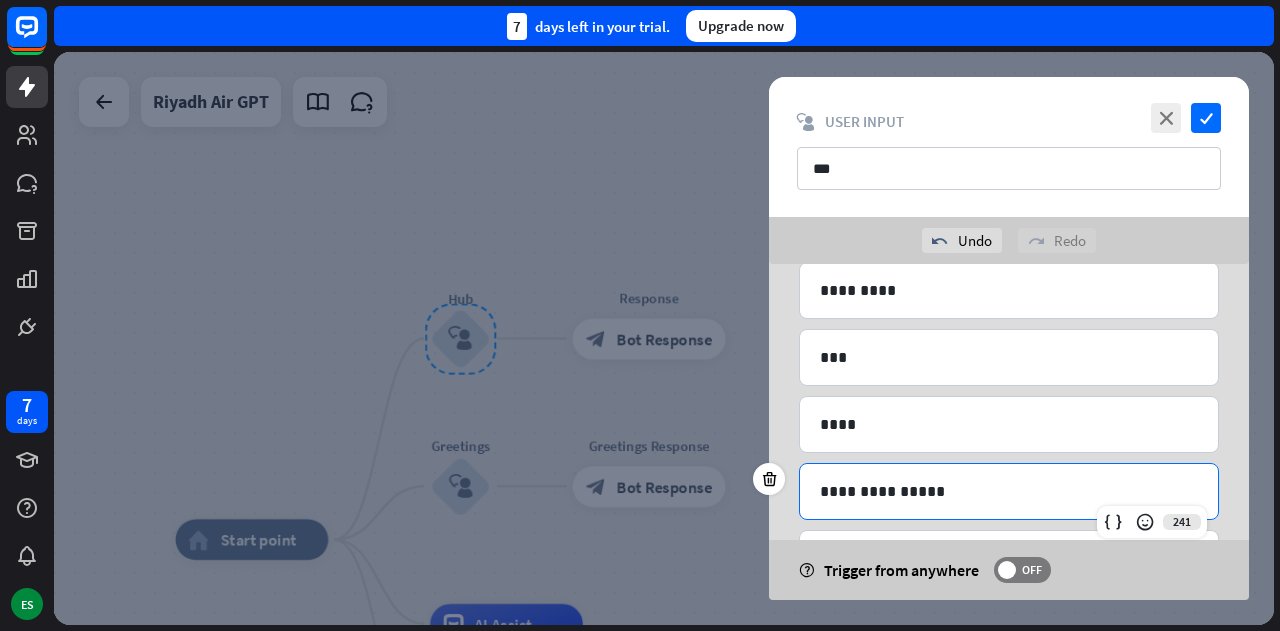 scroll, scrollTop: 1767, scrollLeft: 0, axis: vertical 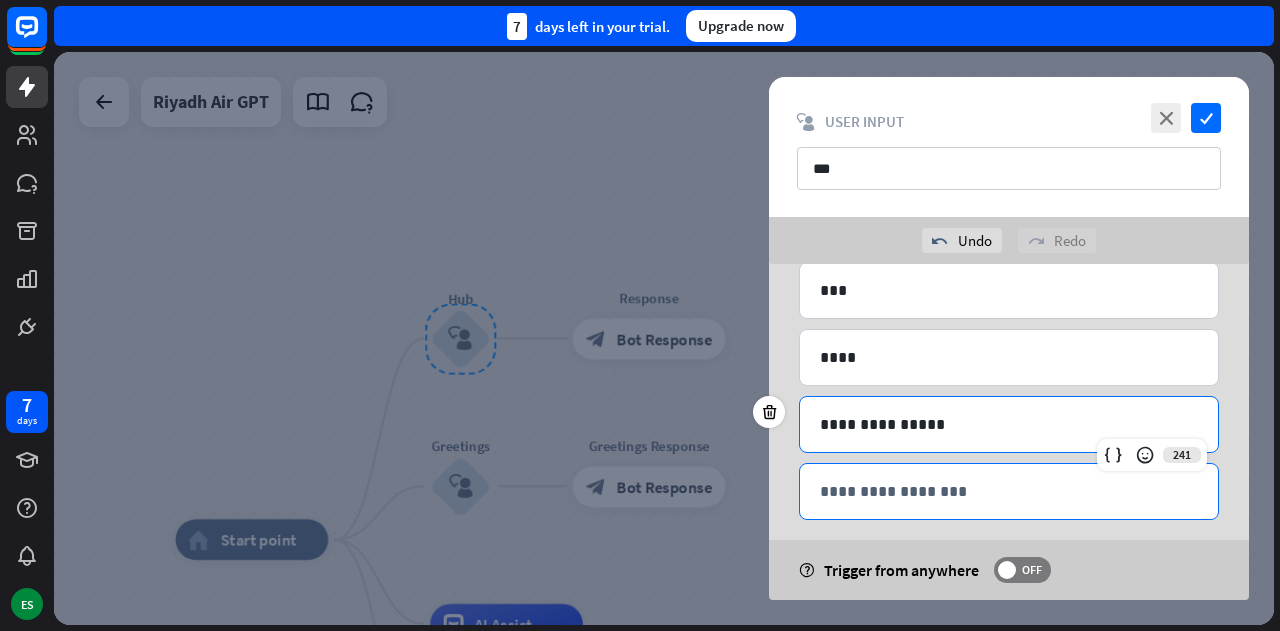 click on "**********" at bounding box center (1009, 491) 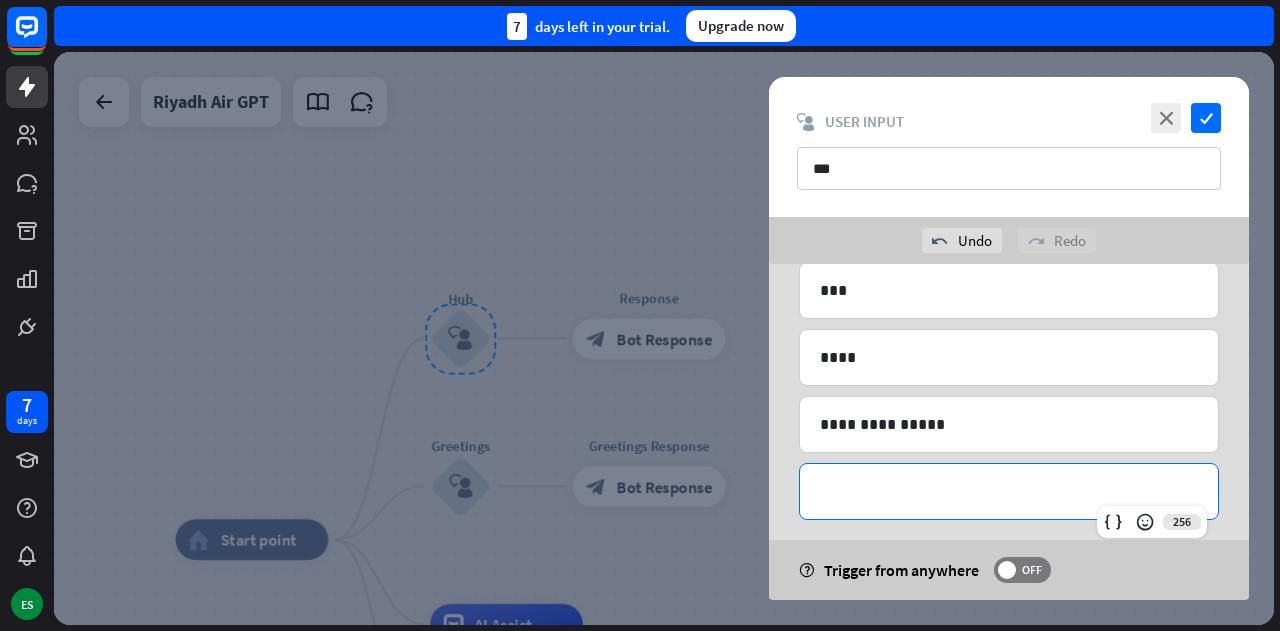 type 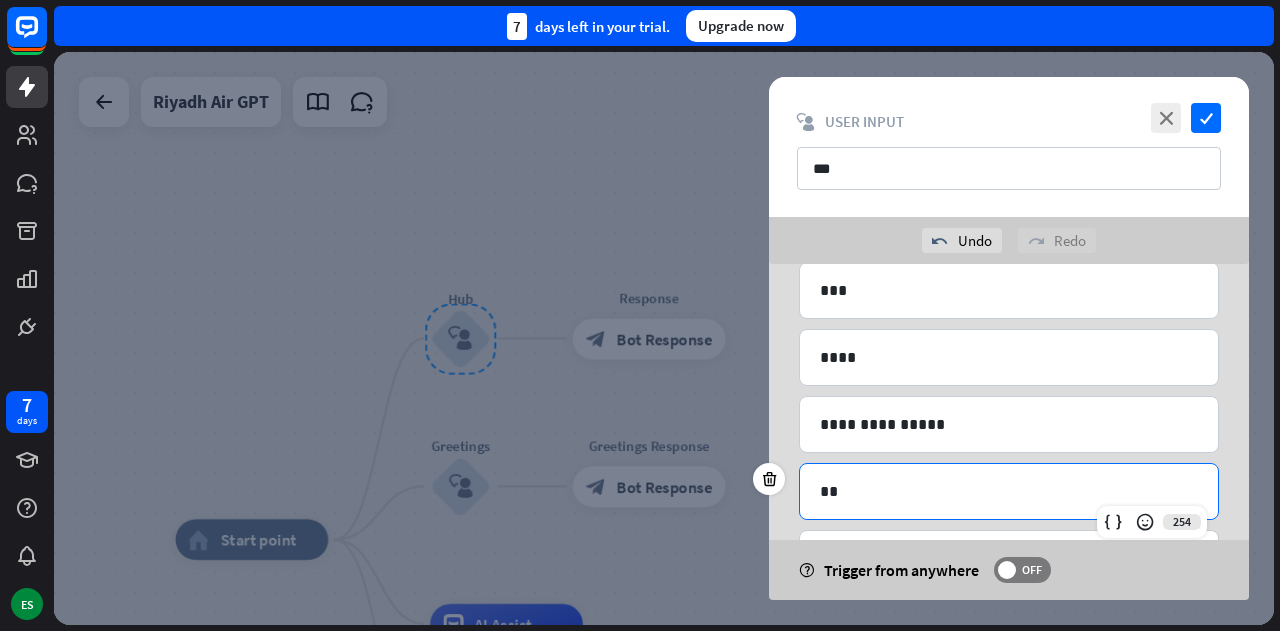 scroll, scrollTop: 1833, scrollLeft: 0, axis: vertical 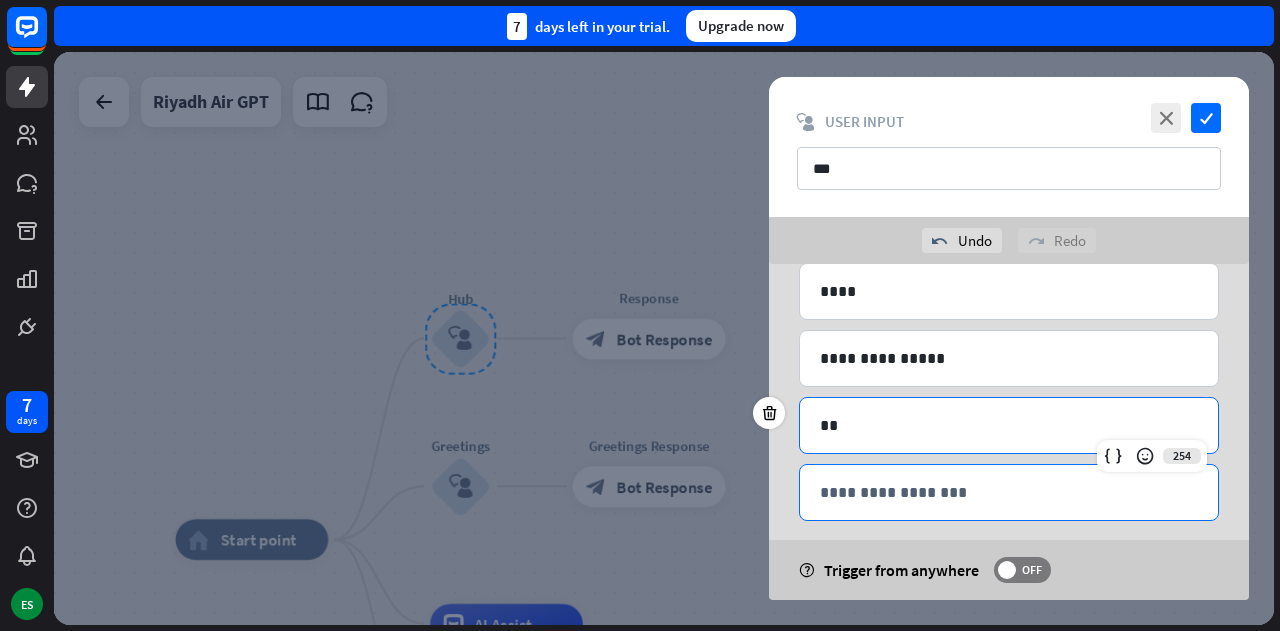 click on "**********" at bounding box center [1009, 492] 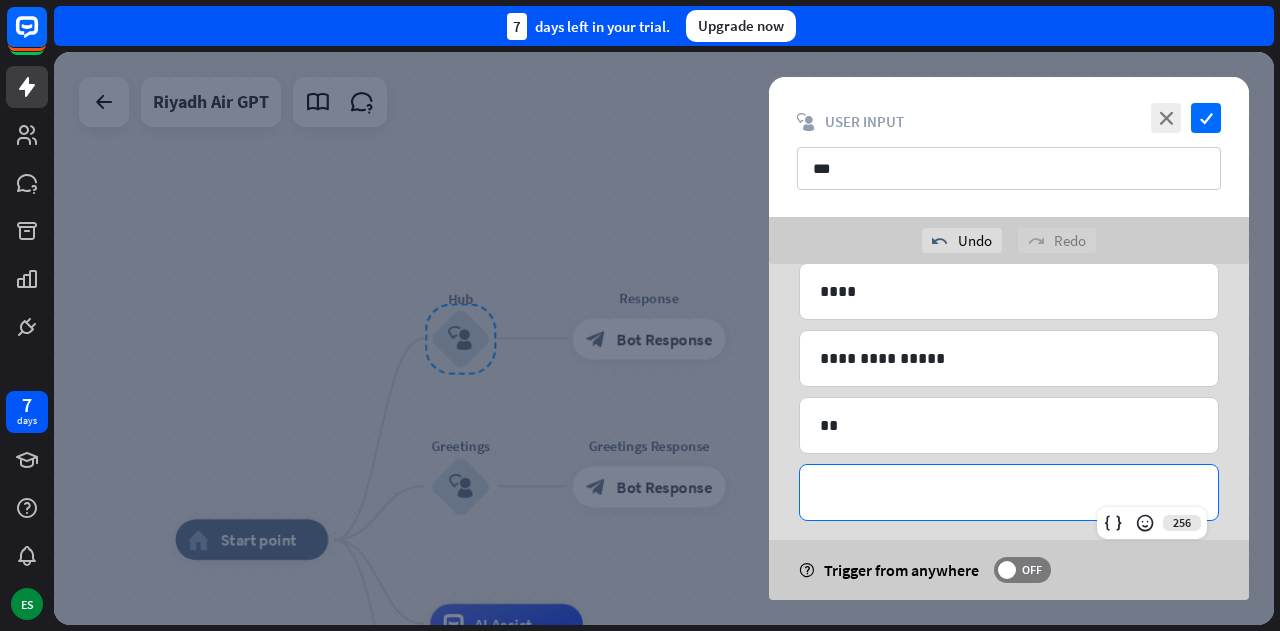 type 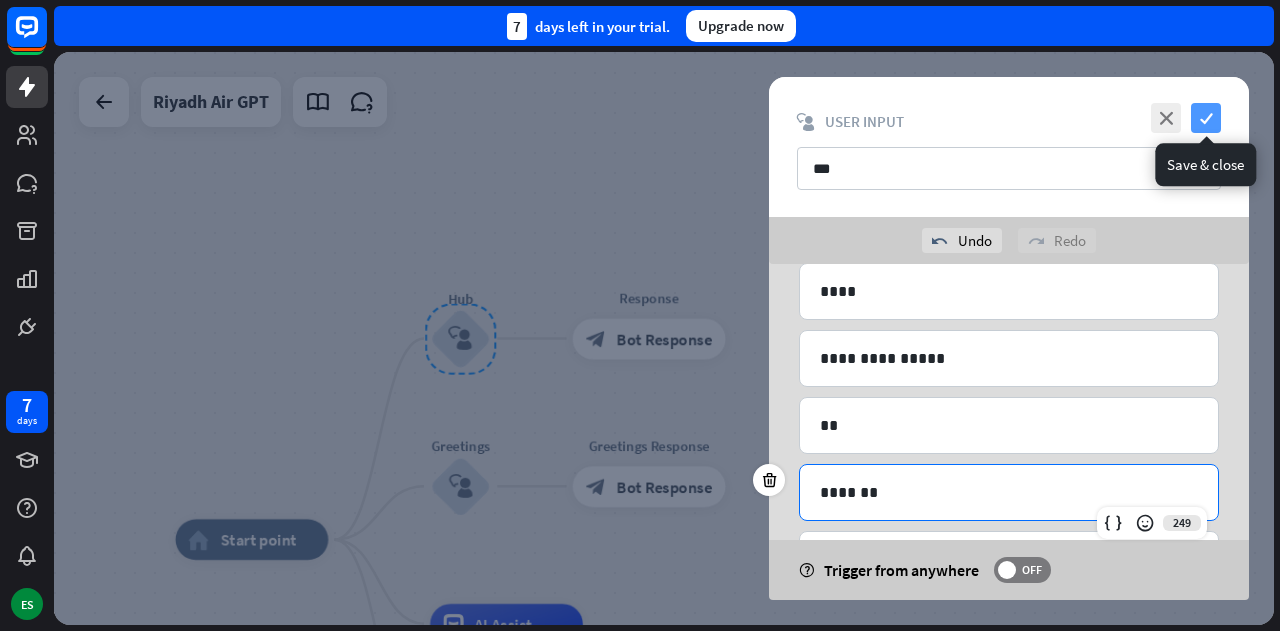 click on "check" at bounding box center [1206, 118] 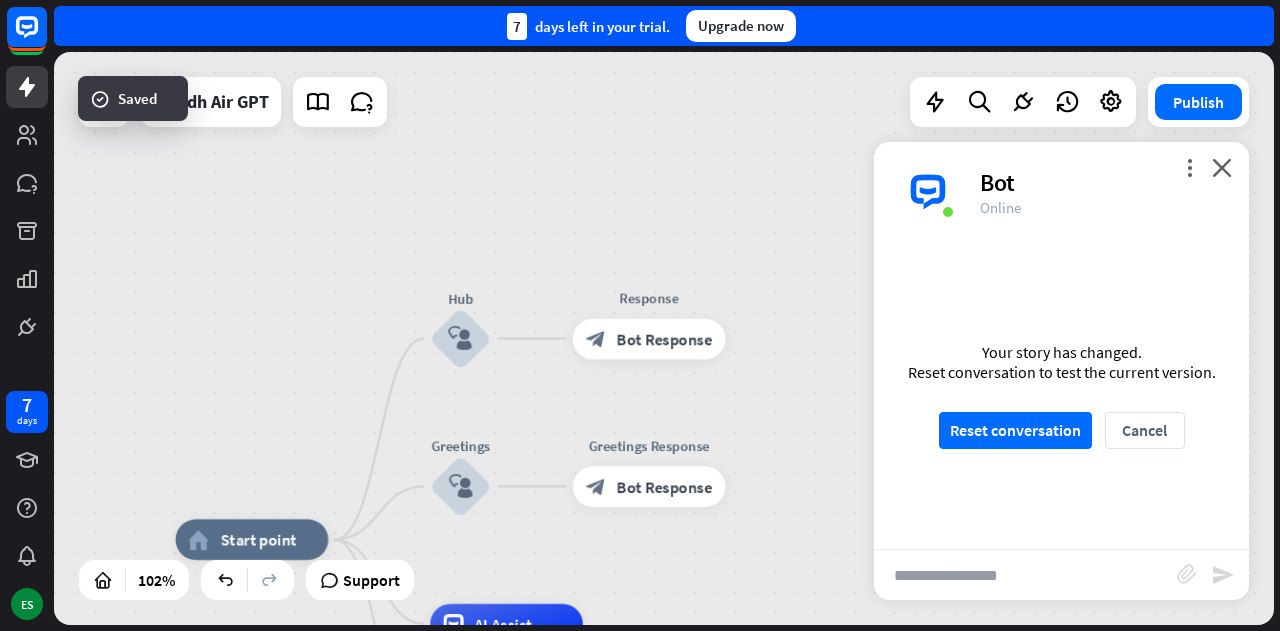 click on "home_2   Start point                 Hub   block_user_input                 Response   block_bot_response   Bot Response                 Greetings   block_user_input                 Greetings Response   block_bot_response   Bot Response                     AI Assist                   block_fallback   Default fallback                 Fallback message   block_bot_response   Bot Response" at bounding box center (664, 338) 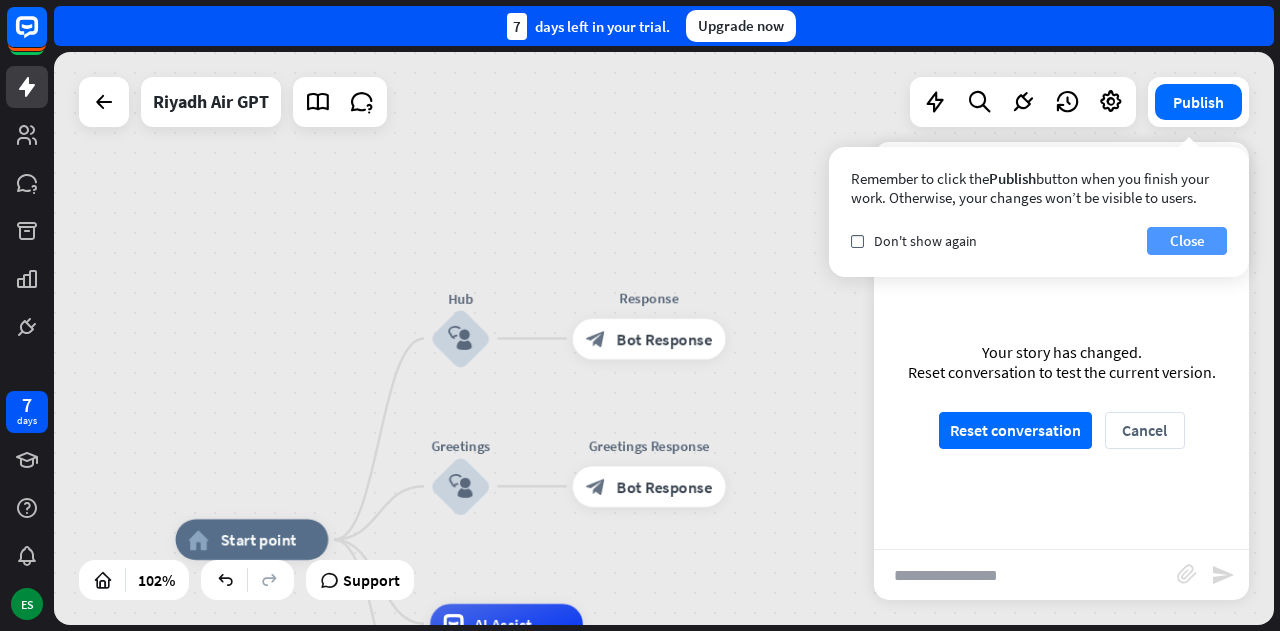 click on "Close" at bounding box center (1187, 241) 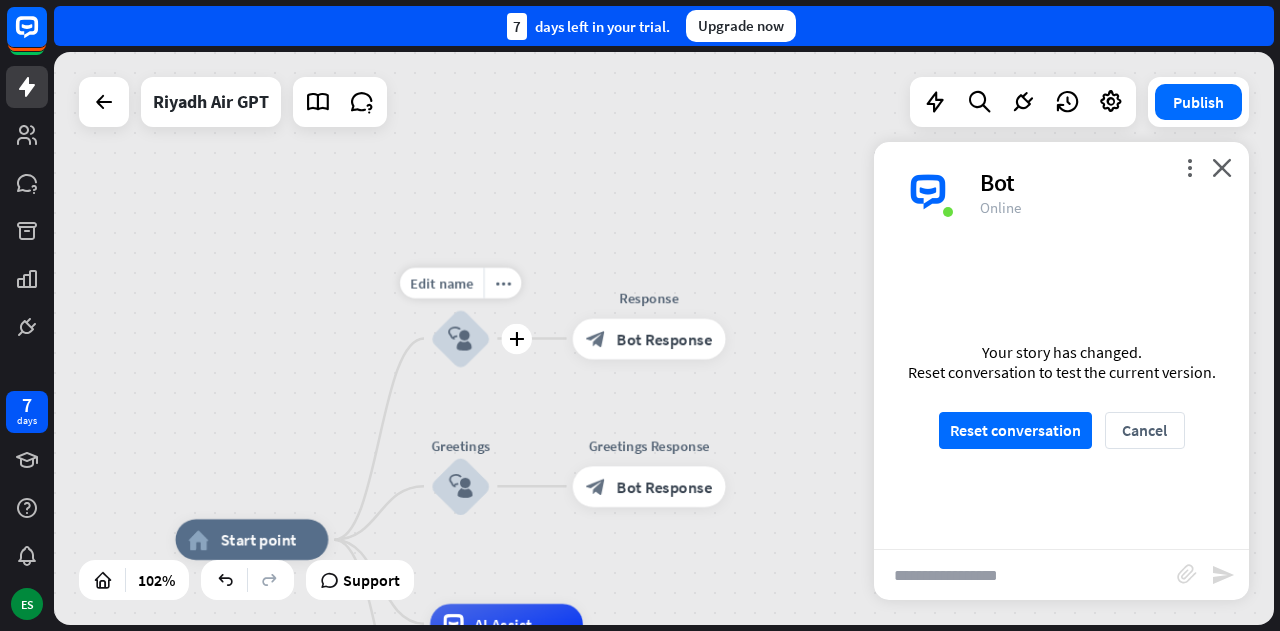 click on "block_user_input" at bounding box center (460, 338) 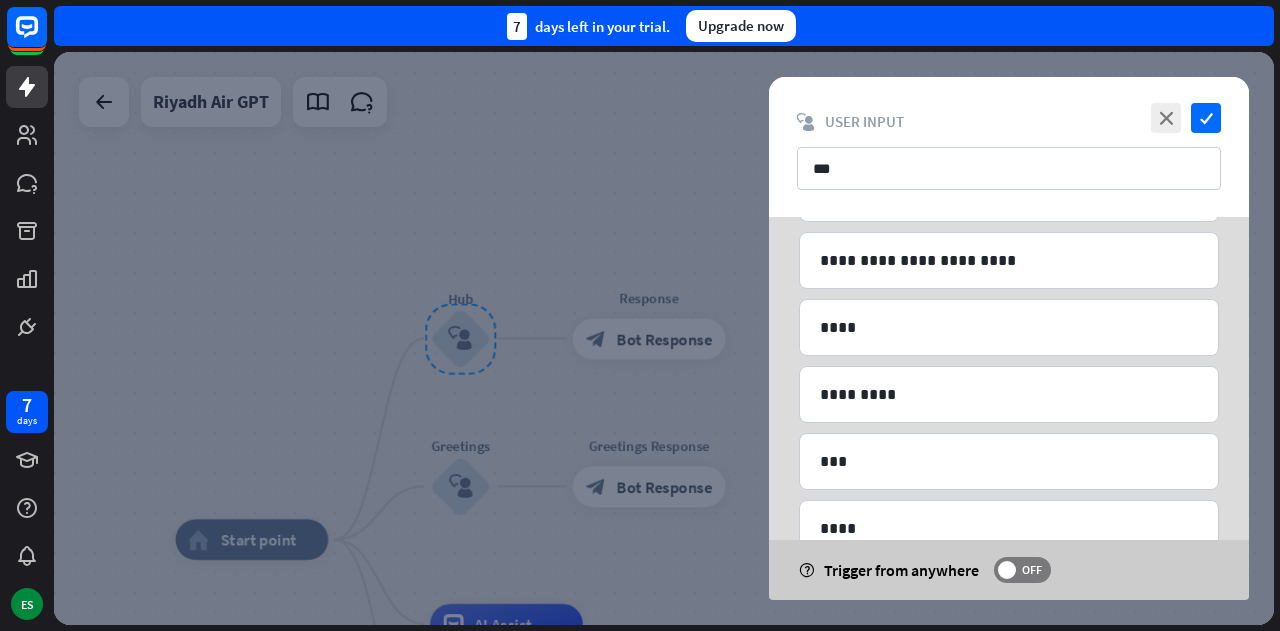 scroll, scrollTop: 1852, scrollLeft: 0, axis: vertical 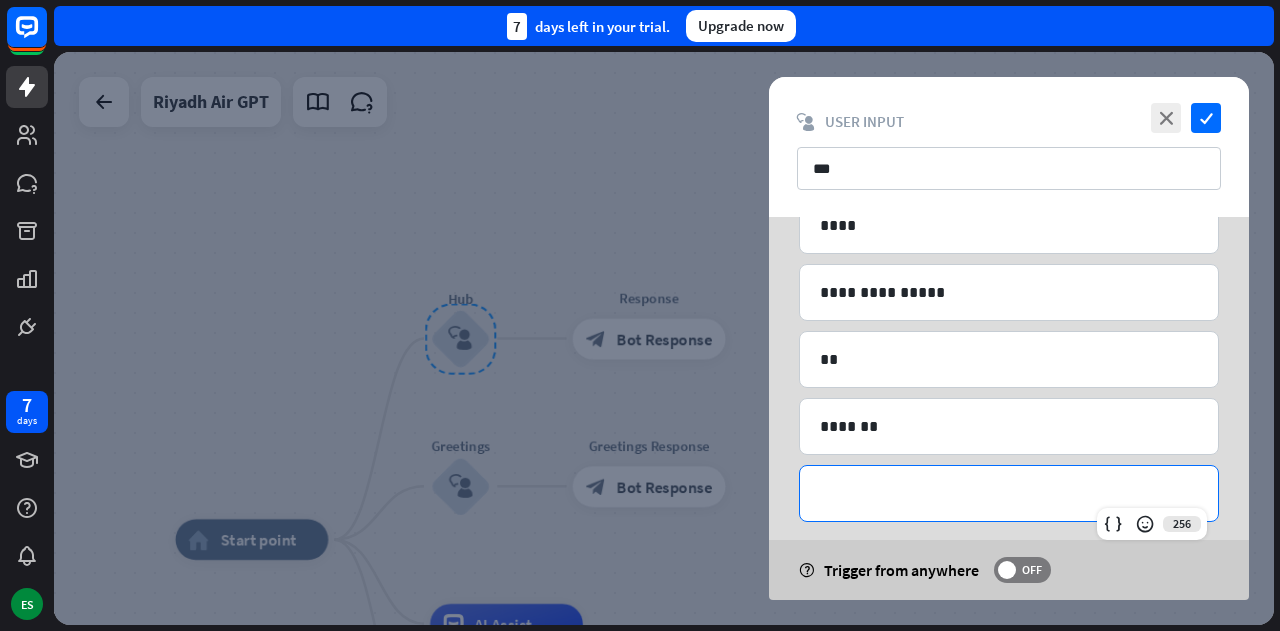 click on "**********" at bounding box center [1009, 493] 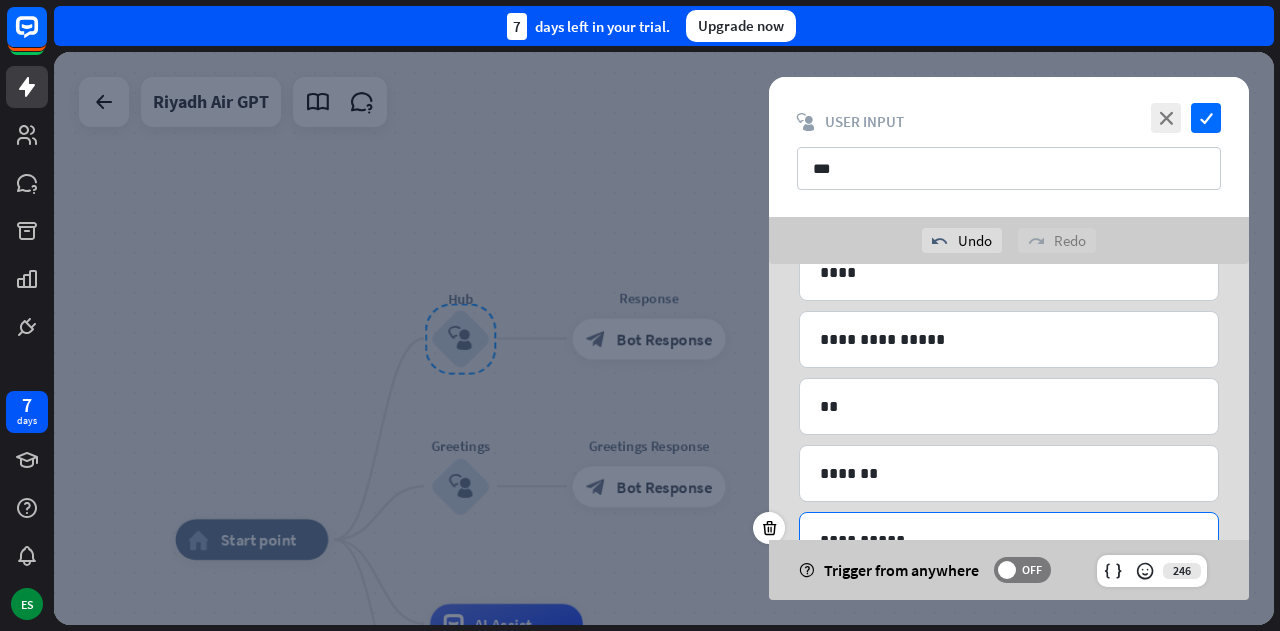 scroll, scrollTop: 1966, scrollLeft: 0, axis: vertical 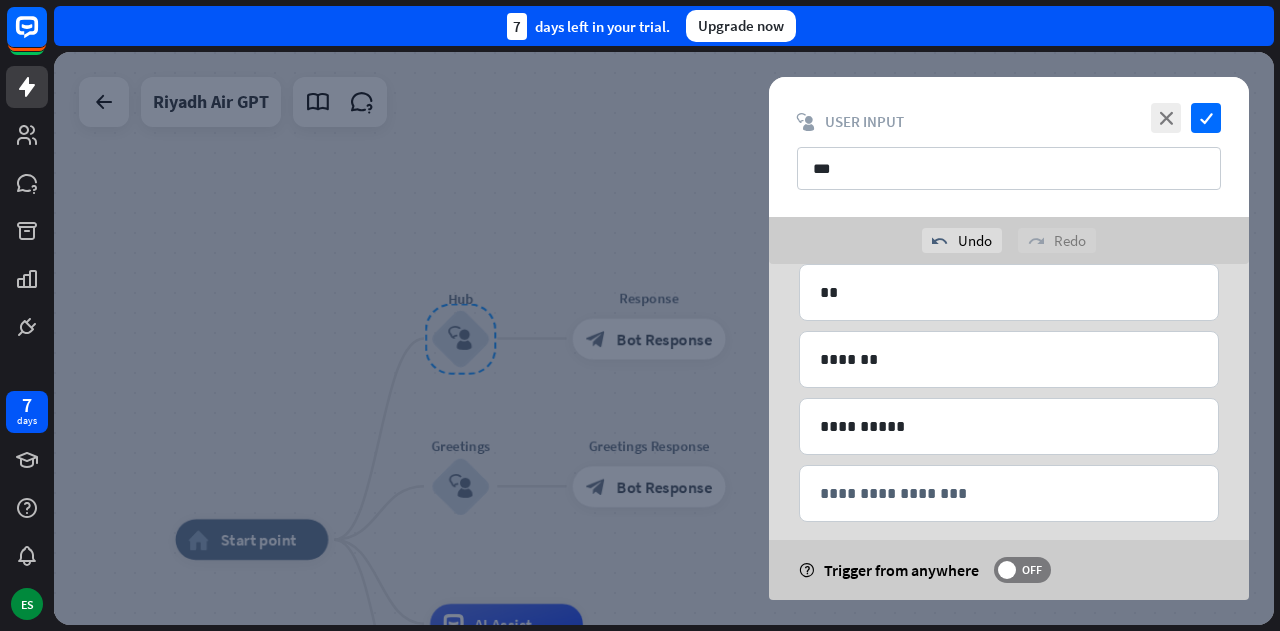 click on "close
check
block_user_input   User Input     ***" at bounding box center (1009, 147) 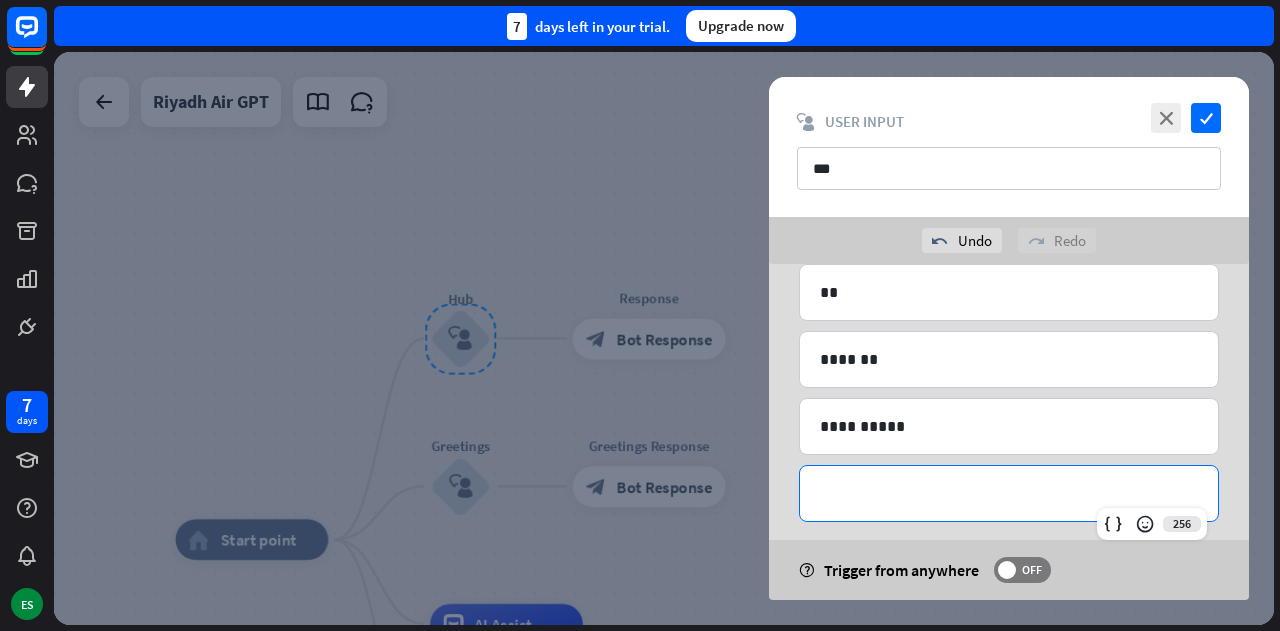 click on "**********" at bounding box center (1009, 493) 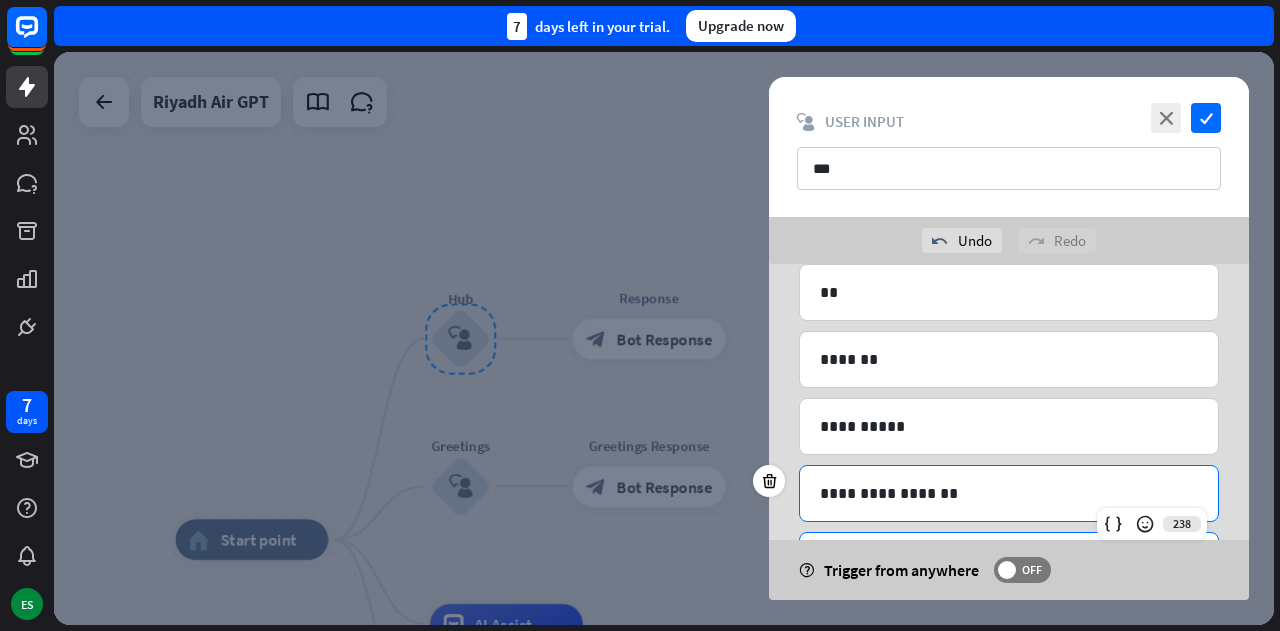 scroll, scrollTop: 2032, scrollLeft: 0, axis: vertical 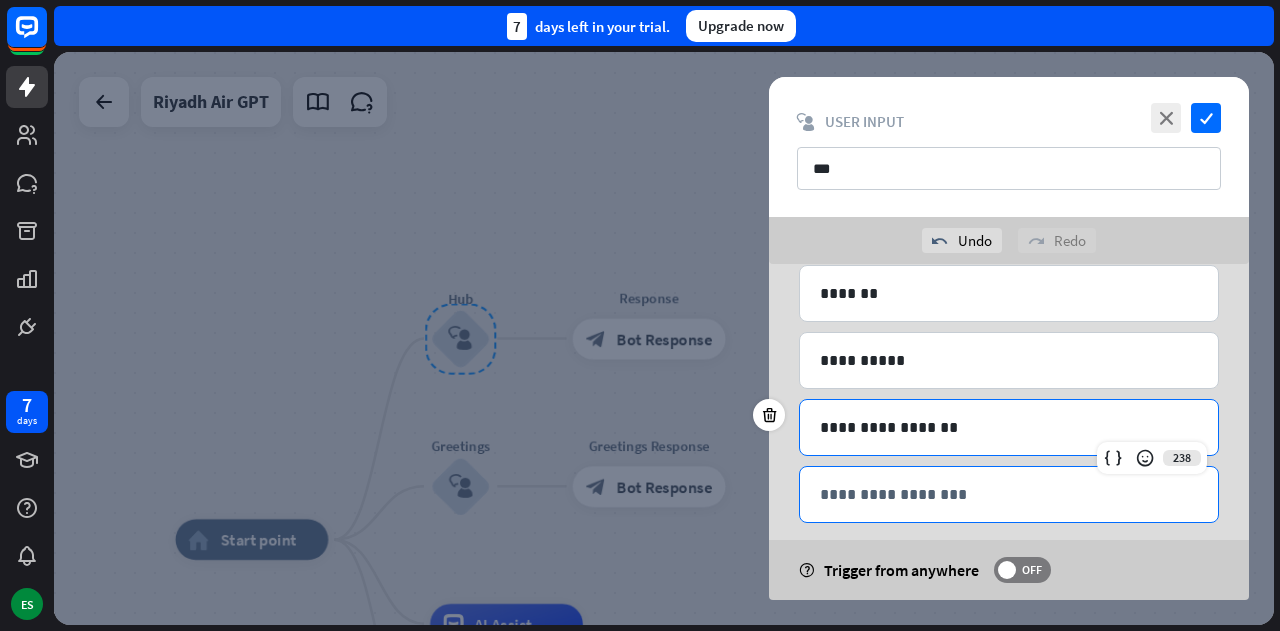 click on "**********" at bounding box center [1009, 494] 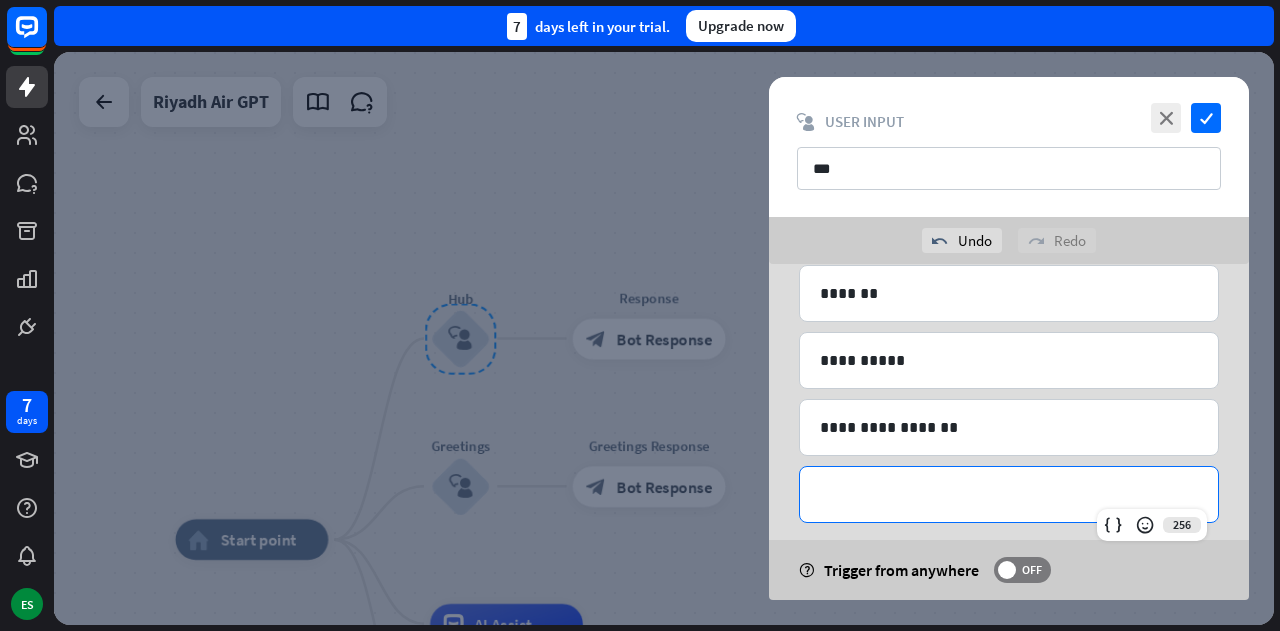 type 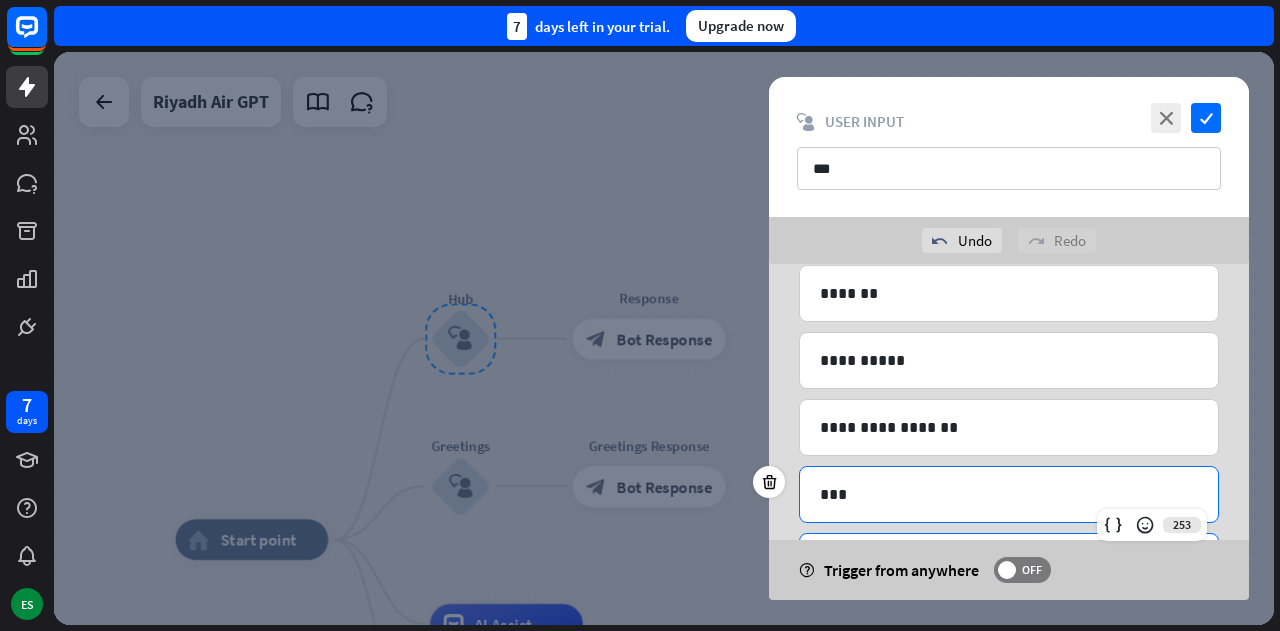 click on "**********" at bounding box center [1009, 561] 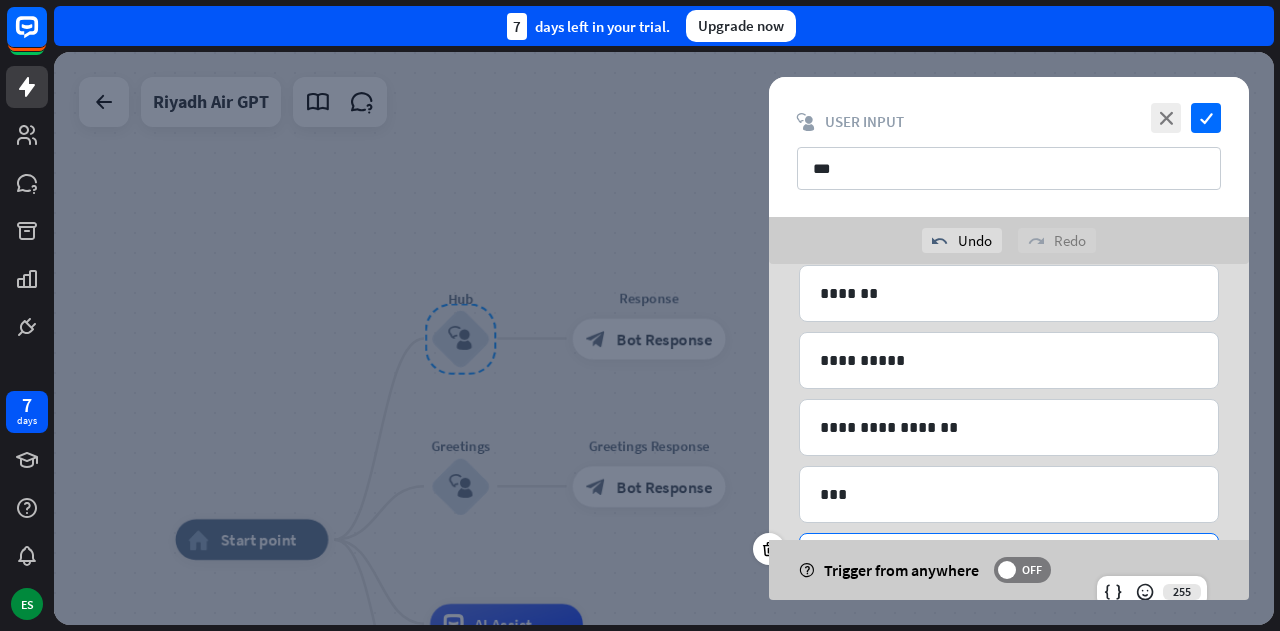 type 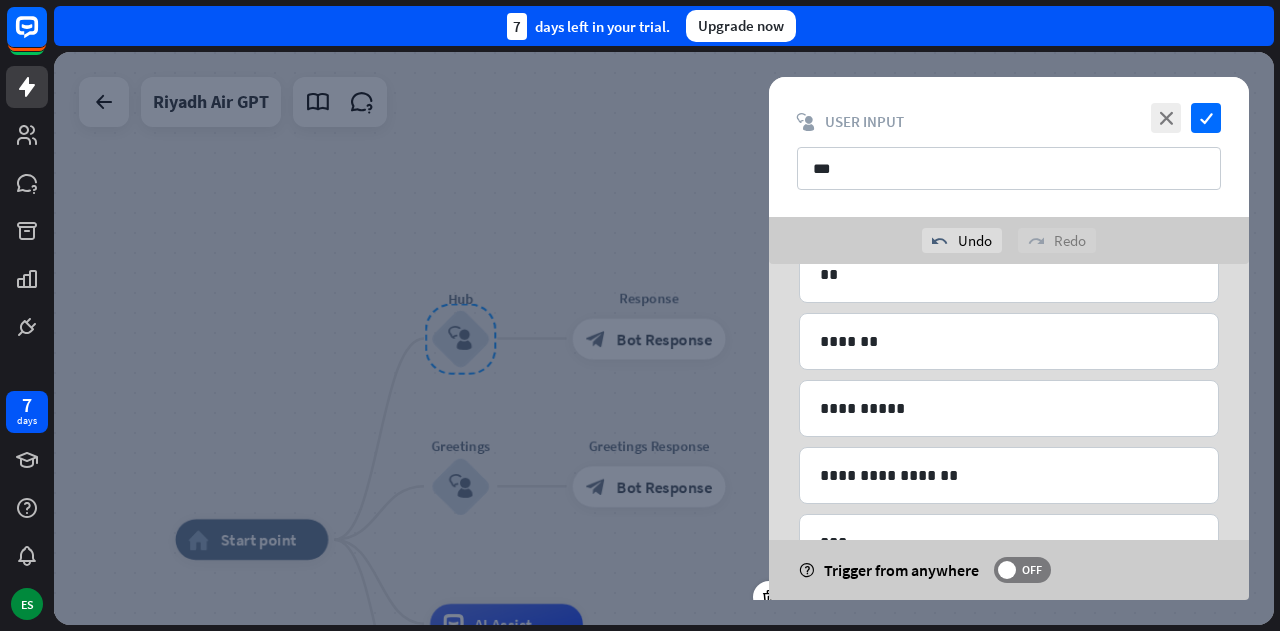 scroll, scrollTop: 2165, scrollLeft: 0, axis: vertical 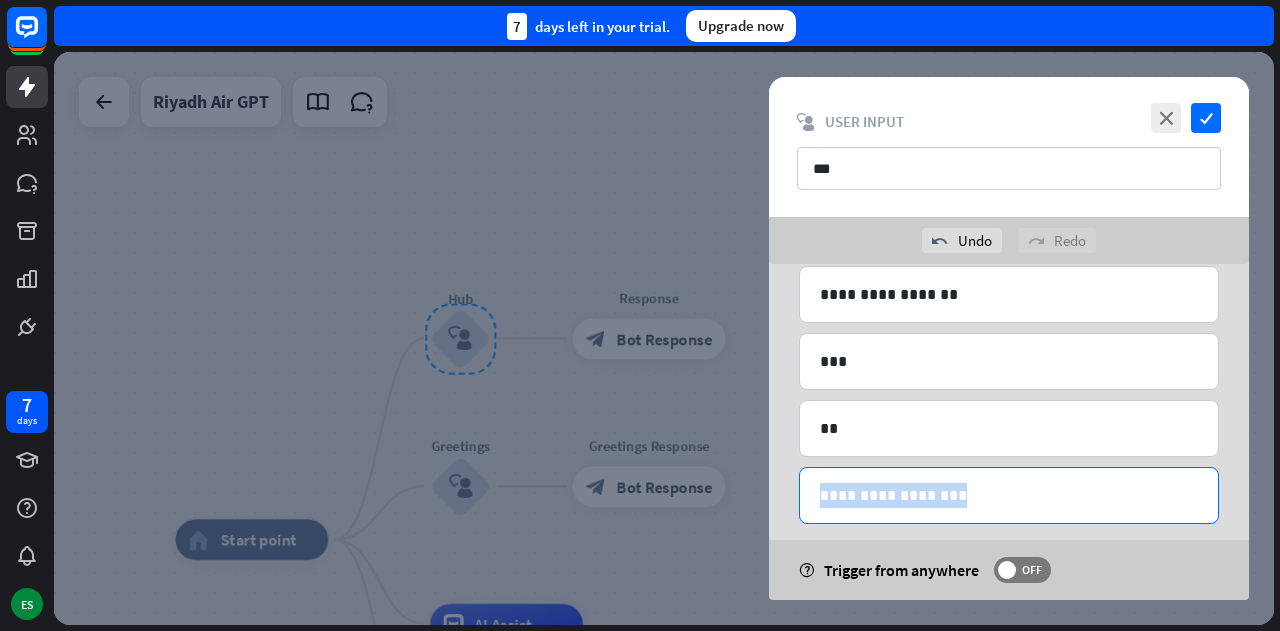 drag, startPoint x: 876, startPoint y: 504, endPoint x: 862, endPoint y: 472, distance: 34.928497 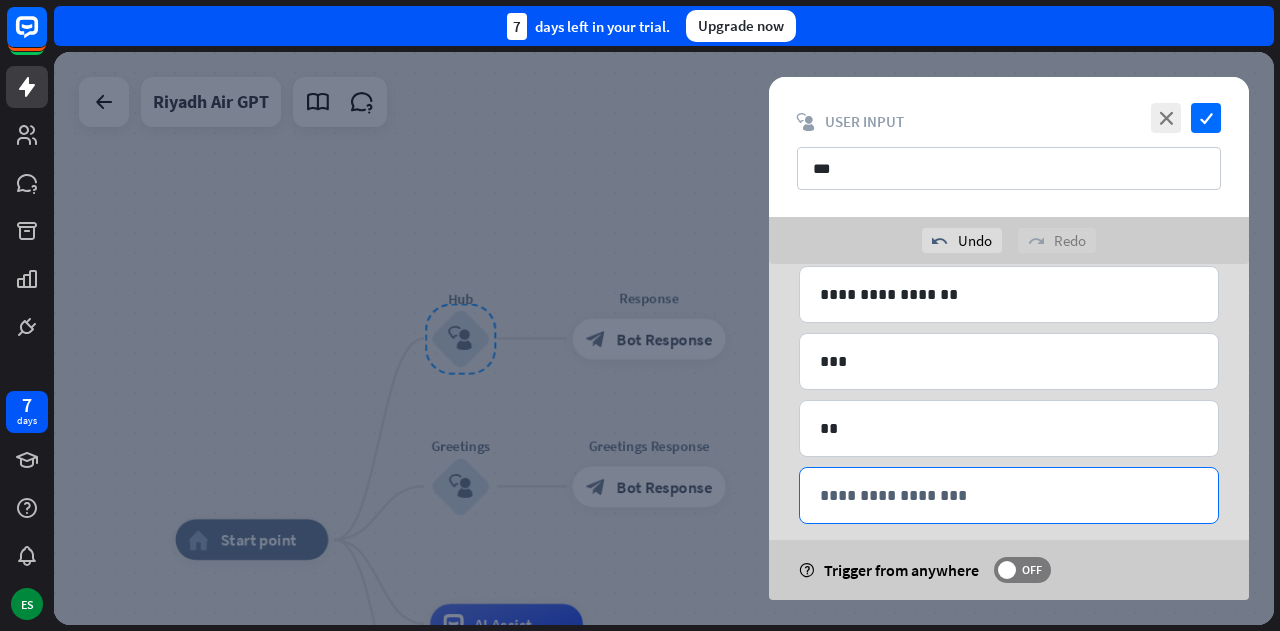 click on "**********" at bounding box center (1009, 495) 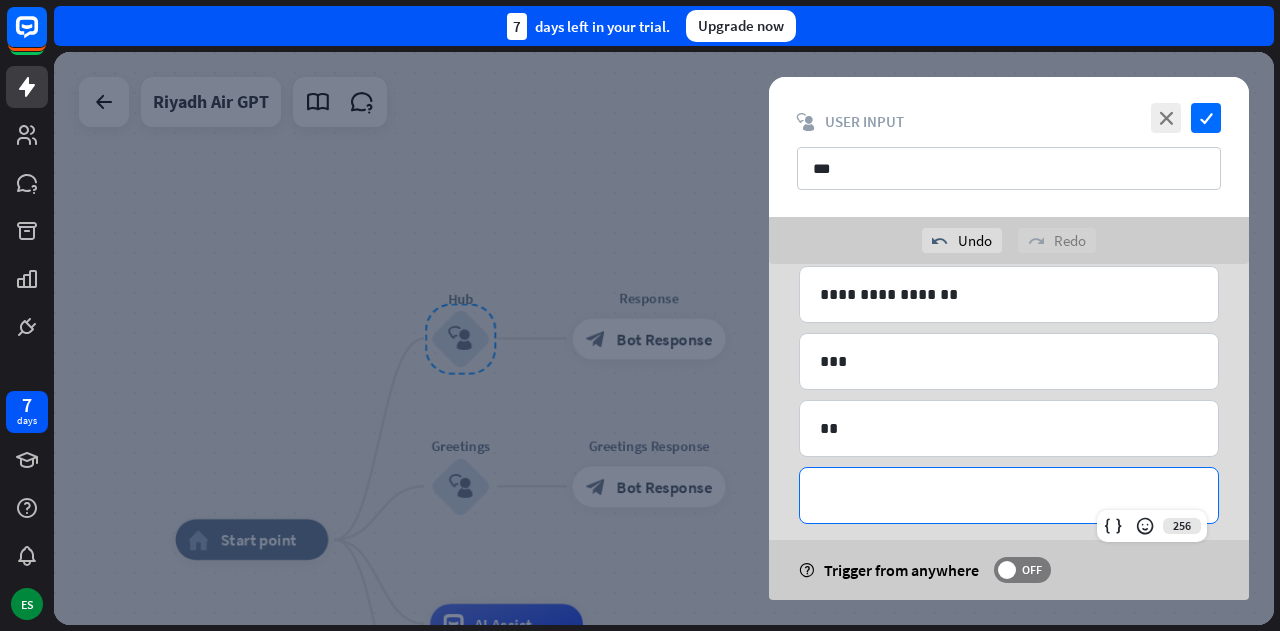 type 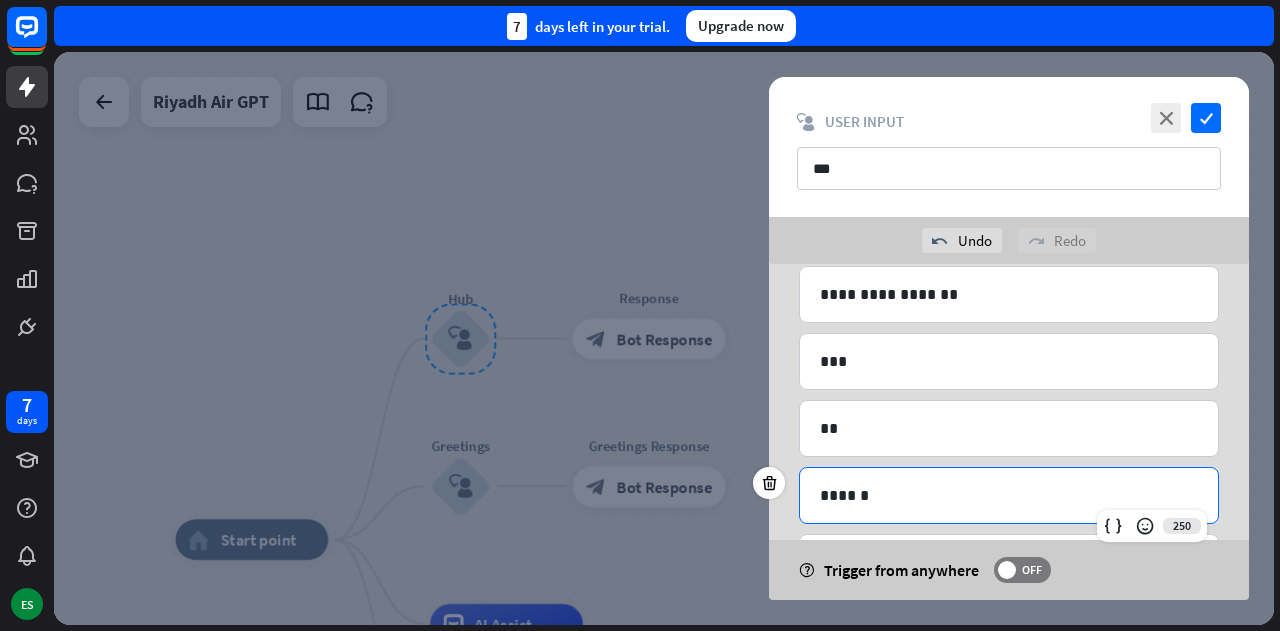scroll, scrollTop: 2231, scrollLeft: 0, axis: vertical 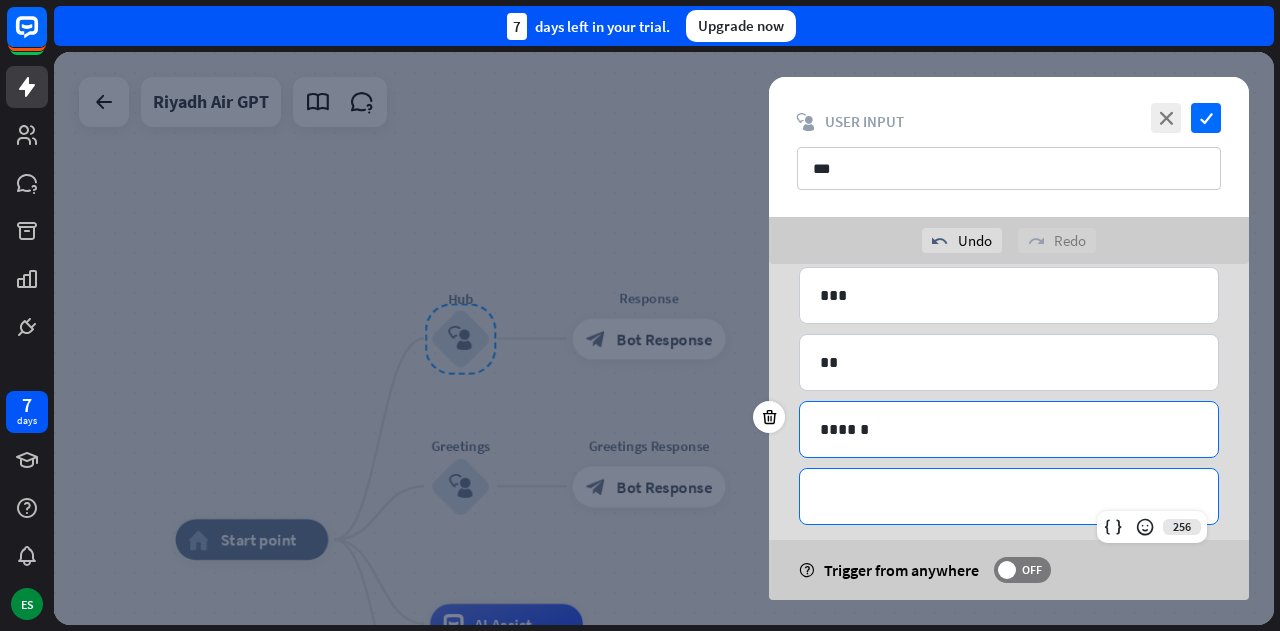 click on "**********" at bounding box center [1009, 496] 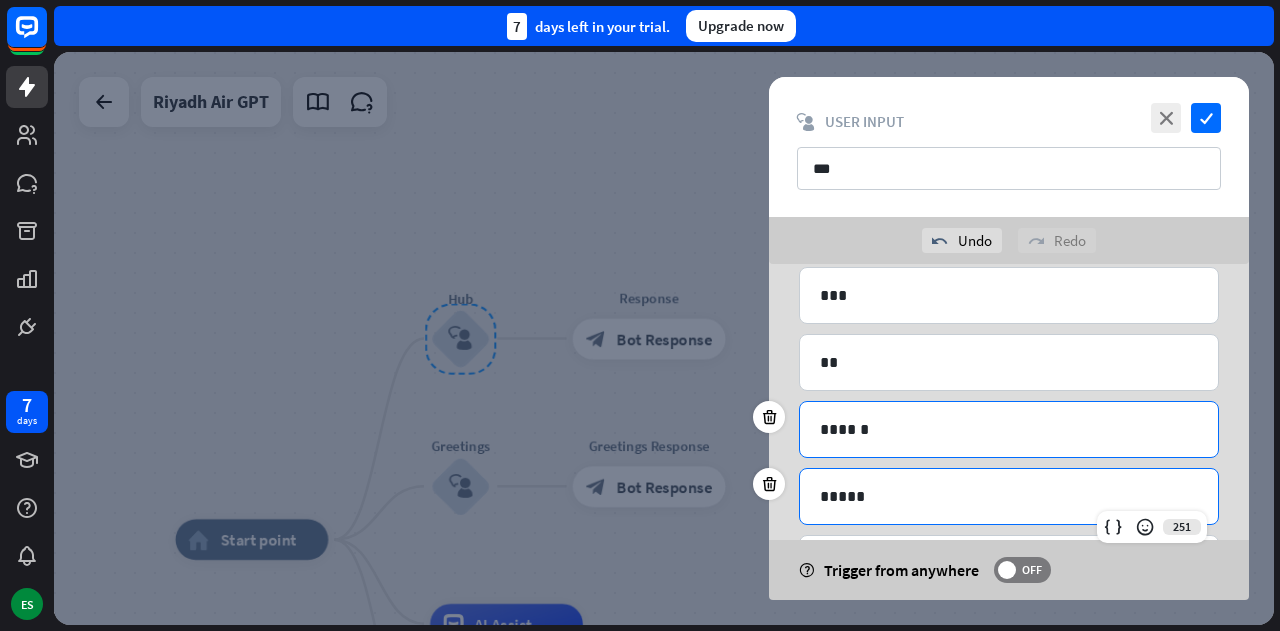 scroll, scrollTop: 2298, scrollLeft: 0, axis: vertical 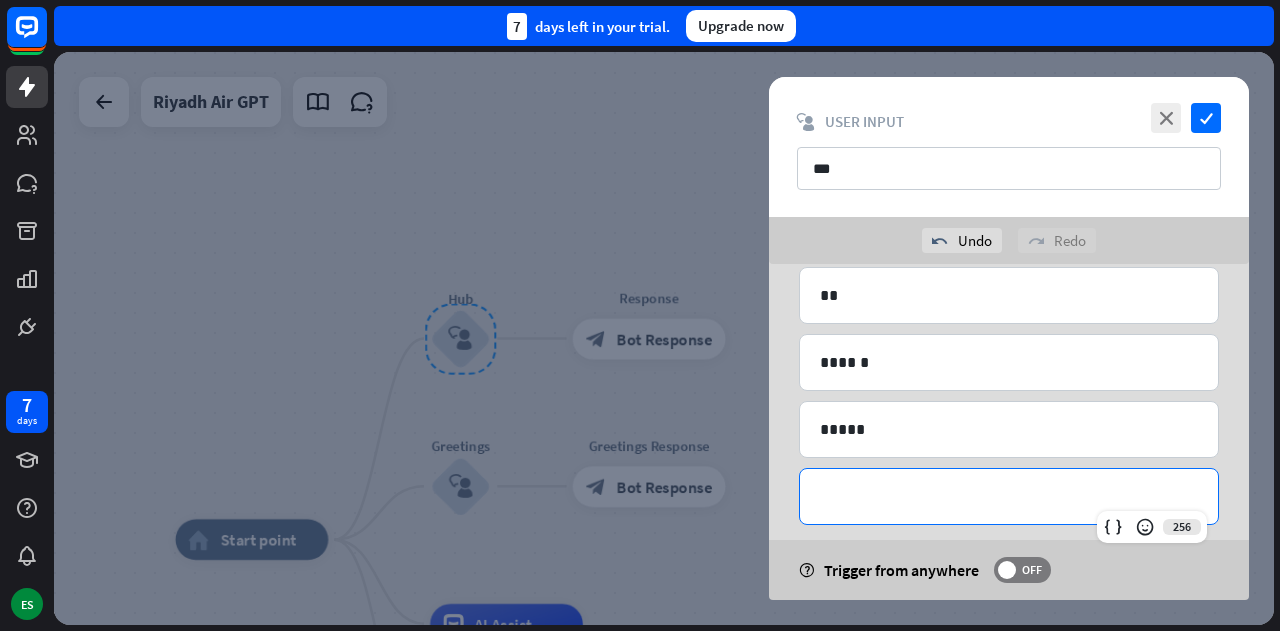 click on "**********" at bounding box center (1009, 496) 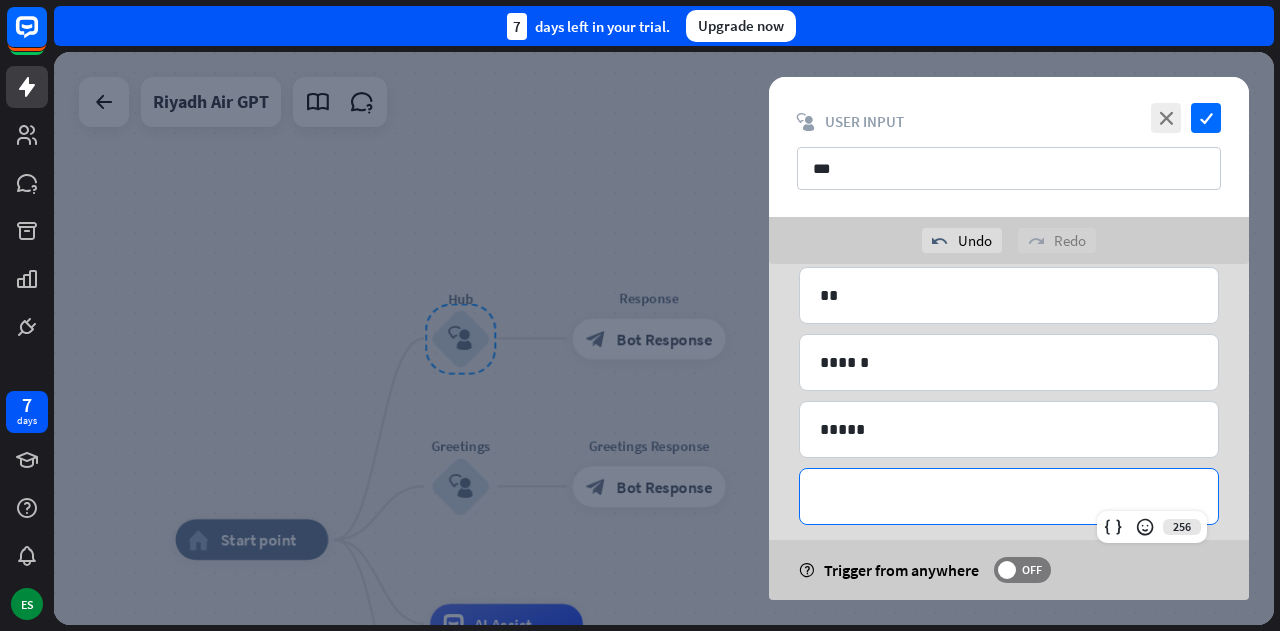 type 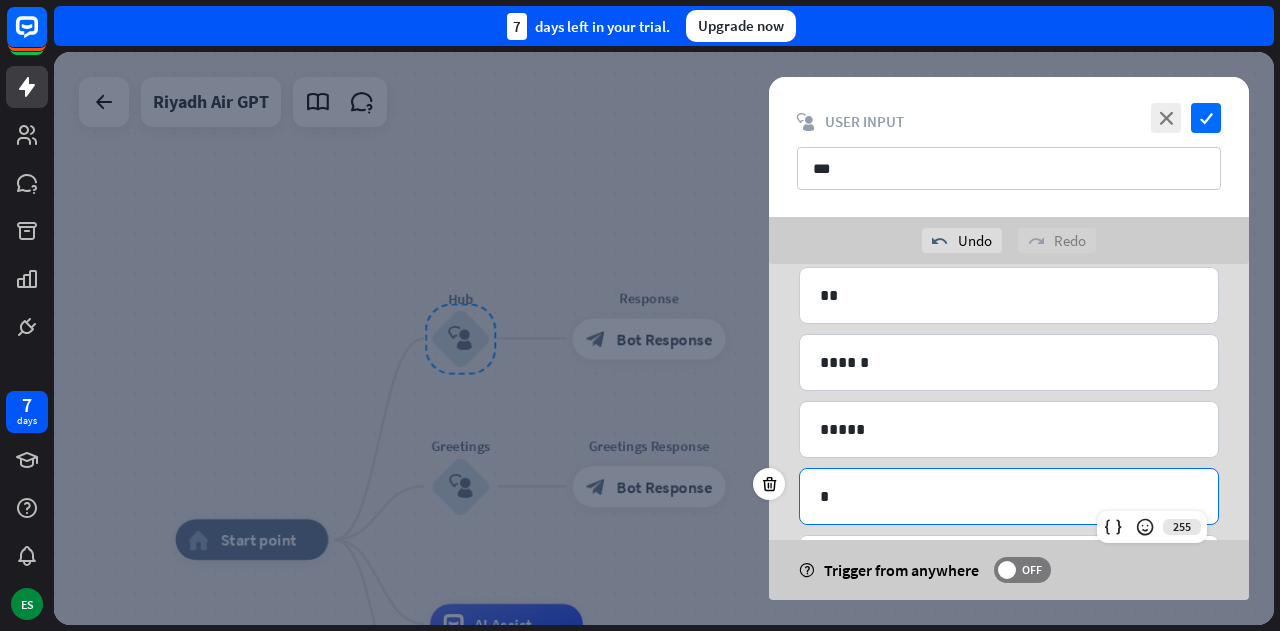 scroll, scrollTop: 2182, scrollLeft: 0, axis: vertical 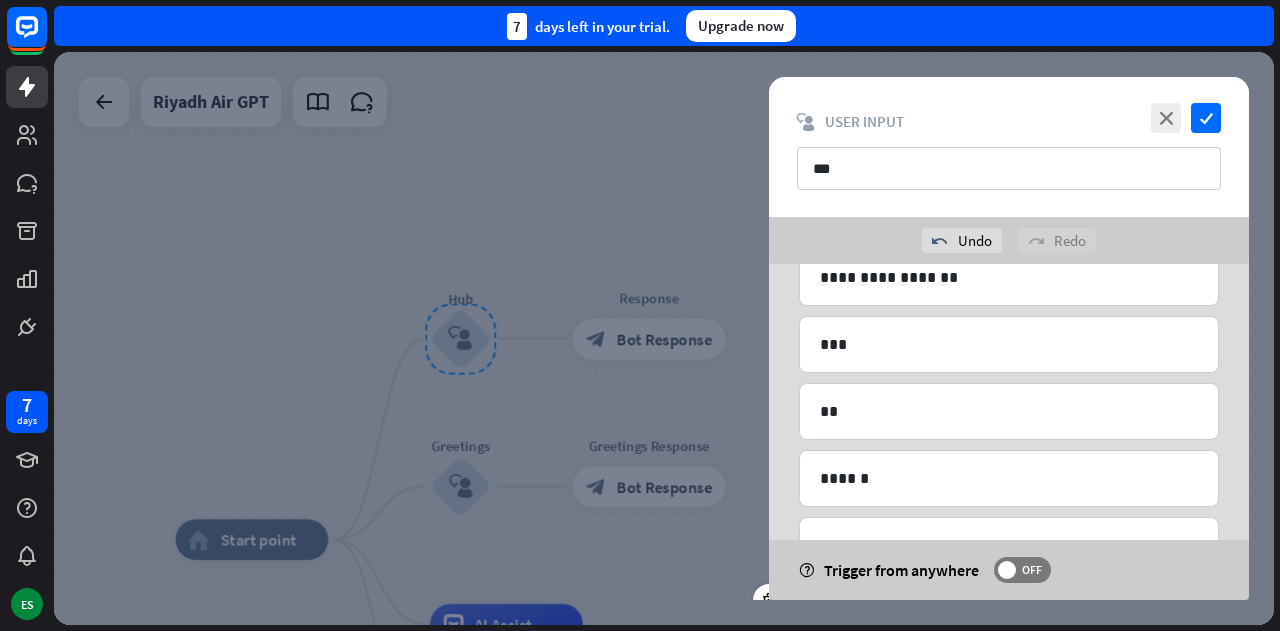 click on "close
check" at bounding box center [1183, 118] 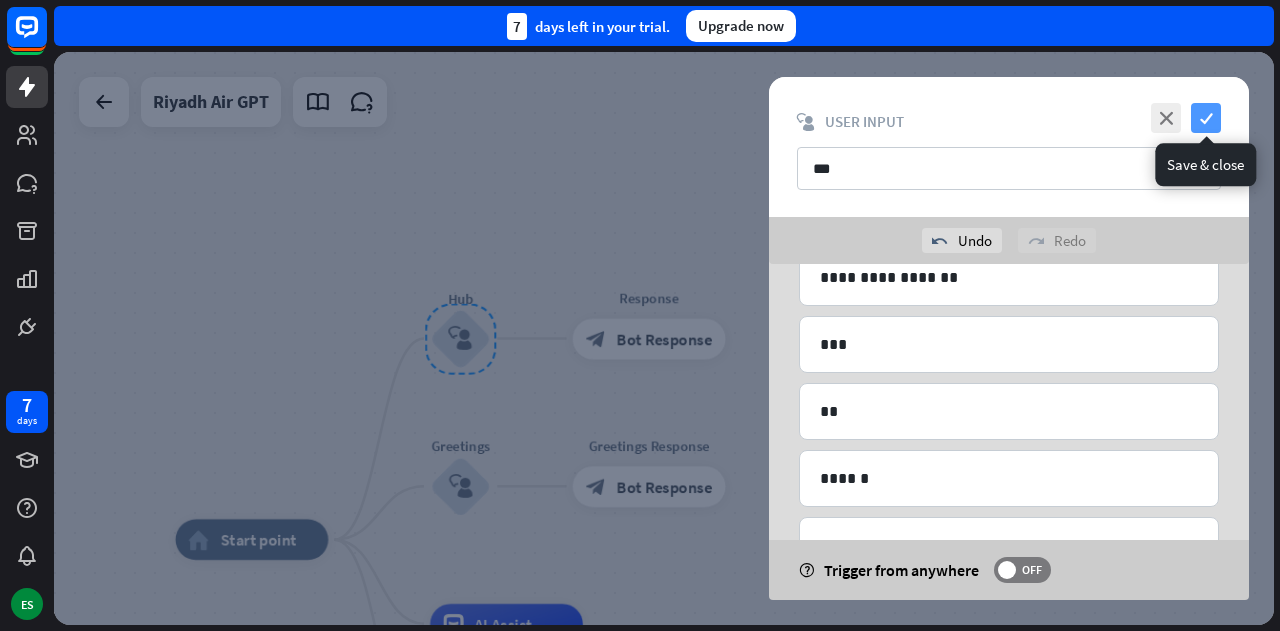 click on "check" at bounding box center (1206, 118) 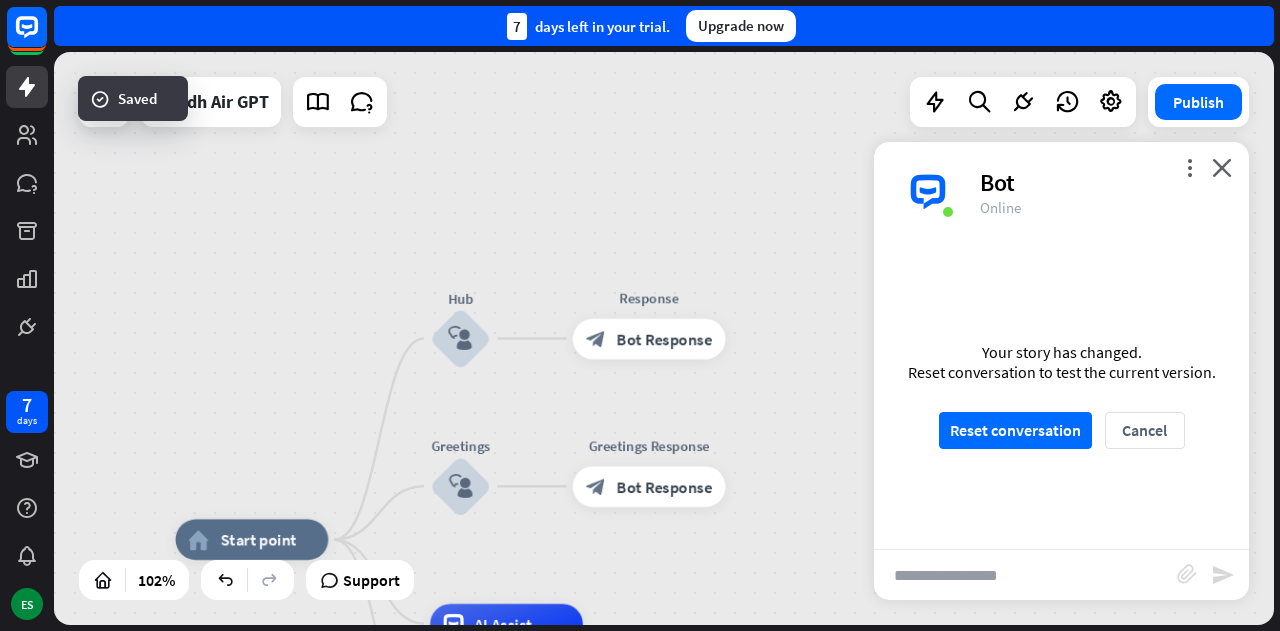 click on "home_2   Start point                 Hub   block_user_input                 Response   block_bot_response   Bot Response                 Greetings   block_user_input                 Greetings Response   block_bot_response   Bot Response                     AI Assist                   block_fallback   Default fallback                 Fallback message   block_bot_response   Bot Response" at bounding box center (664, 338) 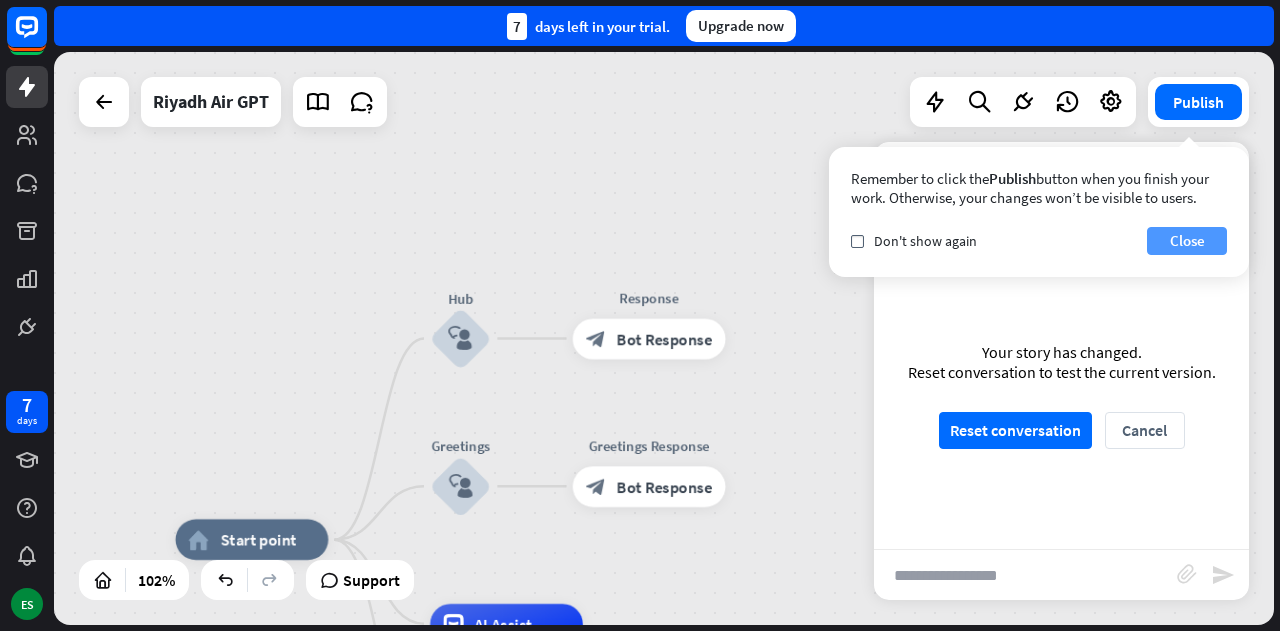 drag, startPoint x: 1172, startPoint y: 223, endPoint x: 1178, endPoint y: 235, distance: 13.416408 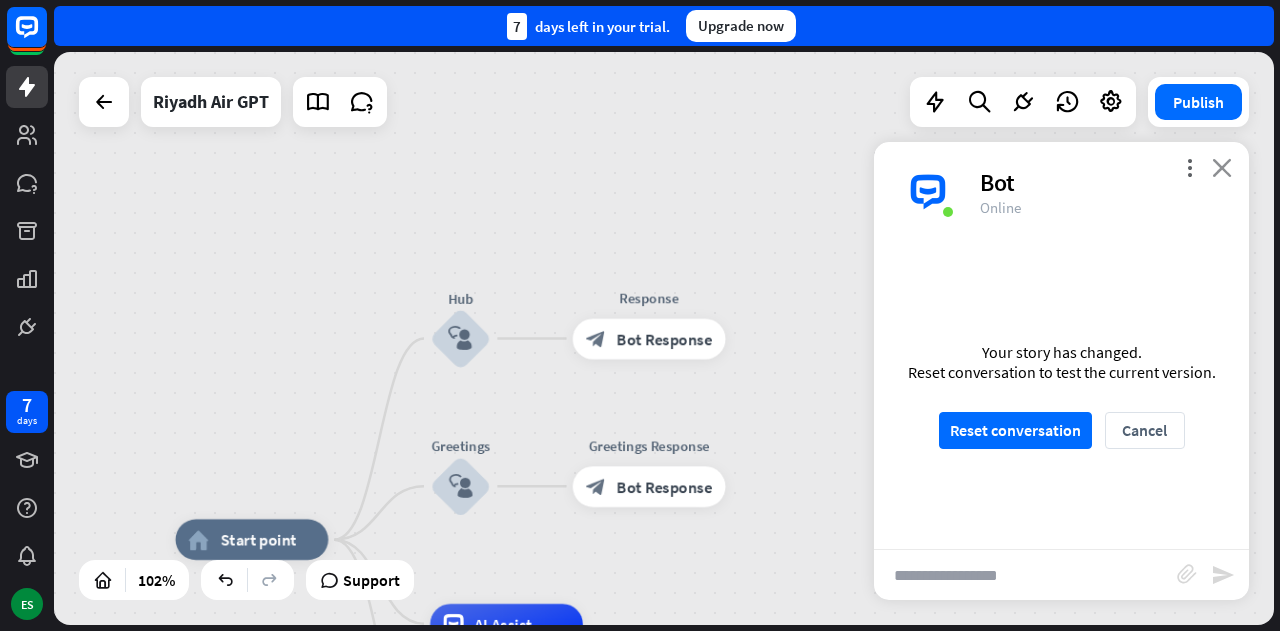 click on "close" at bounding box center (1222, 167) 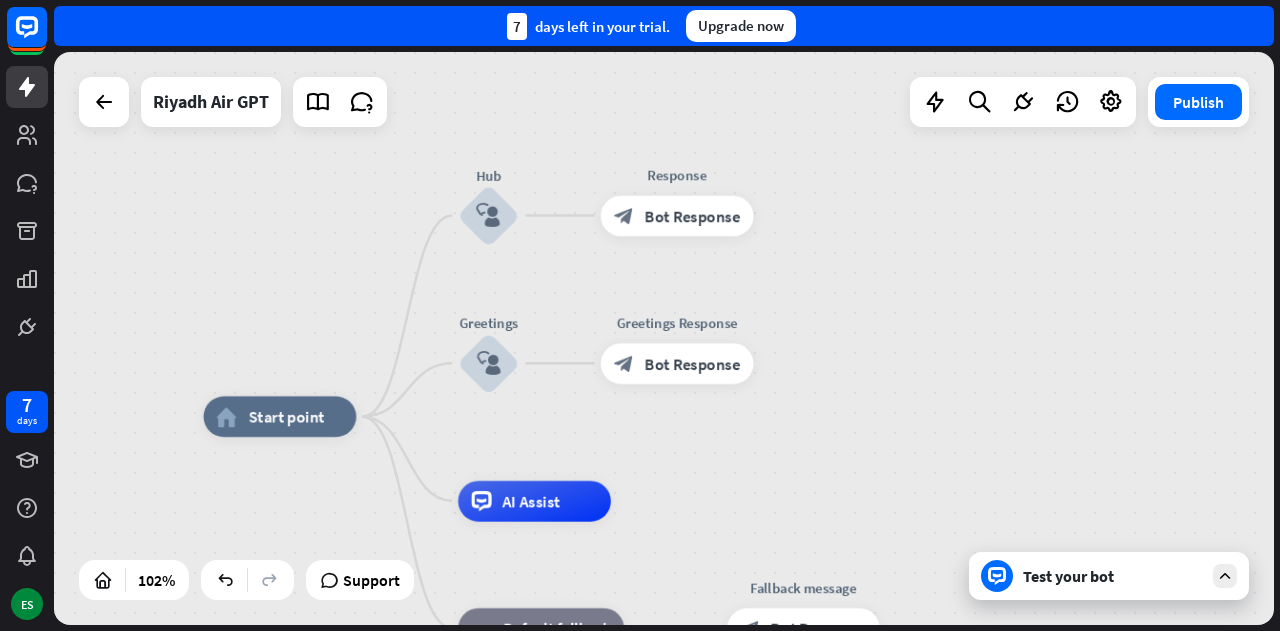 drag, startPoint x: 944, startPoint y: 312, endPoint x: 972, endPoint y: 189, distance: 126.146736 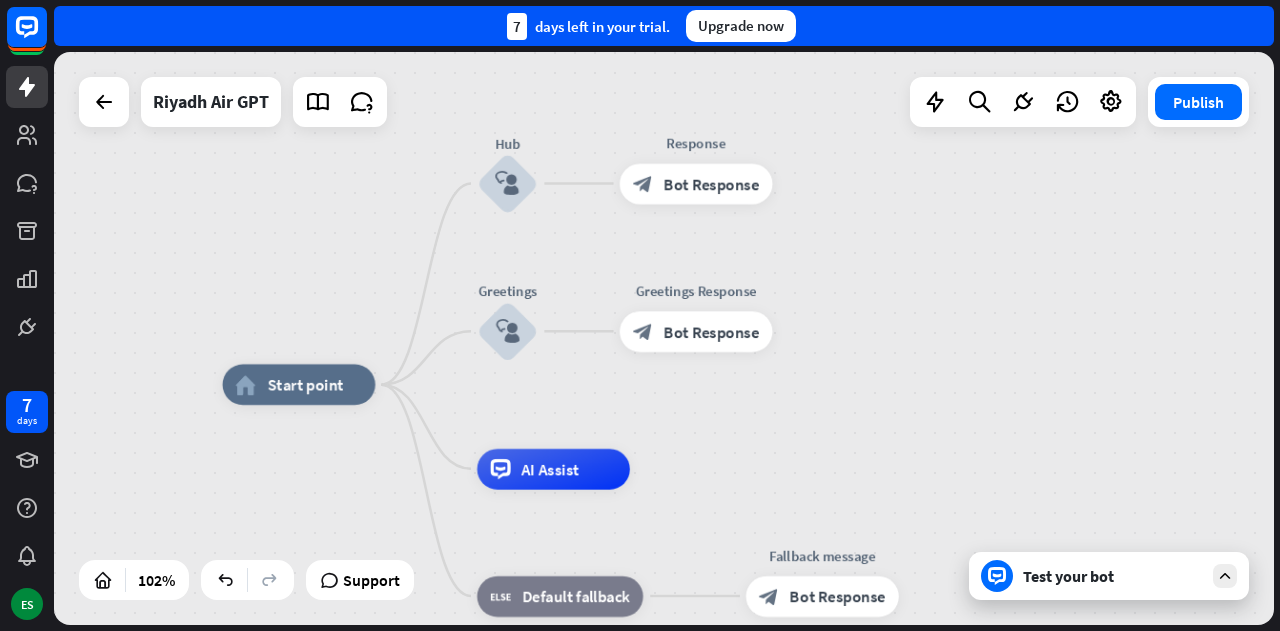 drag, startPoint x: 842, startPoint y: 291, endPoint x: 861, endPoint y: 254, distance: 41.59327 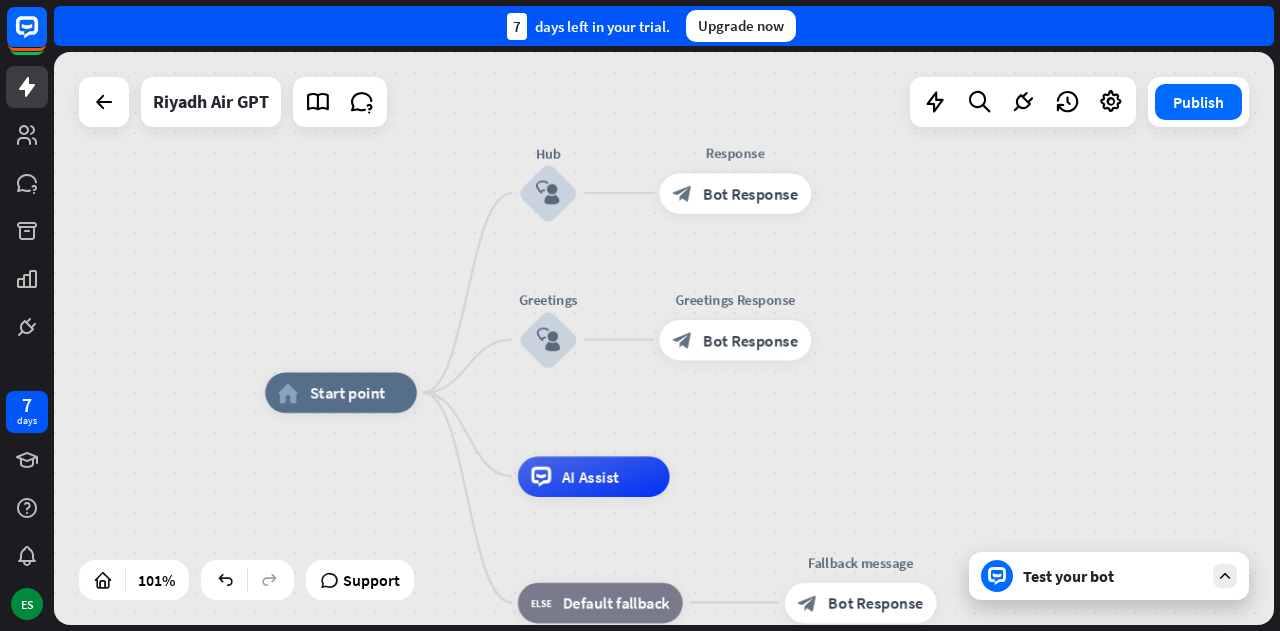 drag, startPoint x: 894, startPoint y: 290, endPoint x: 931, endPoint y: 296, distance: 37.48333 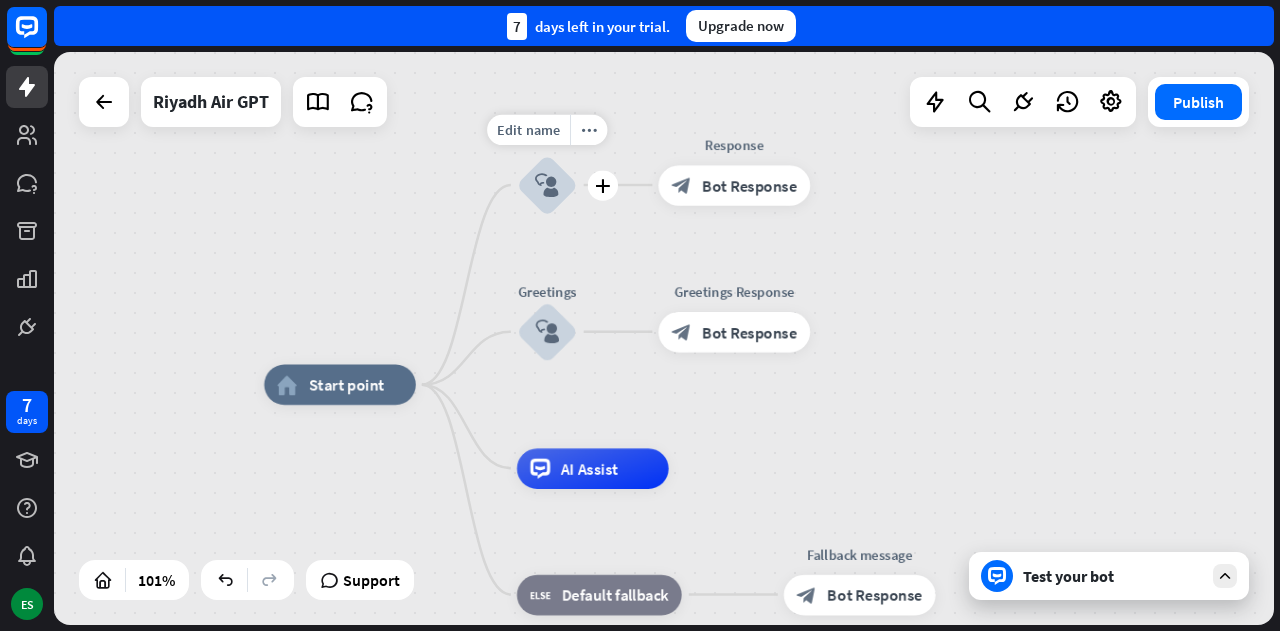 click on "block_user_input" at bounding box center [547, 185] 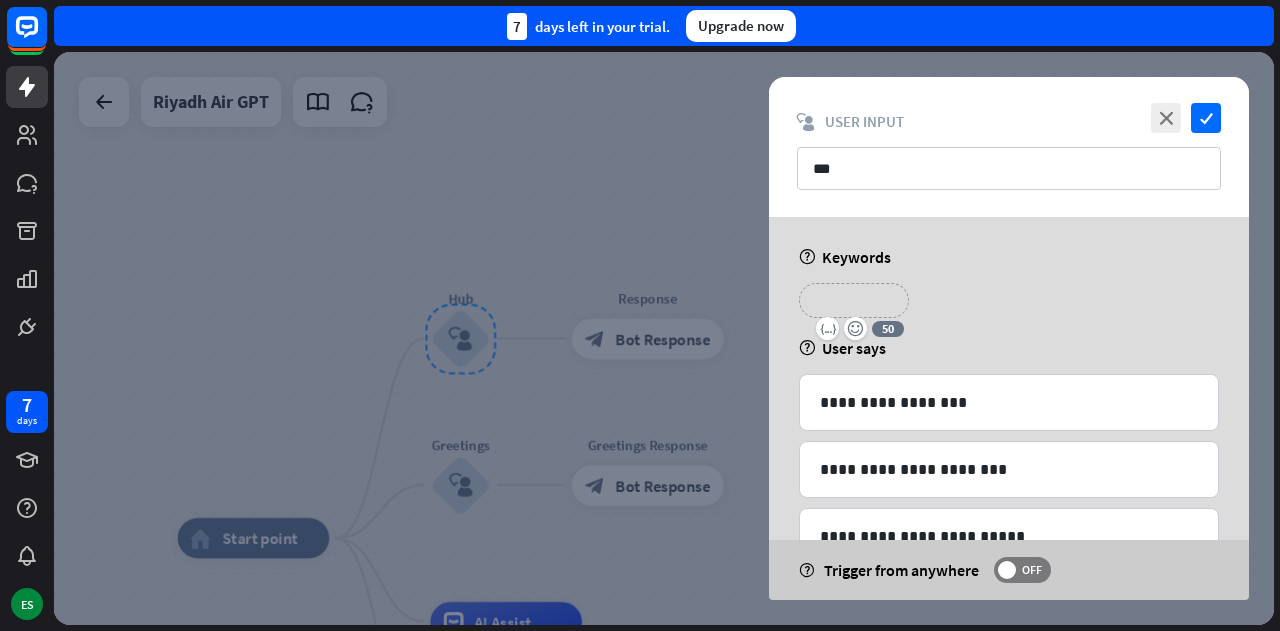 click on "**********" at bounding box center (854, 300) 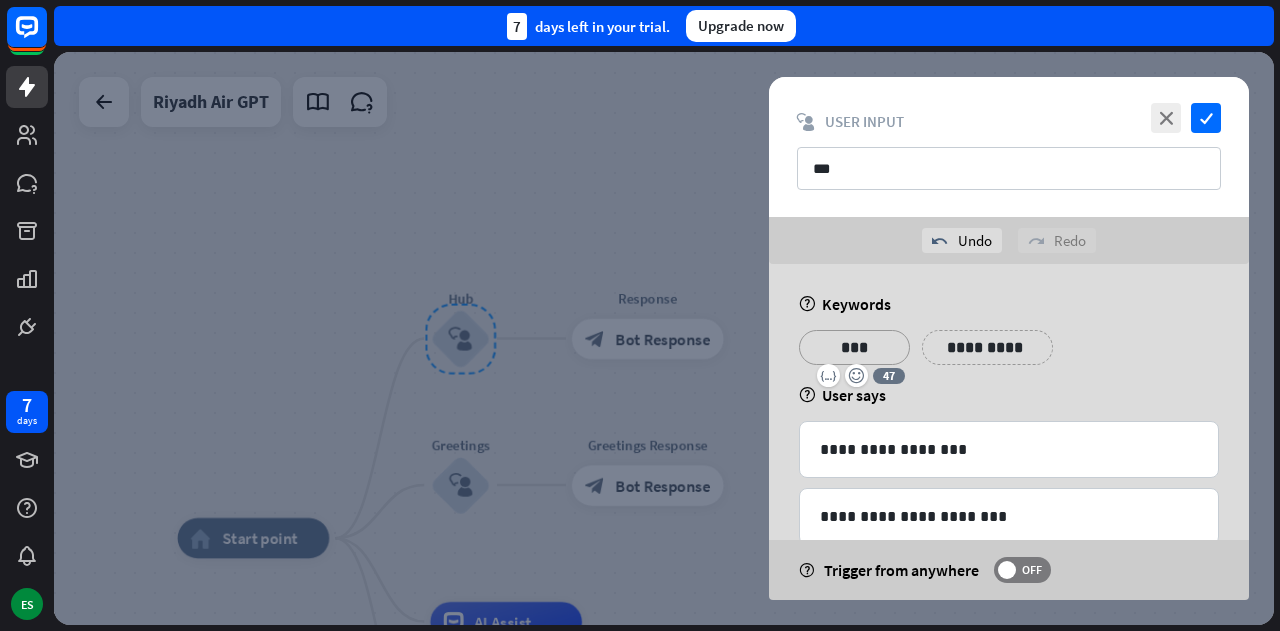scroll, scrollTop: 79, scrollLeft: 0, axis: vertical 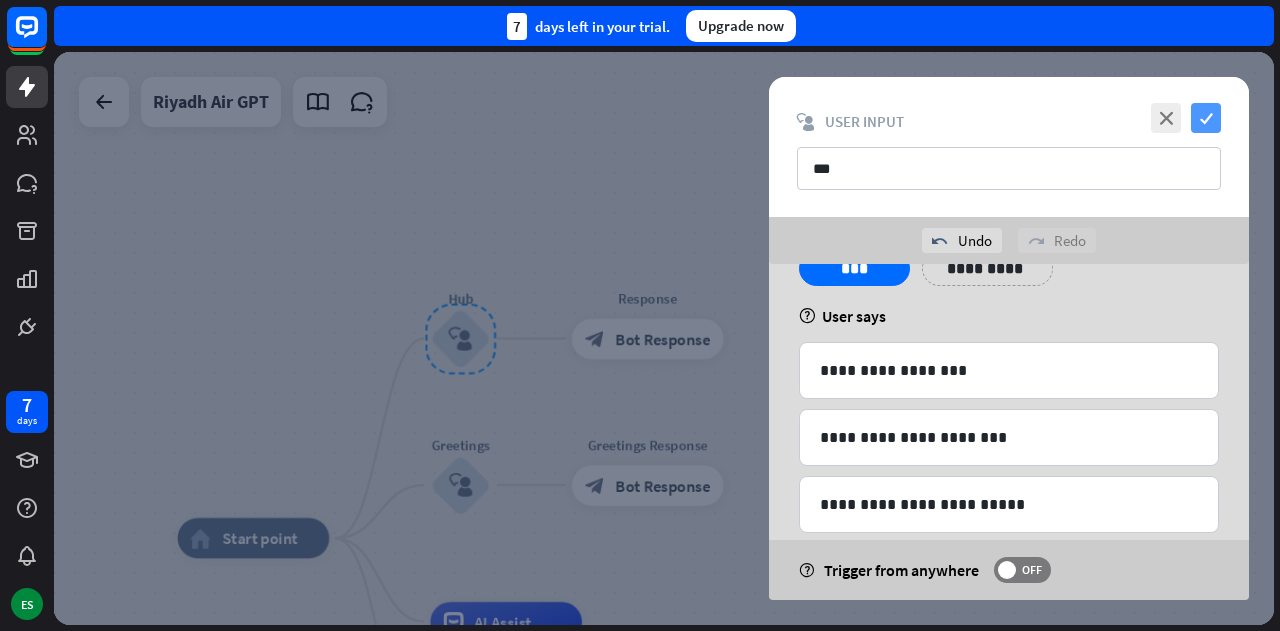 click on "check" at bounding box center (1206, 118) 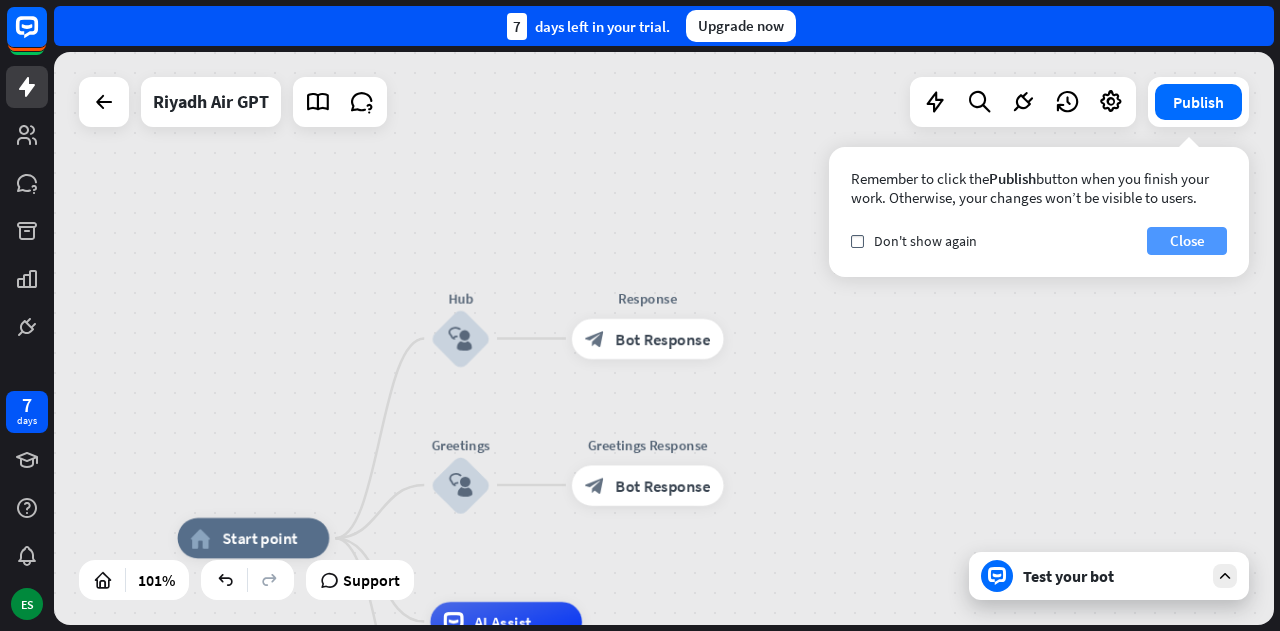 click on "Close" at bounding box center [1187, 241] 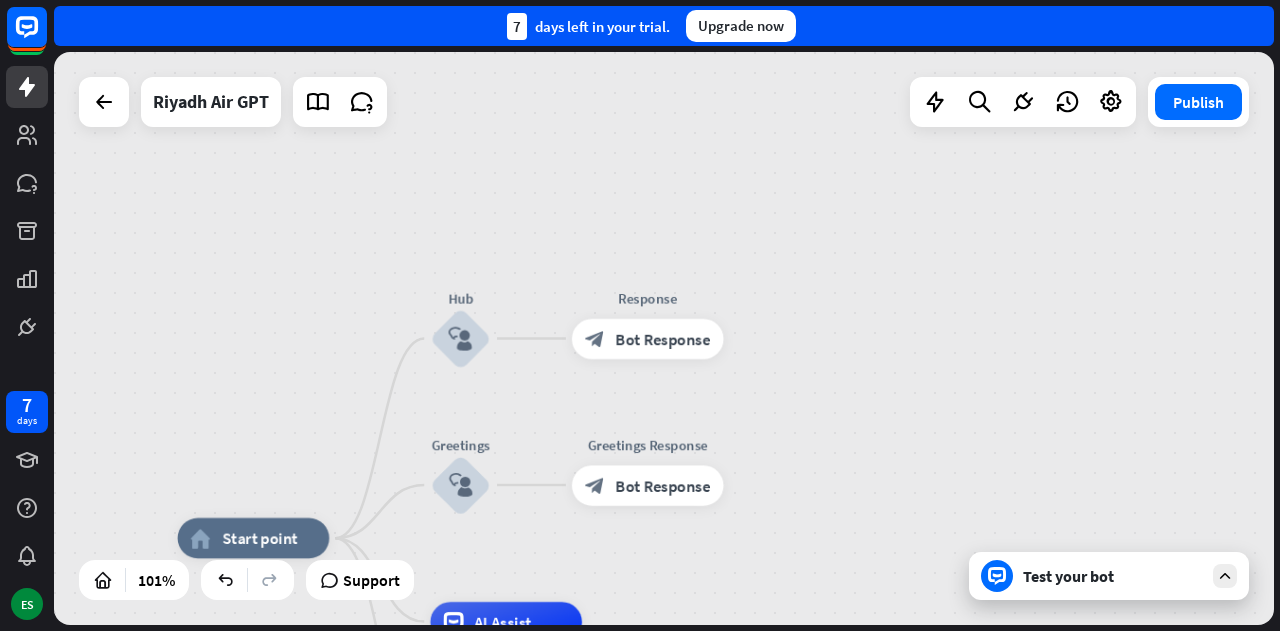 click on "home_2   Start point                 Hub   block_user_input                 Response   block_bot_response   Bot Response                 Greetings   block_user_input                 Greetings Response   block_bot_response   Bot Response                     AI Assist                   block_fallback   Default fallback                 Fallback message   block_bot_response   Bot Response" at bounding box center [664, 338] 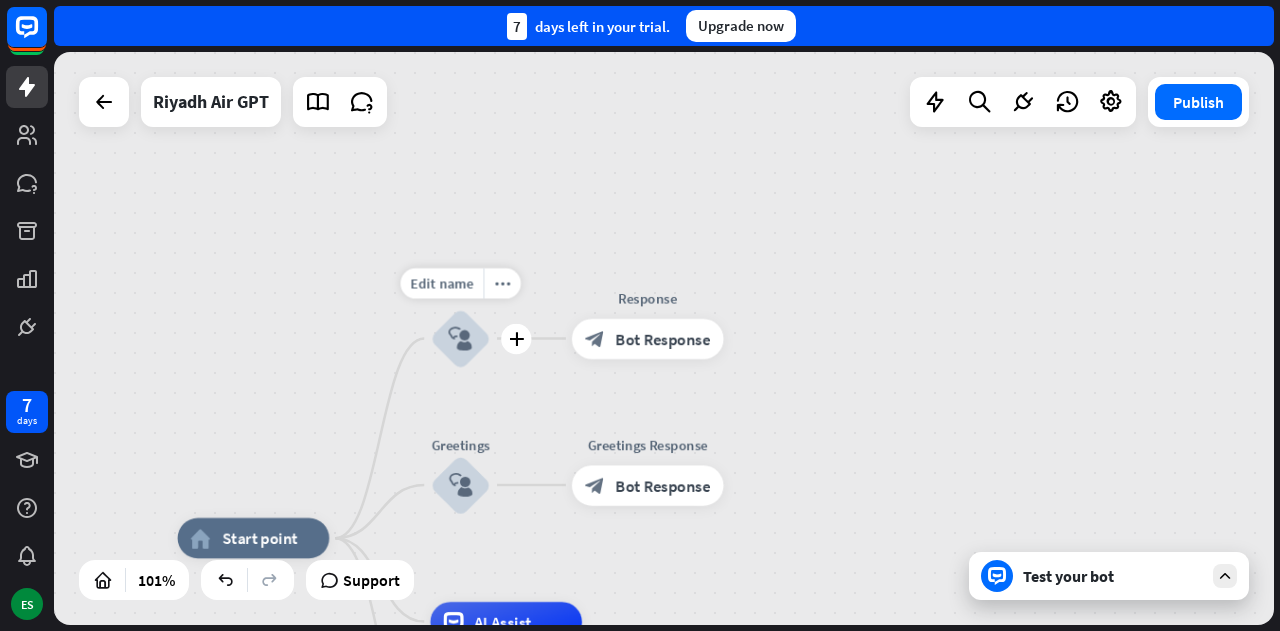 click on "block_user_input" at bounding box center [460, 338] 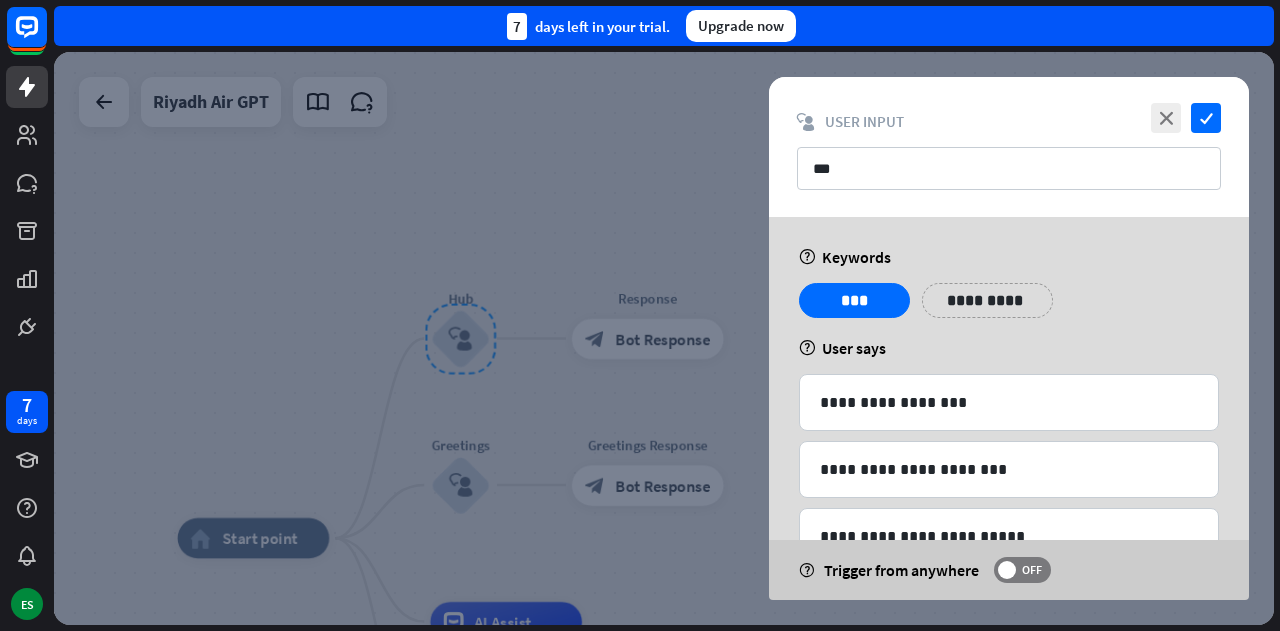 click on "**********" at bounding box center (987, 300) 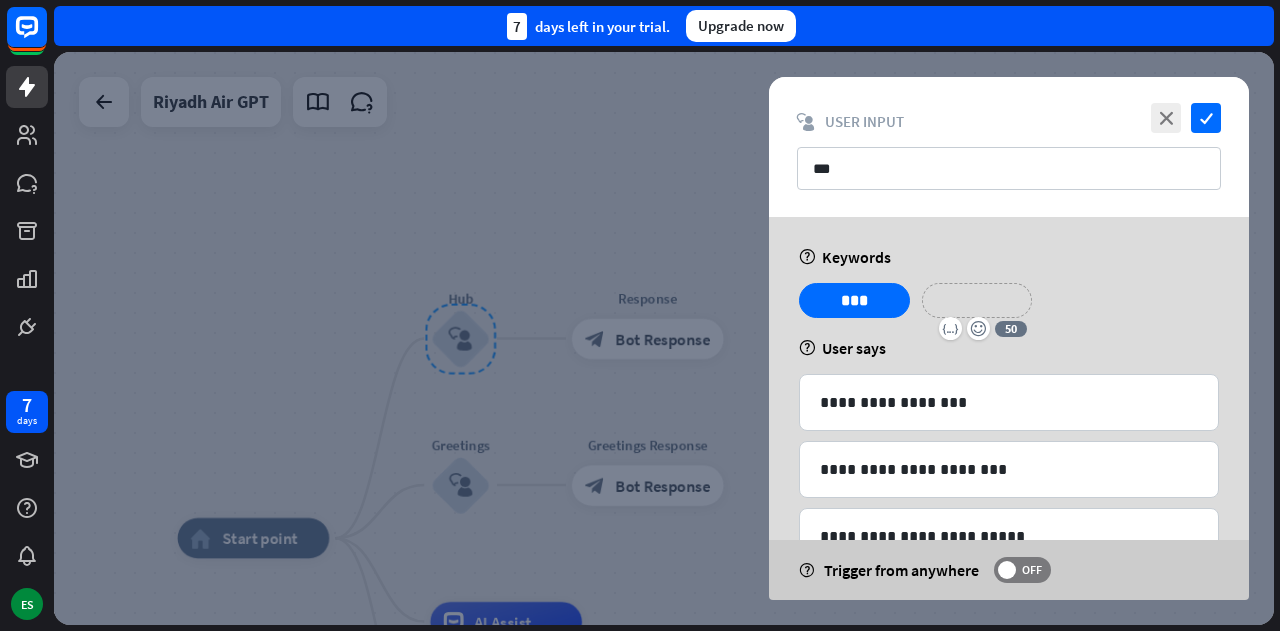 type 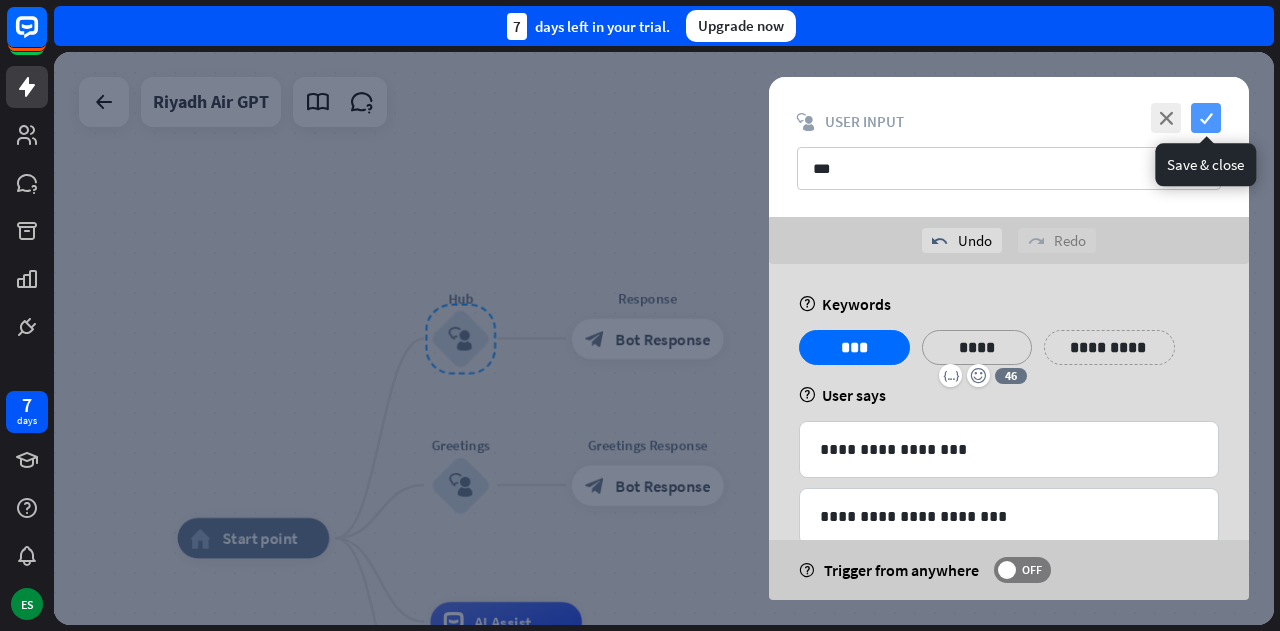 click on "check" at bounding box center (1206, 118) 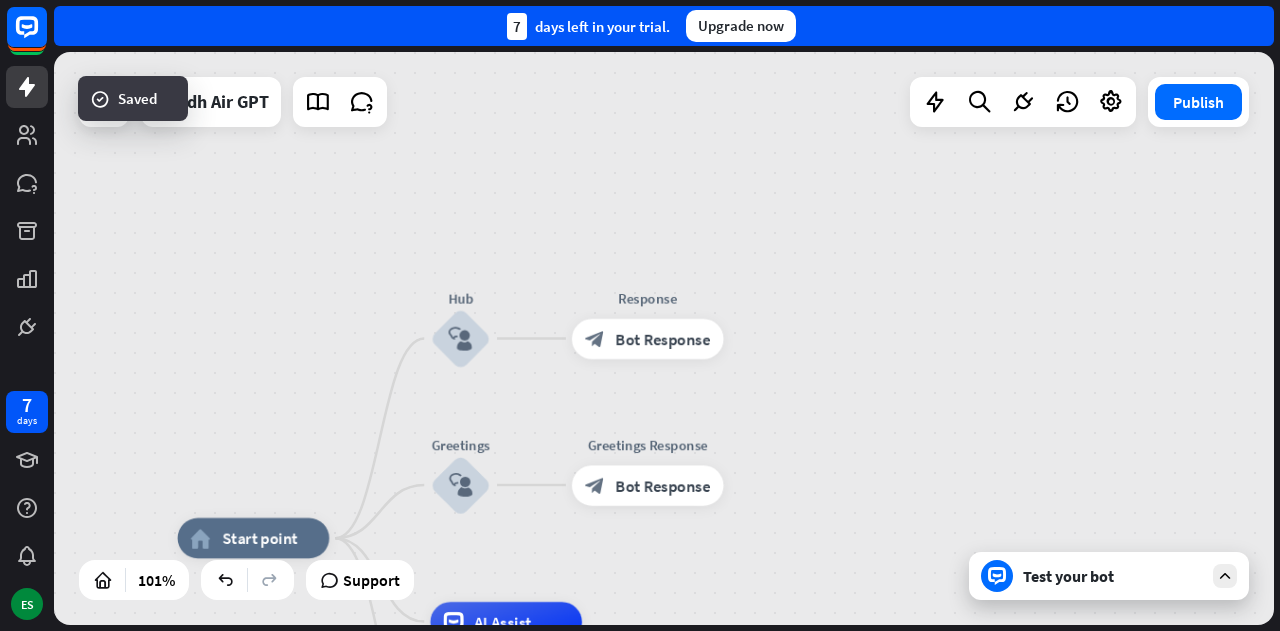 click on "home_2   Start point                 Hub   block_user_input                 Response   block_bot_response   Bot Response                 Greetings   block_user_input                 Greetings Response   block_bot_response   Bot Response                     AI Assist                   block_fallback   Default fallback                 Fallback message   block_bot_response   Bot Response" at bounding box center [664, 338] 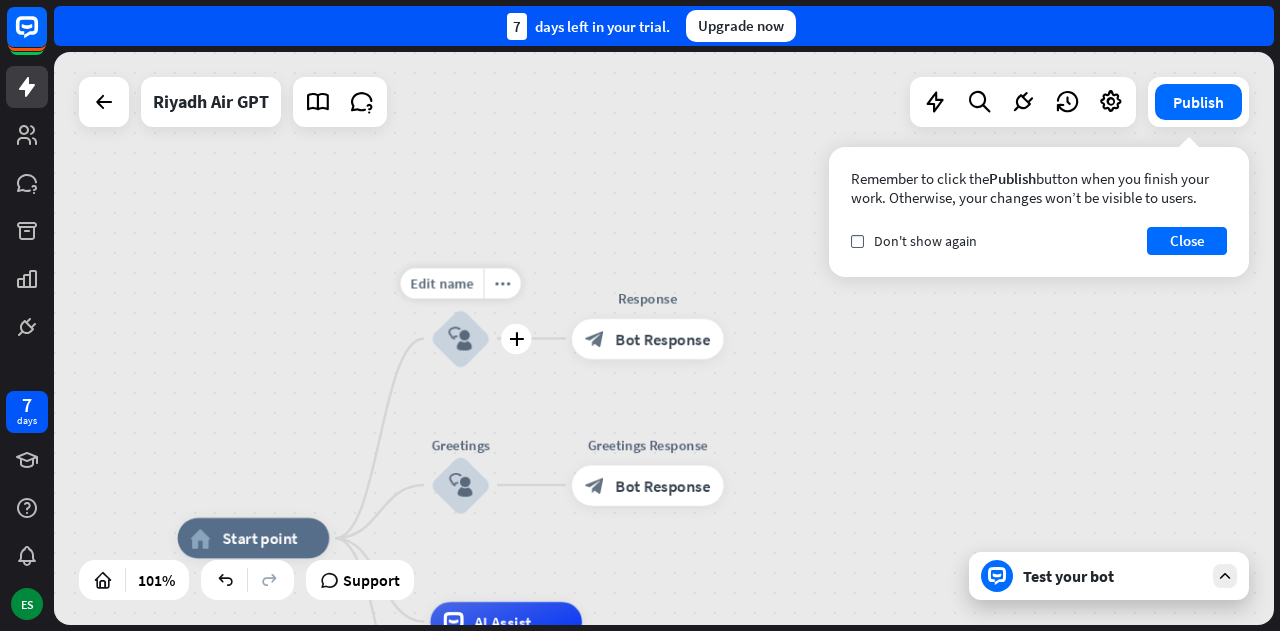 click on "block_user_input" at bounding box center (461, 338) 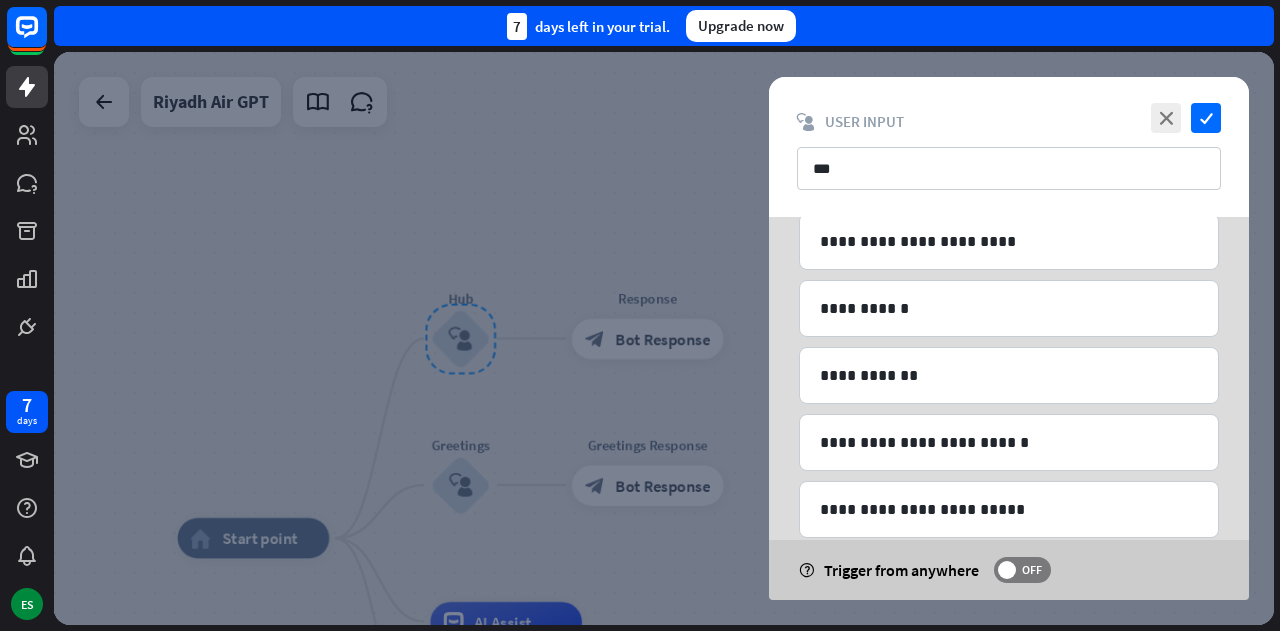 scroll, scrollTop: 605, scrollLeft: 0, axis: vertical 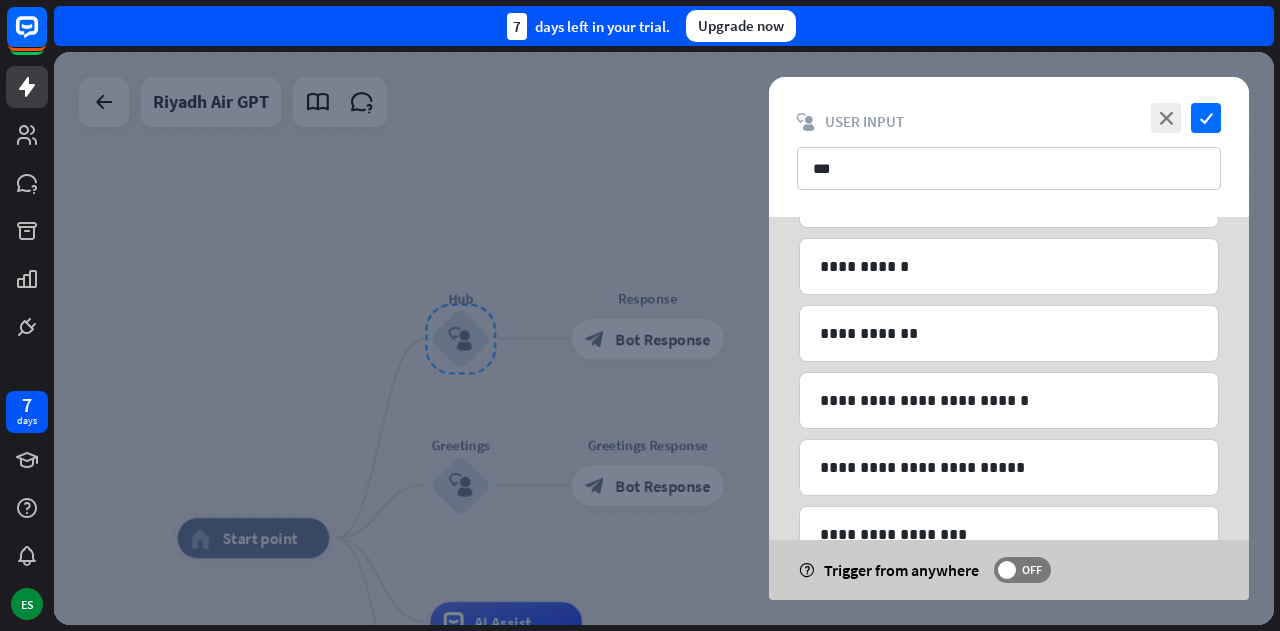click at bounding box center [664, 338] 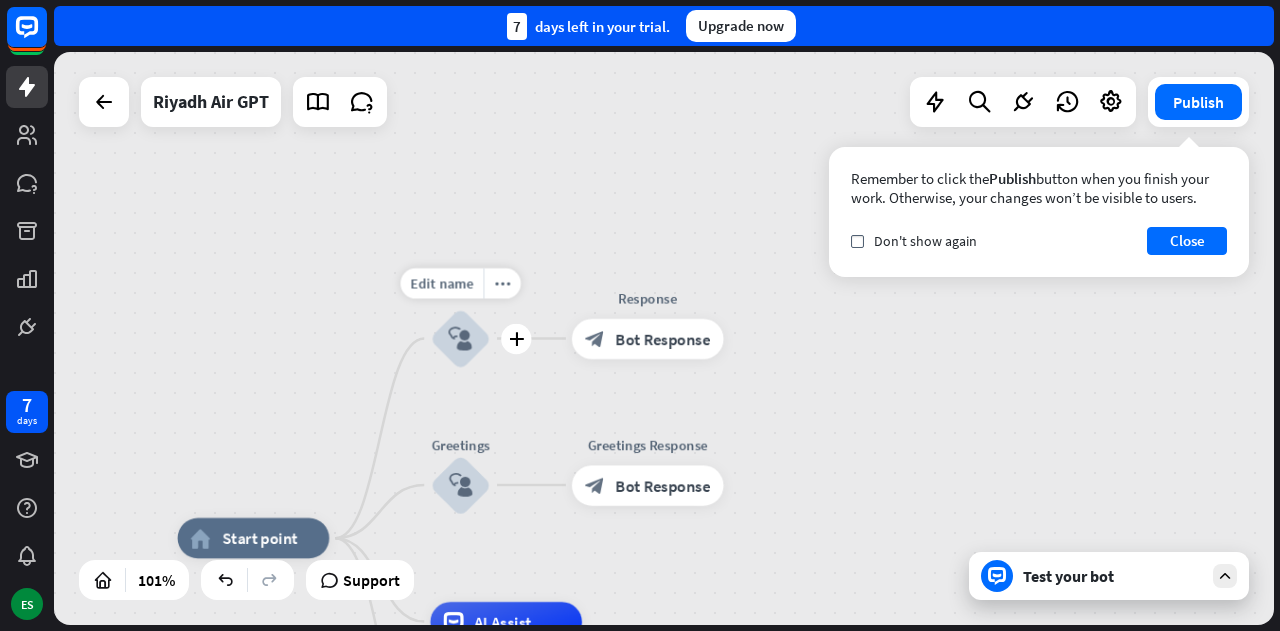 click on "block_user_input" at bounding box center [460, 338] 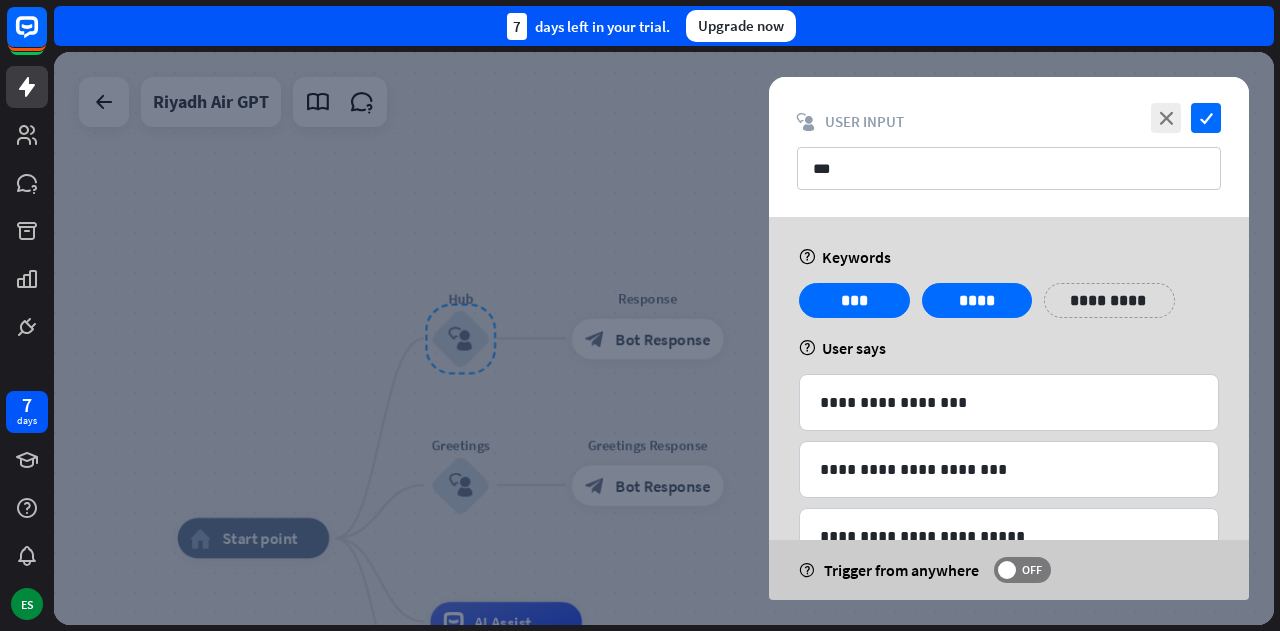 click on "**********" at bounding box center [1109, 300] 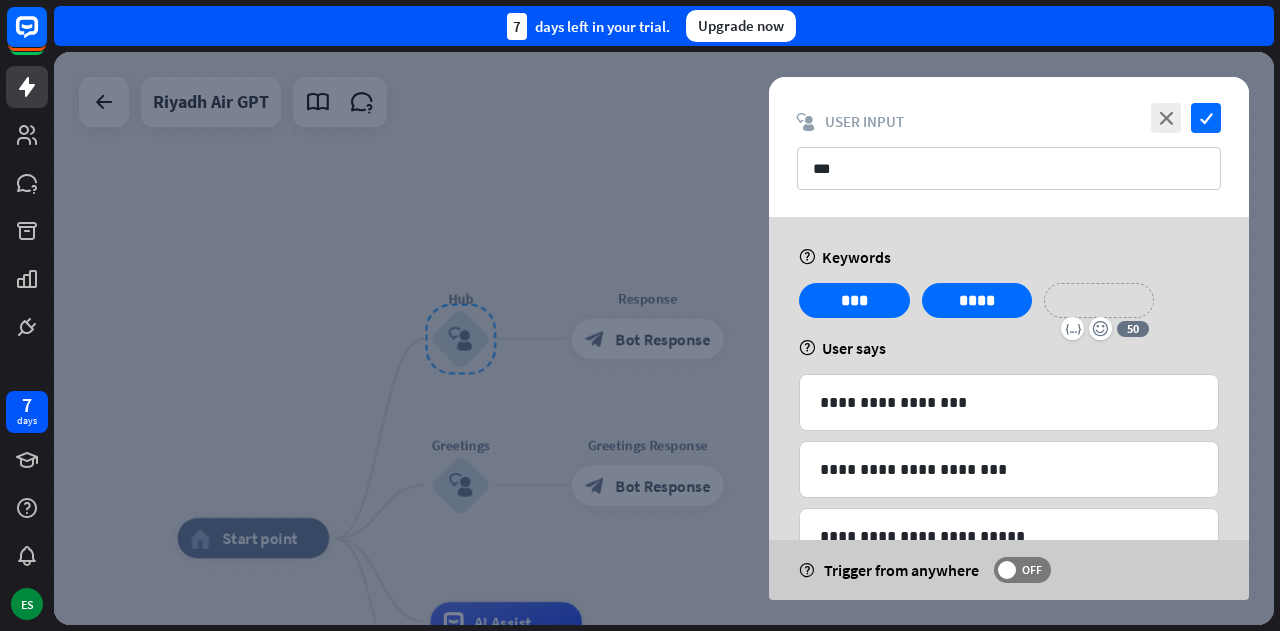 type 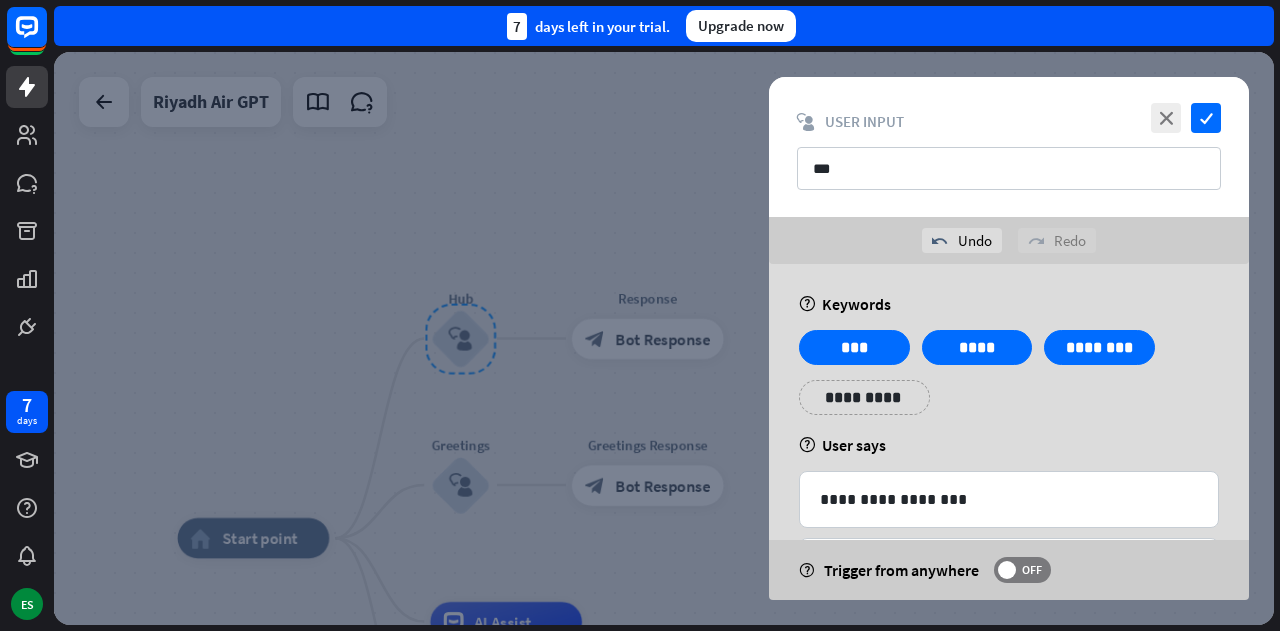 click on "**********" at bounding box center [1009, 380] 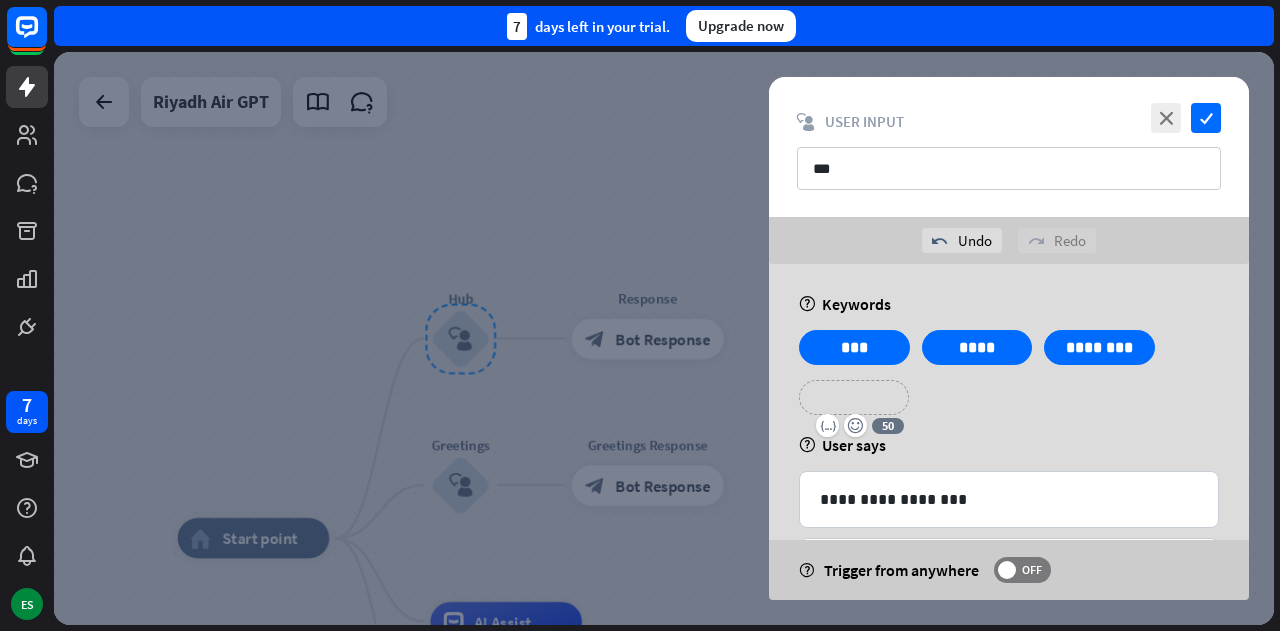 type 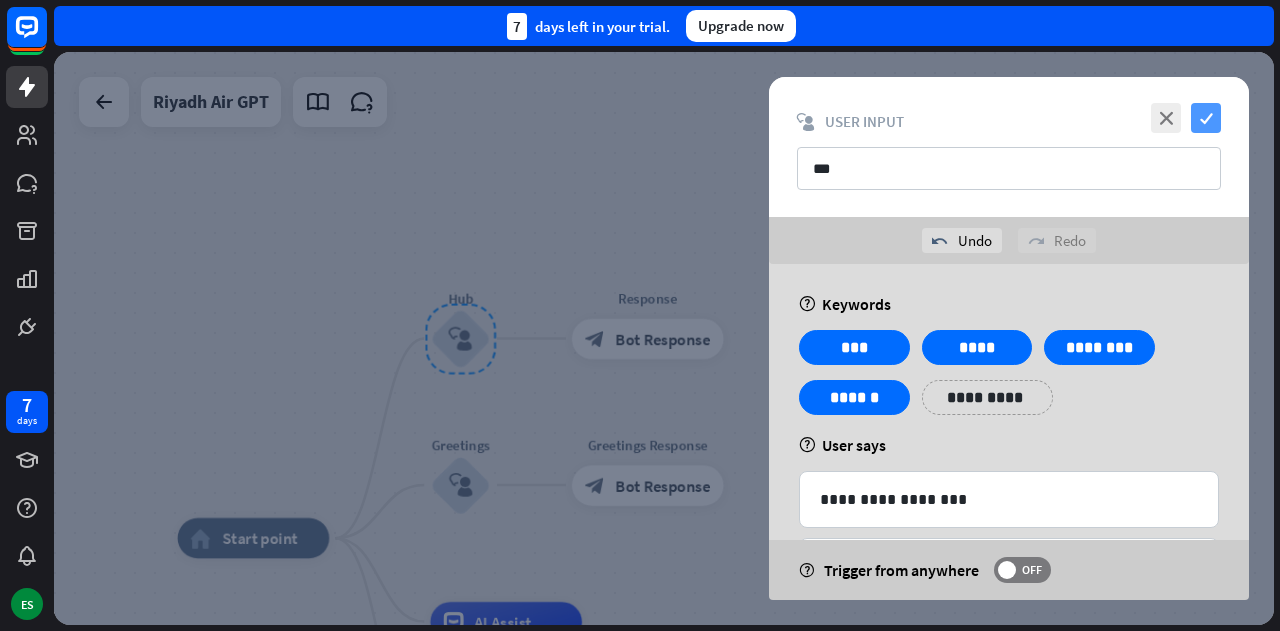click on "check" at bounding box center (1206, 118) 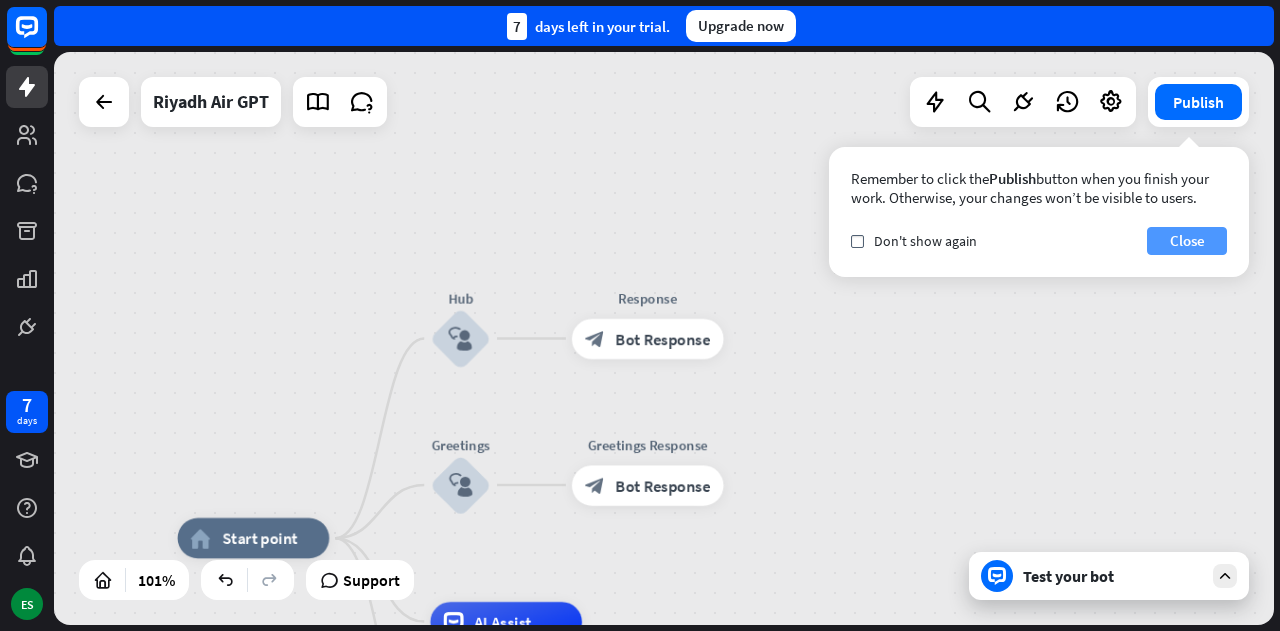 click on "Close" at bounding box center (1187, 241) 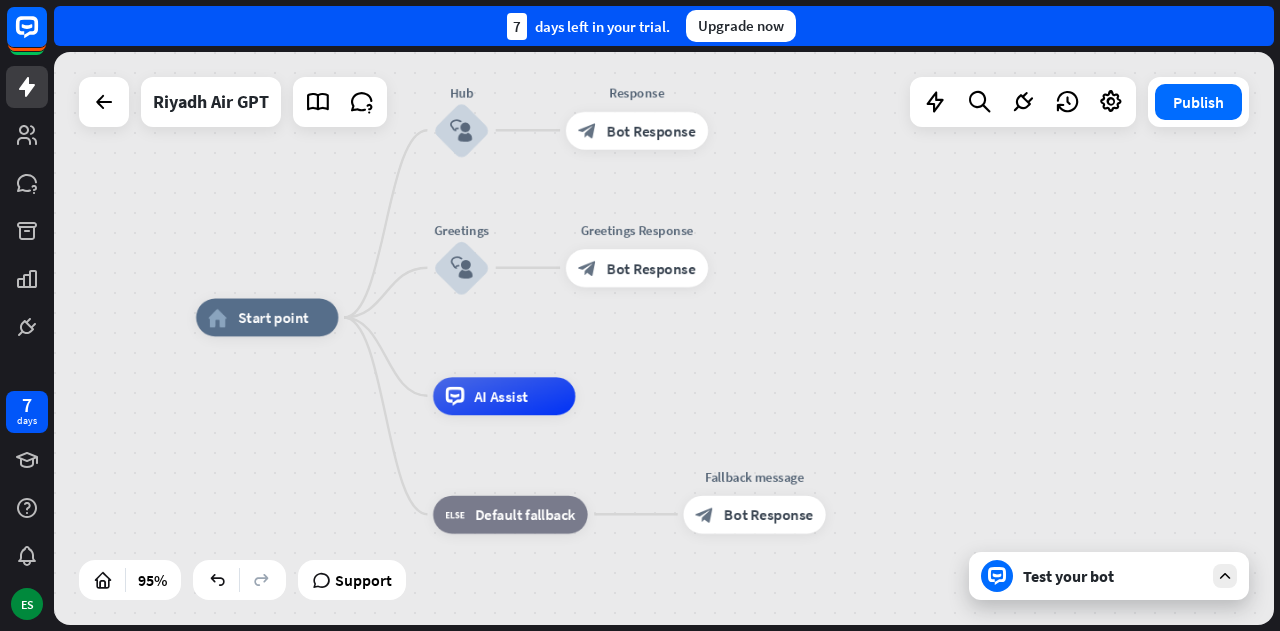 drag, startPoint x: 303, startPoint y: 287, endPoint x: 306, endPoint y: 79, distance: 208.02164 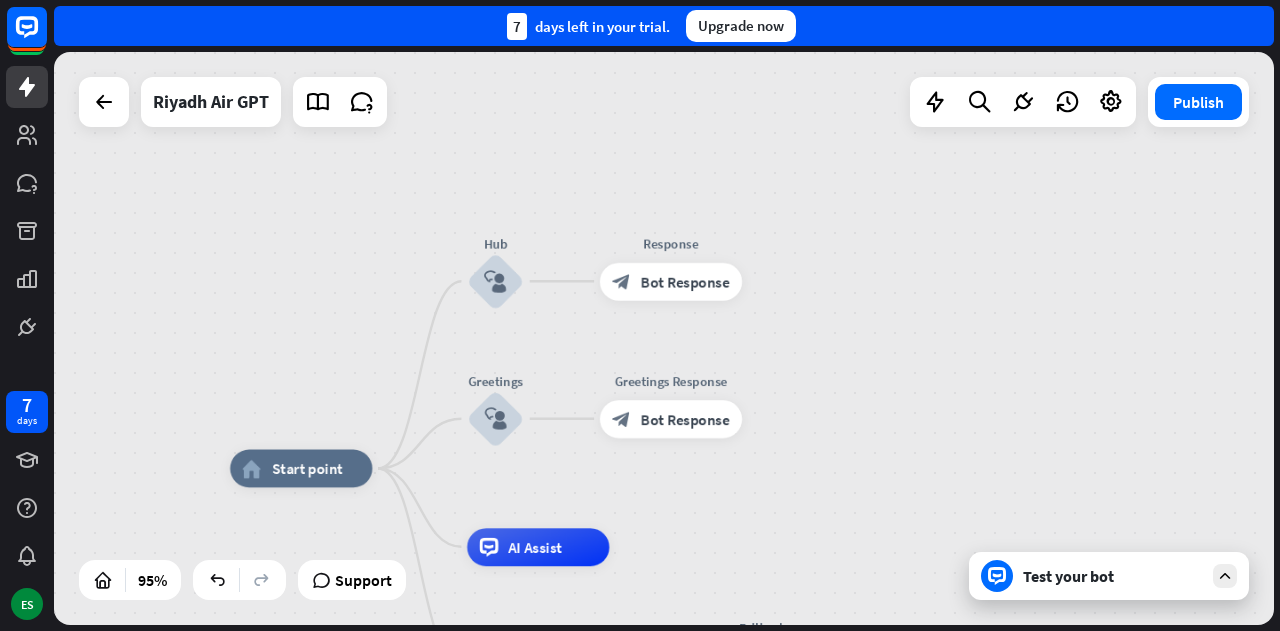 drag, startPoint x: 305, startPoint y: 267, endPoint x: 324, endPoint y: 345, distance: 80.280754 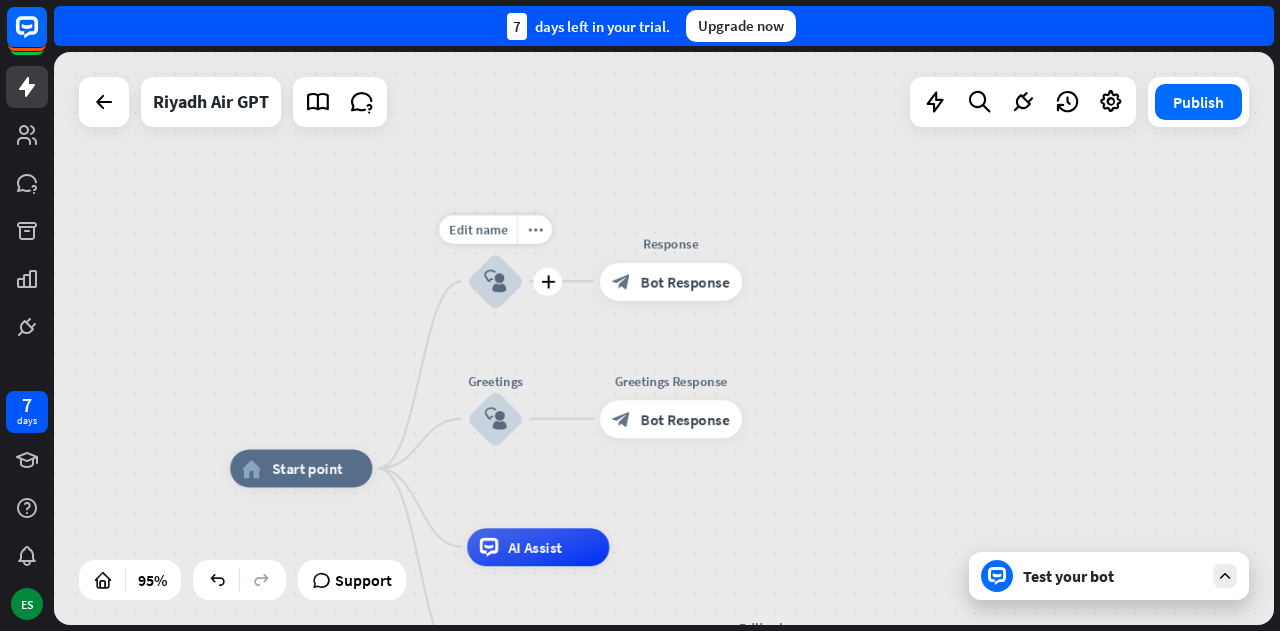 click on "block_user_input" at bounding box center (495, 281) 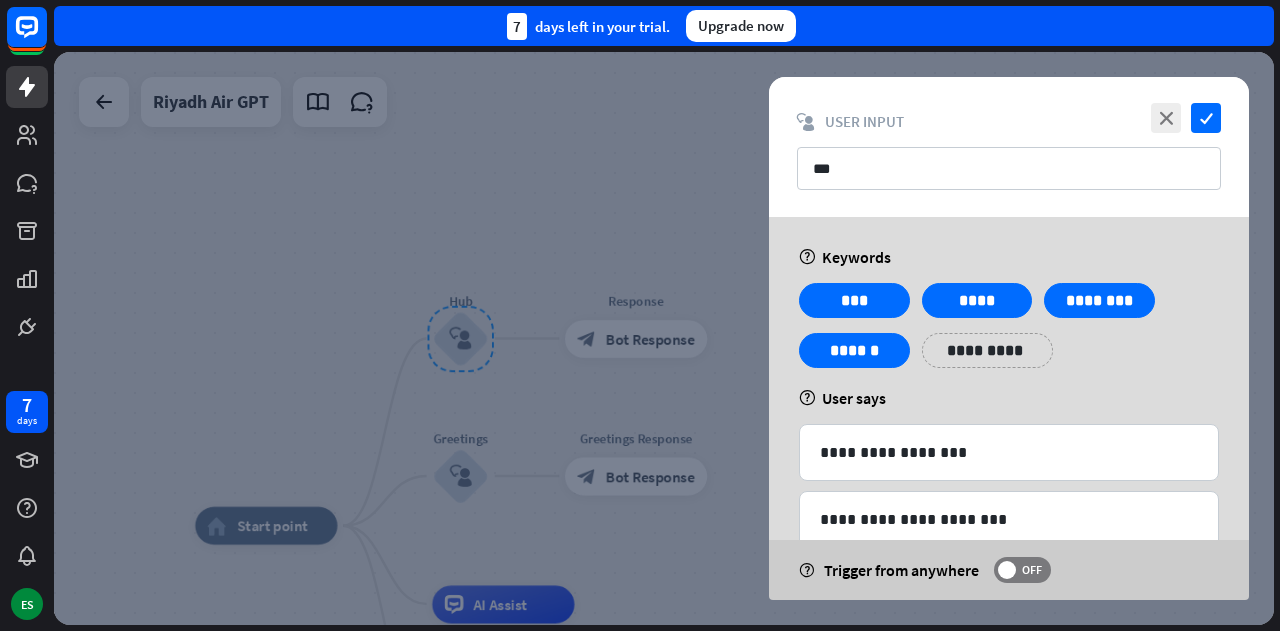 click on "**********" at bounding box center [987, 350] 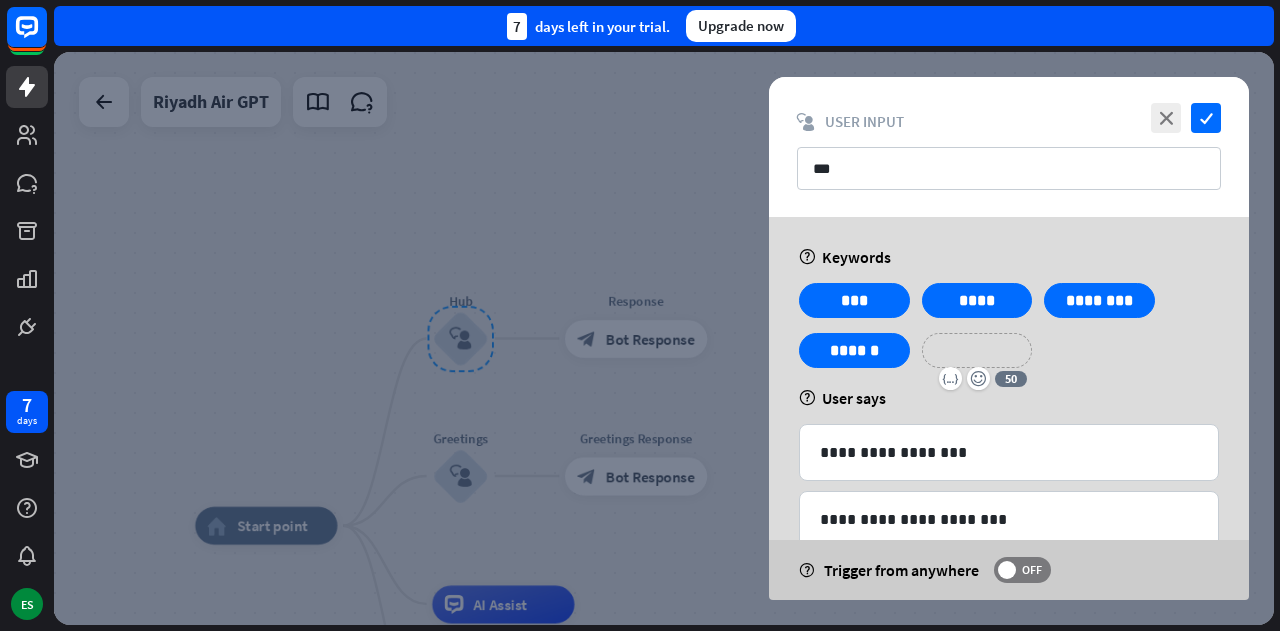 type 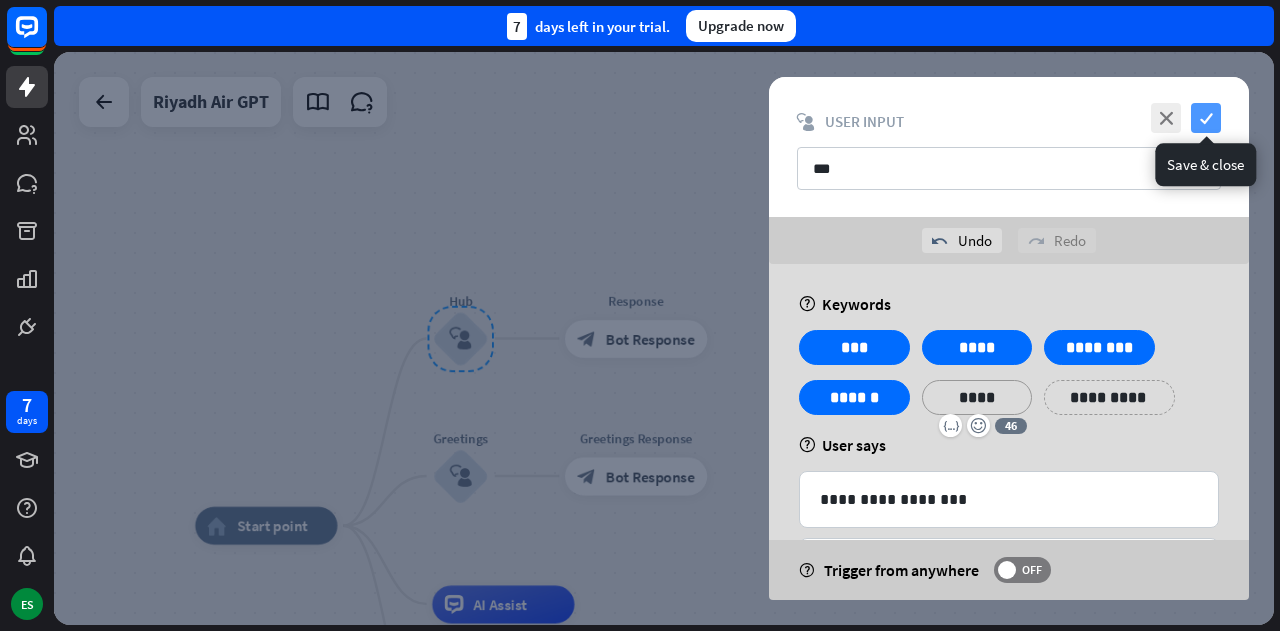 click on "check" at bounding box center [1206, 118] 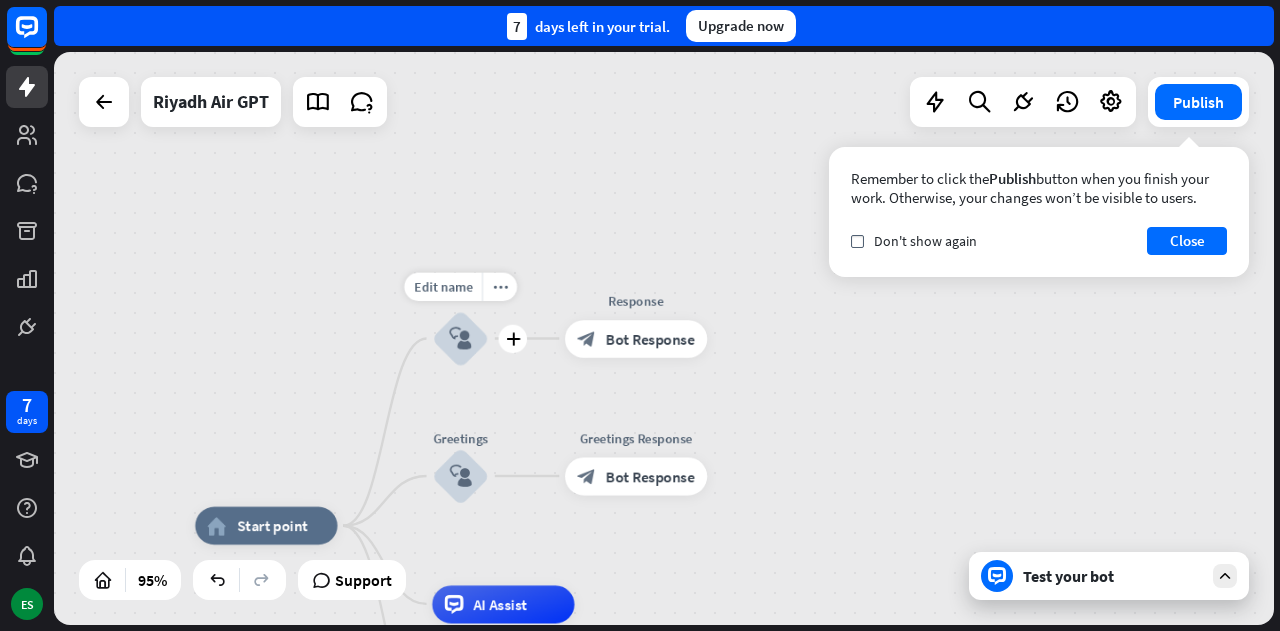 click on "block_user_input" at bounding box center (460, 338) 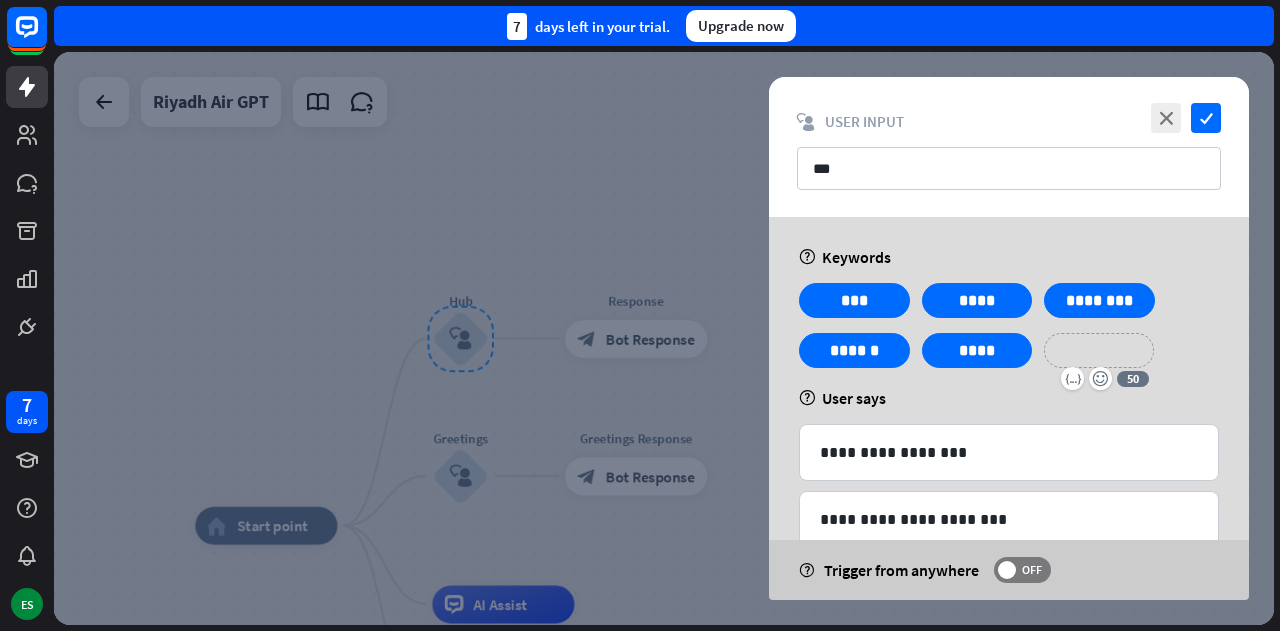 click on "**********" at bounding box center (1099, 350) 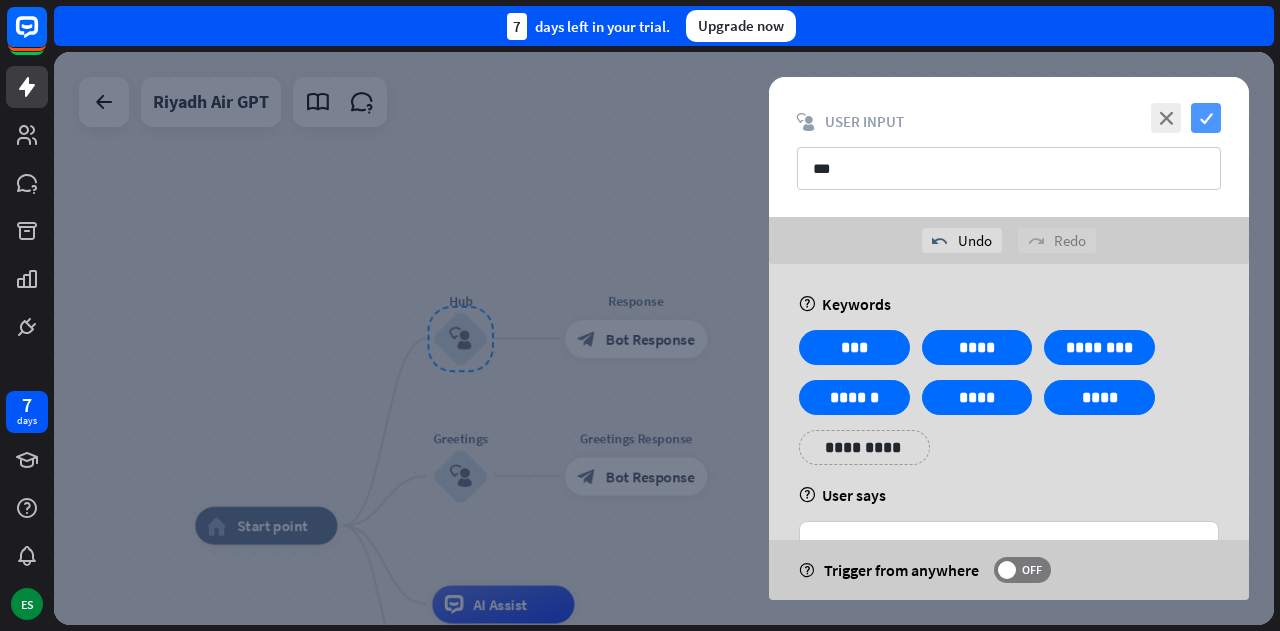 click on "check" at bounding box center (1206, 118) 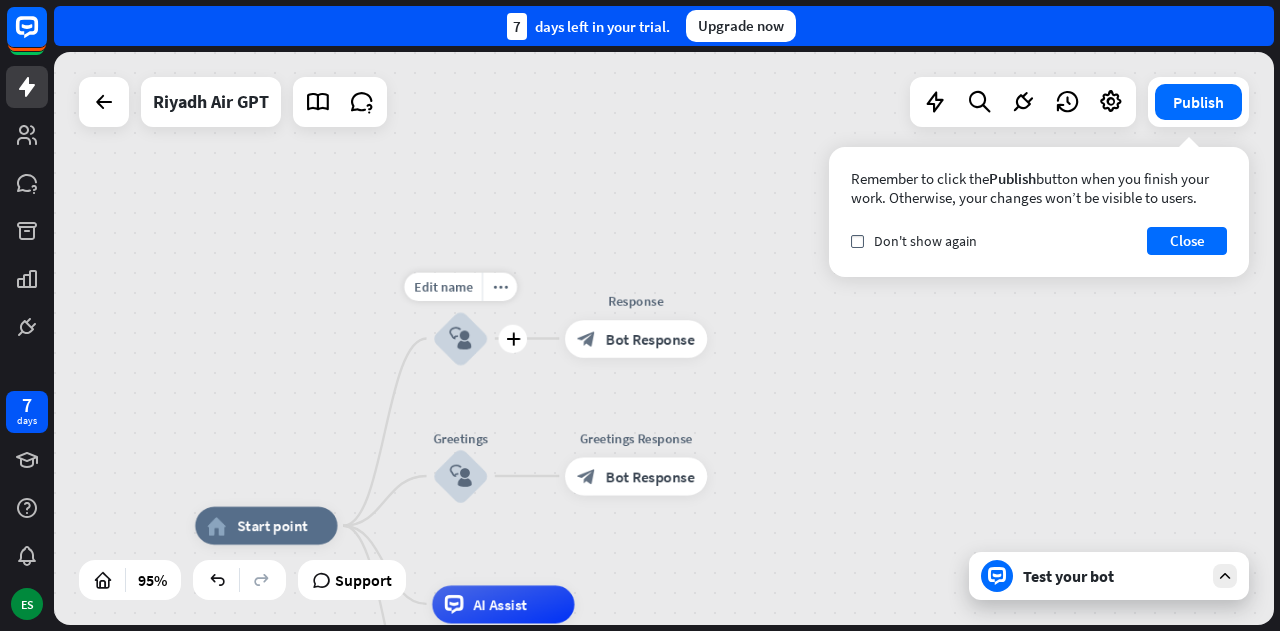 click on "block_user_input" at bounding box center (460, 338) 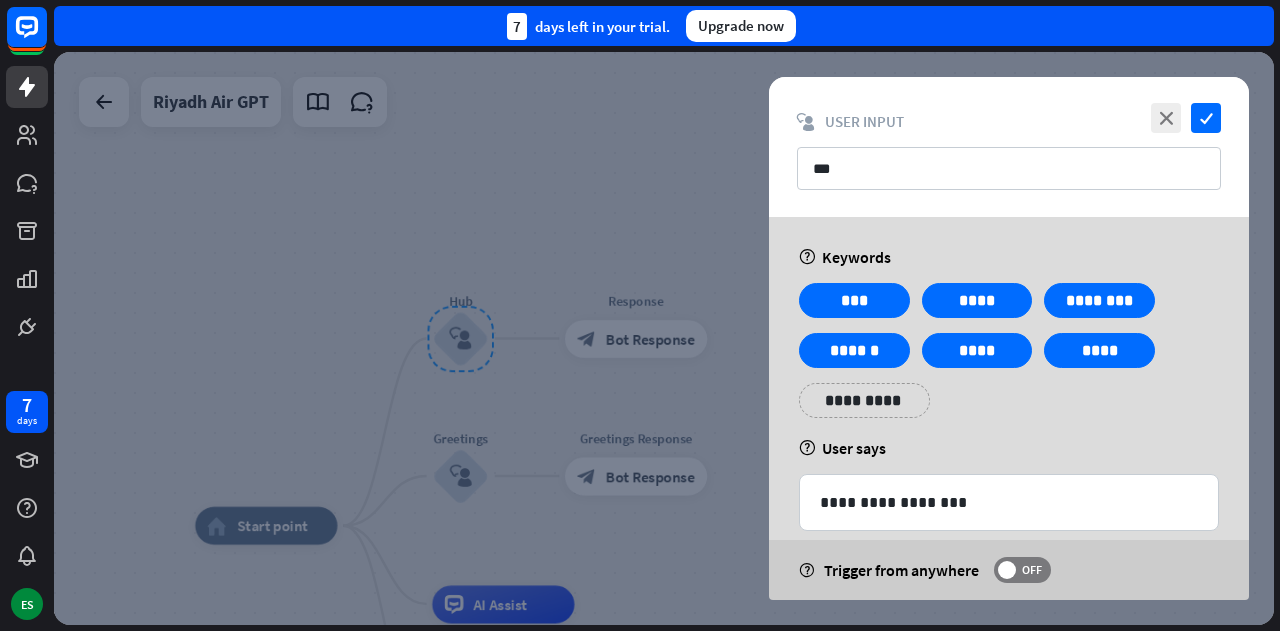click on "**********" at bounding box center (1009, 358) 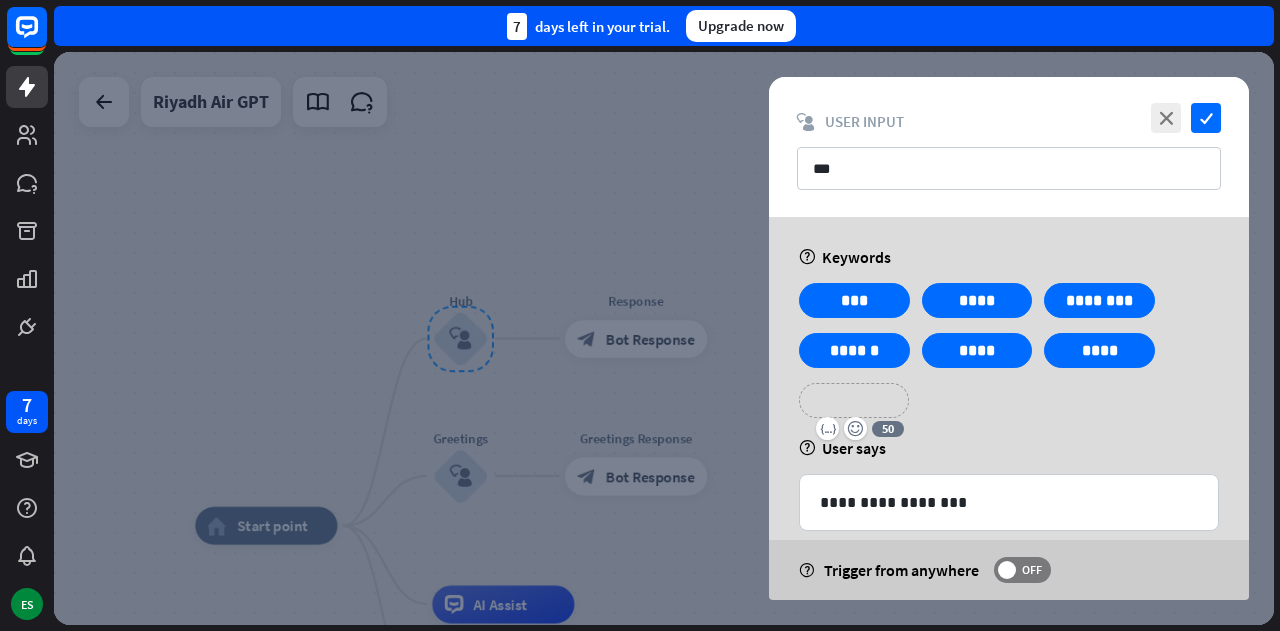 type 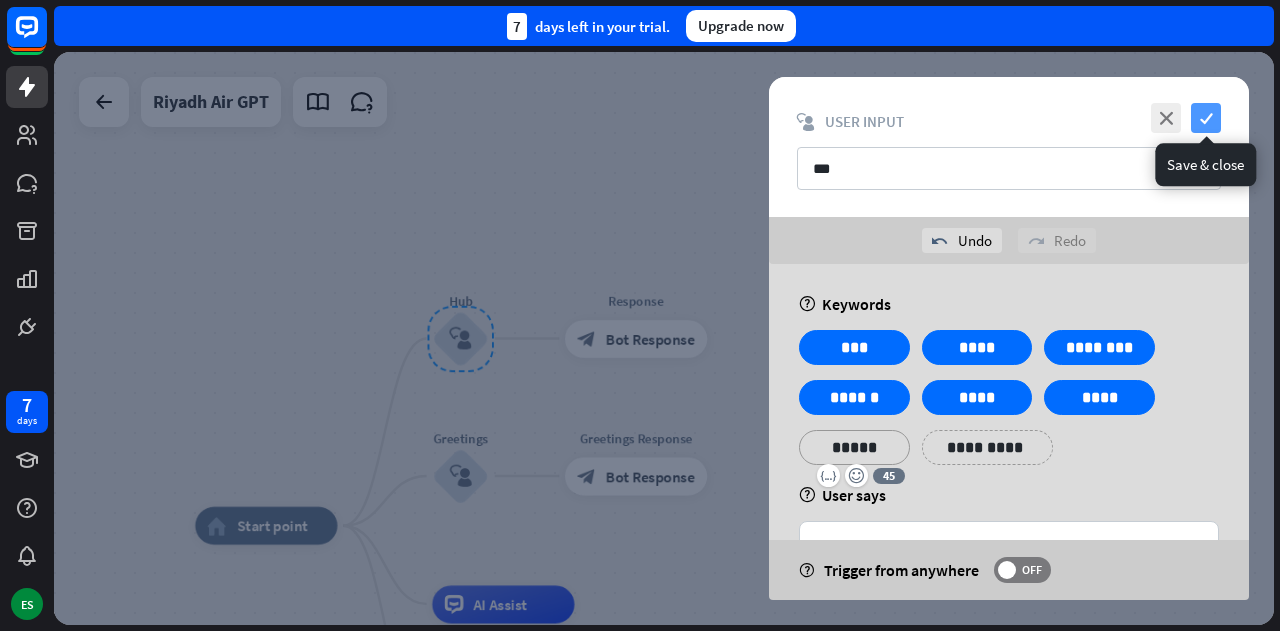 click on "check" at bounding box center [1206, 118] 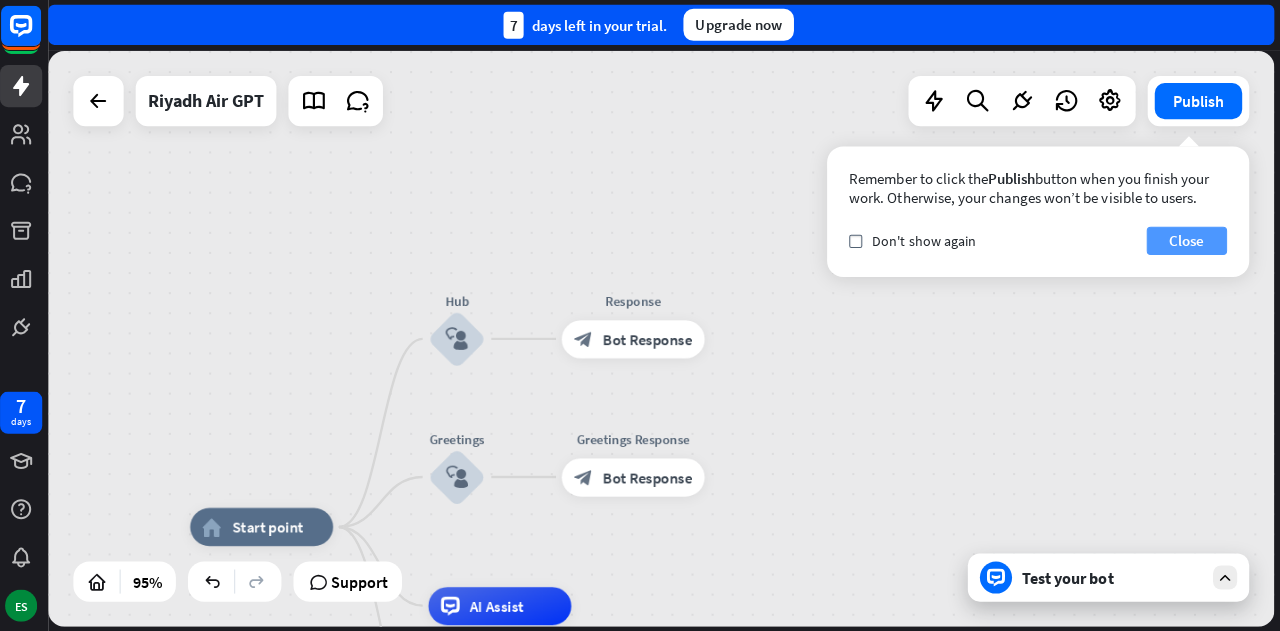 scroll, scrollTop: 0, scrollLeft: 0, axis: both 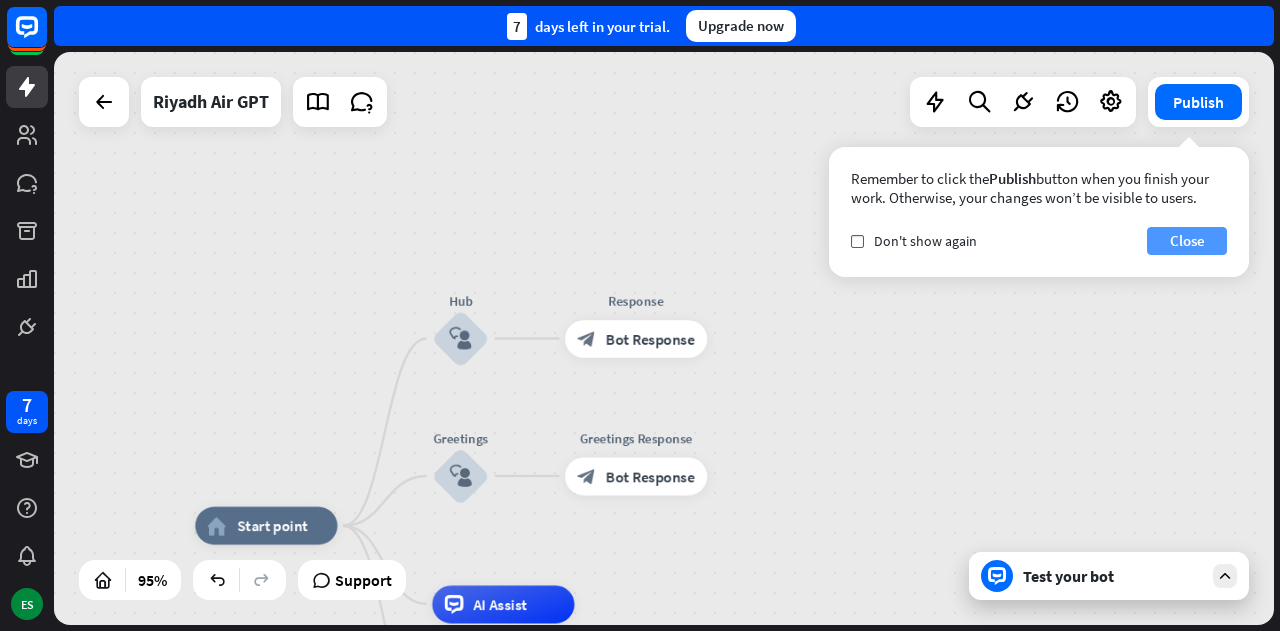 click on "Close" at bounding box center [1187, 241] 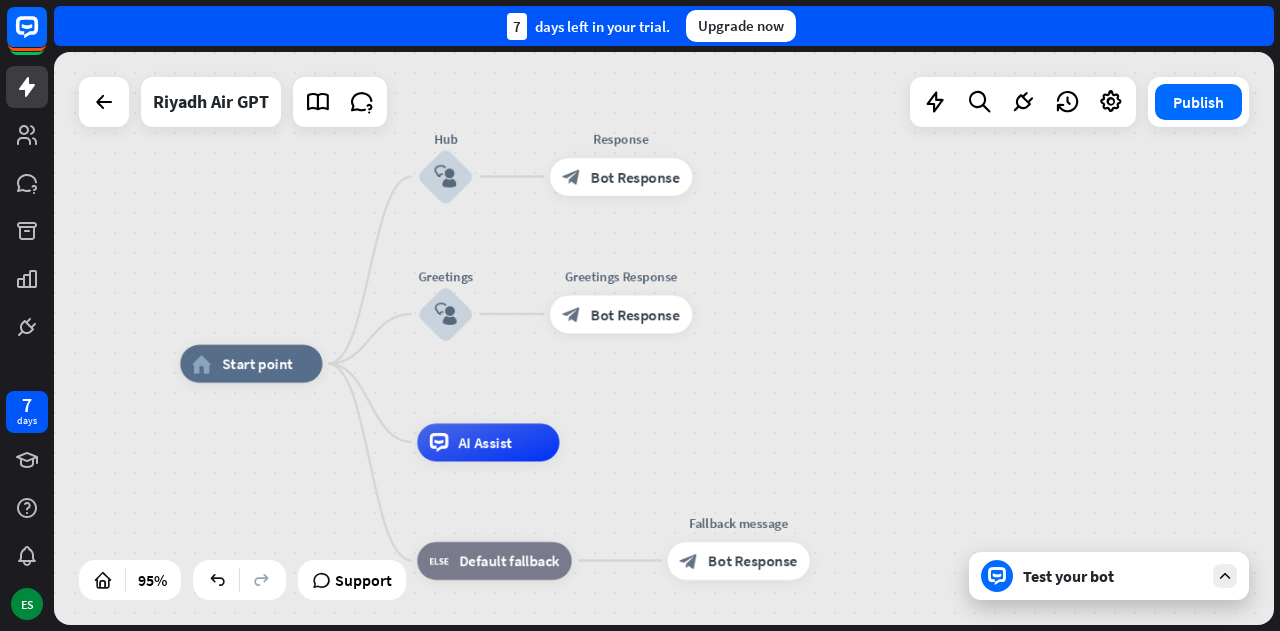 drag, startPoint x: 598, startPoint y: 231, endPoint x: 590, endPoint y: 59, distance: 172.18594 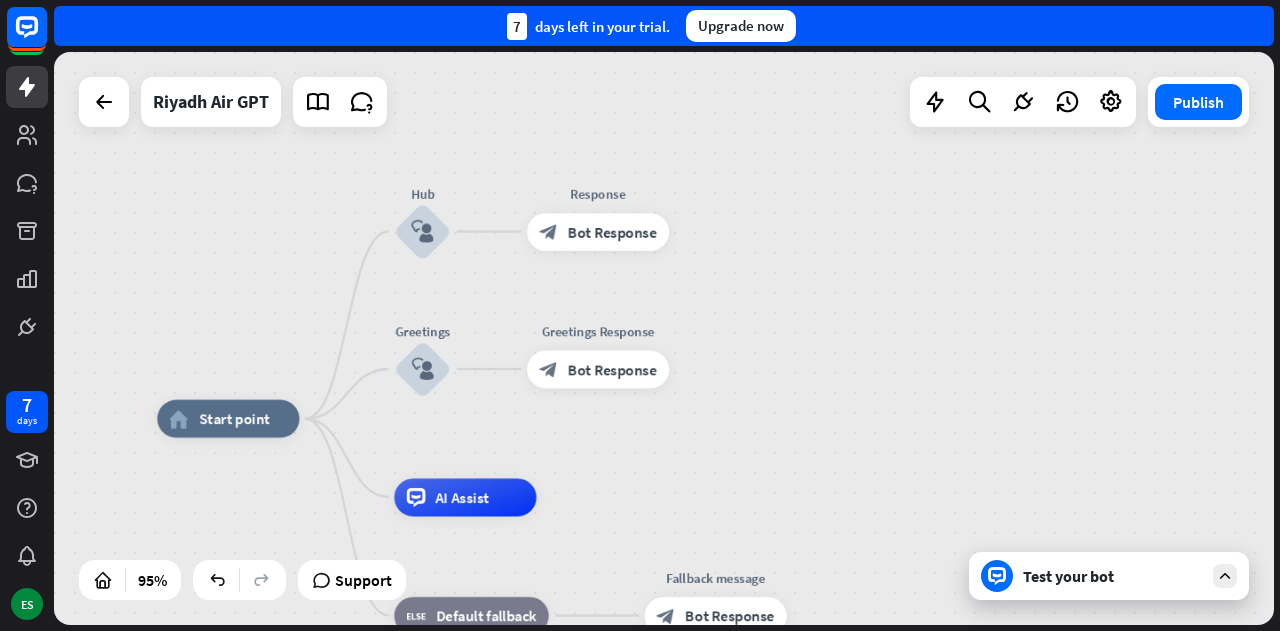 drag, startPoint x: 977, startPoint y: 232, endPoint x: 948, endPoint y: 287, distance: 62.177166 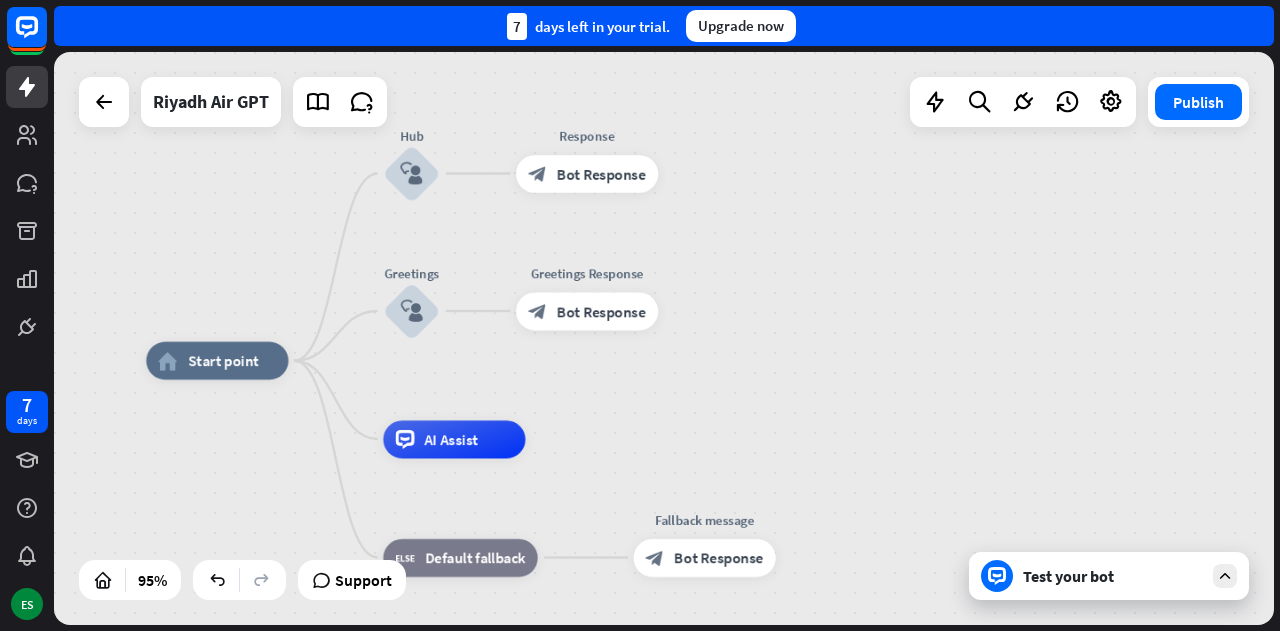 drag, startPoint x: 948, startPoint y: 287, endPoint x: 932, endPoint y: 242, distance: 47.759815 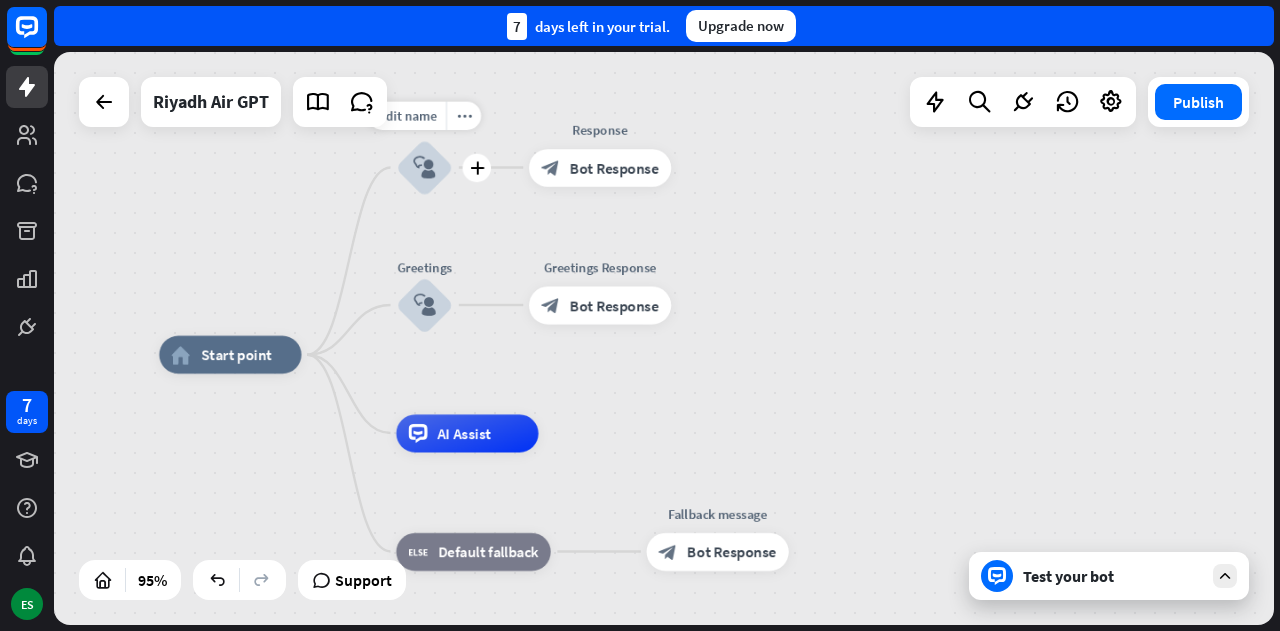 drag, startPoint x: 367, startPoint y: 187, endPoint x: 384, endPoint y: 177, distance: 19.723083 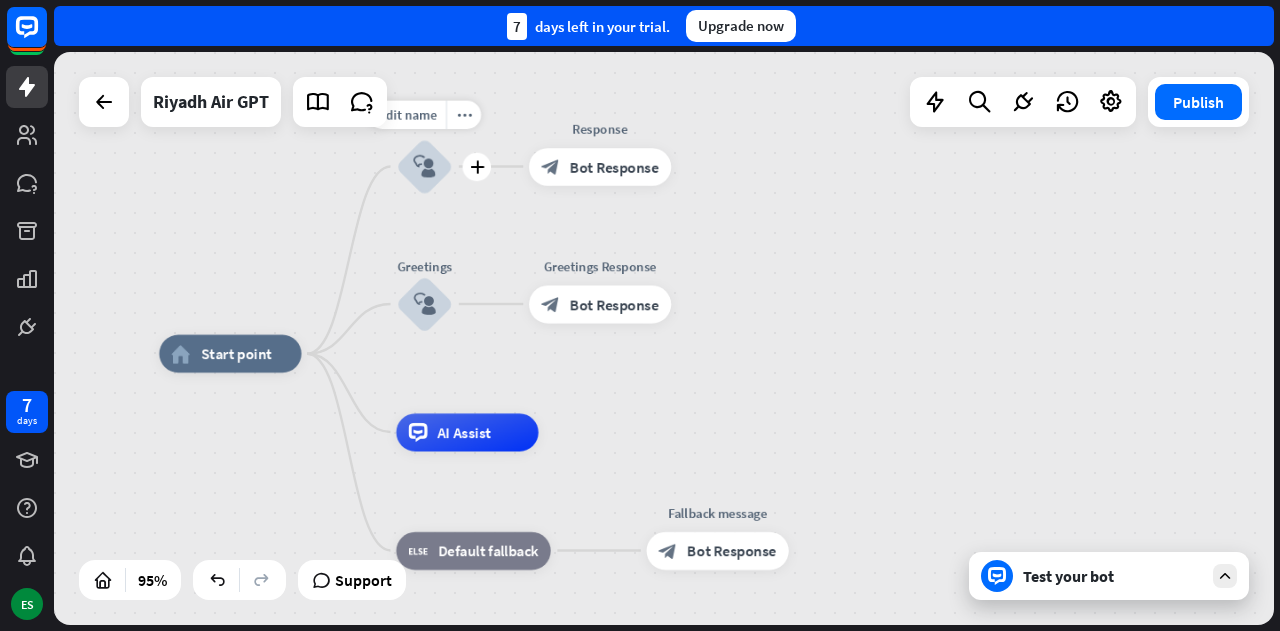 click on "block_user_input" at bounding box center (424, 166) 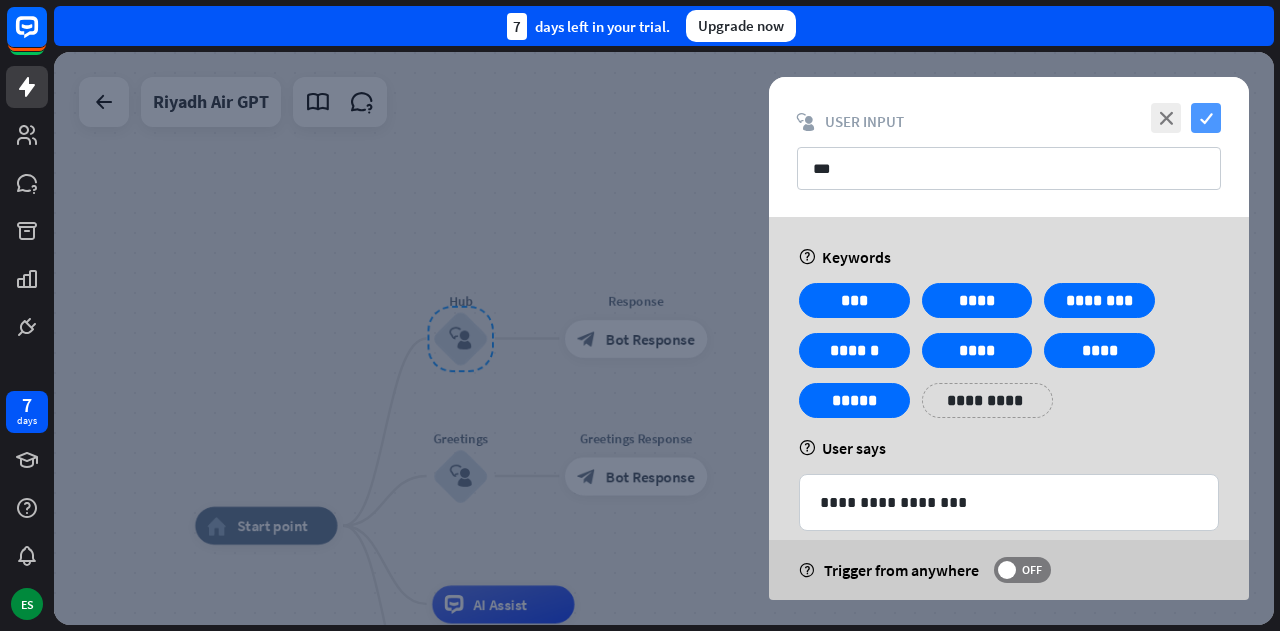 click on "check" at bounding box center (1206, 118) 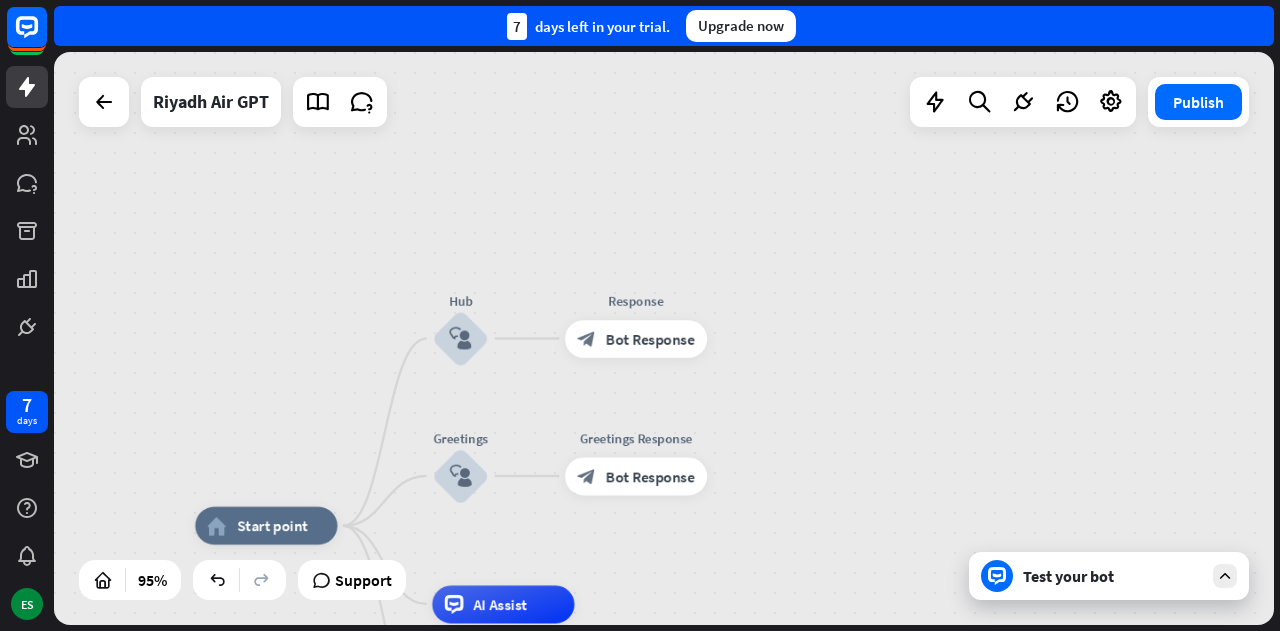 click on "home_2   Start point                 Hub   block_user_input                 Response   block_bot_response   Bot Response                 Greetings   block_user_input                 Greetings Response   block_bot_response   Bot Response                     AI Assist                   block_fallback   Default fallback                 Fallback message   block_bot_response   Bot Response" at bounding box center (664, 338) 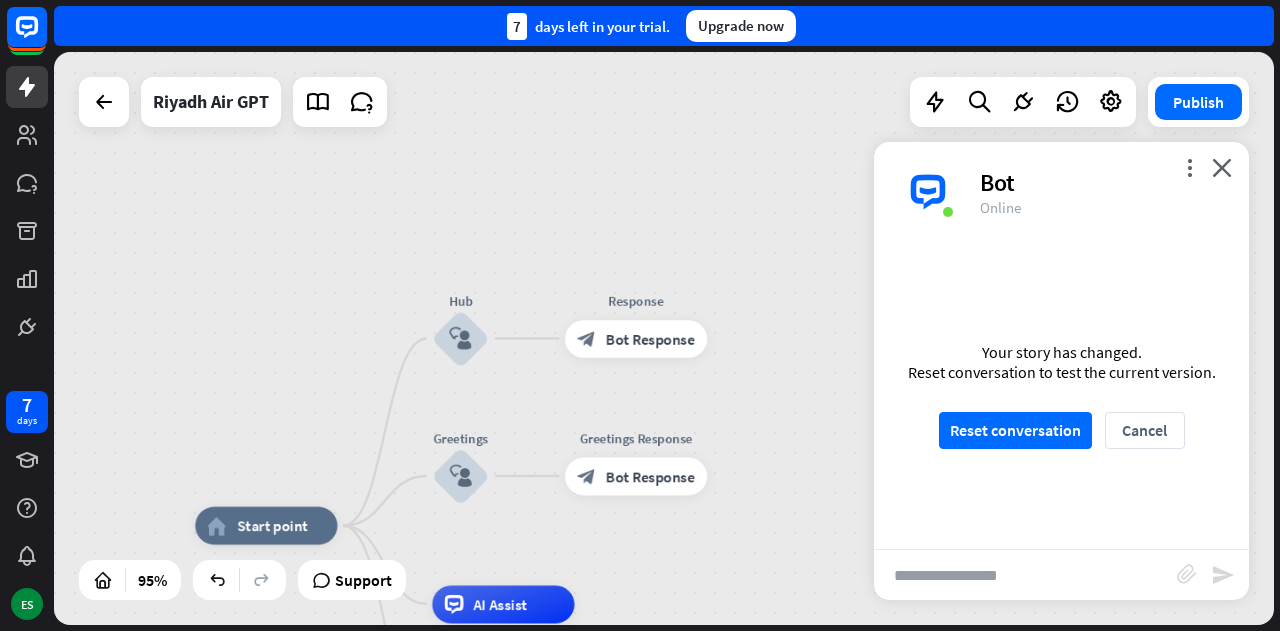 click at bounding box center [1025, 575] 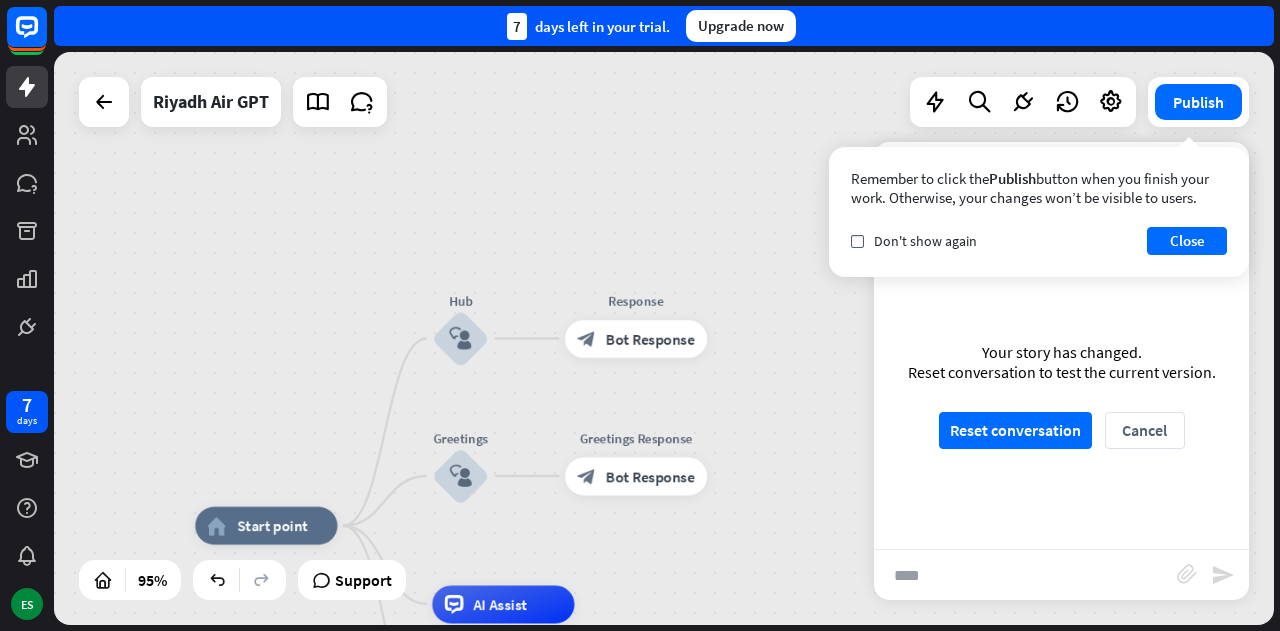 type on "****" 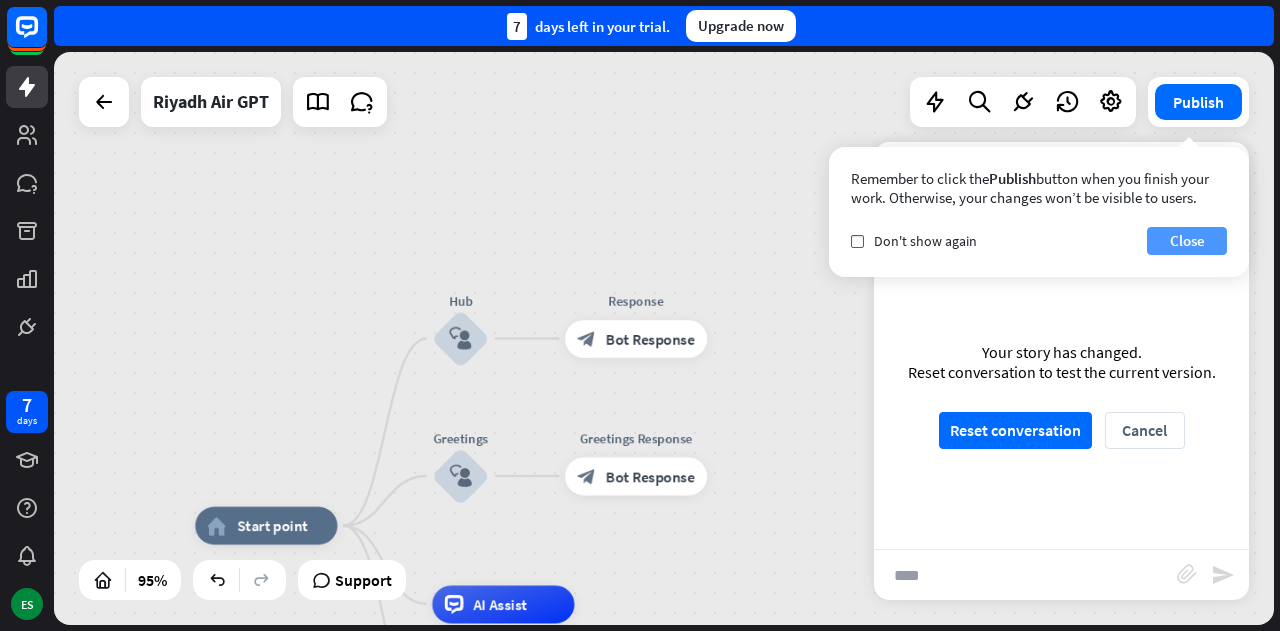 click on "Close" at bounding box center [1187, 241] 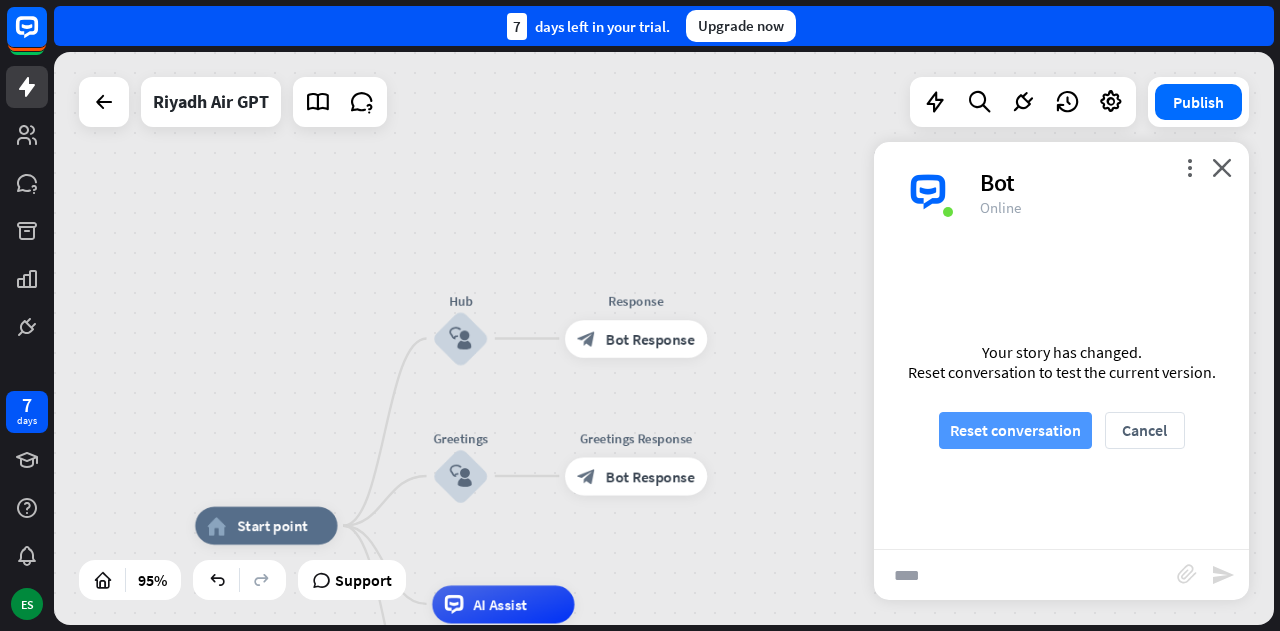 click on "Reset conversation" at bounding box center (1015, 430) 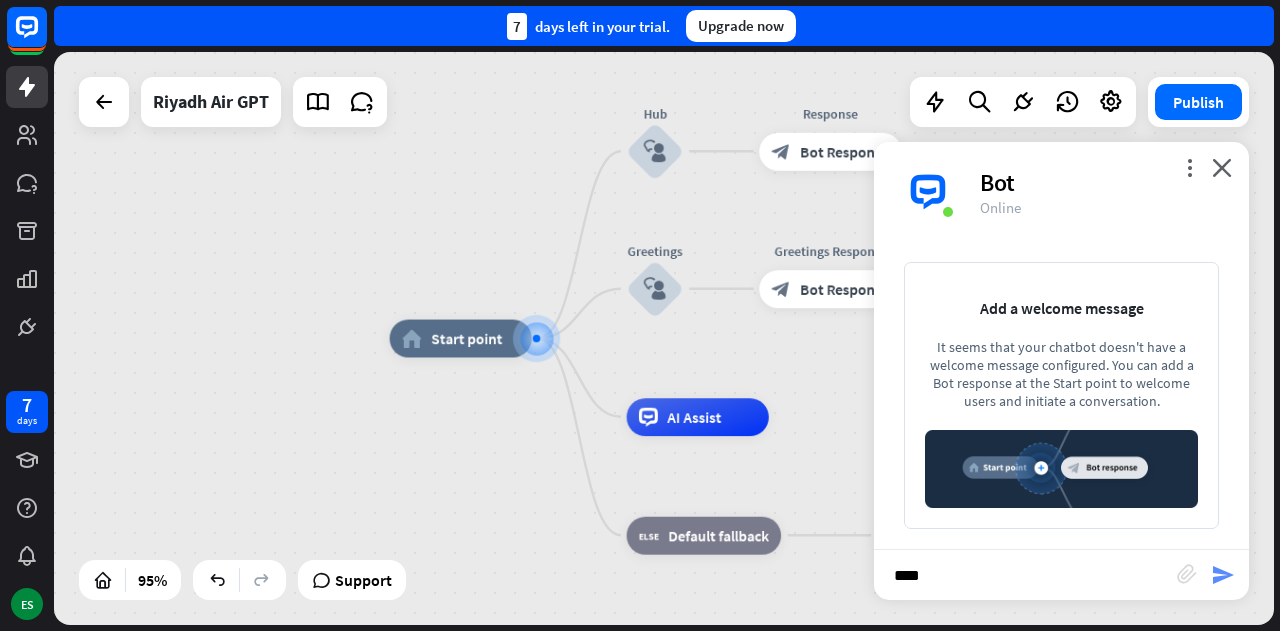 click on "send" at bounding box center [1223, 575] 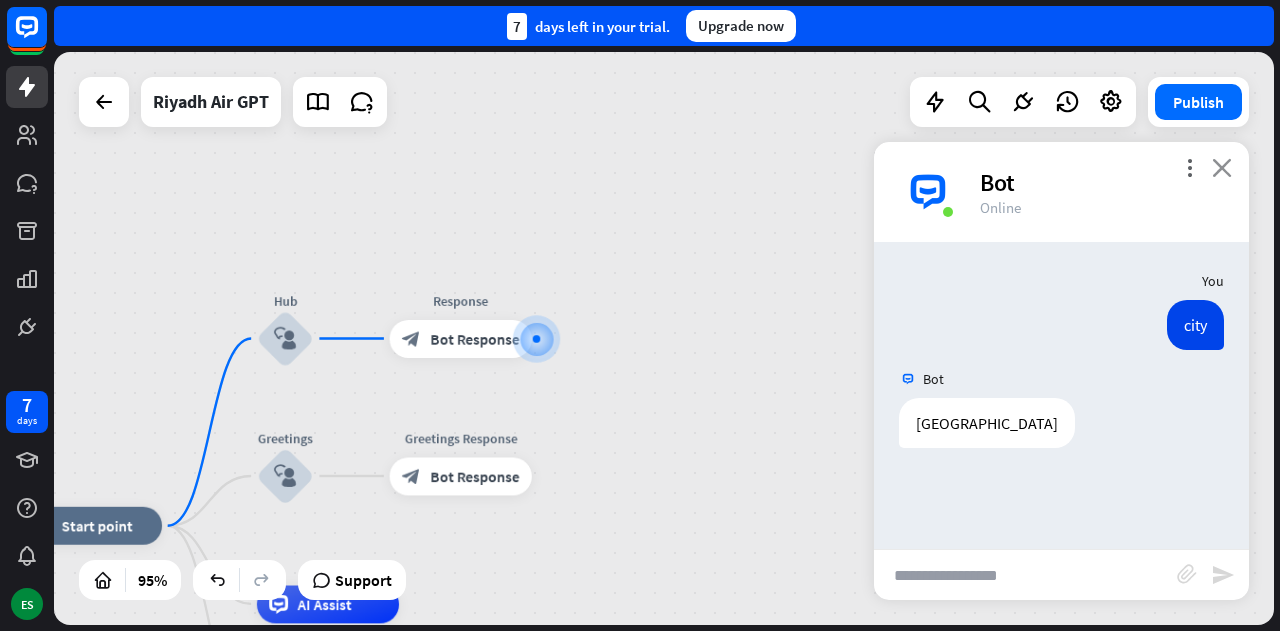 click on "close" at bounding box center (1222, 167) 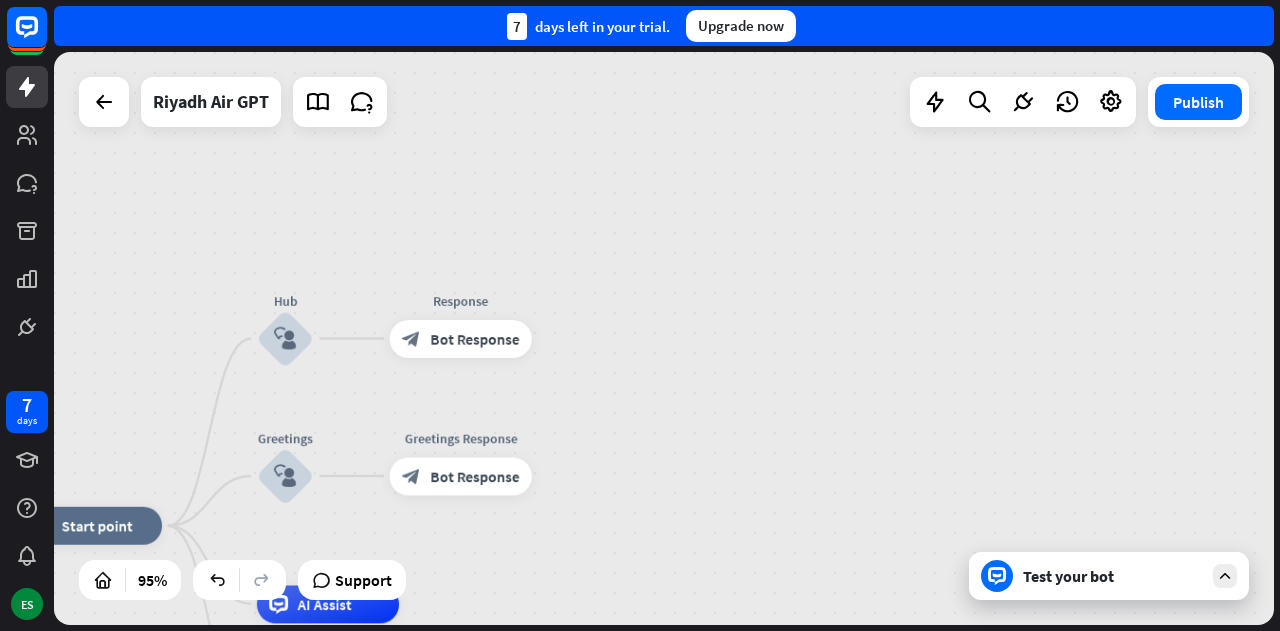 click on "home_2   Start point                 Hub   block_user_input                 Response   block_bot_response   Bot Response                 Greetings   block_user_input                 Greetings Response   block_bot_response   Bot Response                     AI Assist                   block_fallback   Default fallback                 Fallback message   block_bot_response   Bot Response" at bounding box center [664, 338] 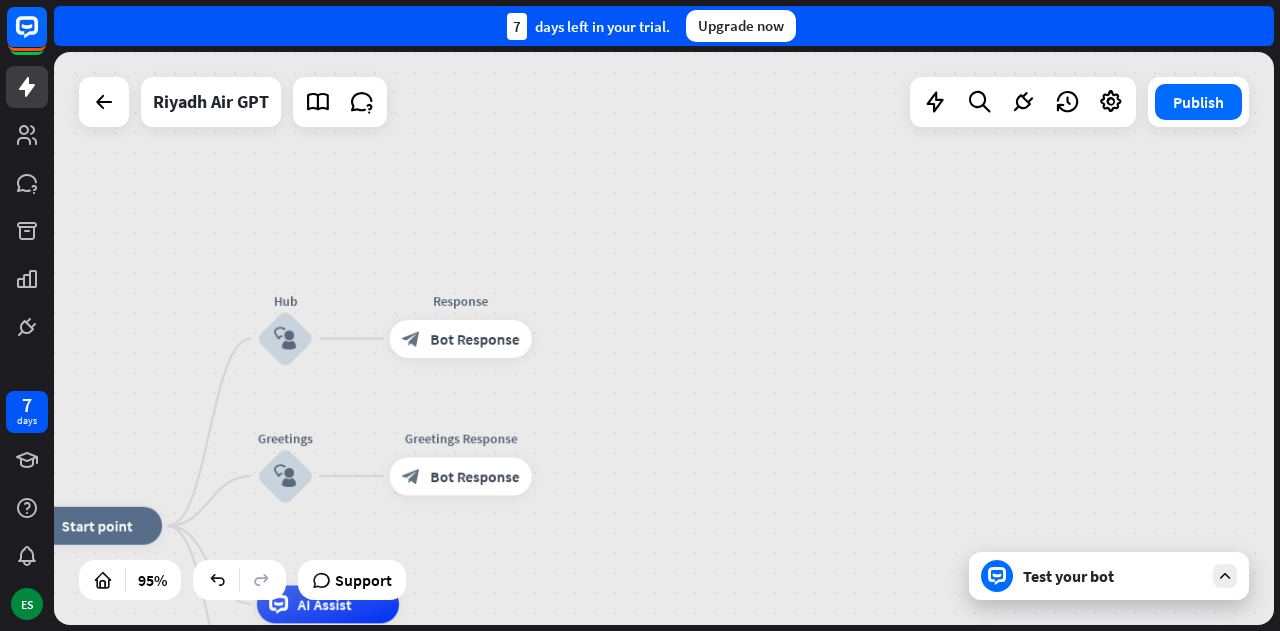 click on "Test your bot" at bounding box center (1109, 576) 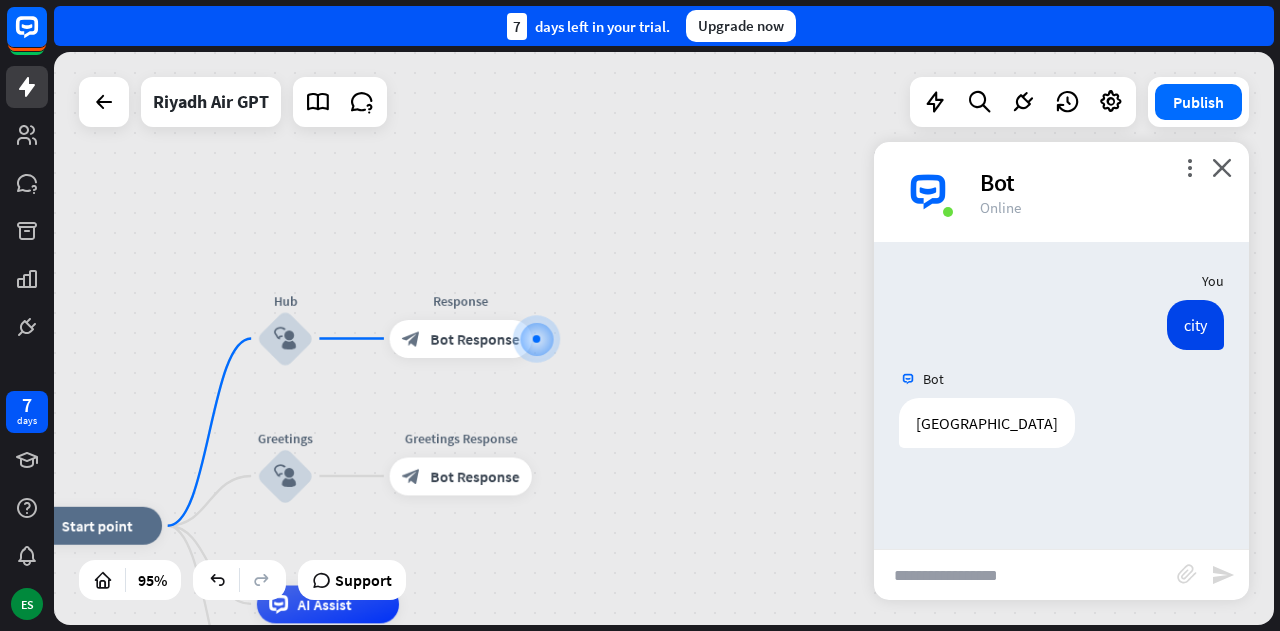 click on "Bot" at bounding box center (1102, 182) 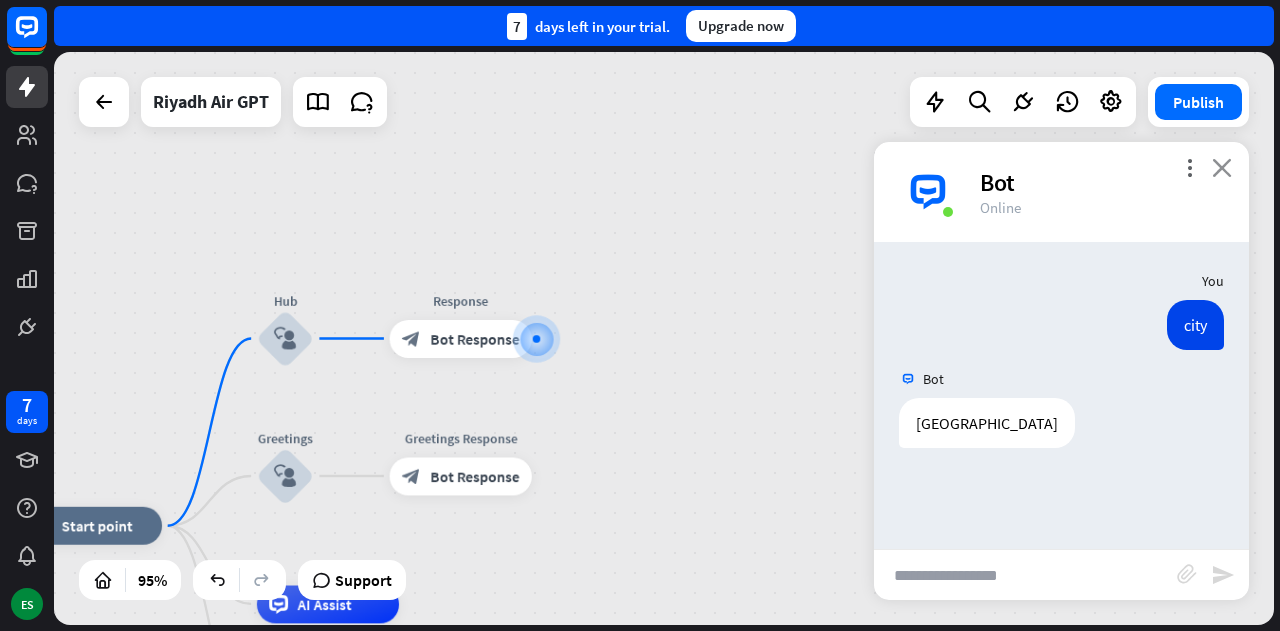 click on "close" at bounding box center (1222, 167) 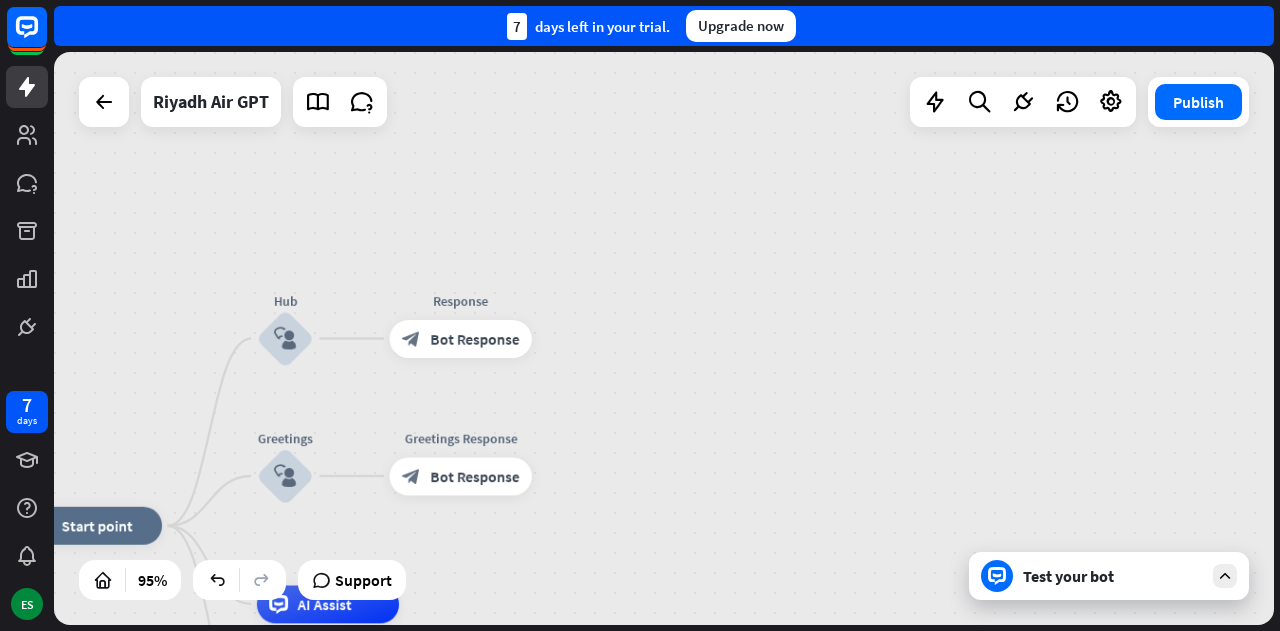 click on "Test your bot" at bounding box center [1109, 576] 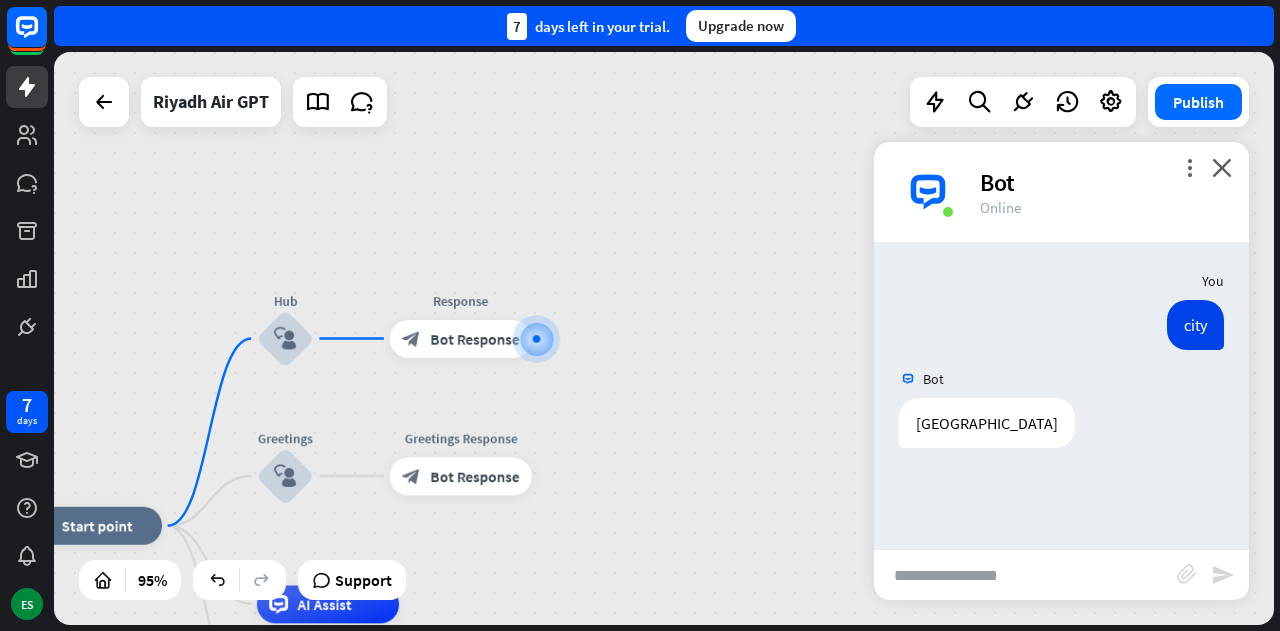 click at bounding box center [1025, 575] 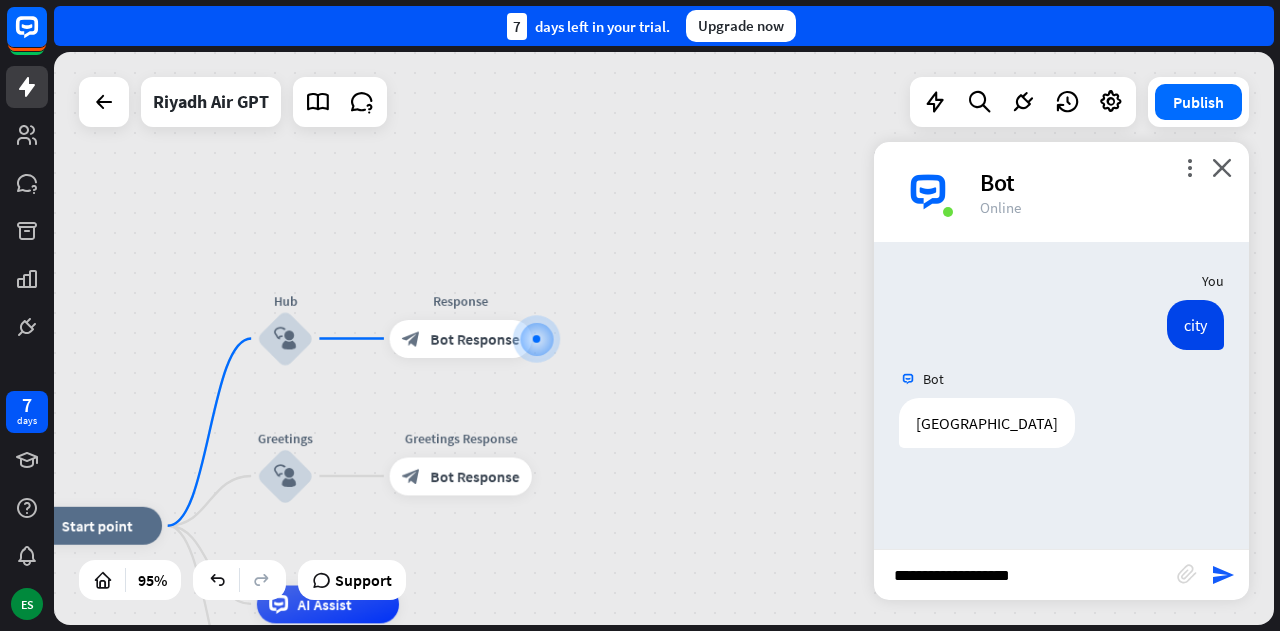 type on "**********" 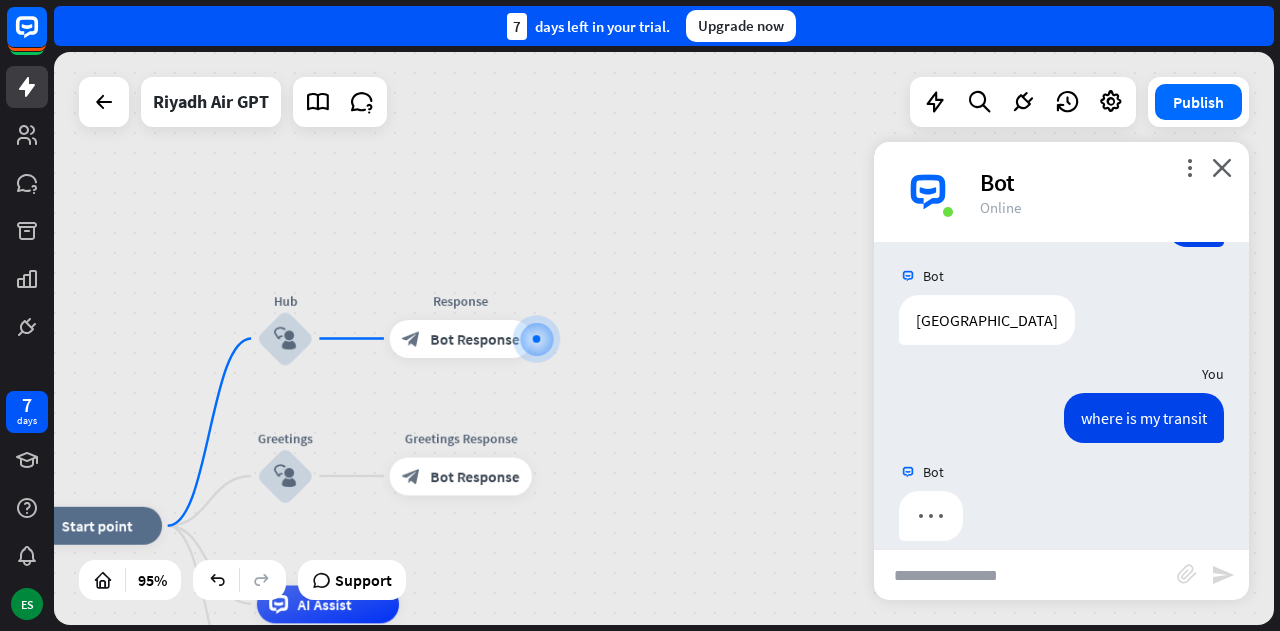 scroll, scrollTop: 124, scrollLeft: 0, axis: vertical 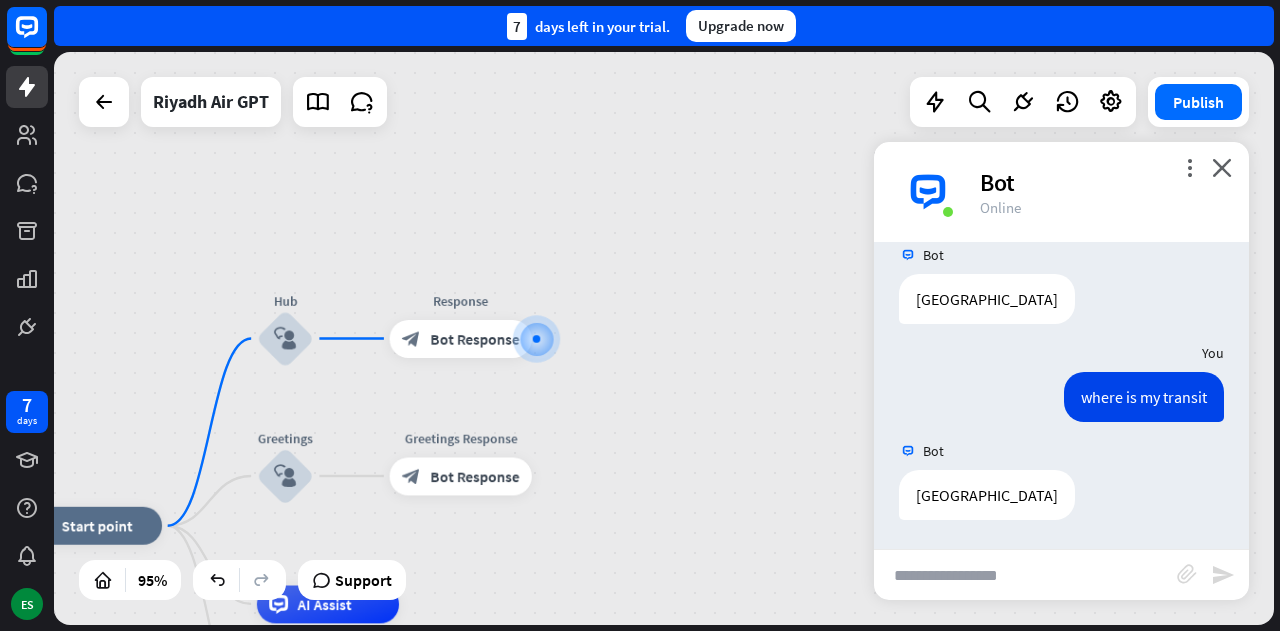 click at bounding box center (1025, 575) 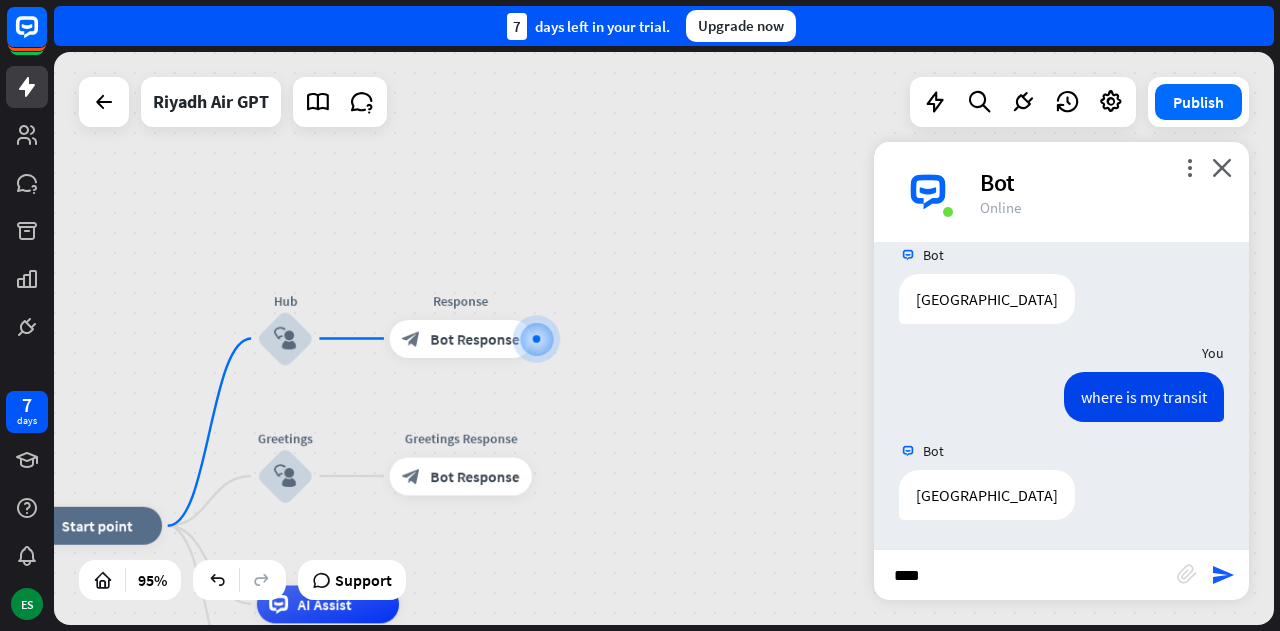 type on "*****" 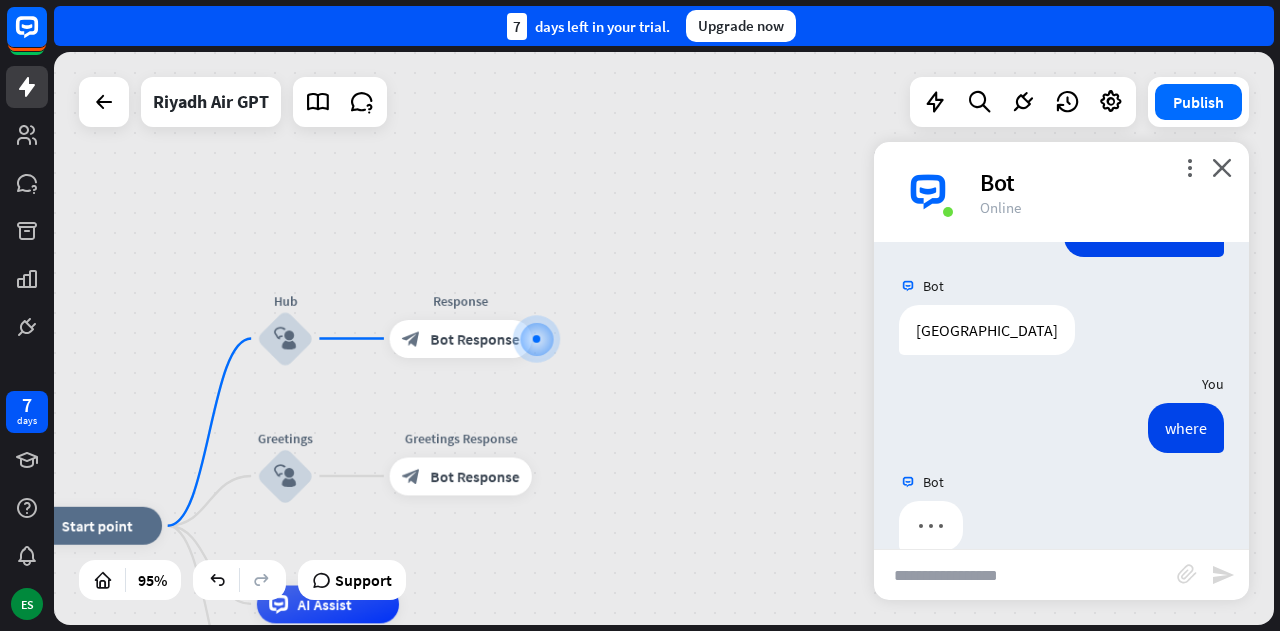 scroll, scrollTop: 320, scrollLeft: 0, axis: vertical 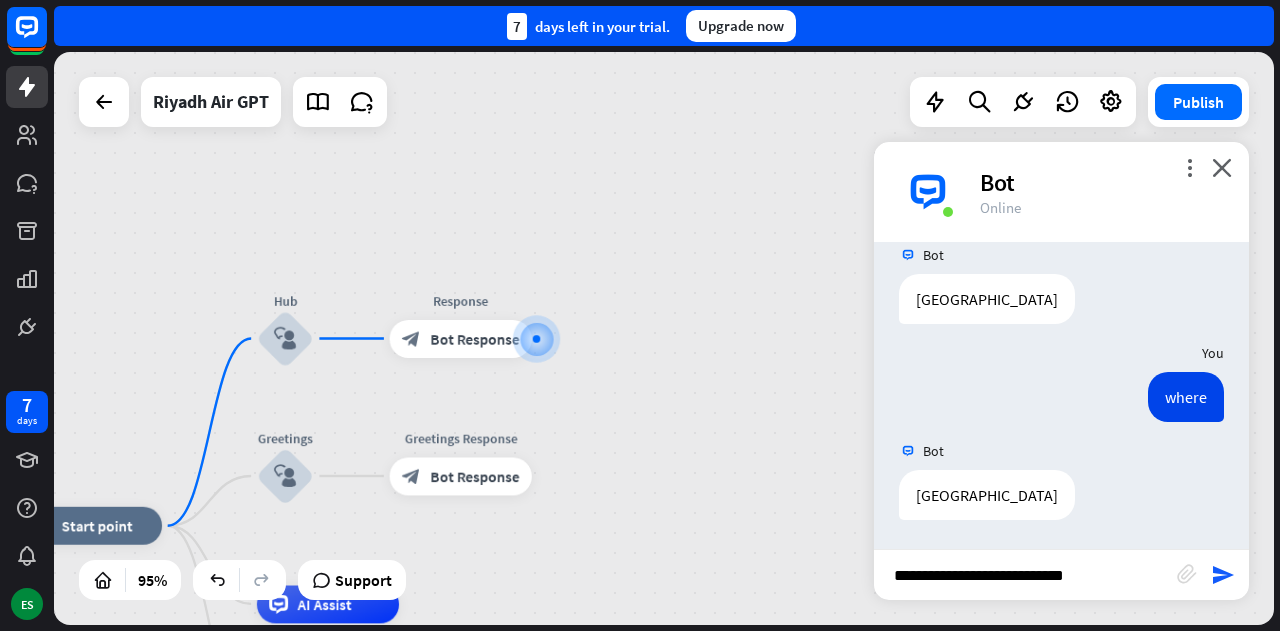 type on "**********" 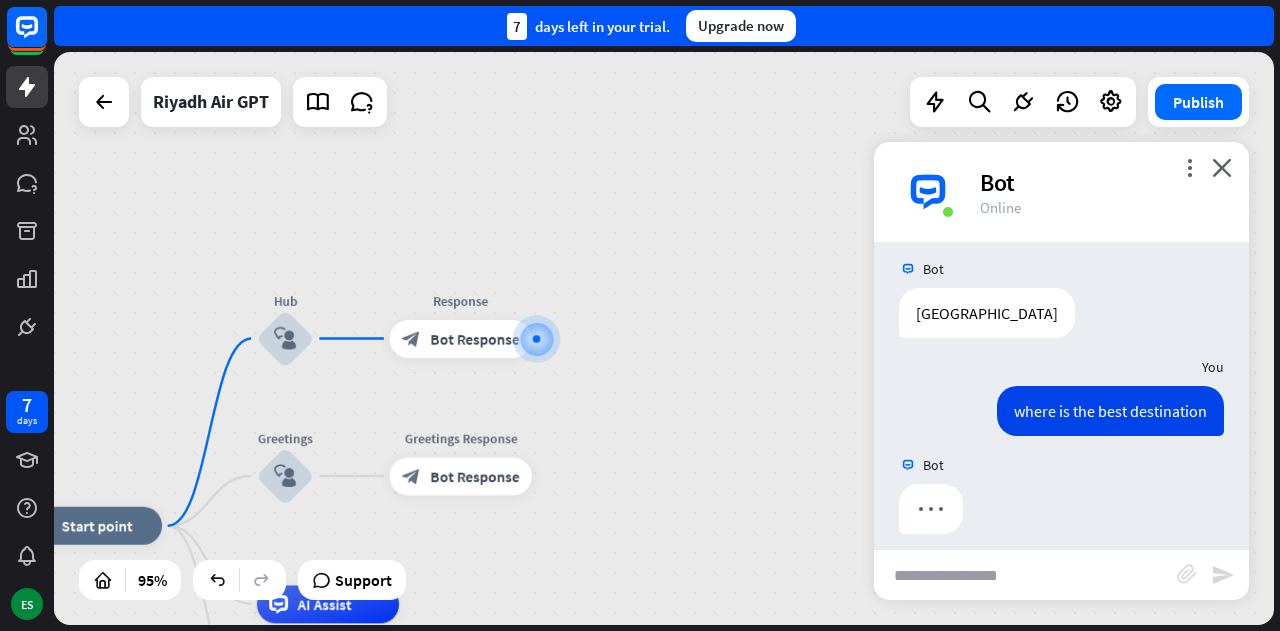 scroll, scrollTop: 516, scrollLeft: 0, axis: vertical 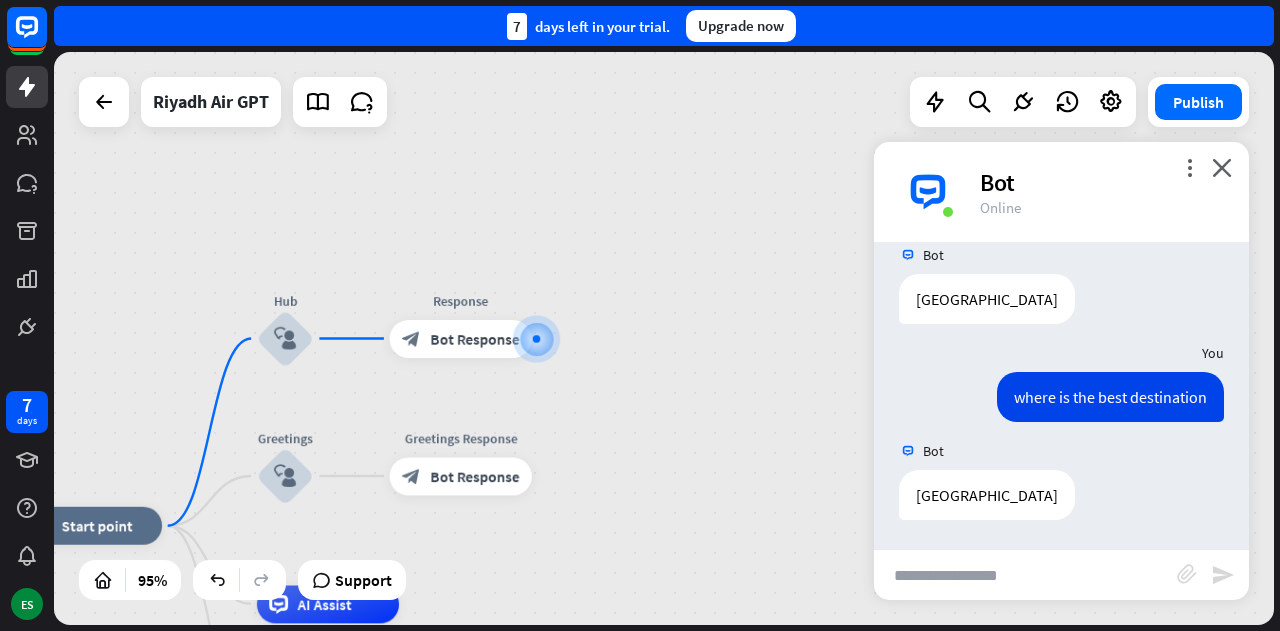 click at bounding box center (1025, 575) 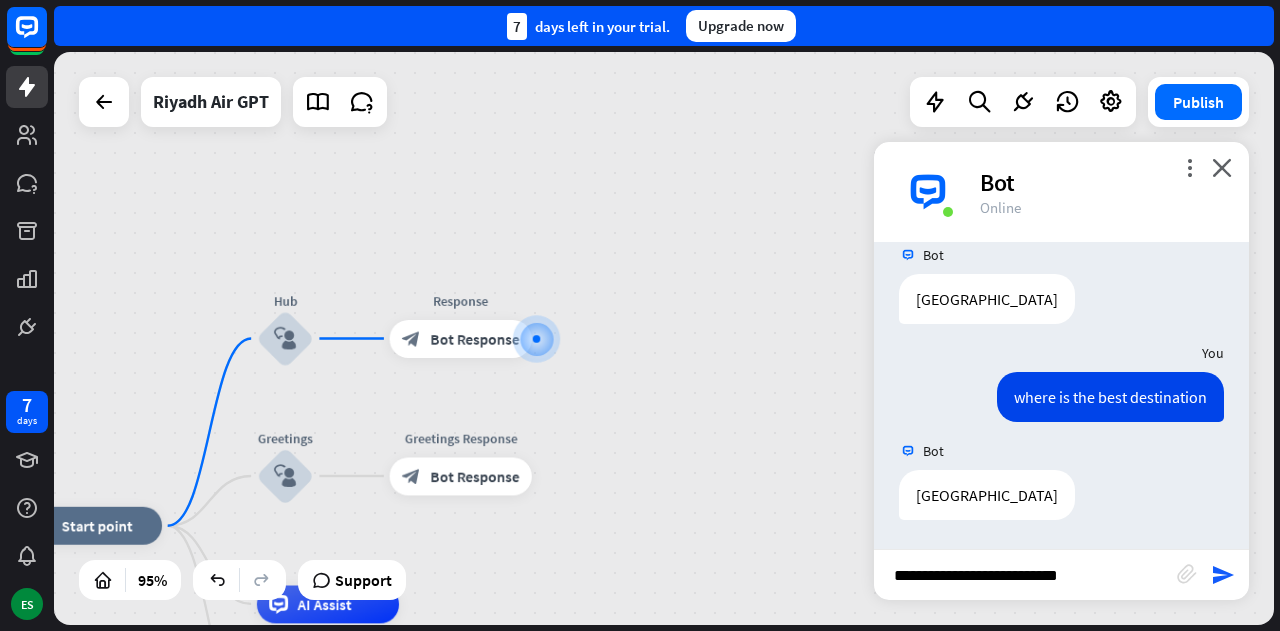 type on "**********" 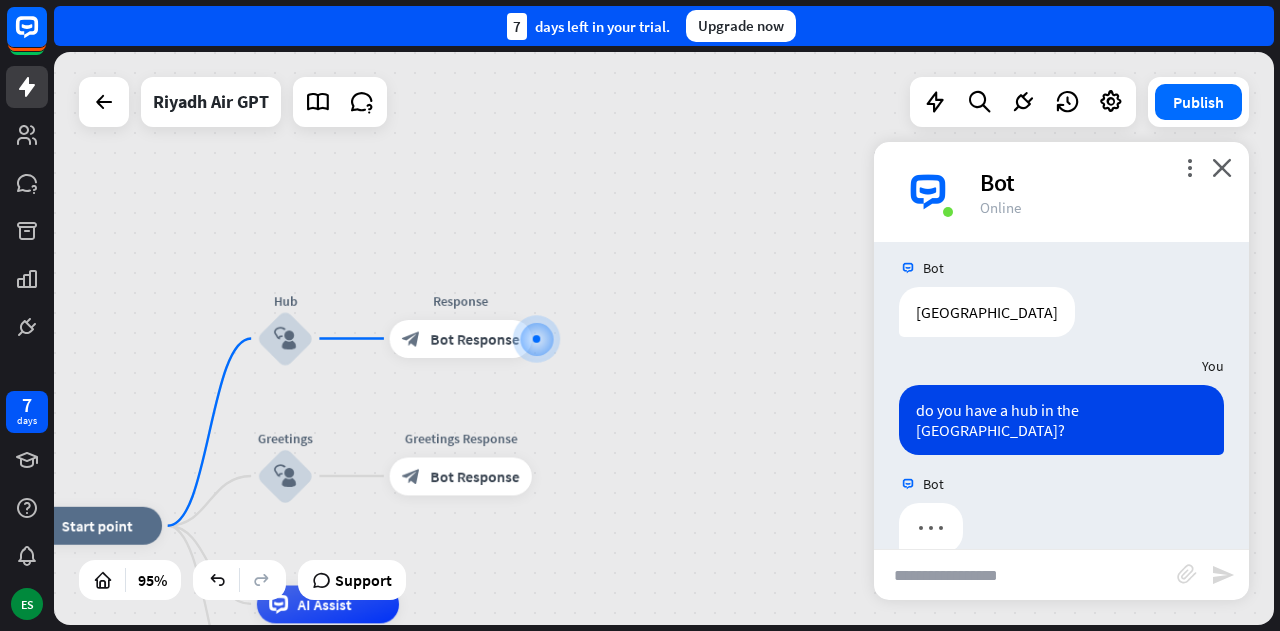 scroll, scrollTop: 712, scrollLeft: 0, axis: vertical 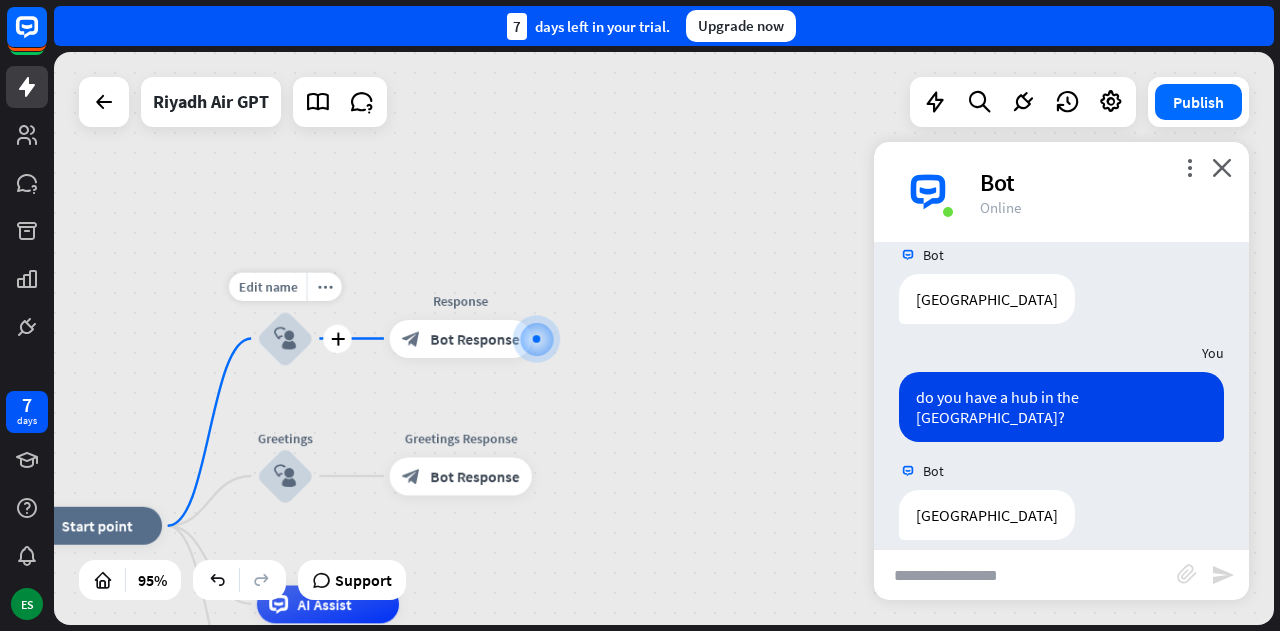 click on "block_user_input" at bounding box center [285, 338] 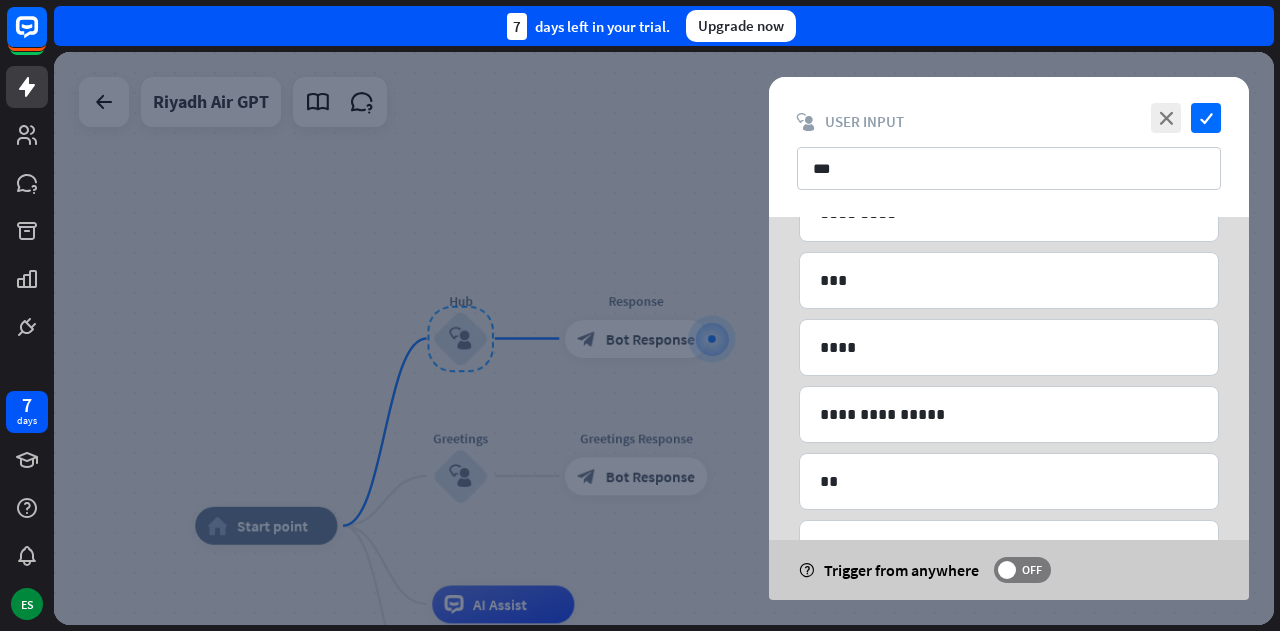 scroll, scrollTop: 1855, scrollLeft: 0, axis: vertical 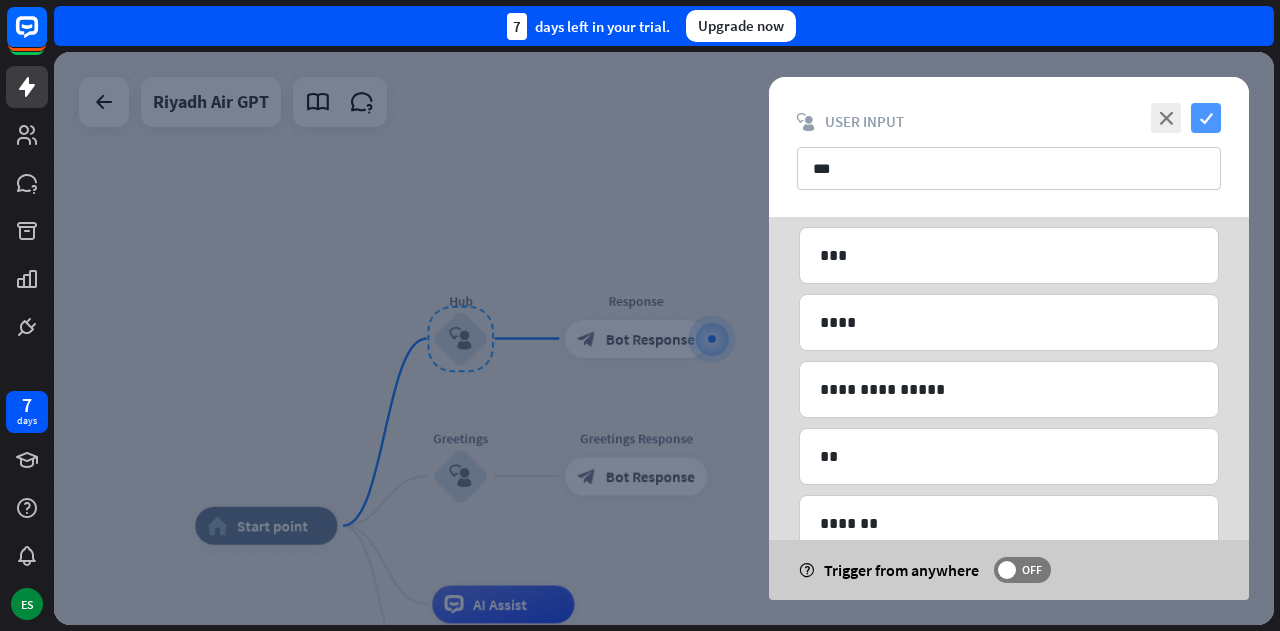 click on "check" at bounding box center [1206, 118] 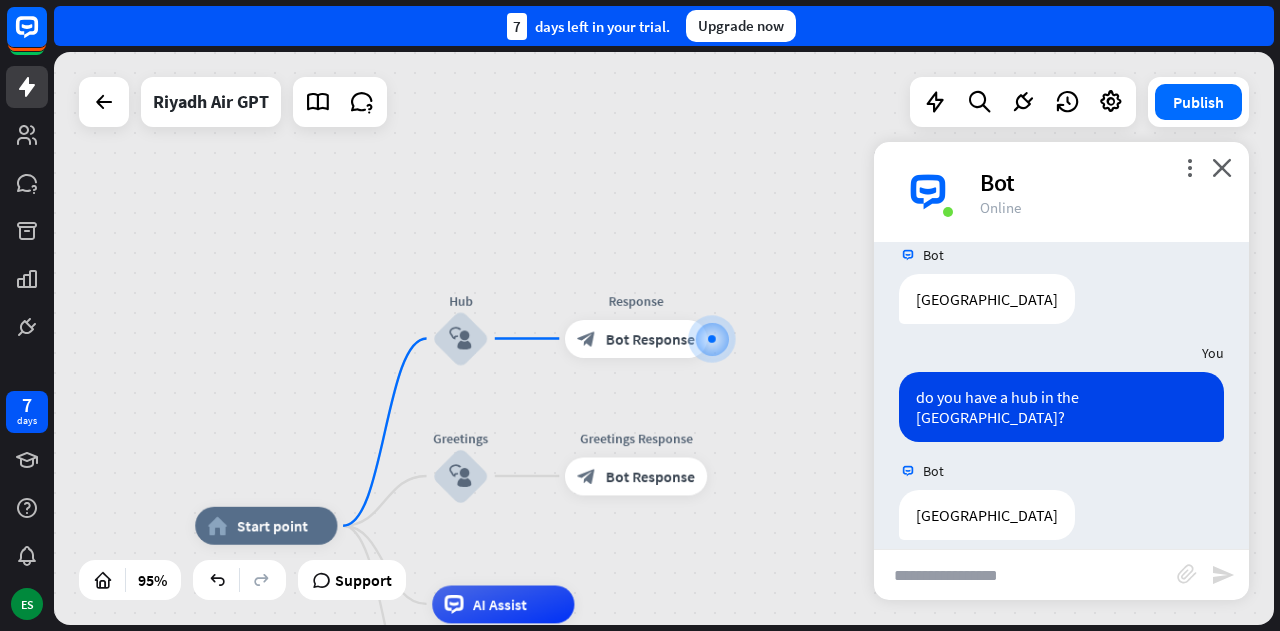 click at bounding box center (1025, 575) 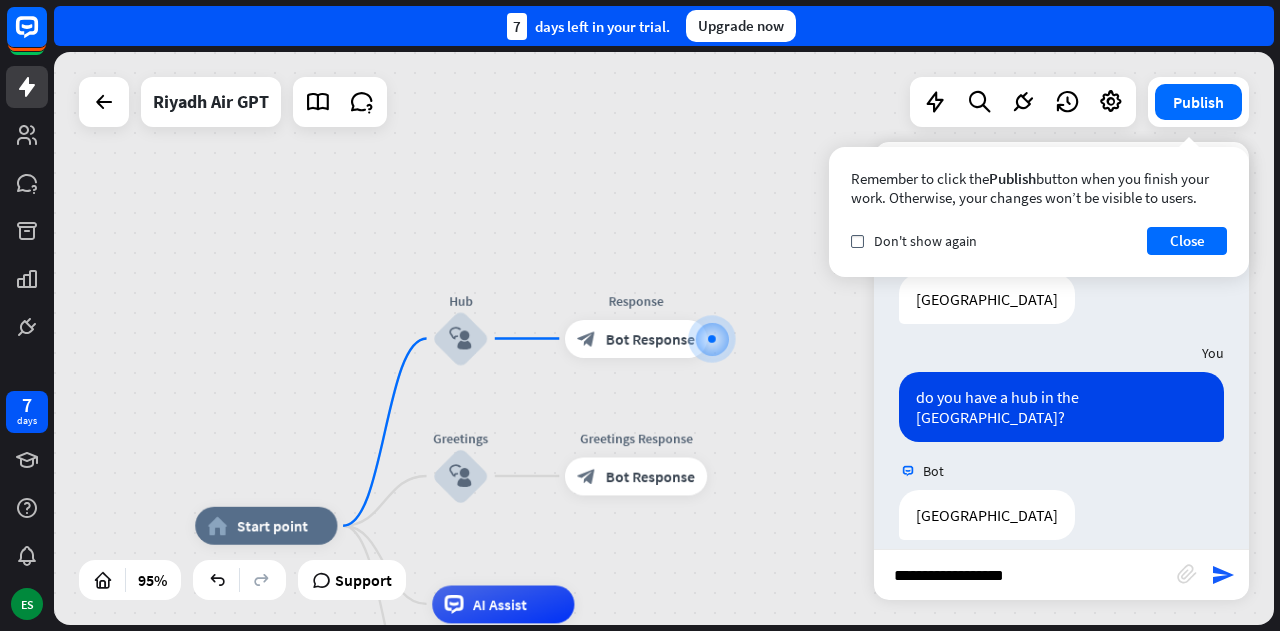 click on "**********" at bounding box center (1025, 575) 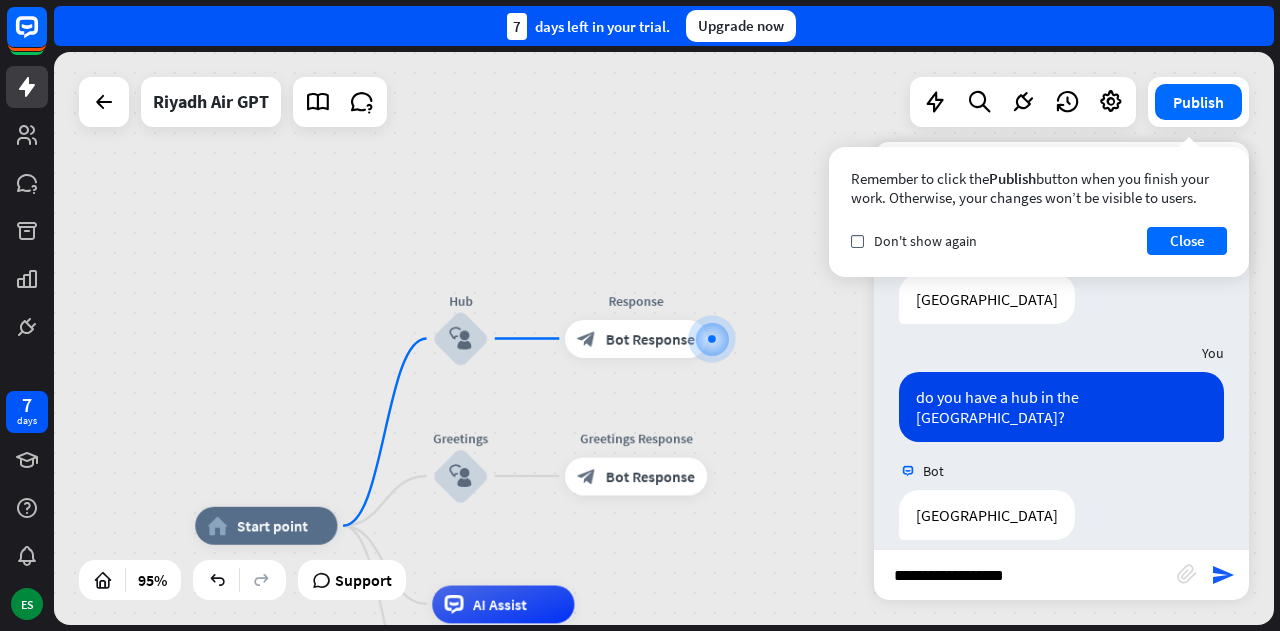 type on "**********" 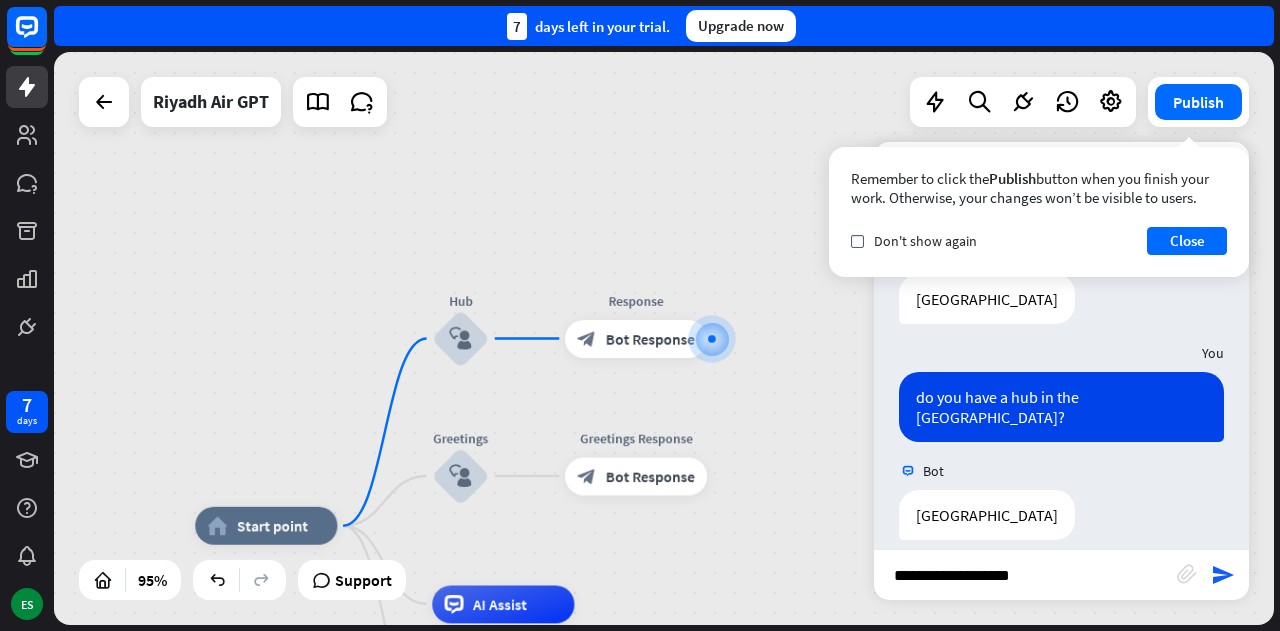 type 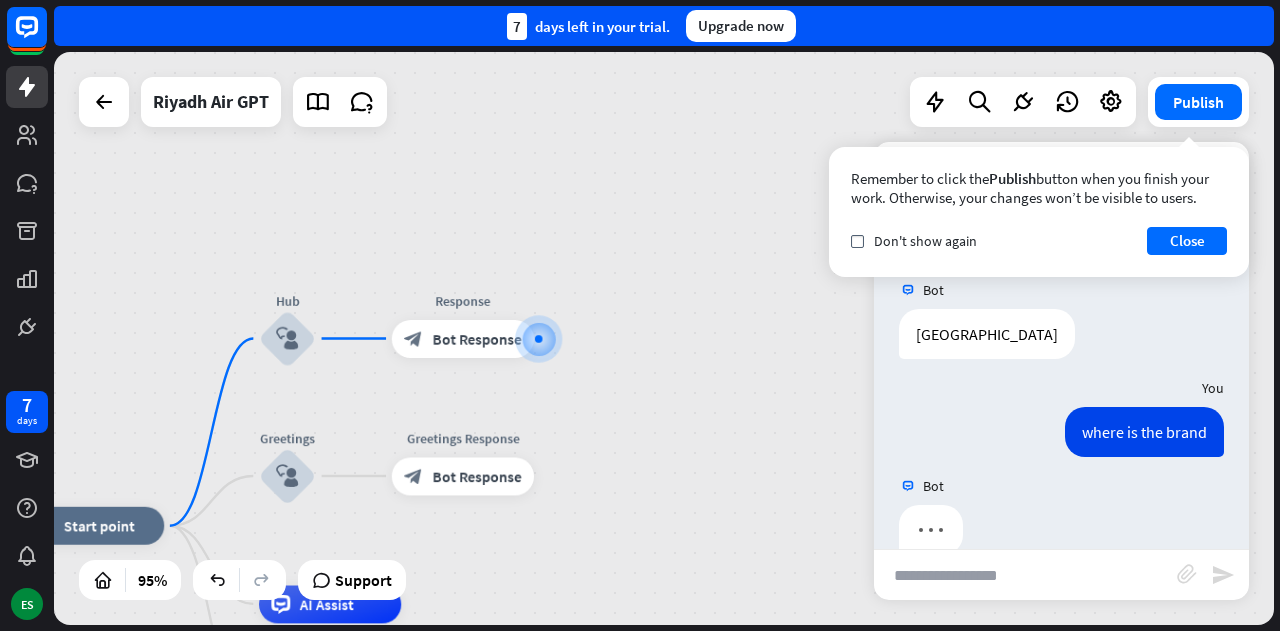 scroll, scrollTop: 908, scrollLeft: 0, axis: vertical 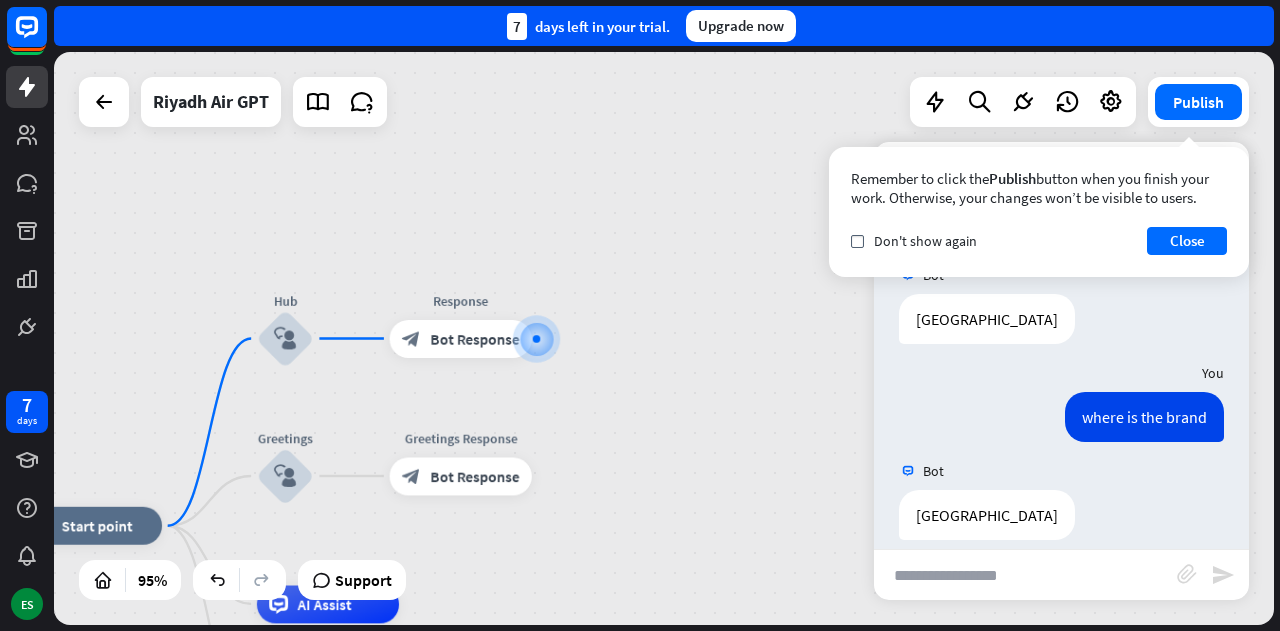 click on "Remember to click the
Publish
button when you finish your work. Otherwise, your changes won’t
be visible to users.
check   Don't show again    Close" at bounding box center [1039, 212] 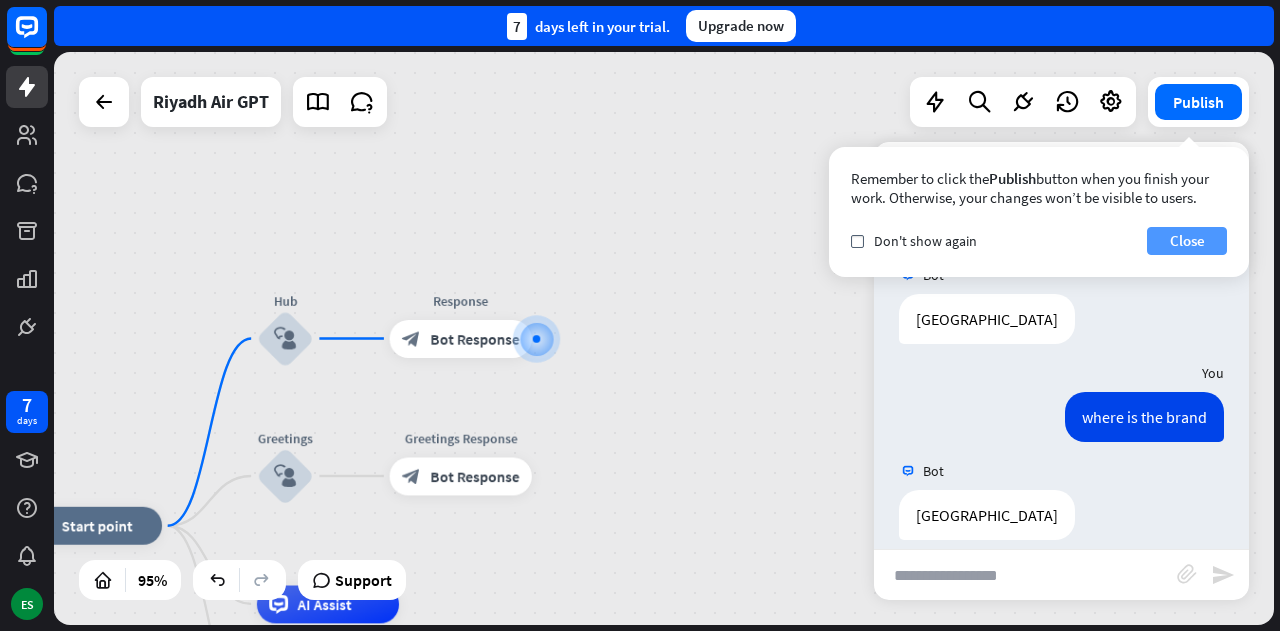 click on "Close" at bounding box center [1187, 241] 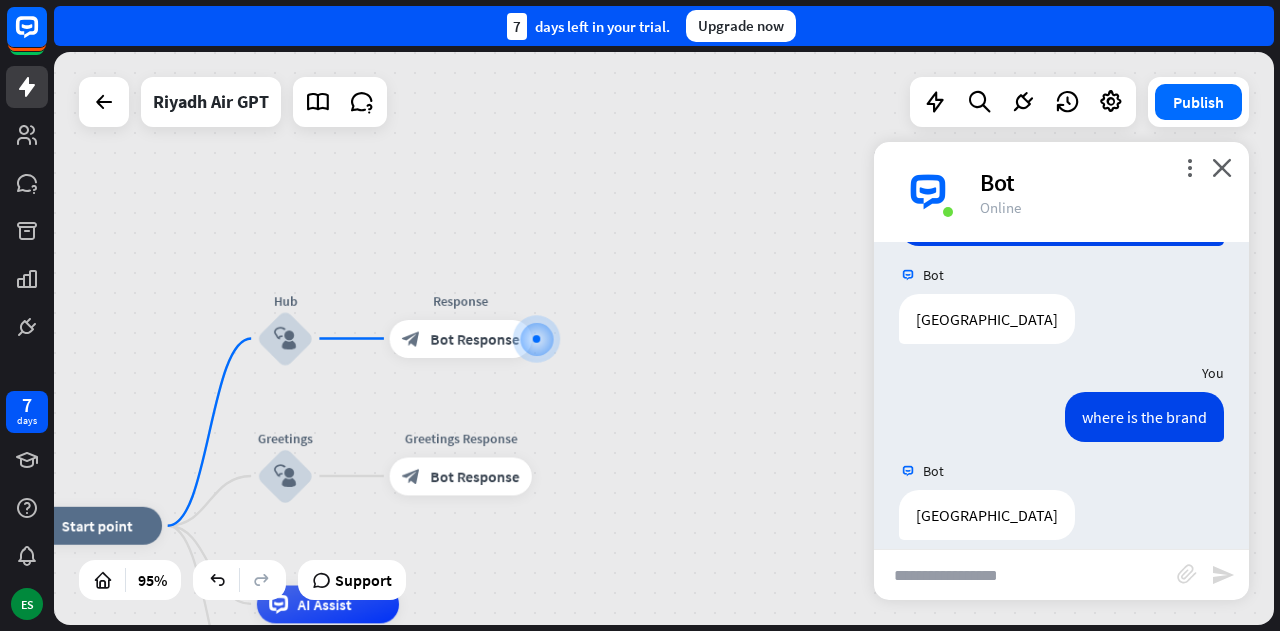 click on "more_vert
close
Bot
Online" at bounding box center [1061, 192] 